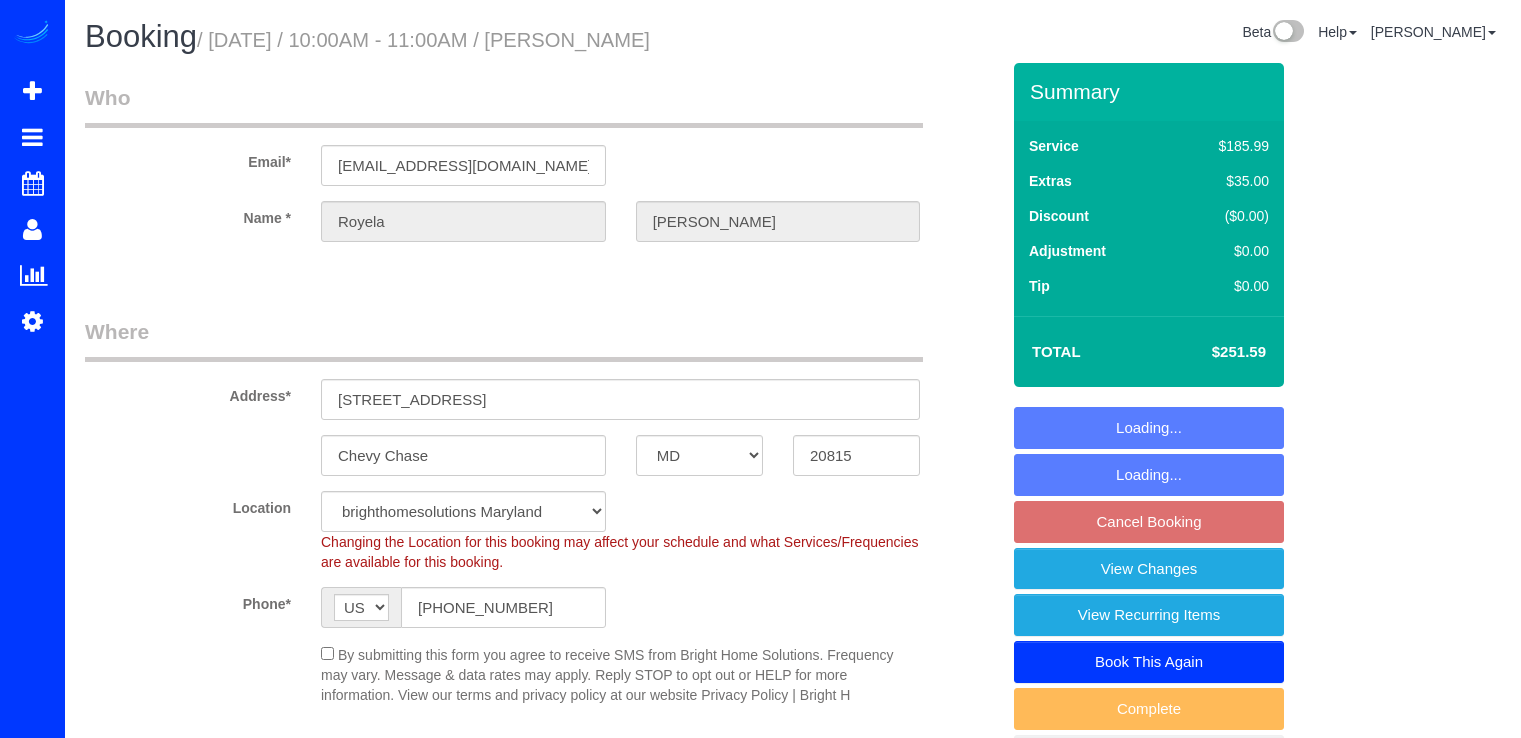 select on "MD" 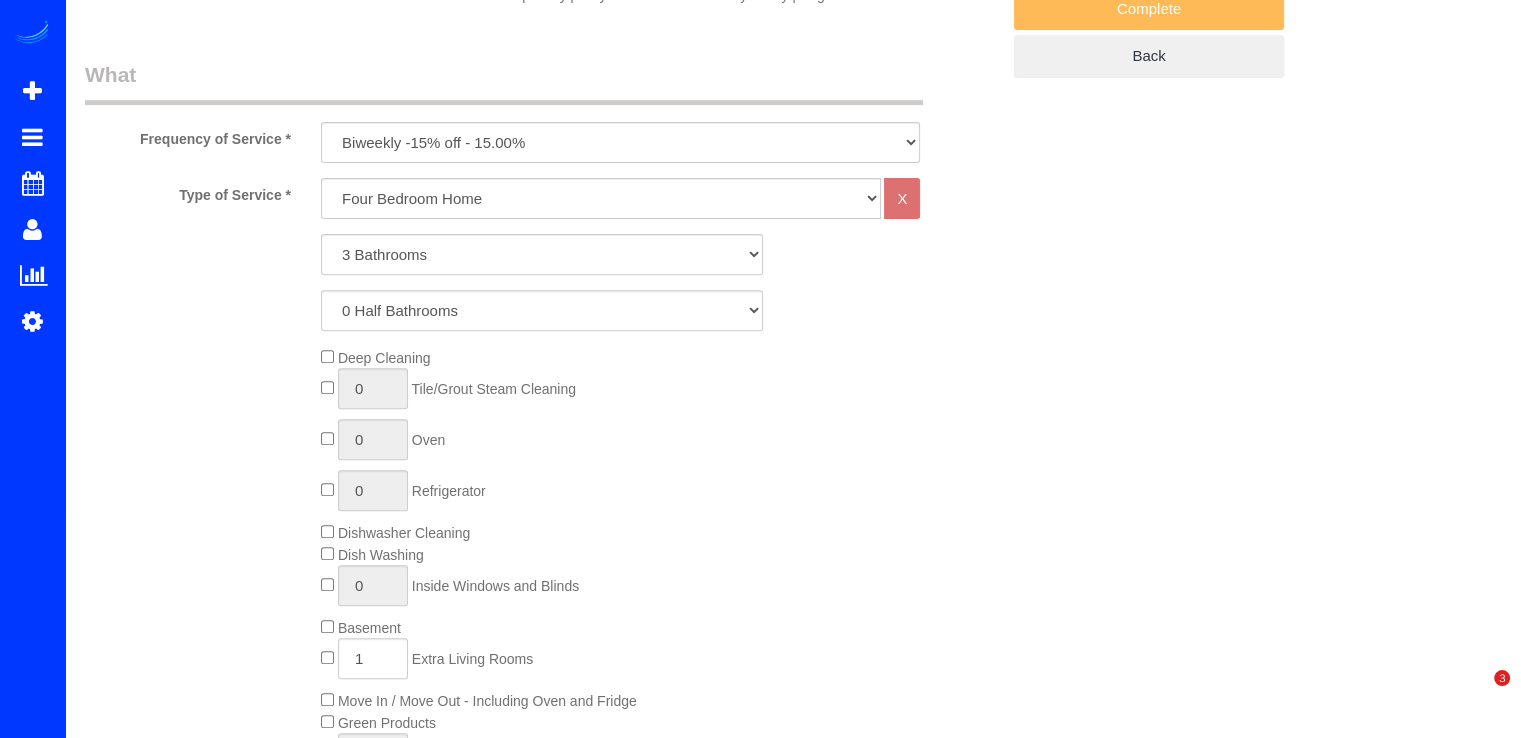 scroll, scrollTop: 1200, scrollLeft: 0, axis: vertical 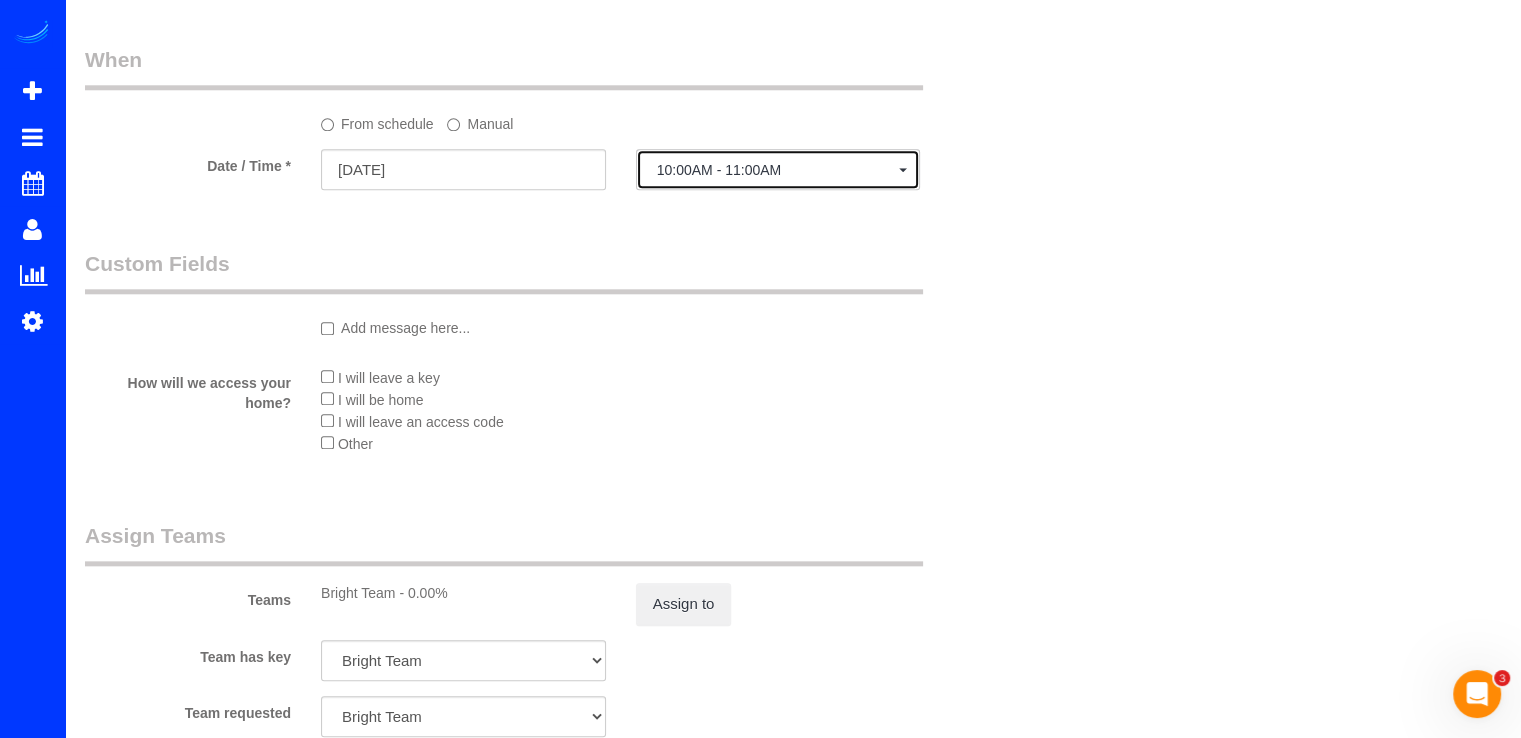 click on "10:00AM - 11:00AM" 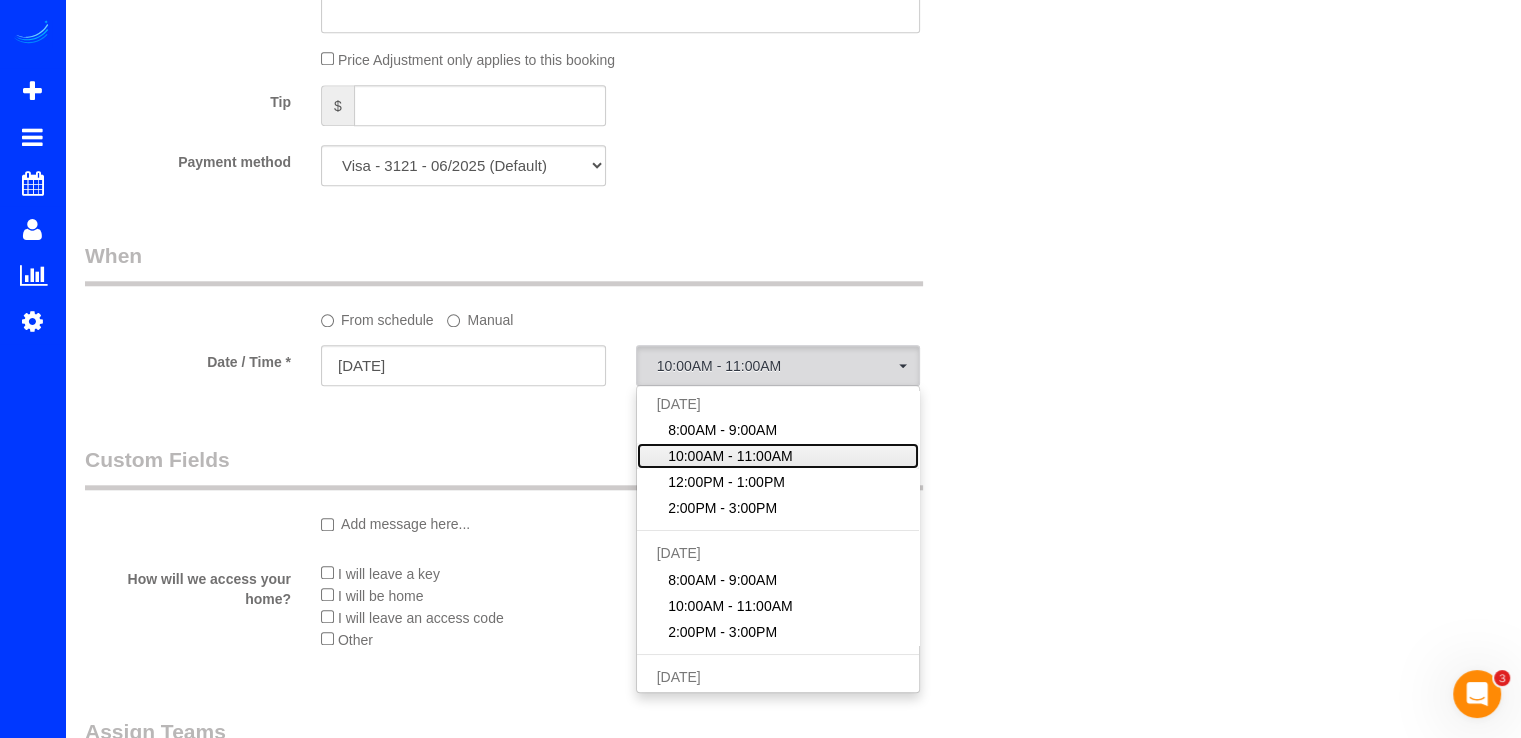scroll, scrollTop: 1900, scrollLeft: 0, axis: vertical 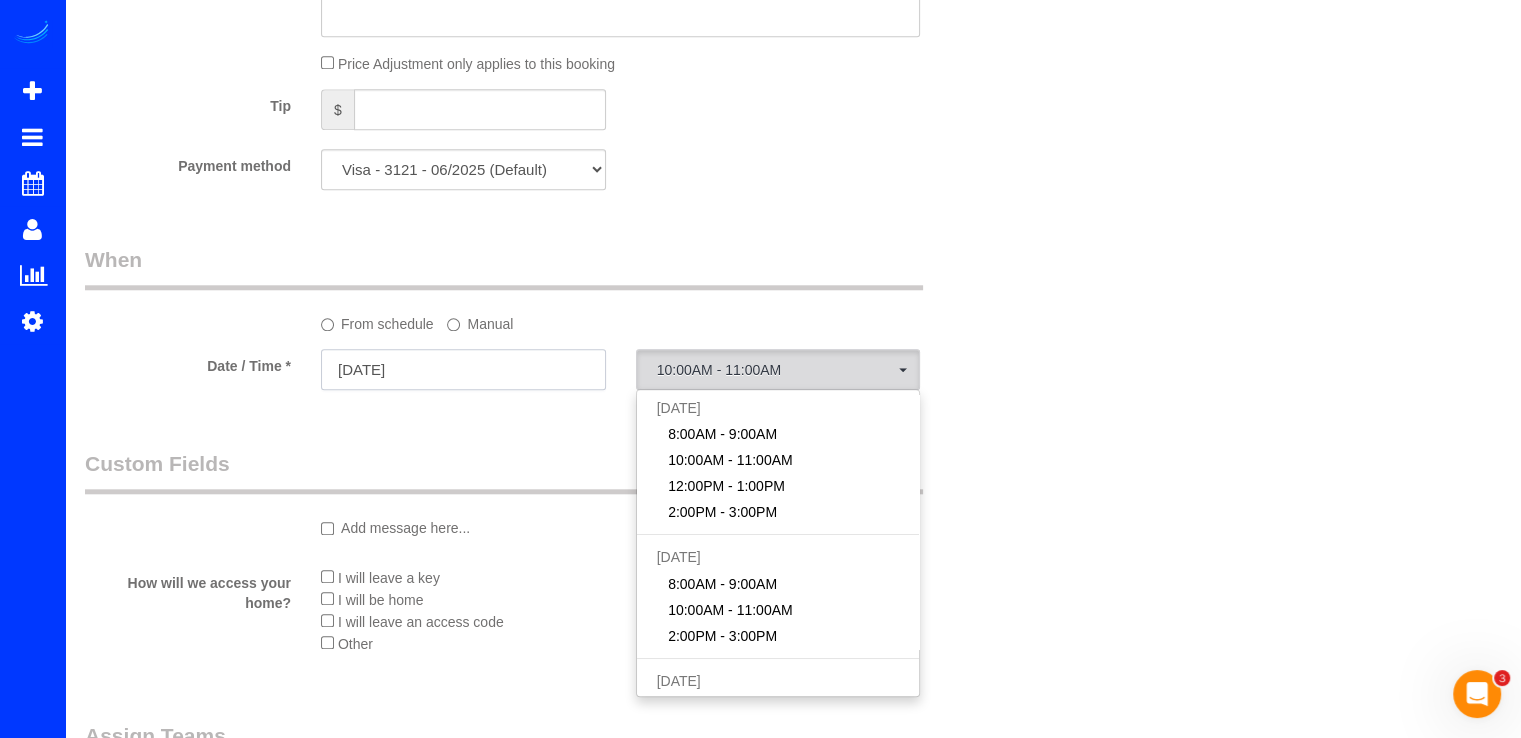 click on "[DATE]" at bounding box center [463, 369] 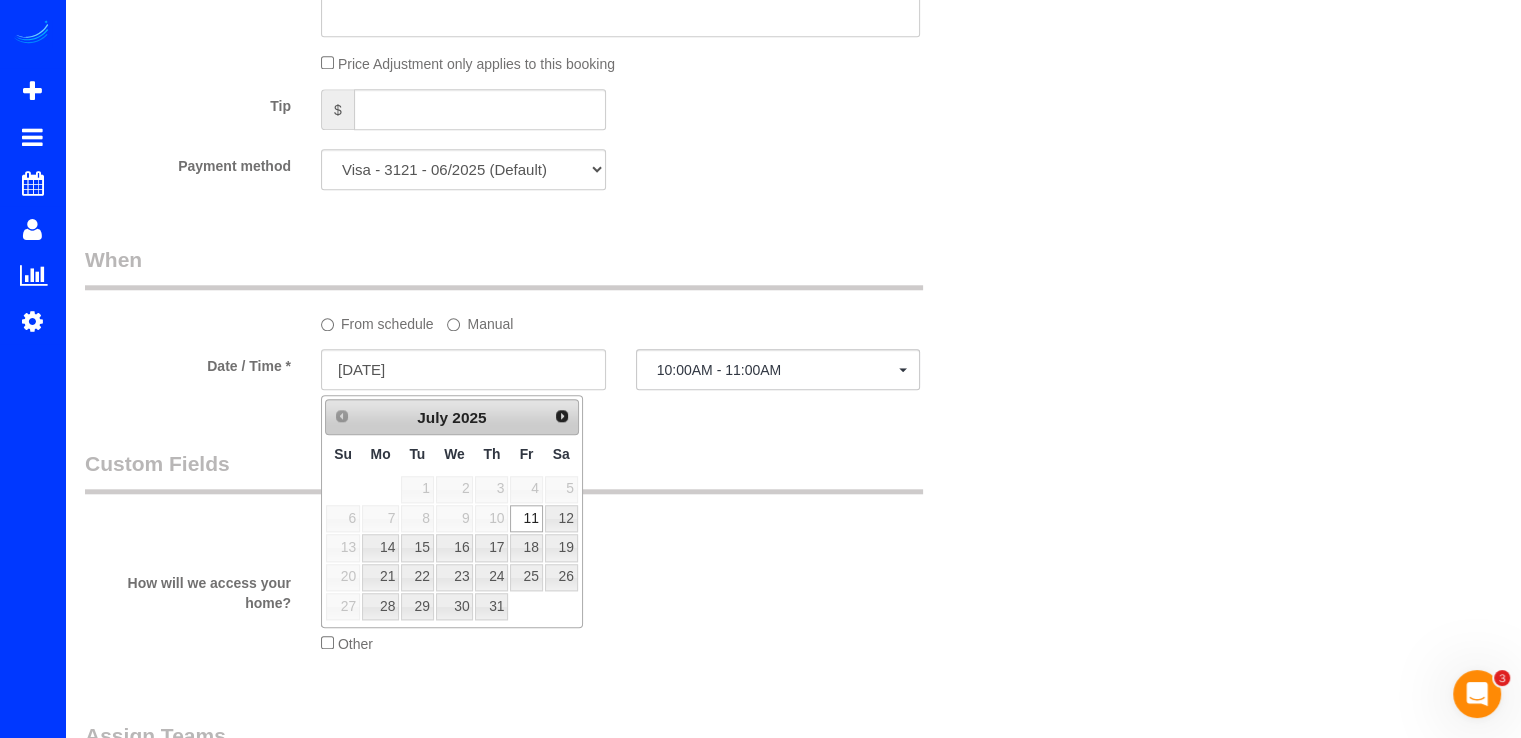 click on "Manual" 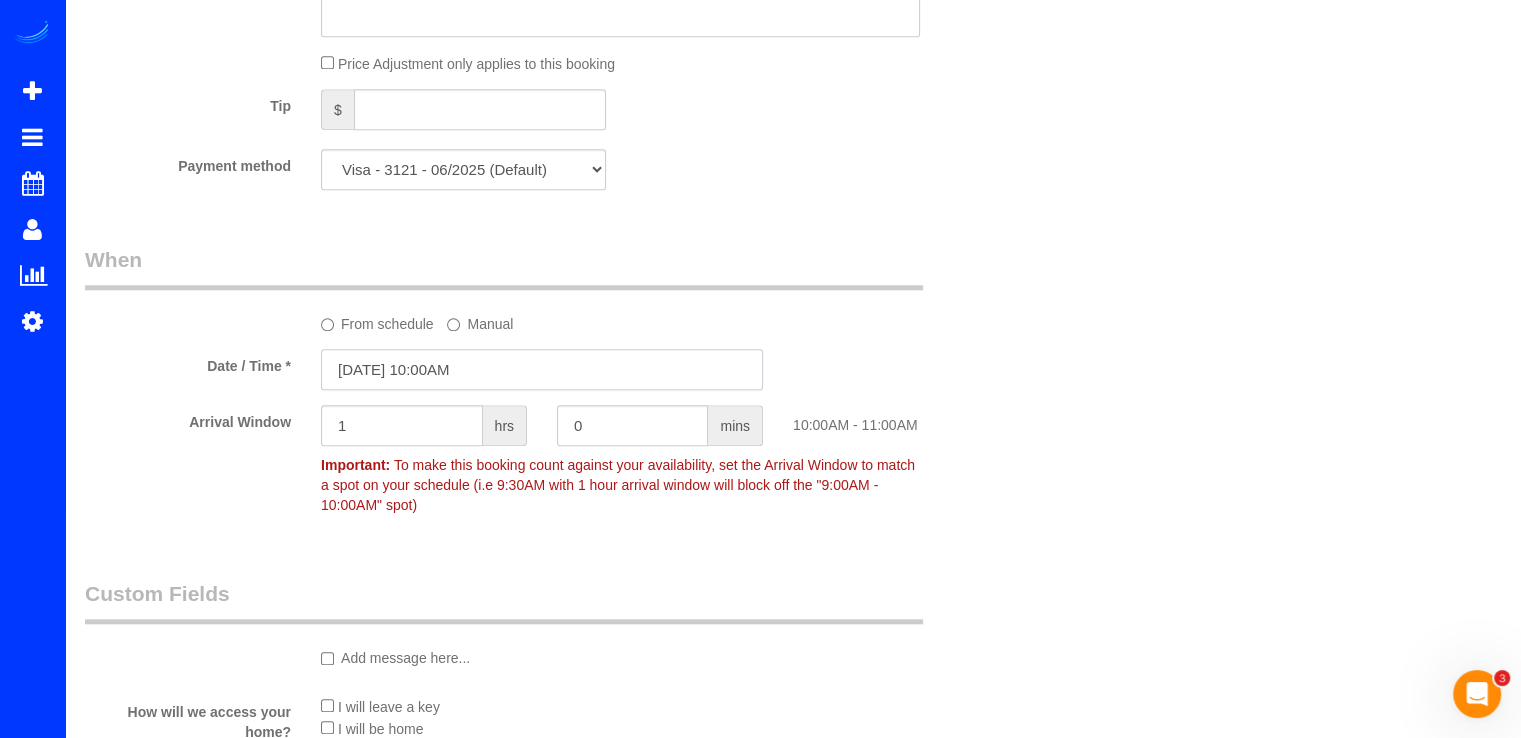 click on "[DATE] 10:00AM" at bounding box center [542, 369] 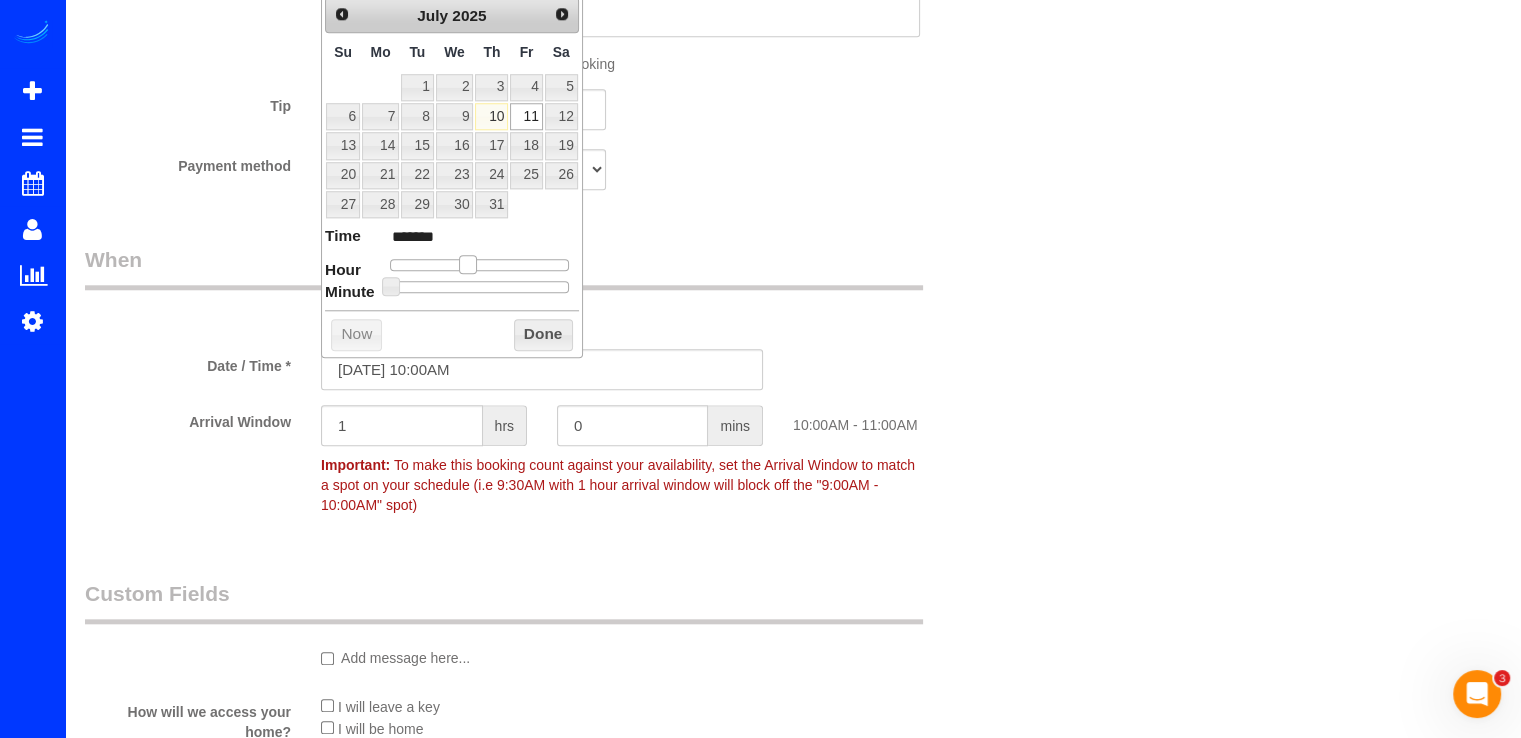 type on "[DATE] 11:00AM" 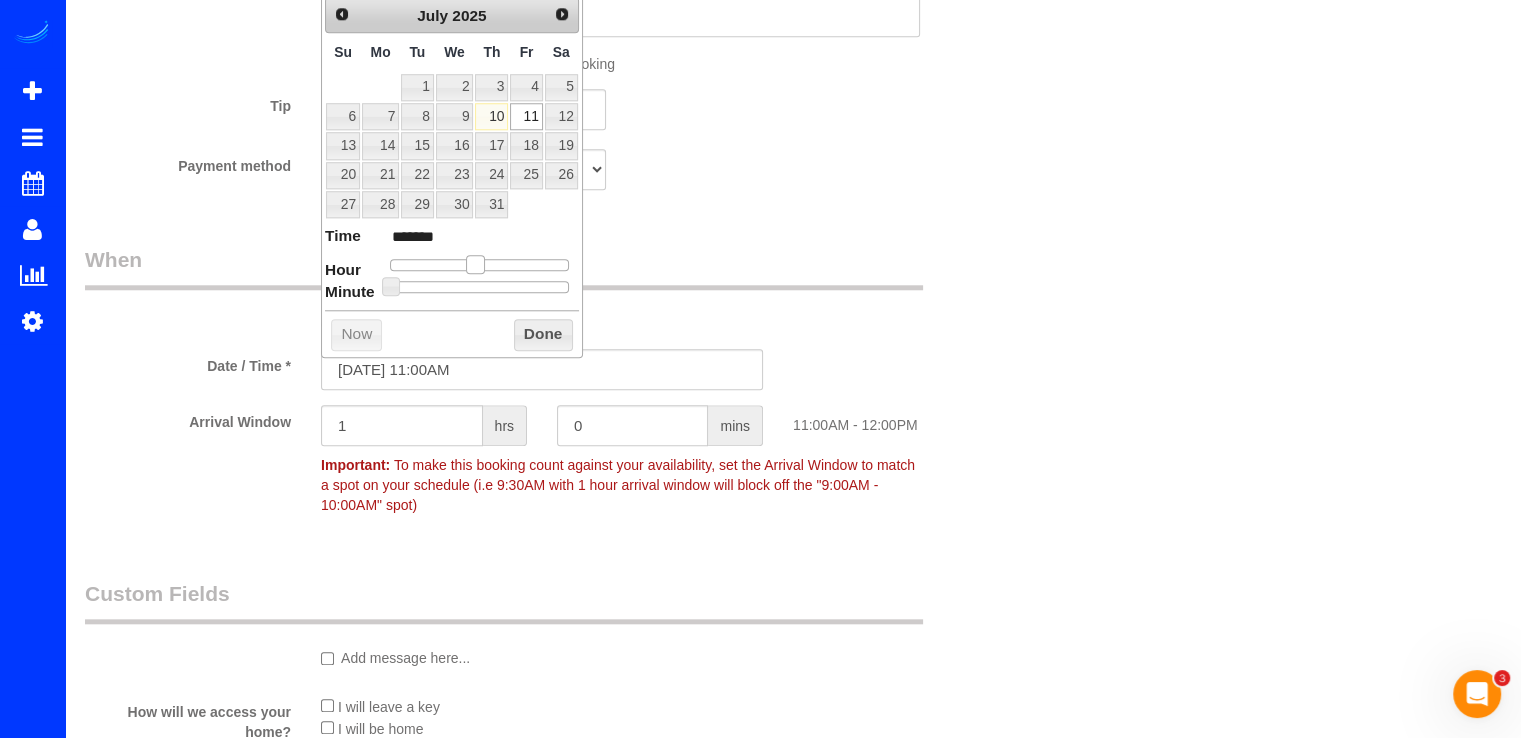 type on "[DATE] 12:00PM" 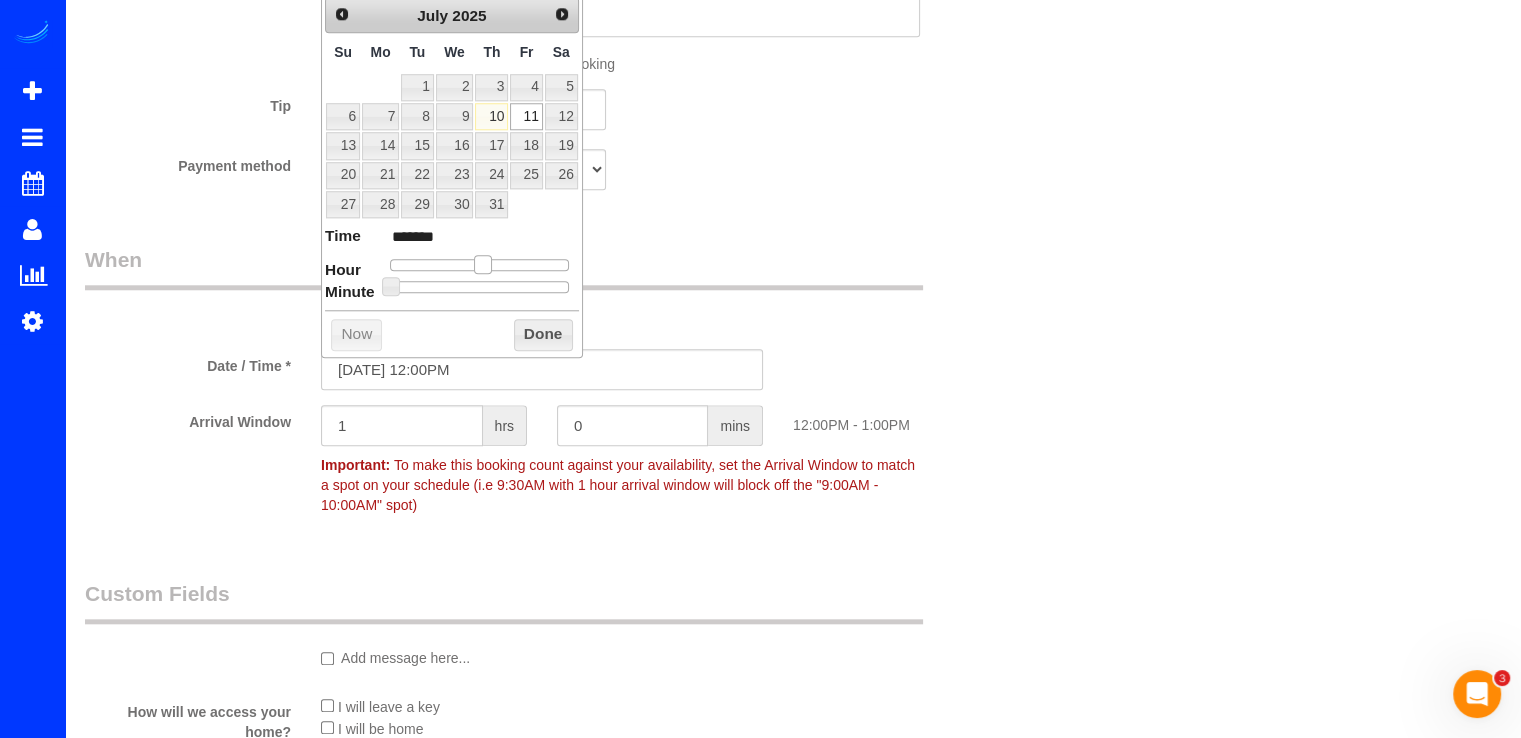 drag, startPoint x: 465, startPoint y: 263, endPoint x: 480, endPoint y: 262, distance: 15.033297 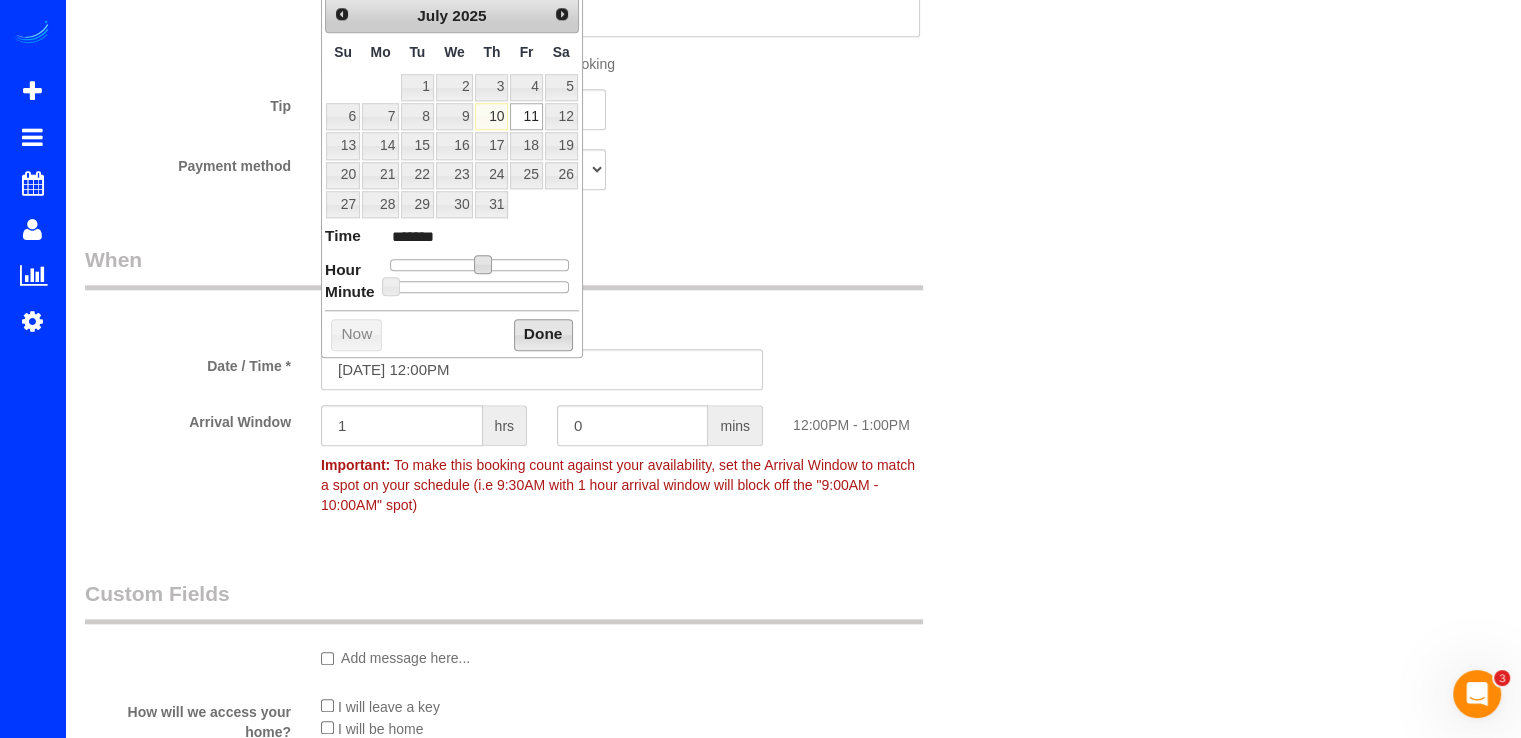 click on "Done" at bounding box center (543, 335) 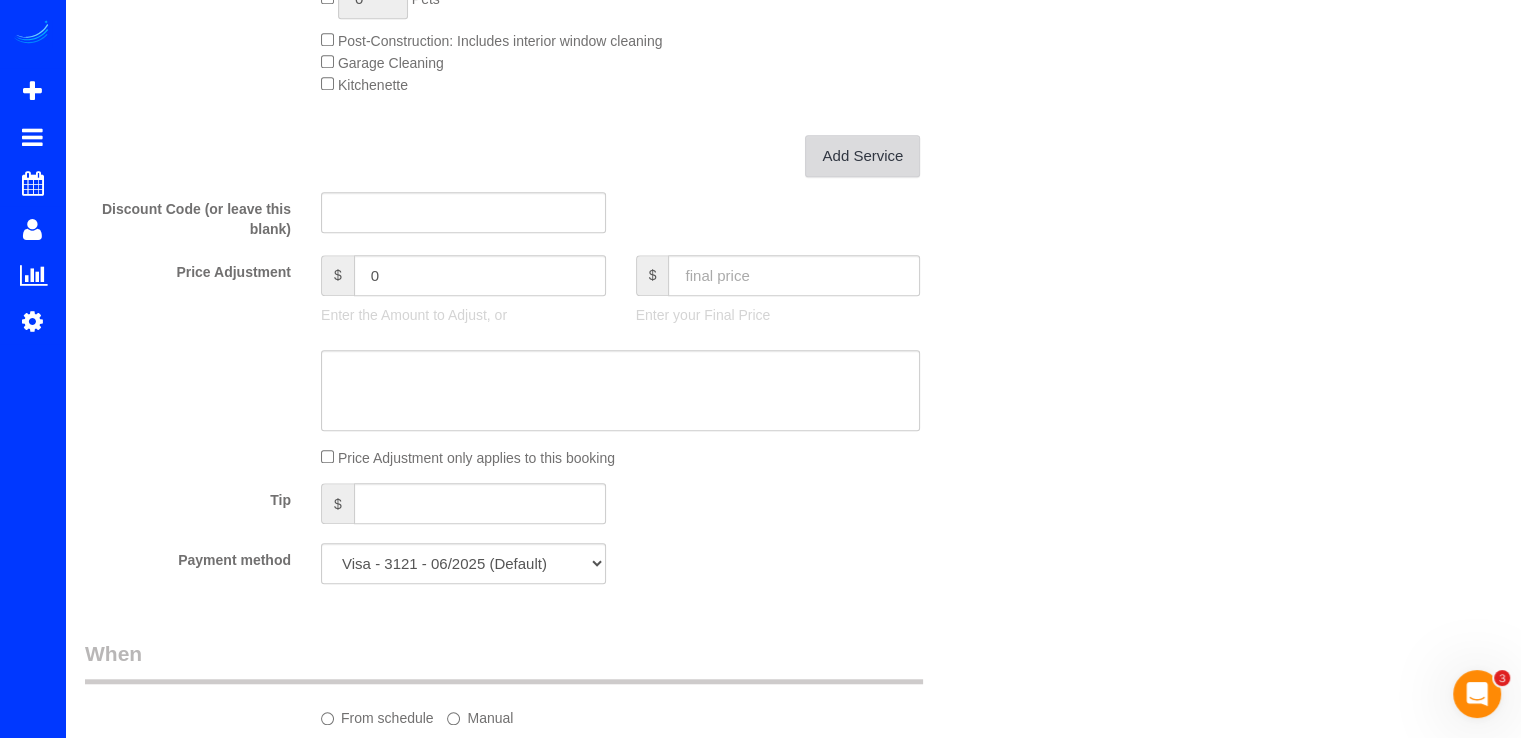 scroll, scrollTop: 1800, scrollLeft: 0, axis: vertical 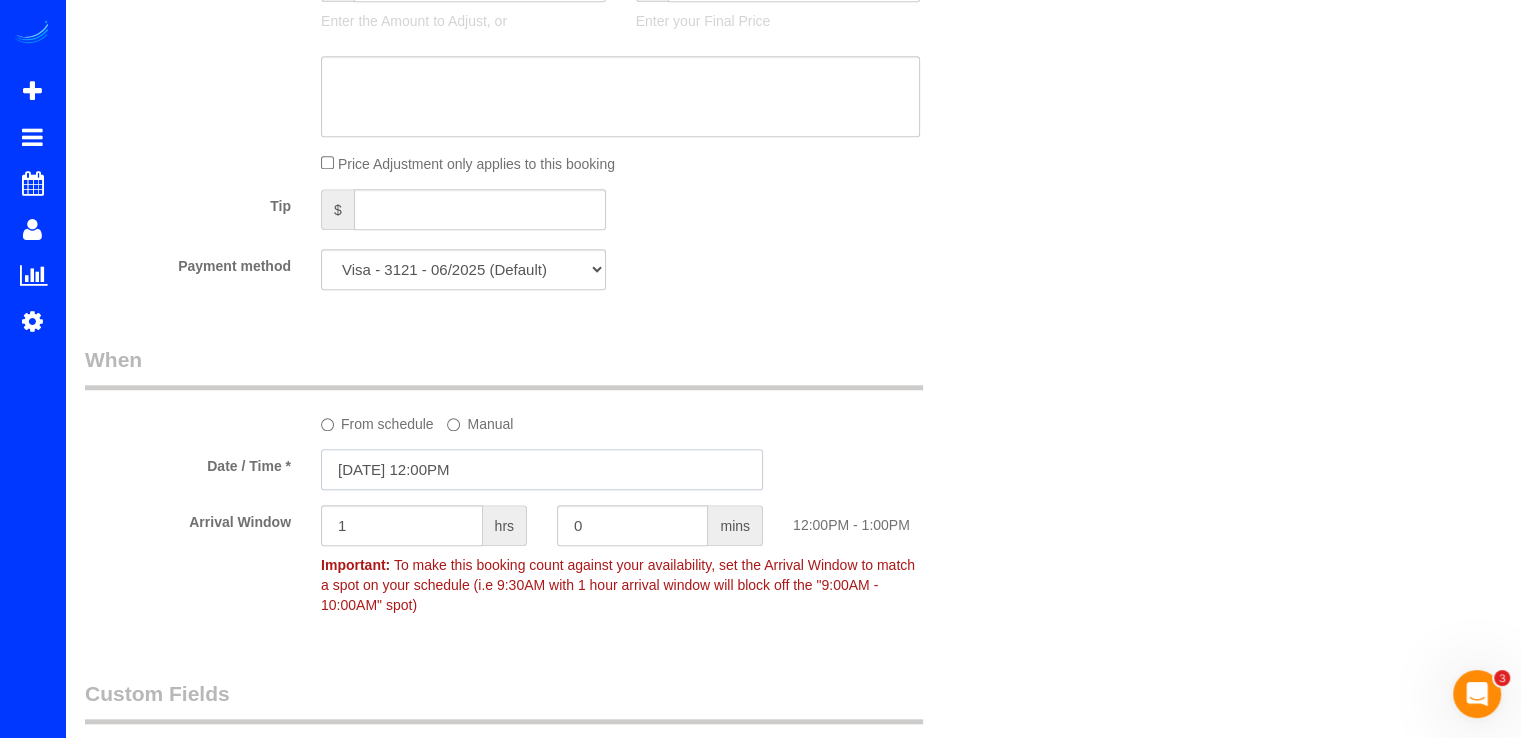 click on "[DATE] 12:00PM" at bounding box center (542, 469) 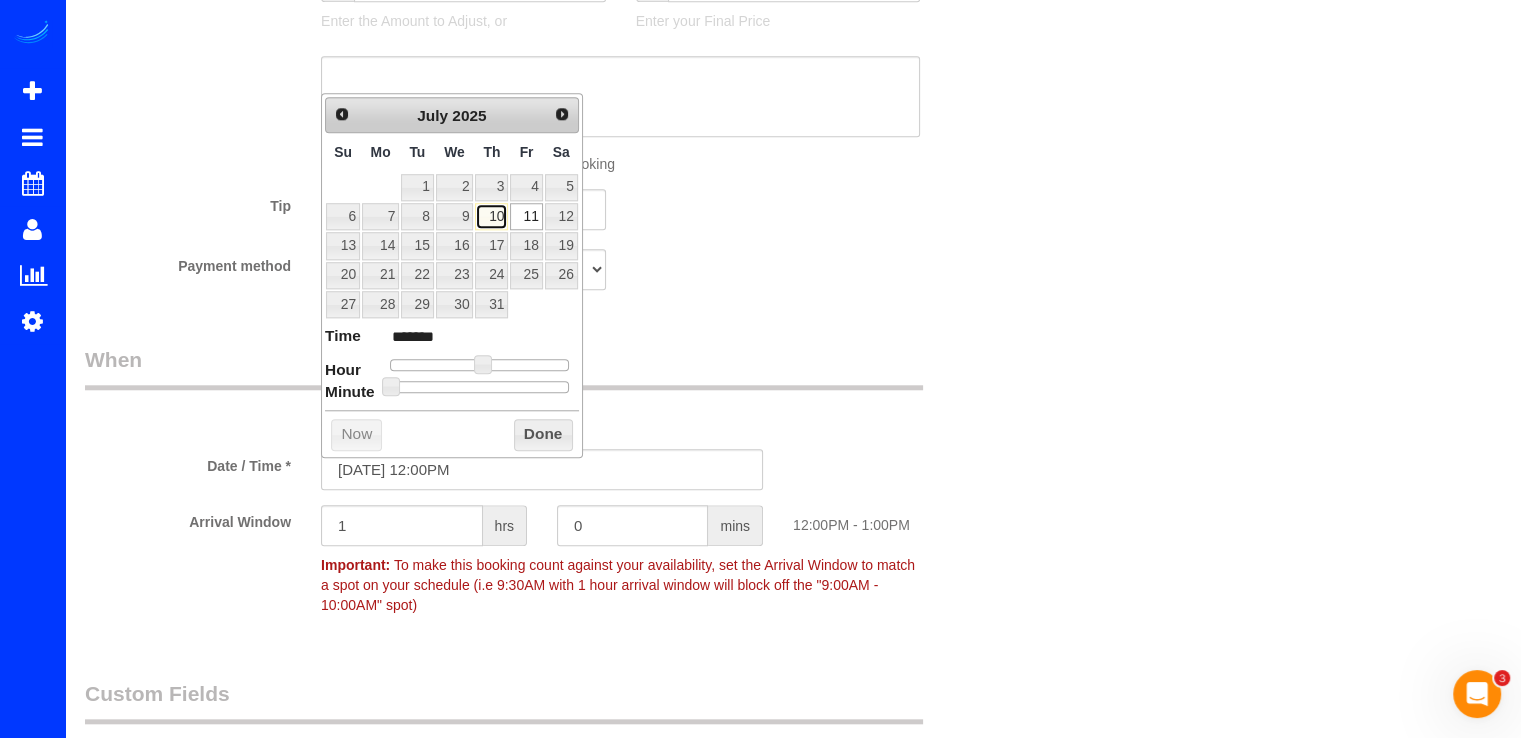 click on "10" at bounding box center [491, 216] 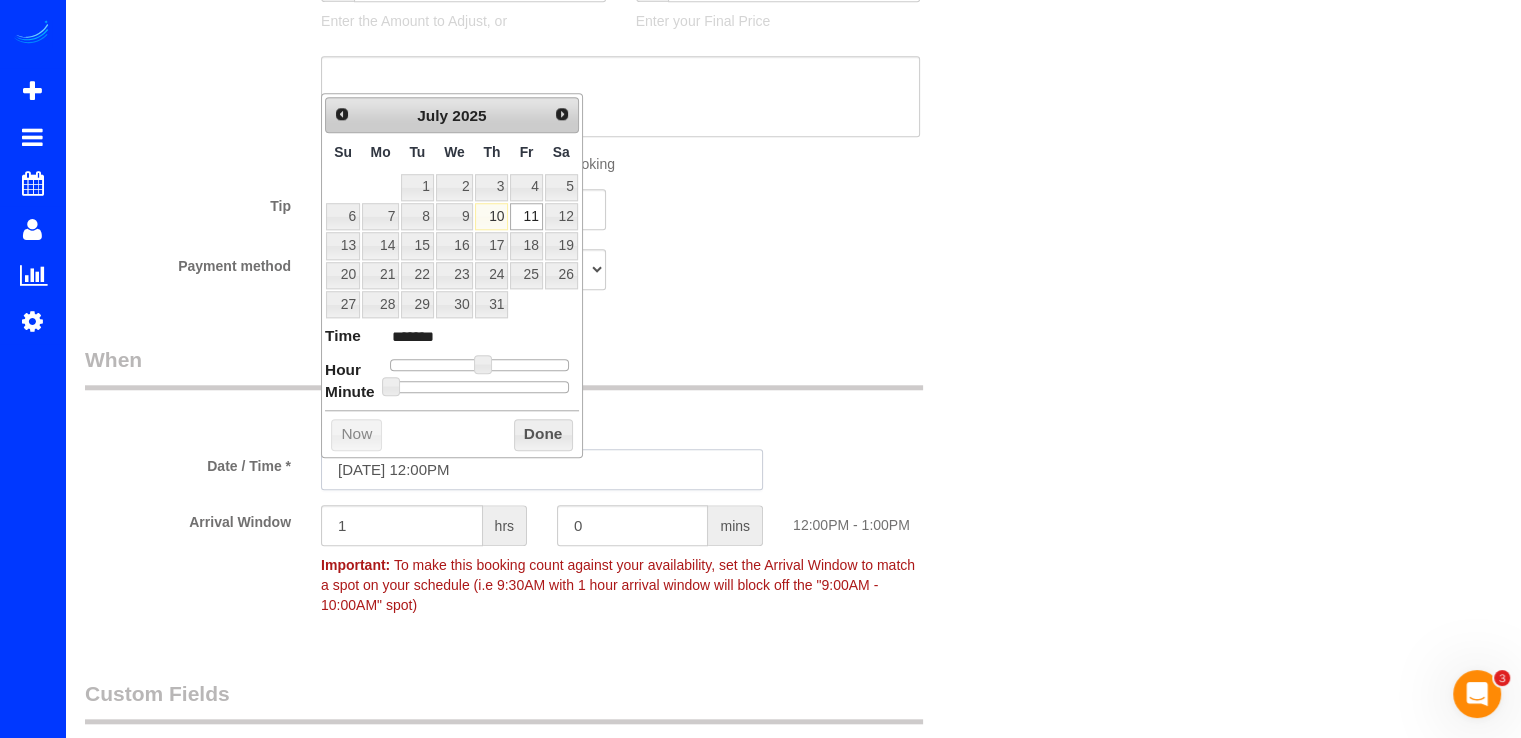 type on "[DATE] 12:00PM" 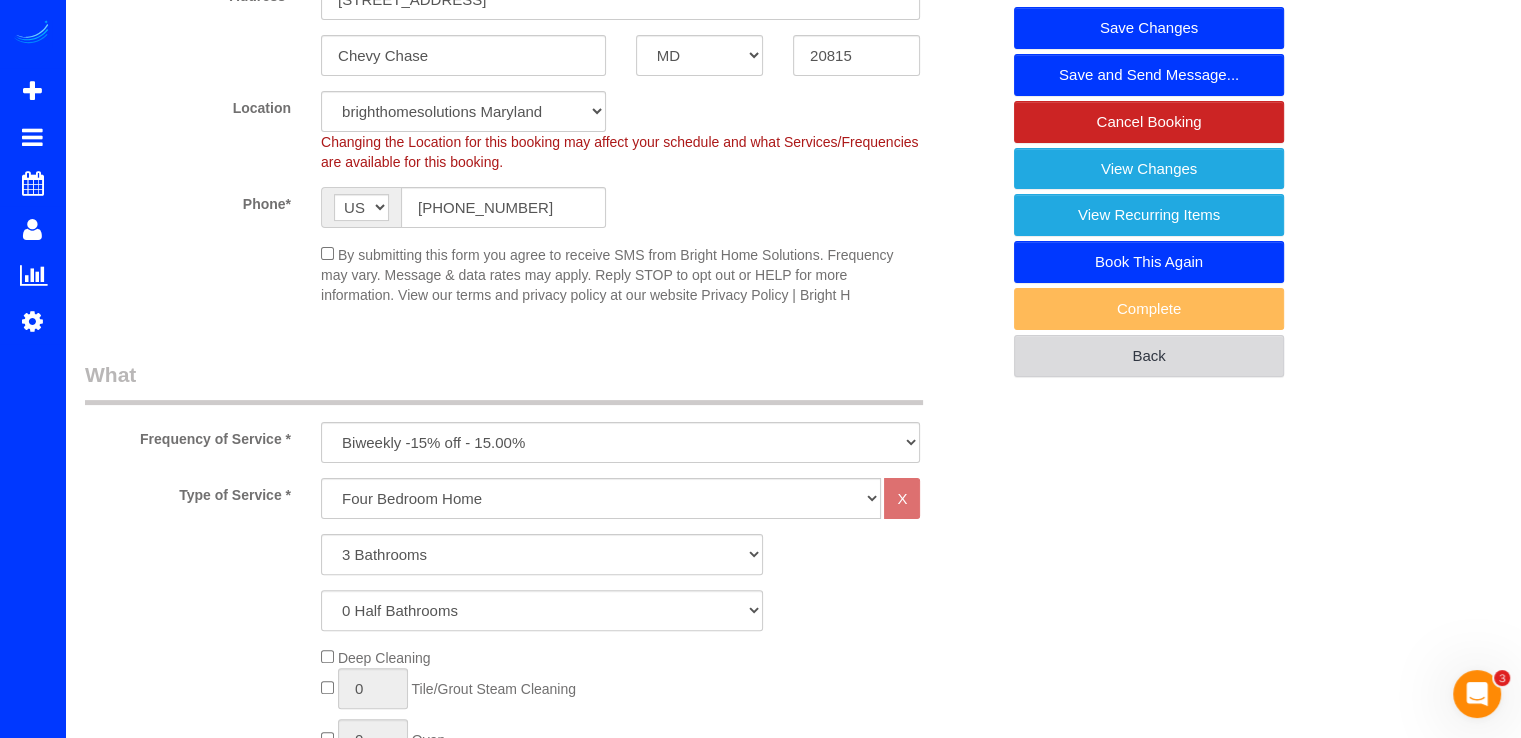 scroll, scrollTop: 0, scrollLeft: 0, axis: both 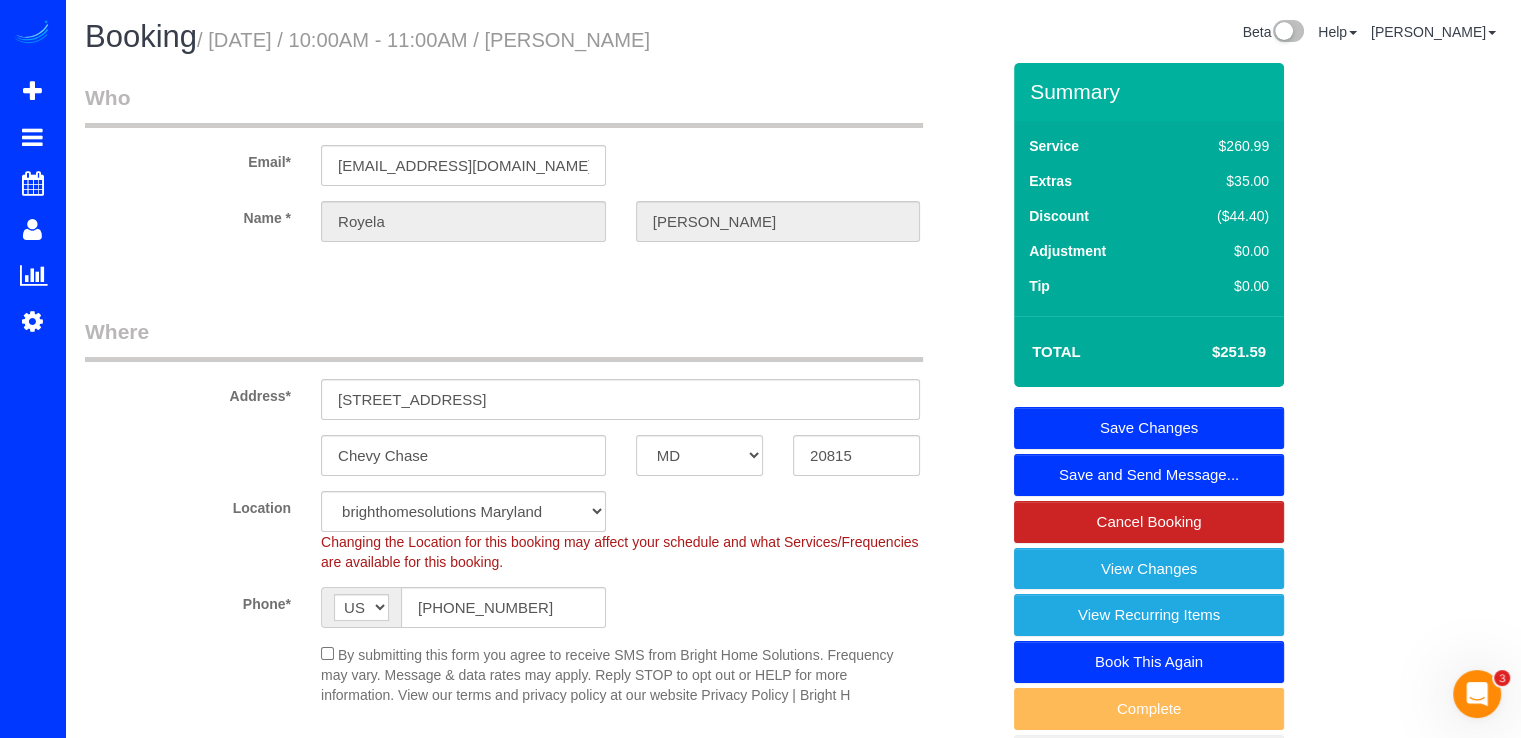 click on "Save Changes" at bounding box center (1149, 428) 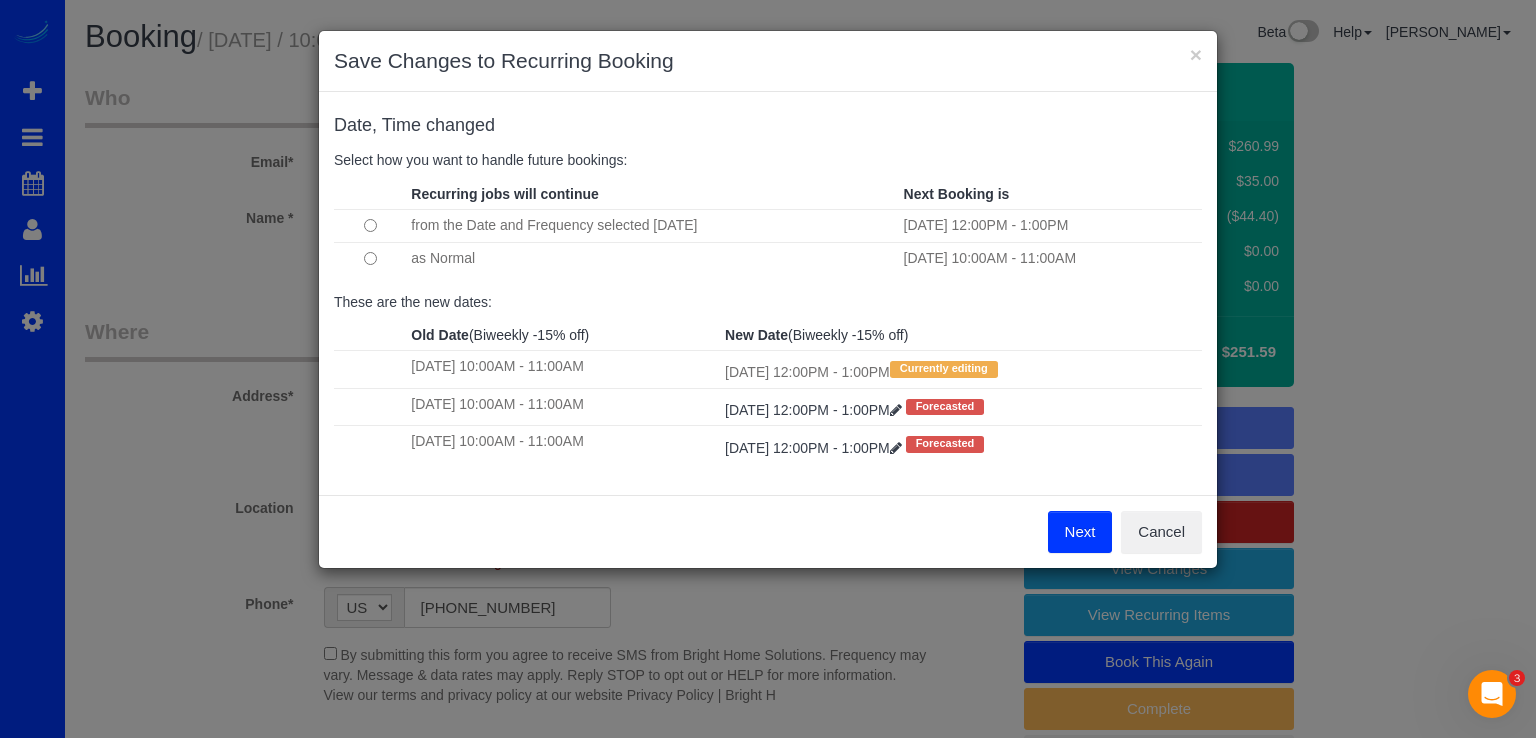 click at bounding box center [370, 258] 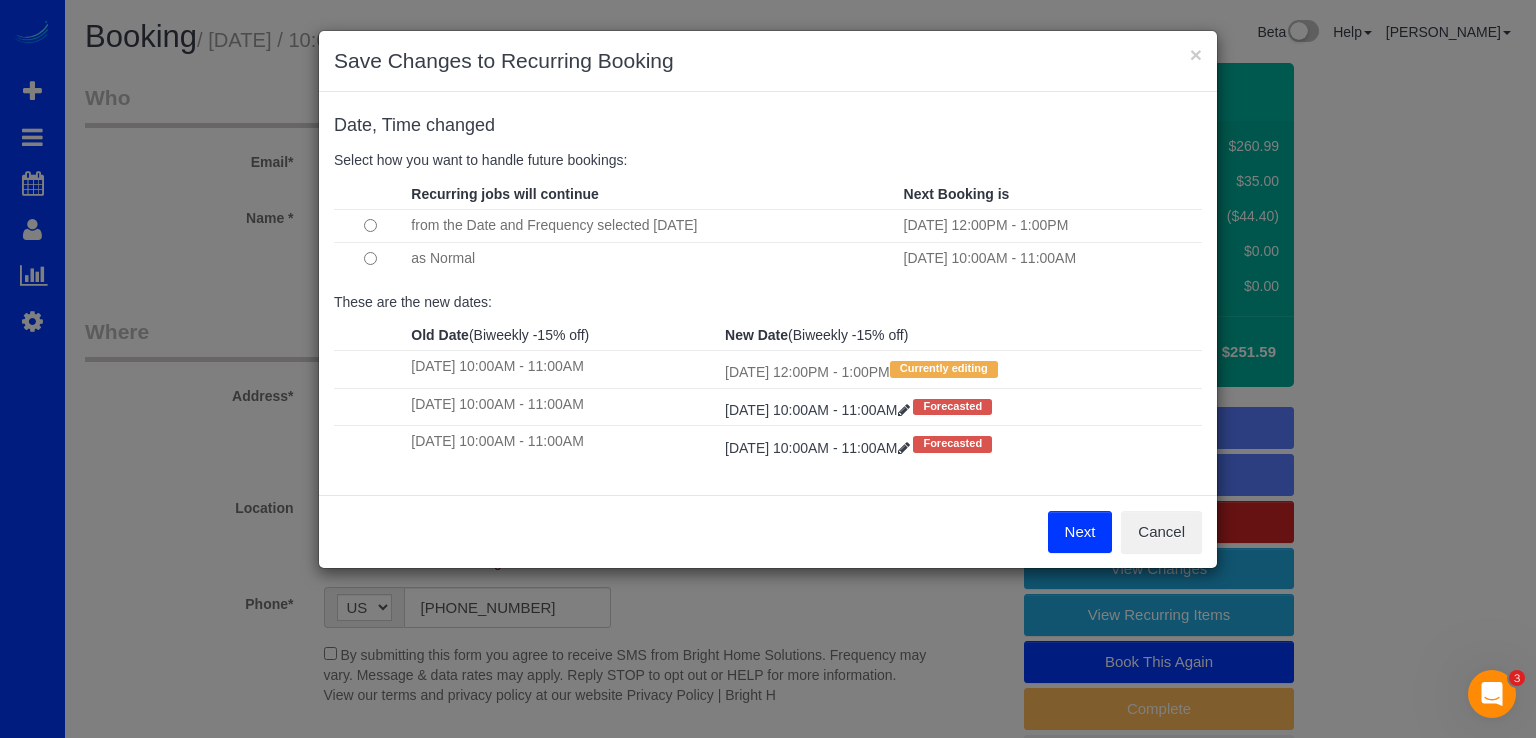 click on "Next" at bounding box center [1080, 532] 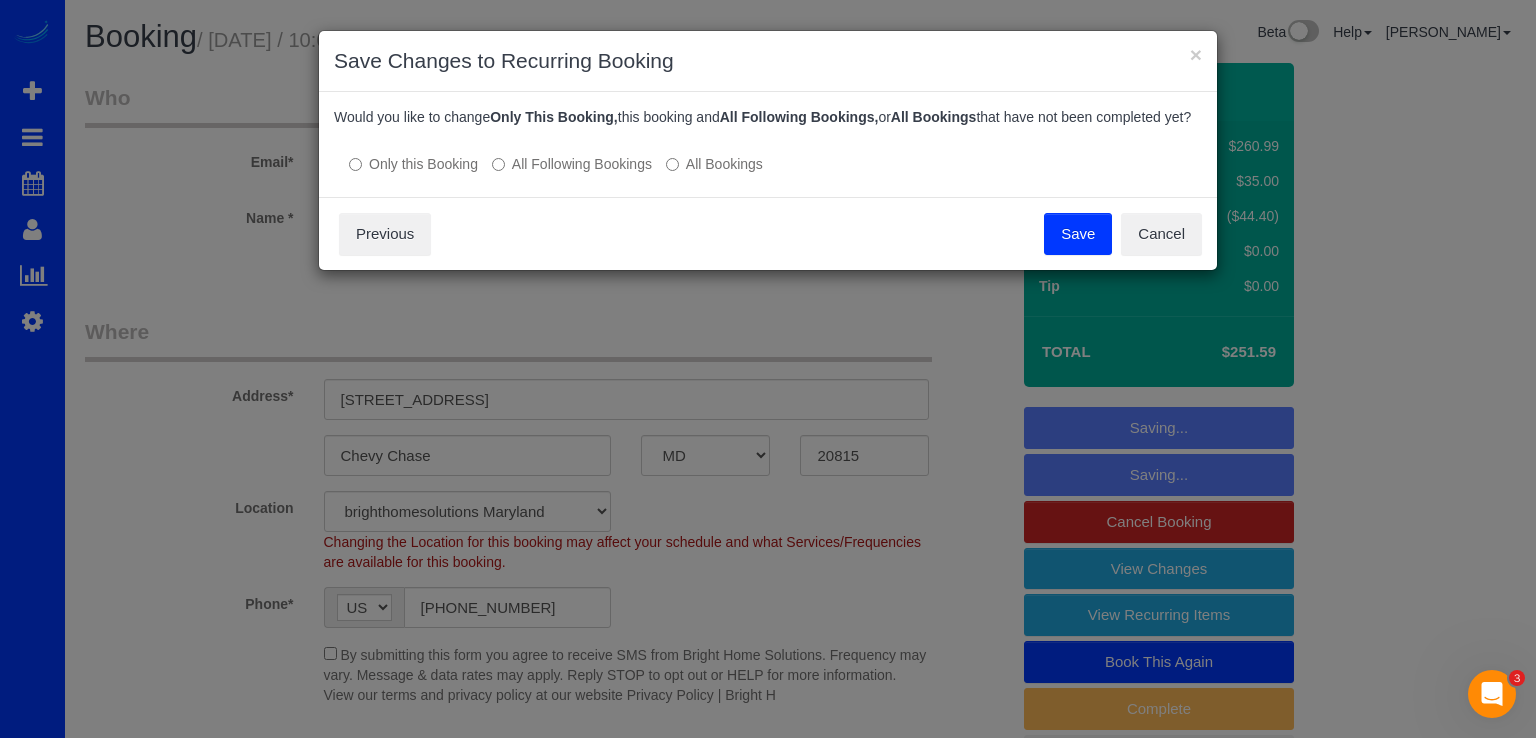 click on "Save" at bounding box center [1078, 234] 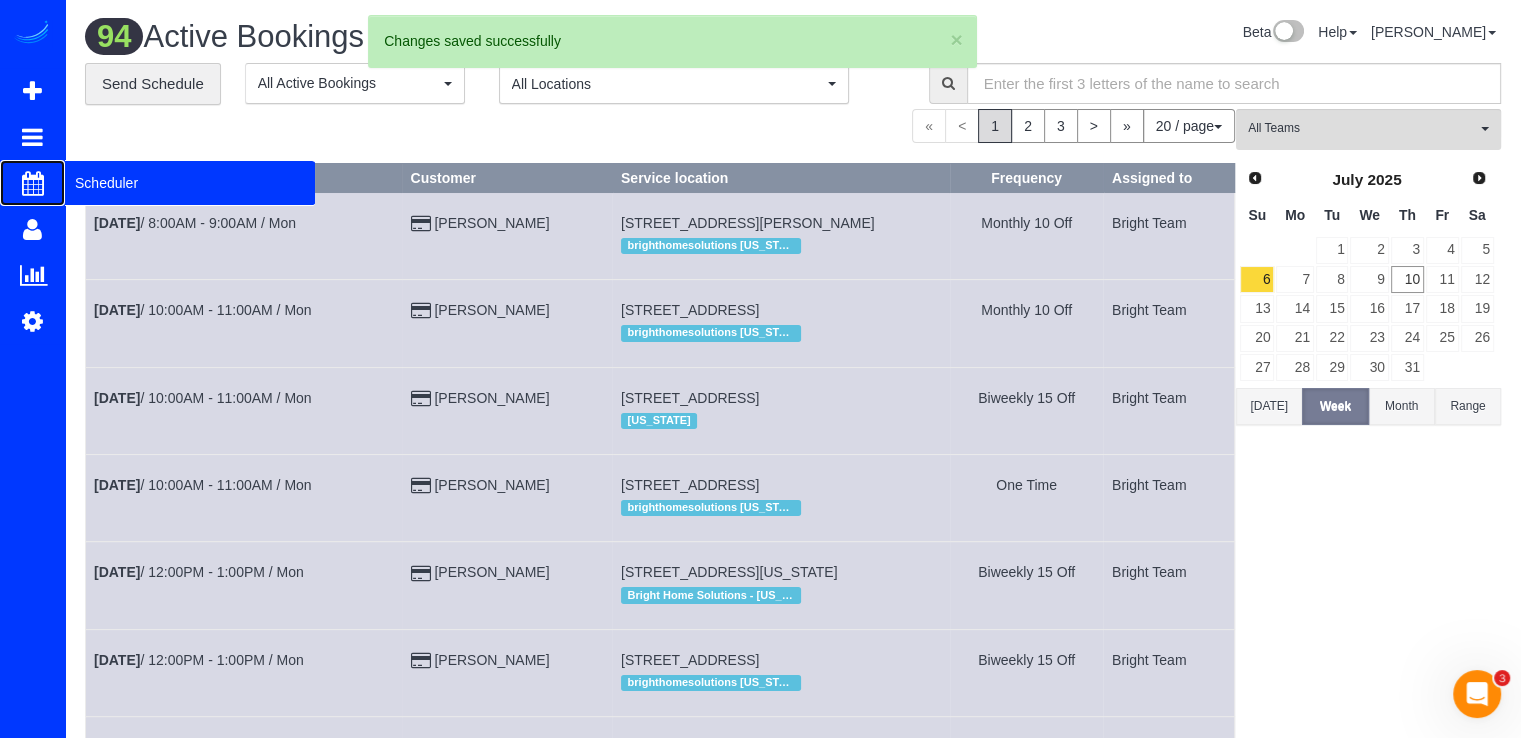 click on "Scheduler" at bounding box center (190, 183) 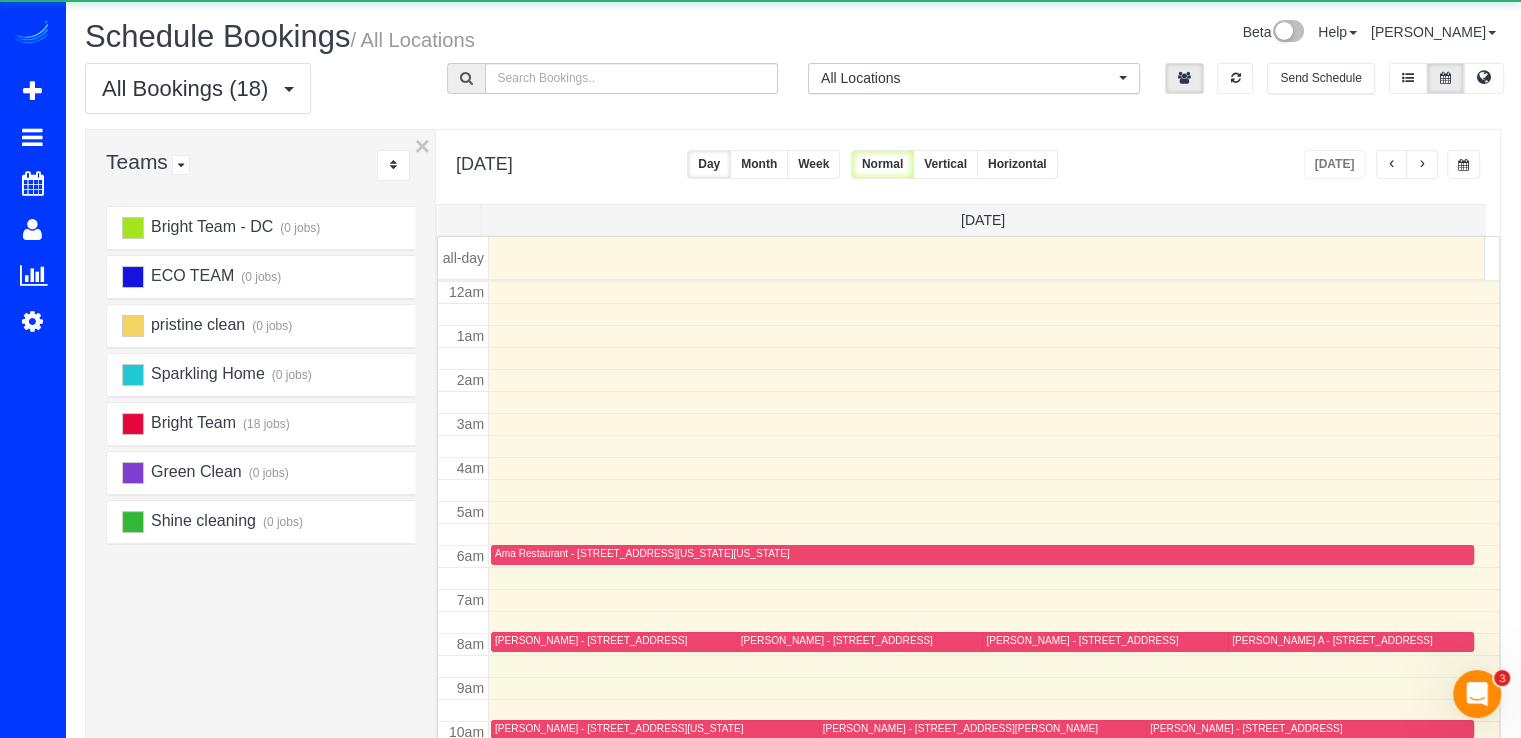 scroll, scrollTop: 263, scrollLeft: 0, axis: vertical 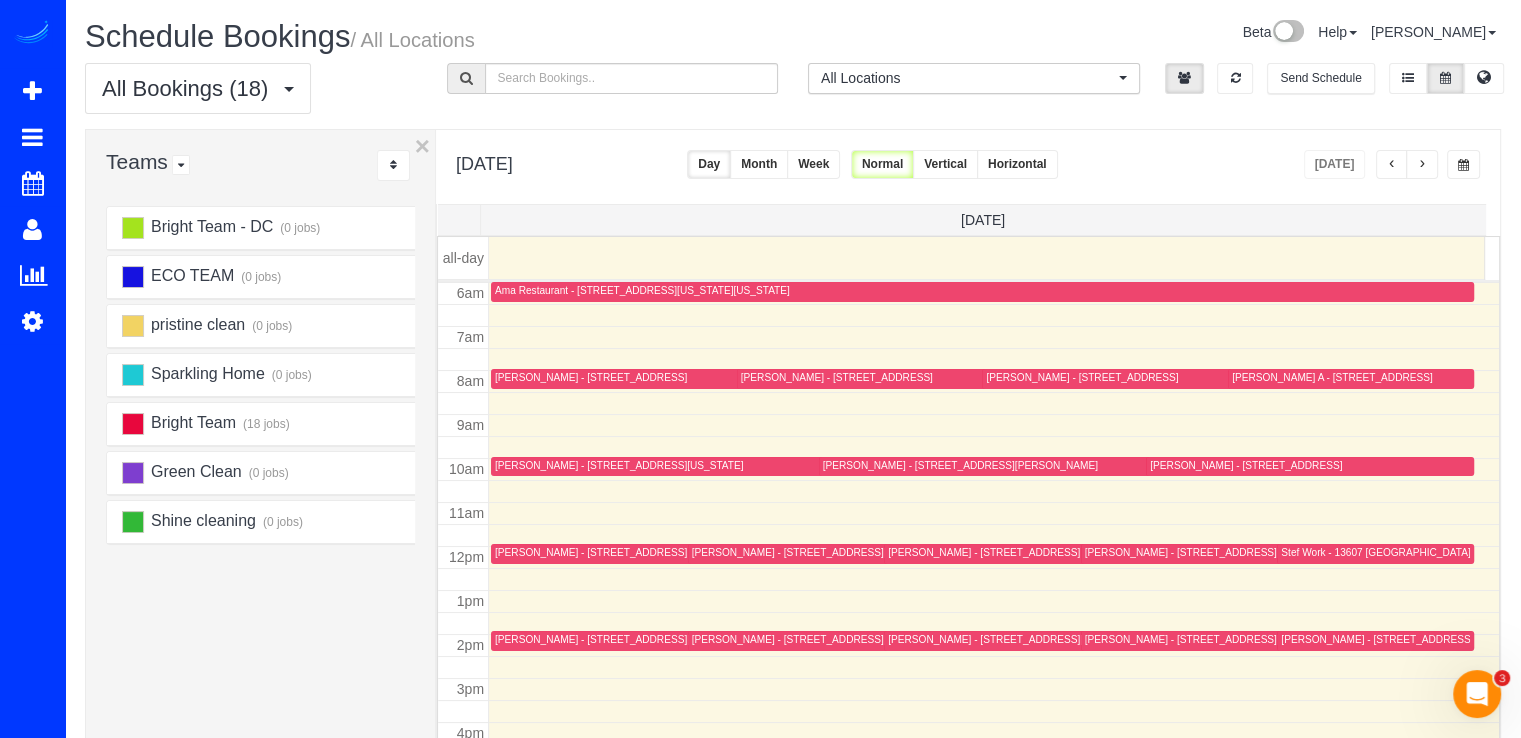 click at bounding box center (1422, 164) 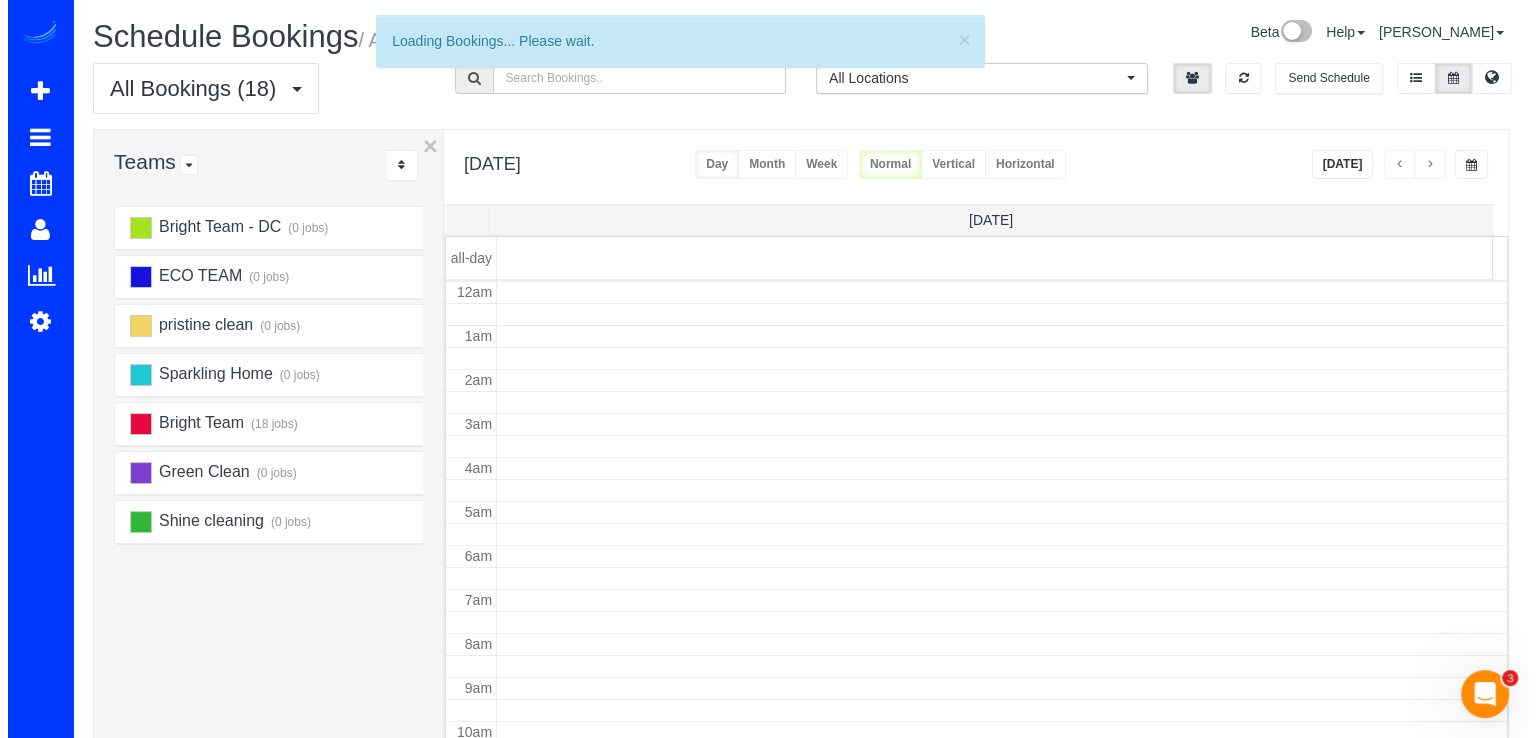 scroll, scrollTop: 263, scrollLeft: 0, axis: vertical 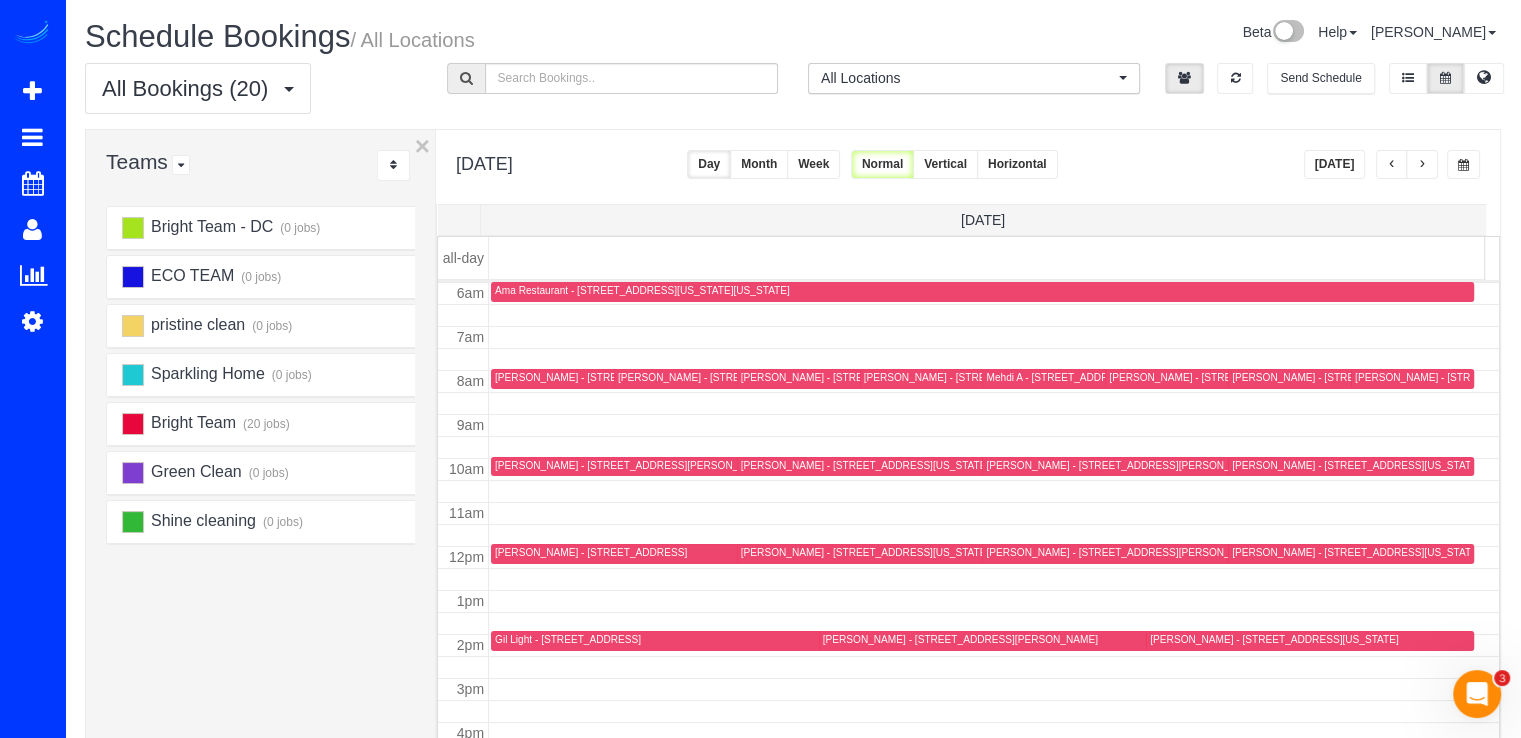 click on "[PERSON_NAME] - [STREET_ADDRESS][US_STATE]" at bounding box center (1479, 377) 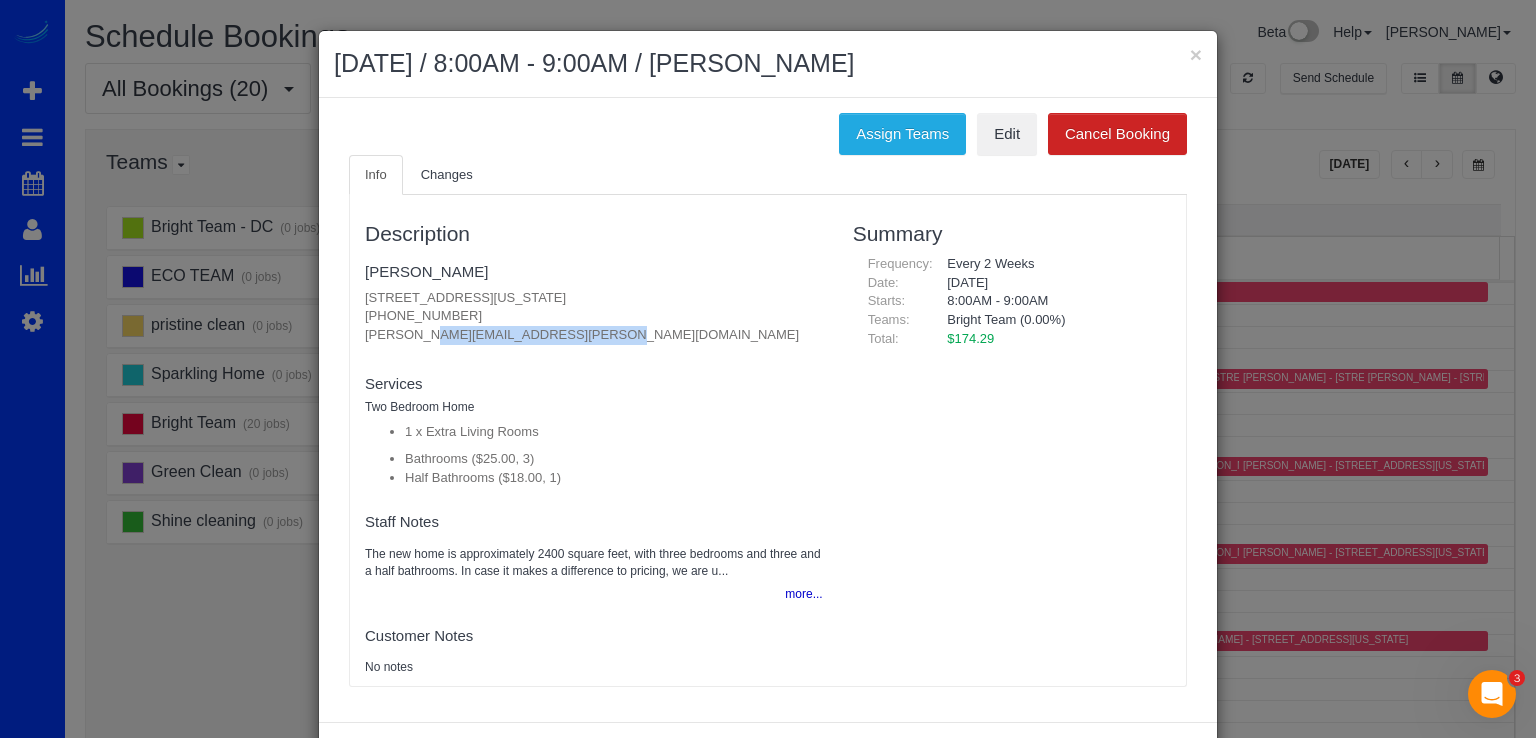 drag, startPoint x: 418, startPoint y: 339, endPoint x: 572, endPoint y: 329, distance: 154.32434 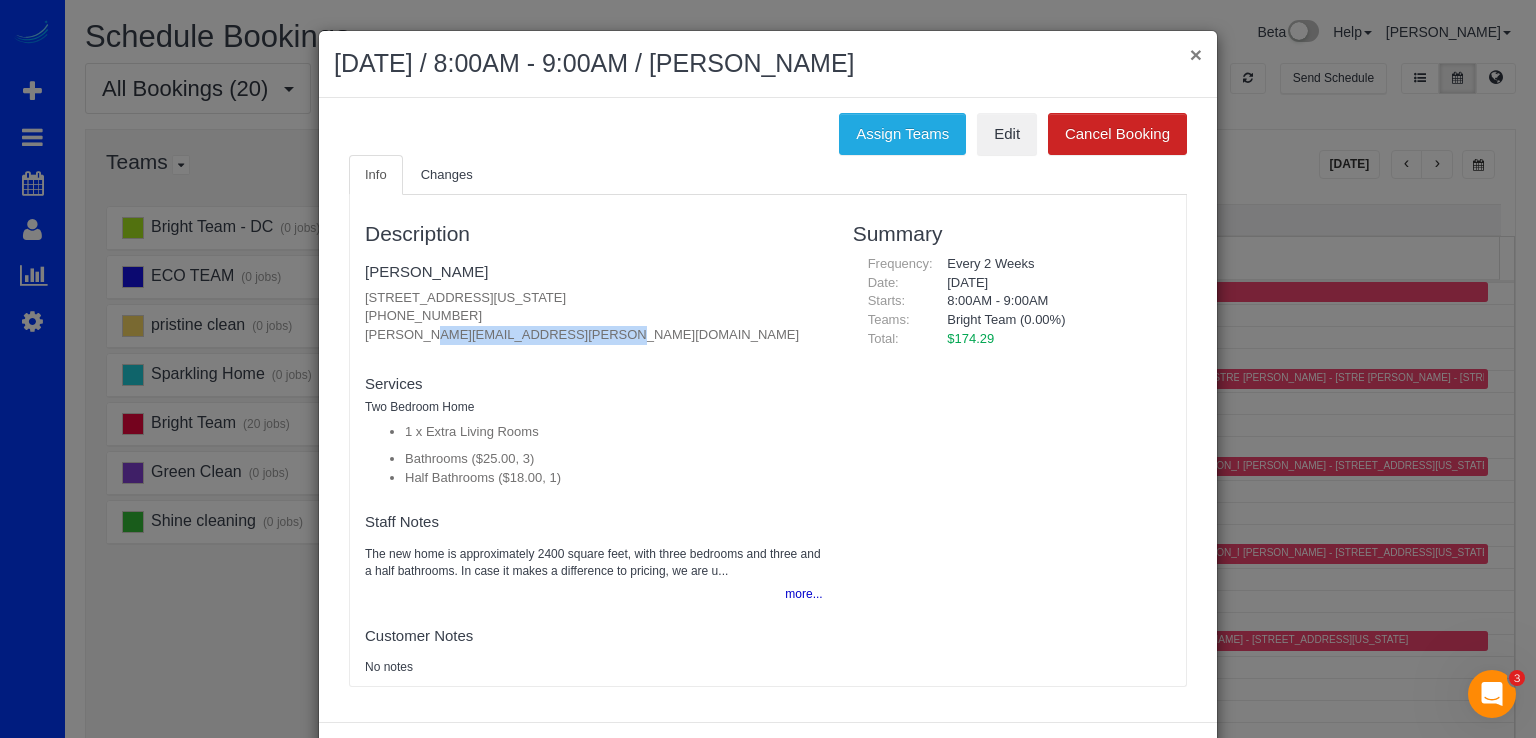 click on "×" at bounding box center (1196, 54) 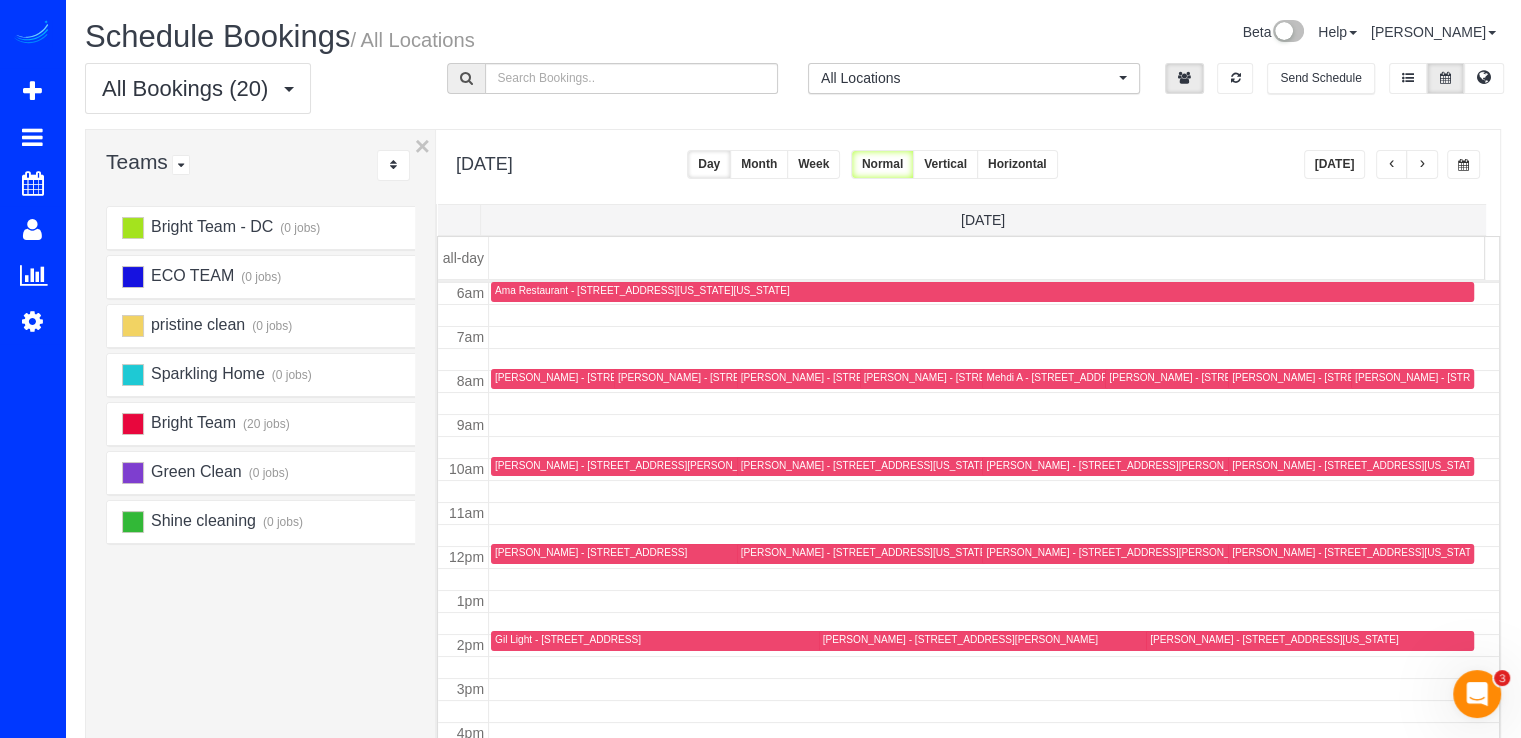 click on "[PERSON_NAME] - [STREET_ADDRESS][US_STATE]" at bounding box center (1479, 377) 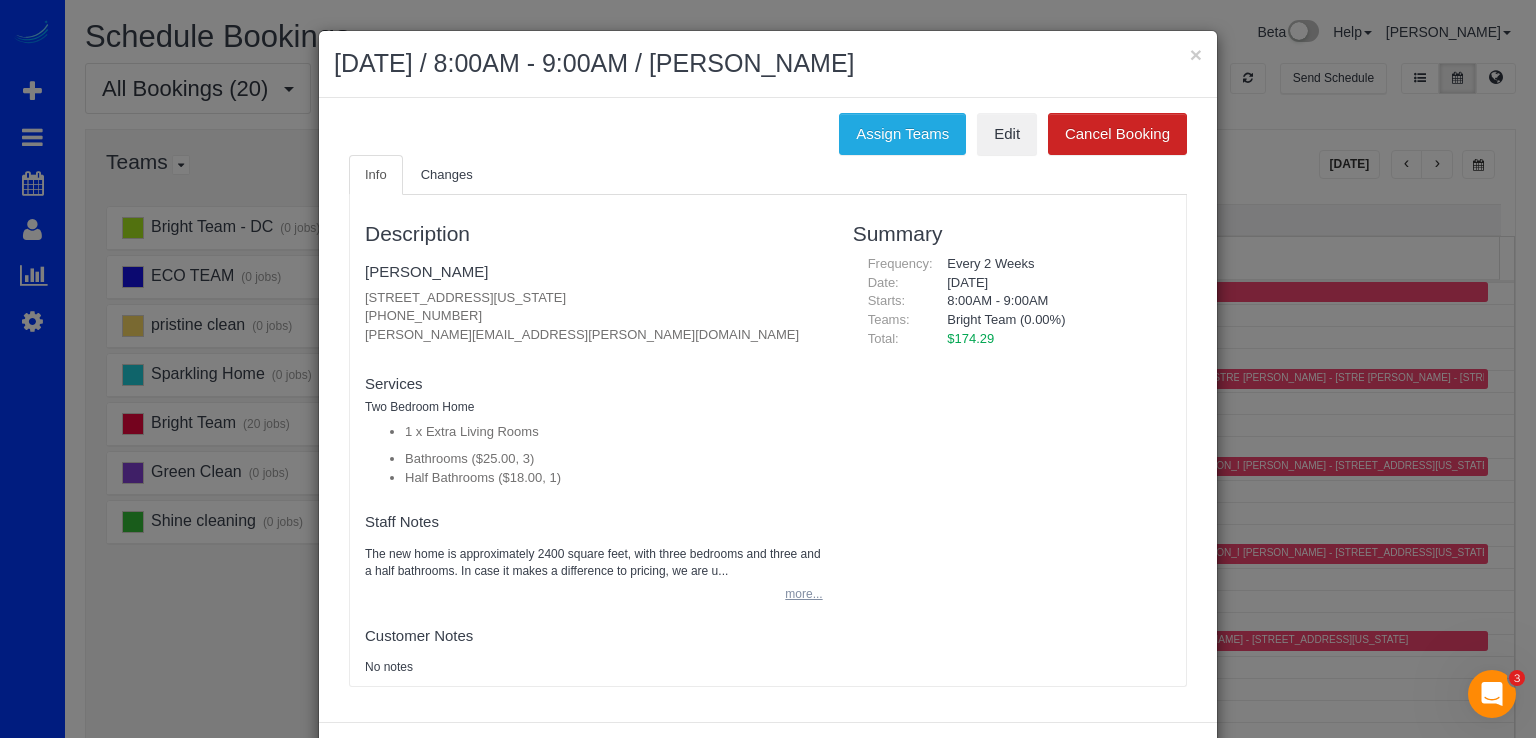 click on "more..." at bounding box center (797, 594) 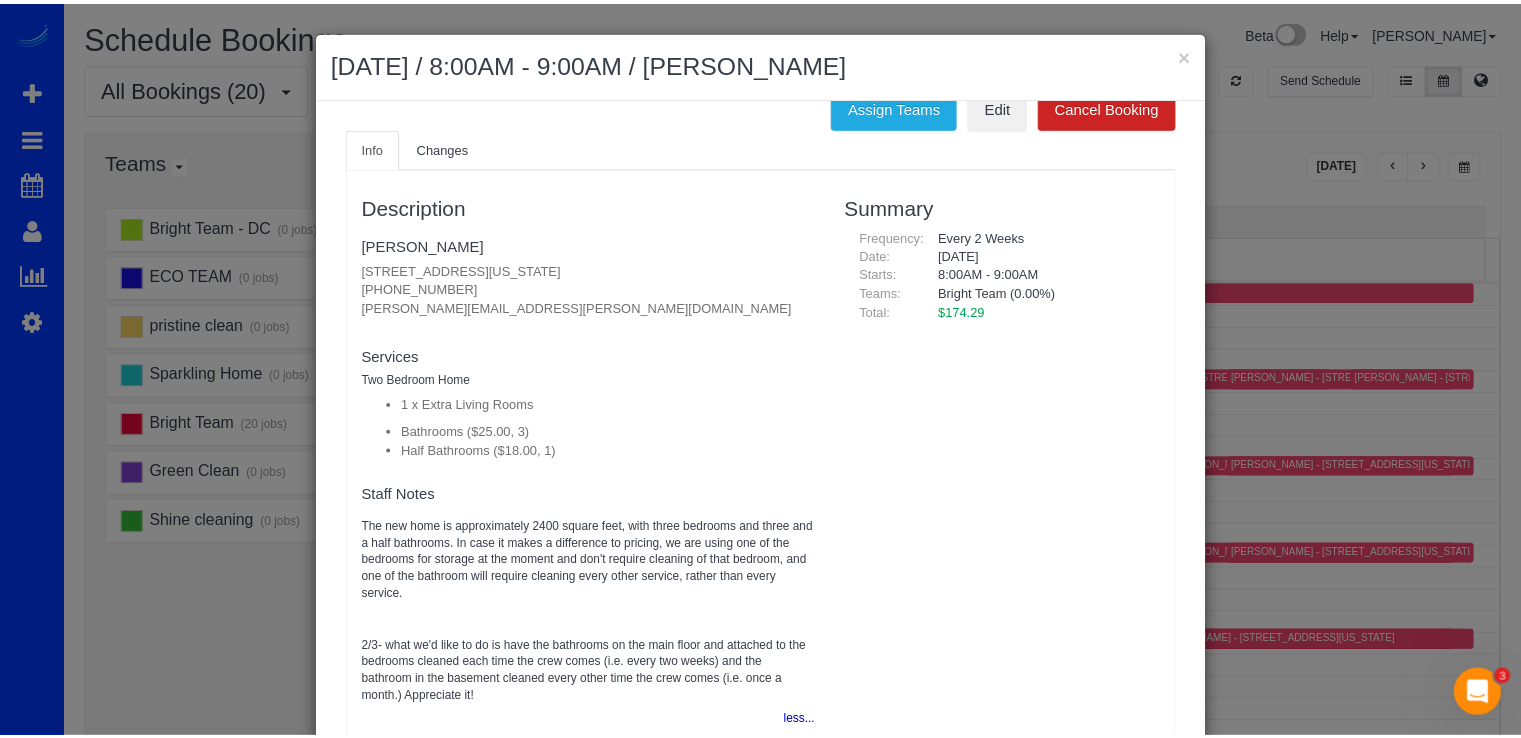 scroll, scrollTop: 0, scrollLeft: 0, axis: both 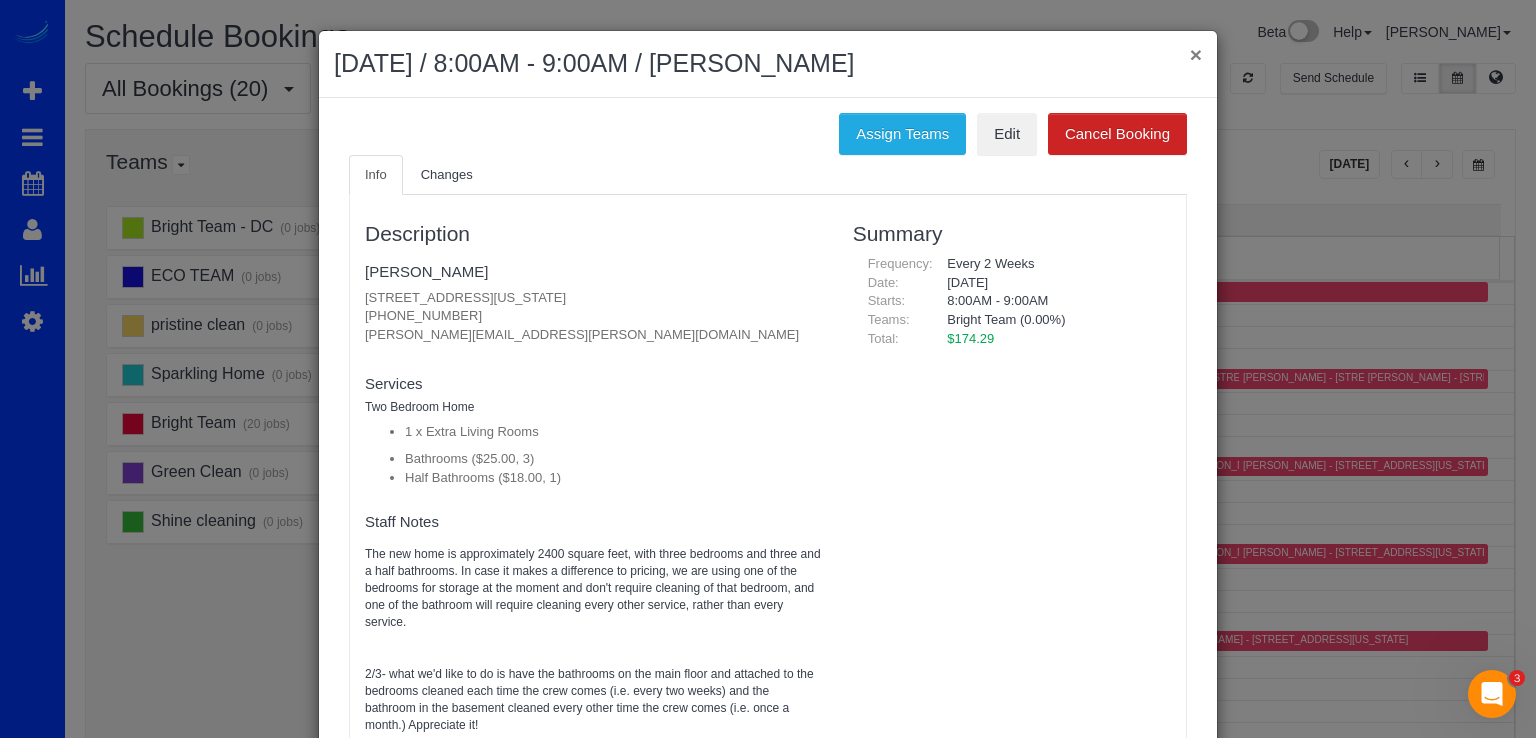 click on "×" at bounding box center [1196, 54] 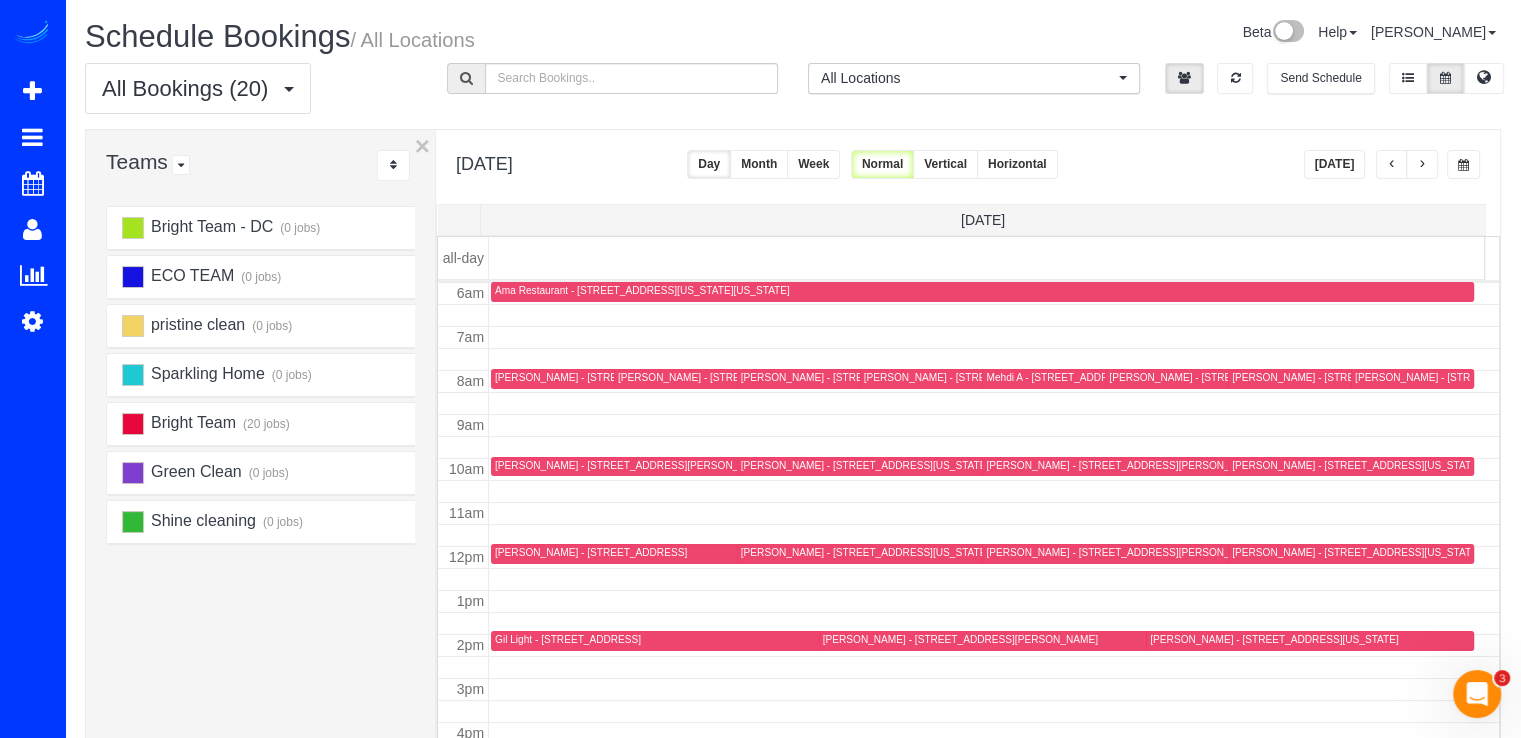 click at bounding box center [1392, 165] 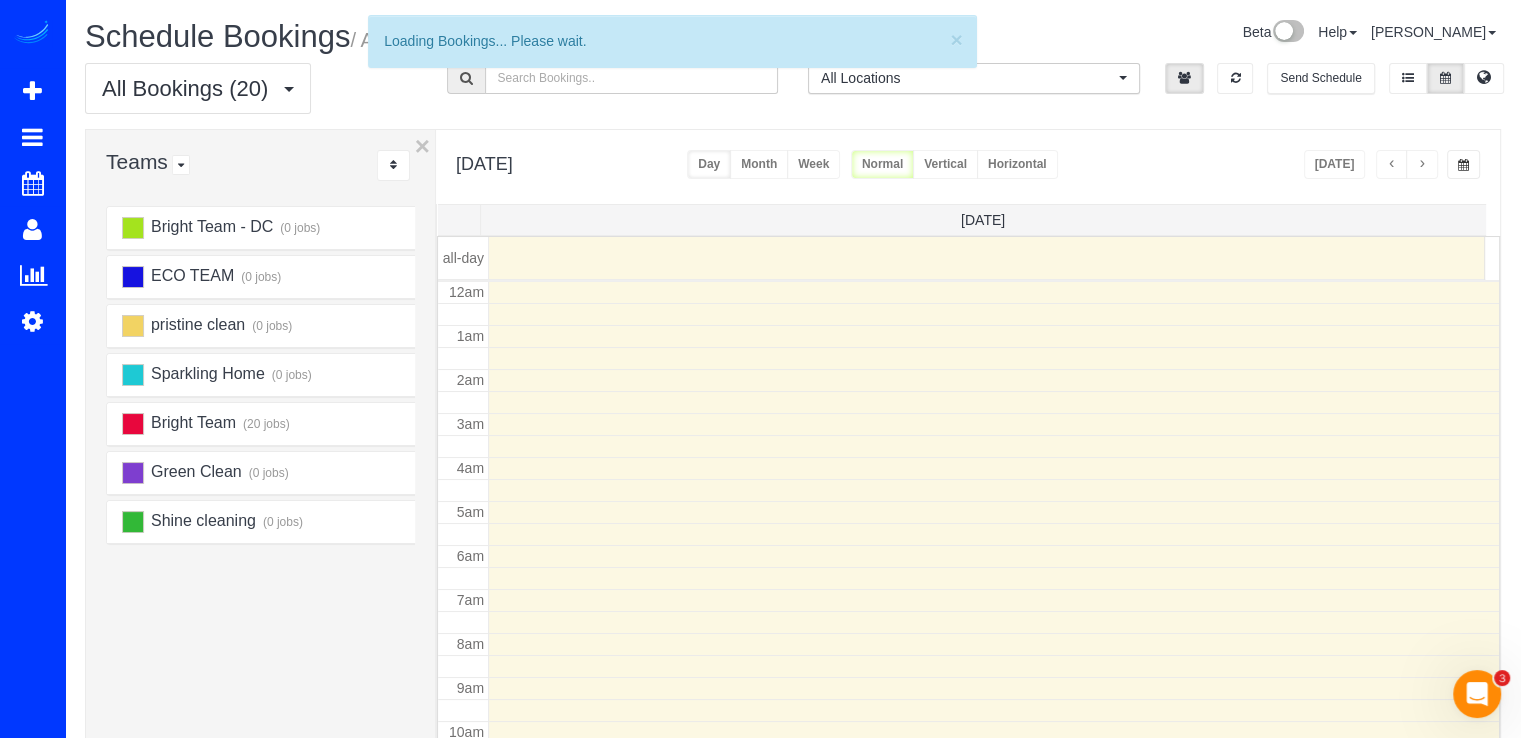 scroll, scrollTop: 263, scrollLeft: 0, axis: vertical 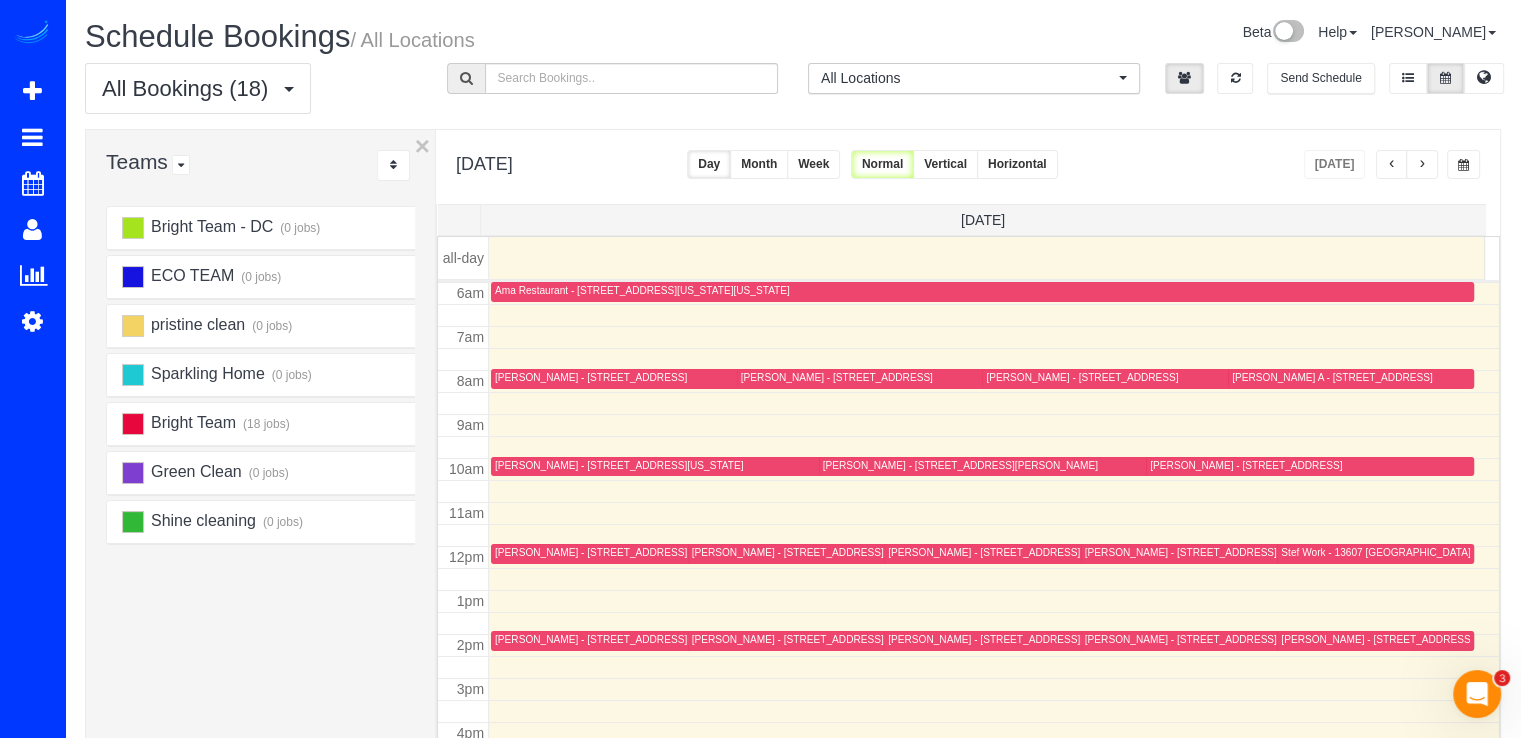 click at bounding box center (1392, 165) 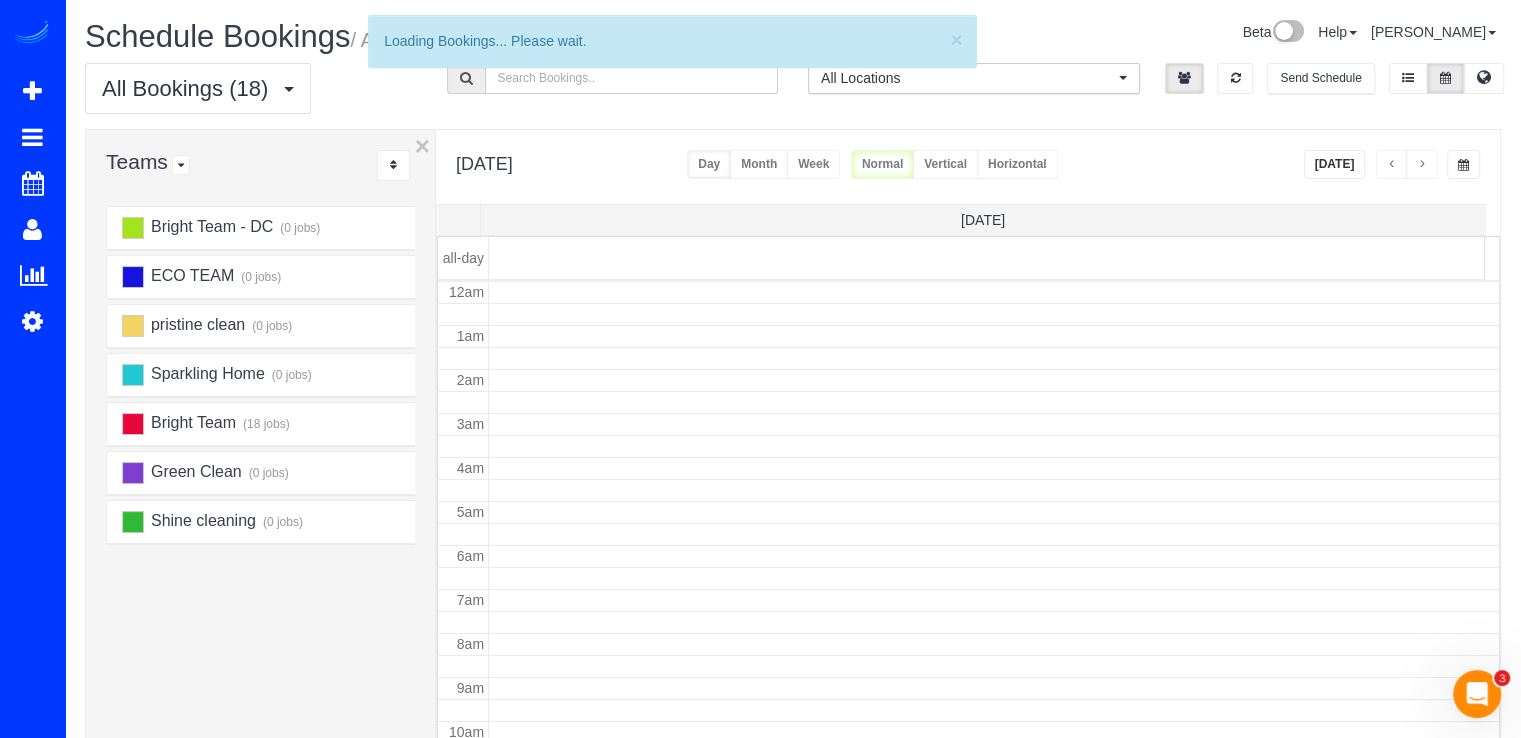 scroll, scrollTop: 263, scrollLeft: 0, axis: vertical 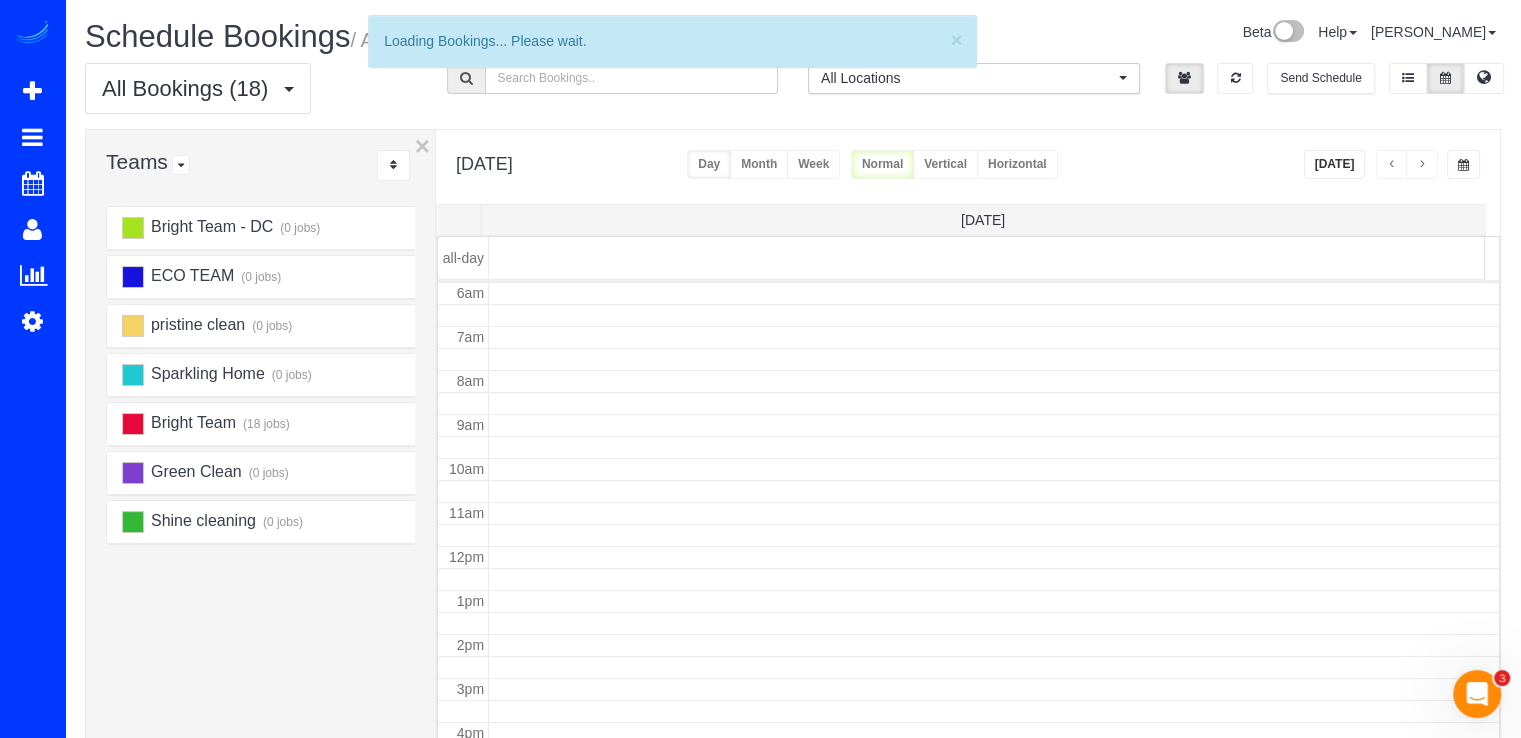 click at bounding box center [1392, 165] 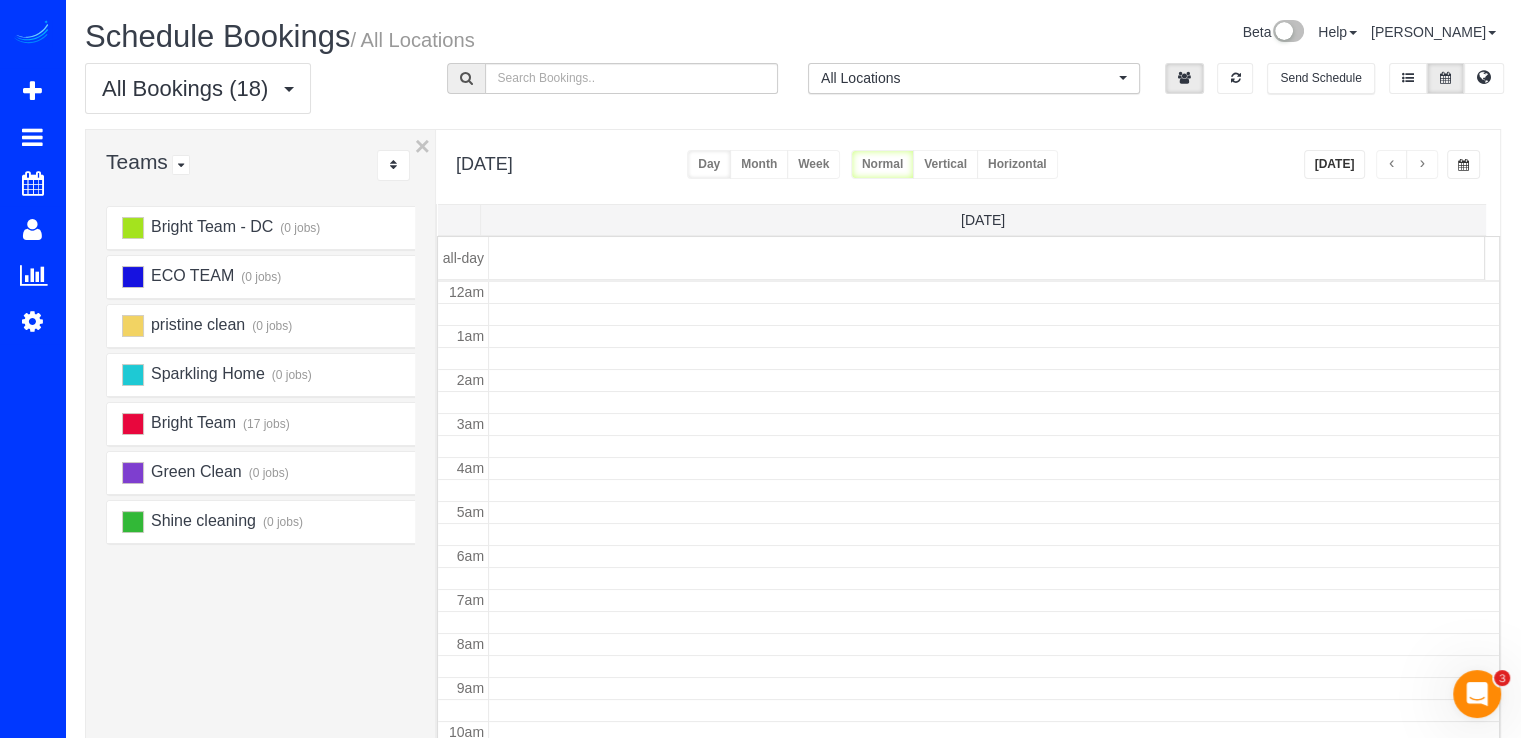 scroll, scrollTop: 263, scrollLeft: 0, axis: vertical 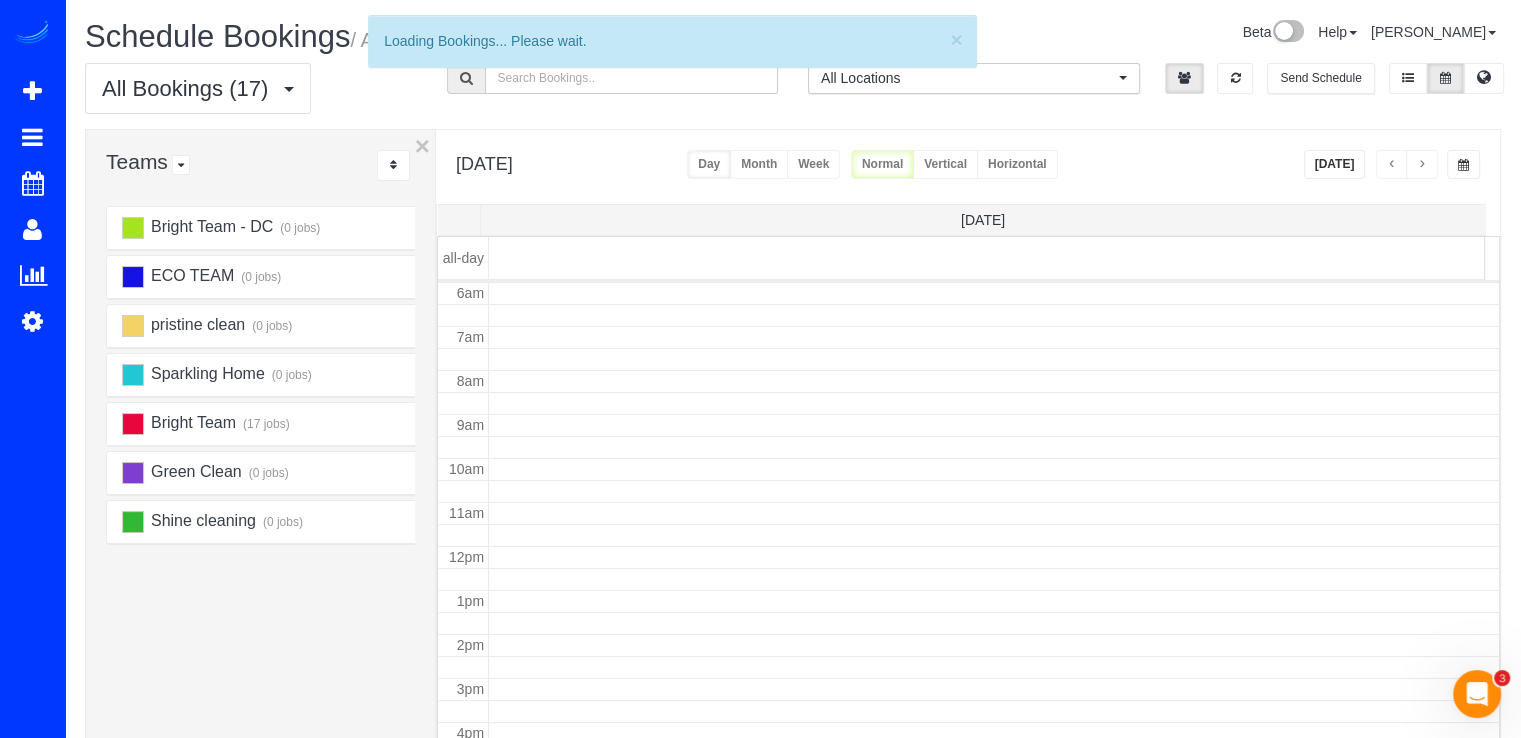 click at bounding box center [1392, 165] 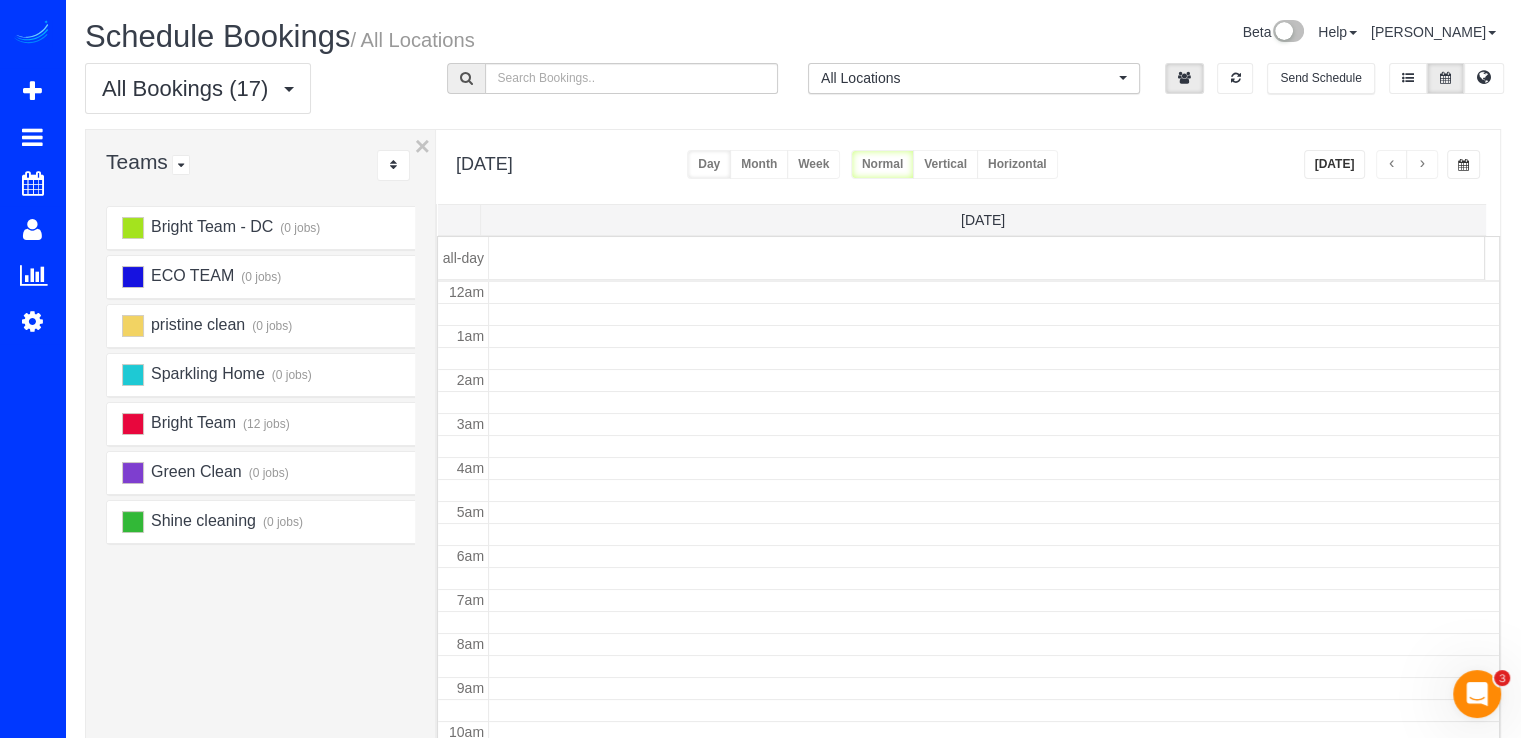 scroll, scrollTop: 263, scrollLeft: 0, axis: vertical 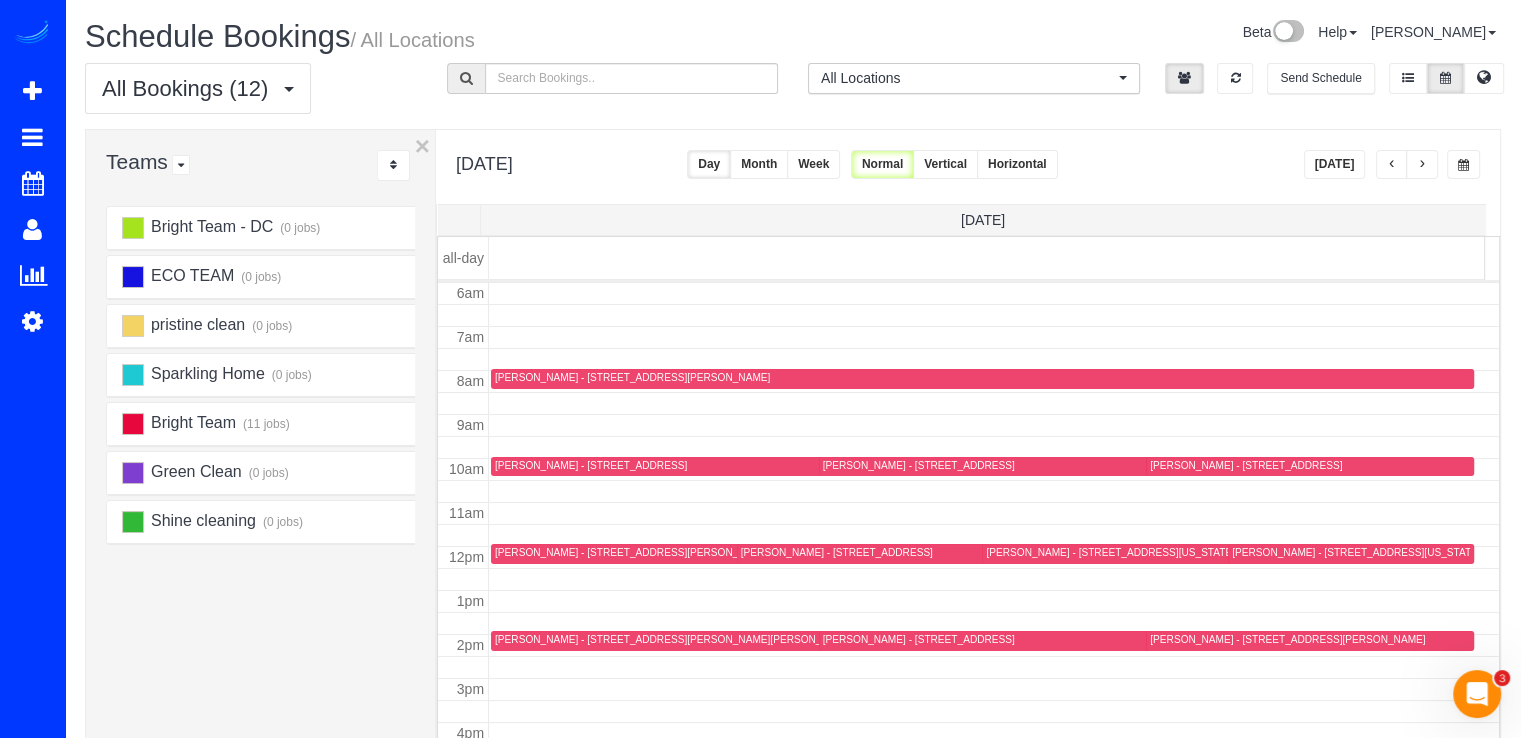 click at bounding box center [1392, 165] 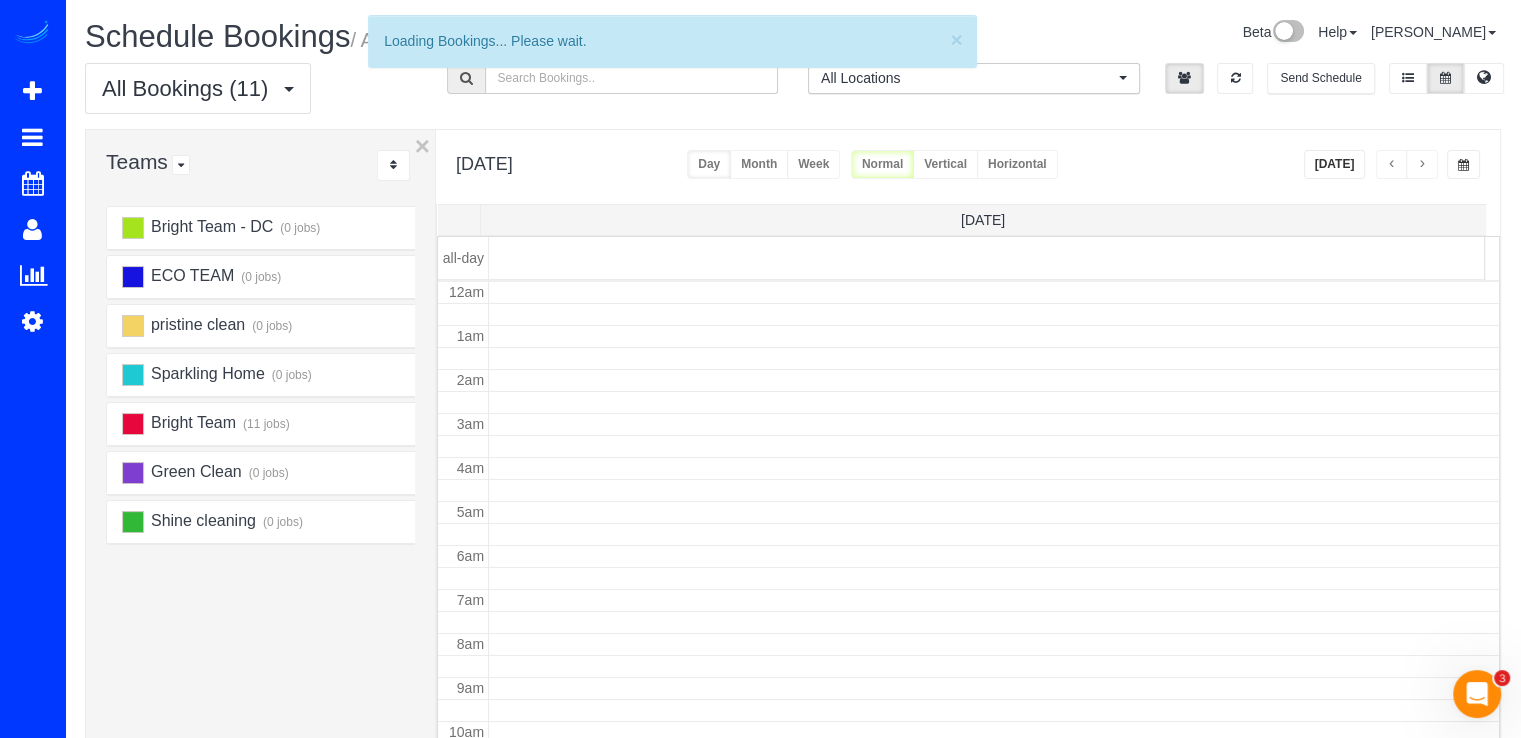 scroll, scrollTop: 263, scrollLeft: 0, axis: vertical 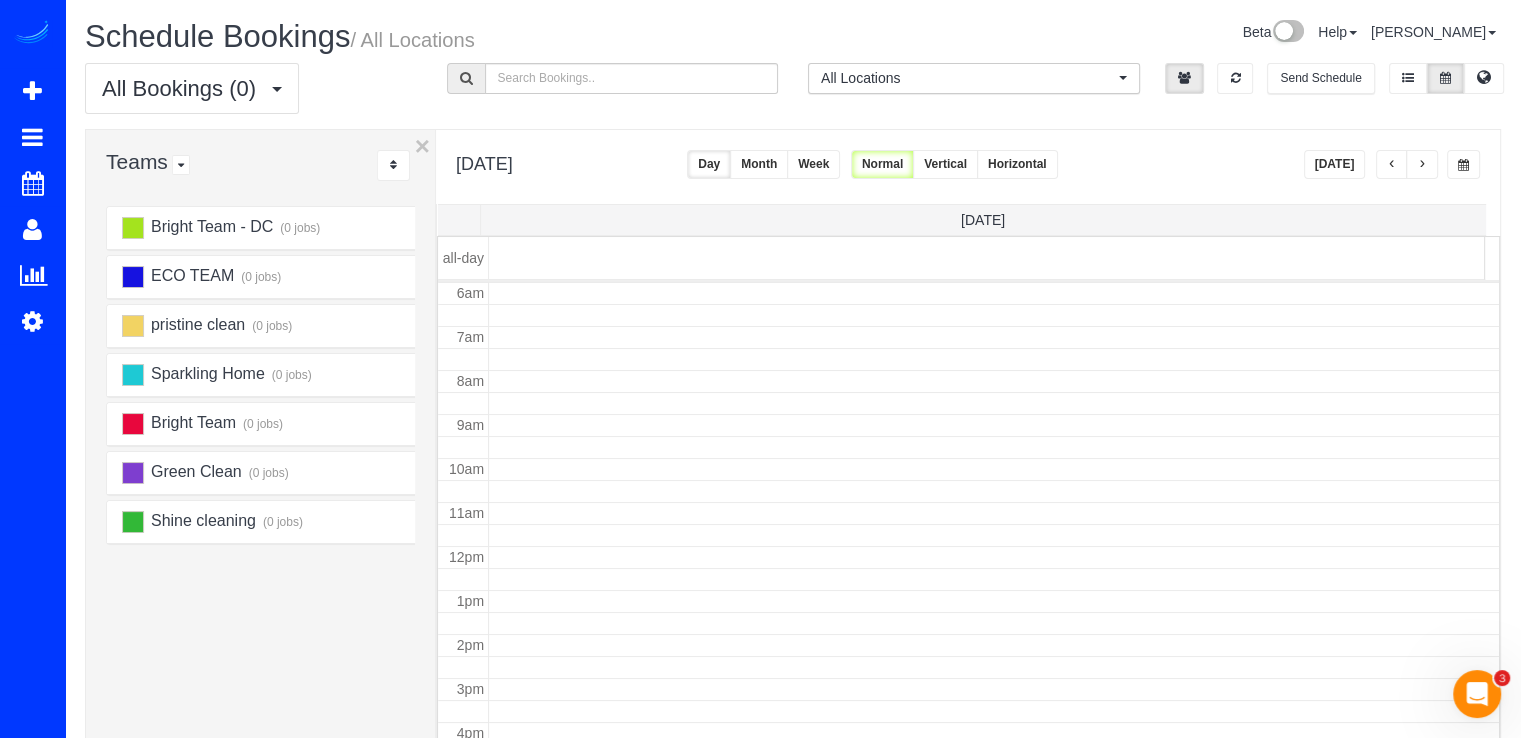 click at bounding box center (1392, 165) 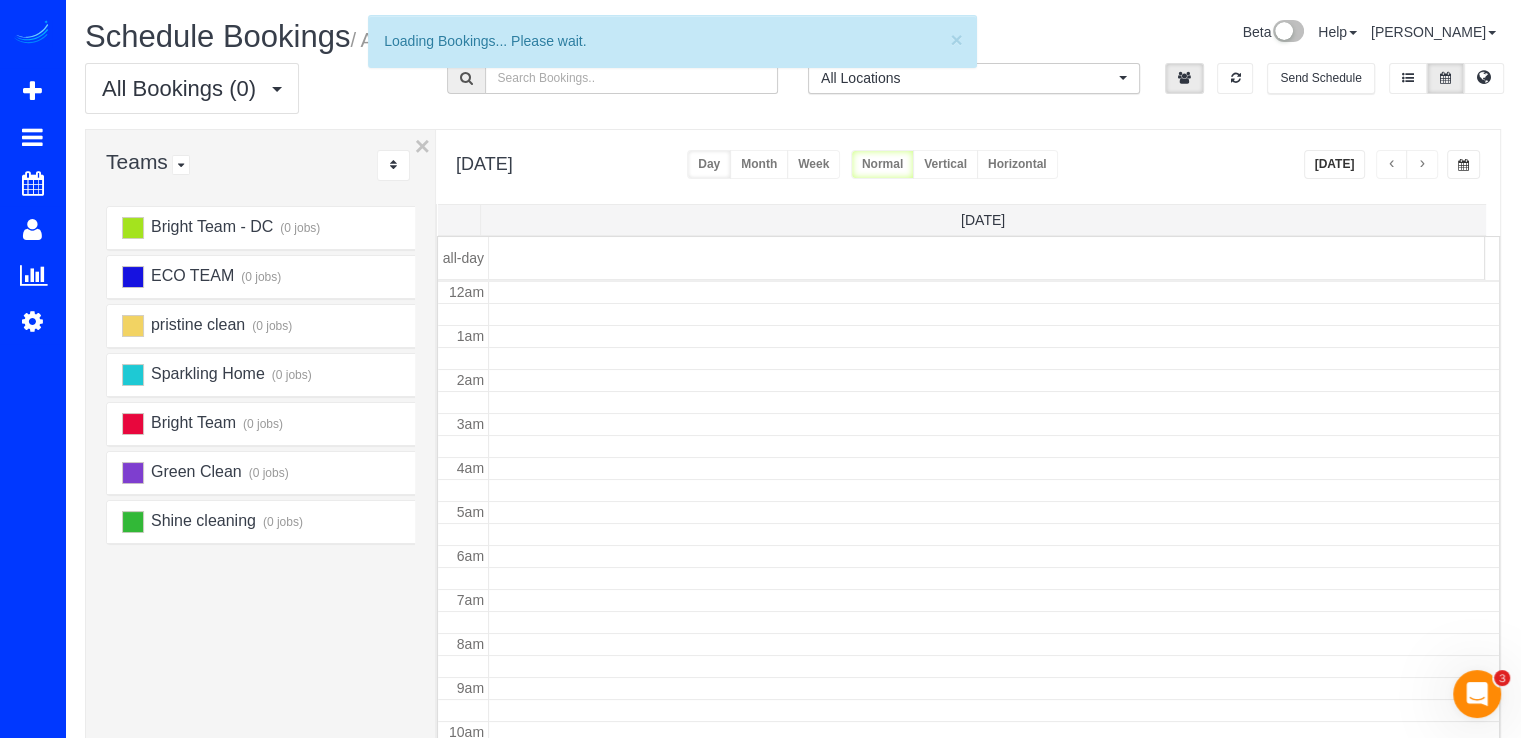 scroll, scrollTop: 263, scrollLeft: 0, axis: vertical 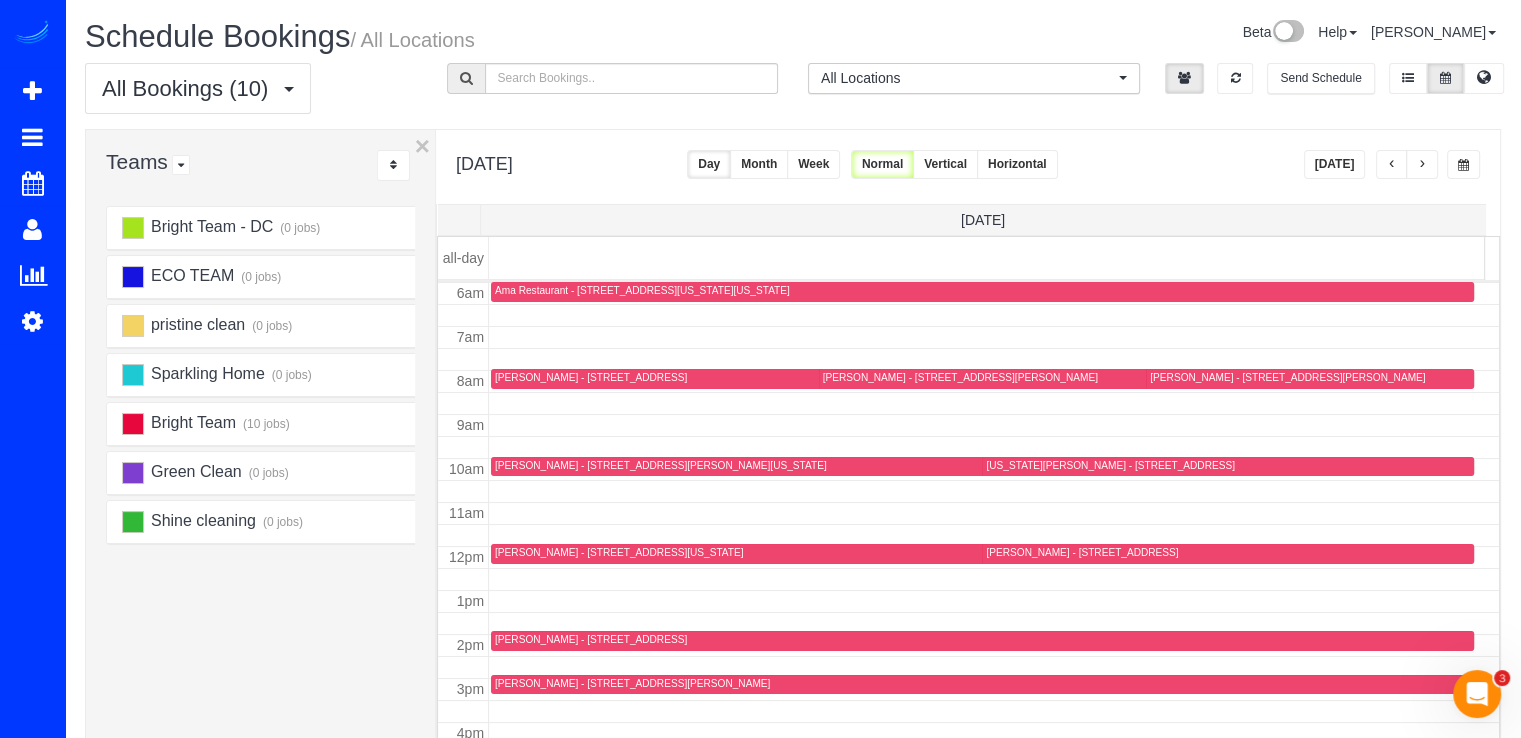 click at bounding box center (1392, 165) 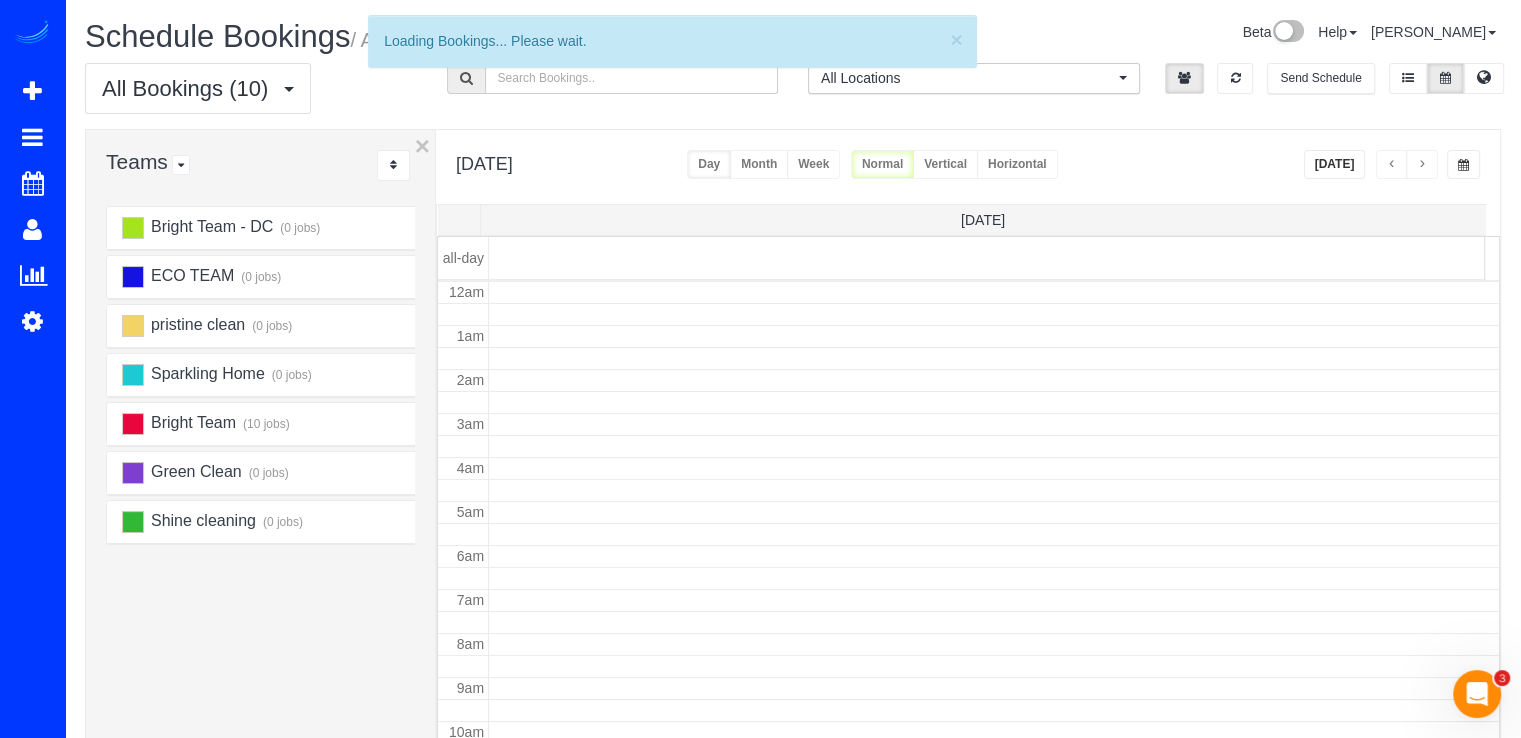 scroll, scrollTop: 263, scrollLeft: 0, axis: vertical 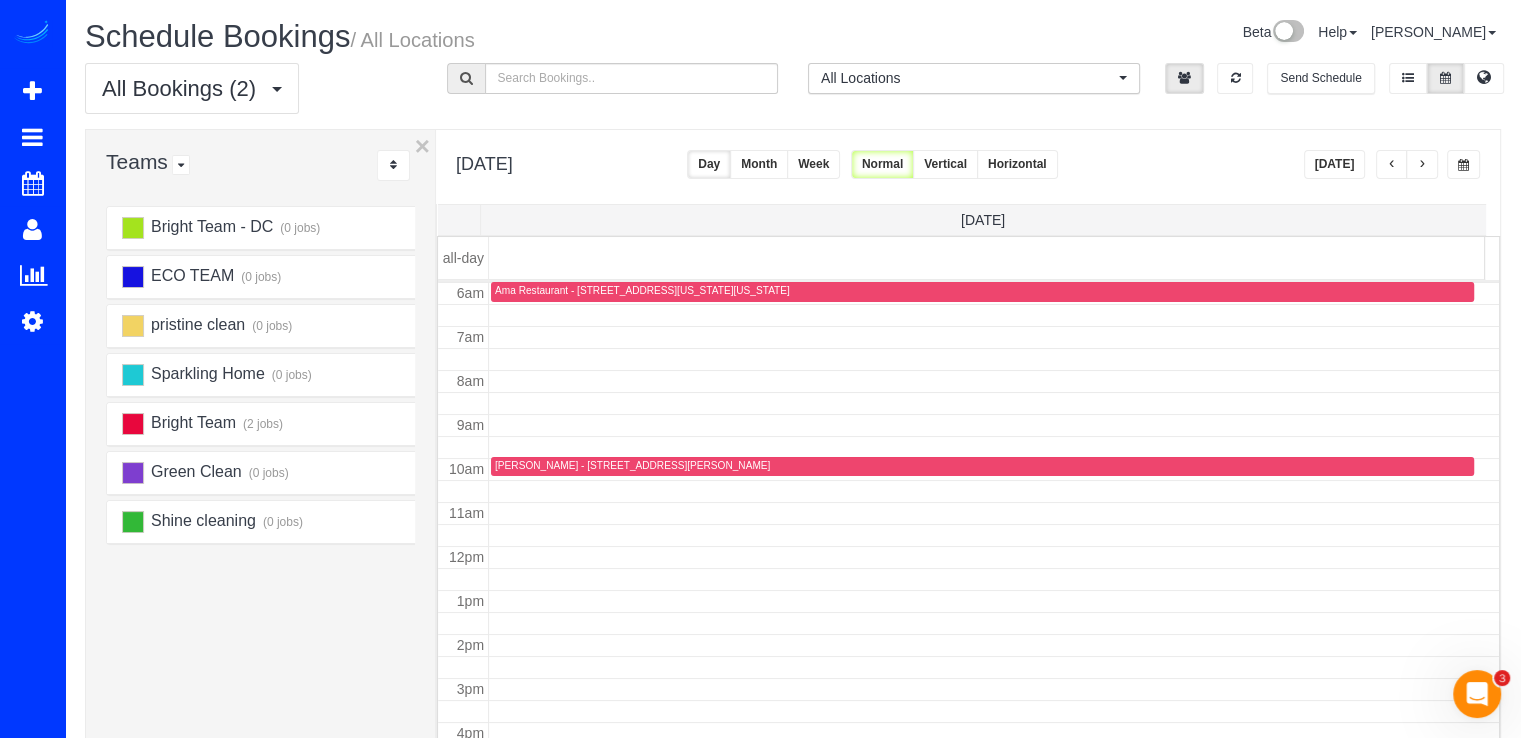 click at bounding box center [1392, 165] 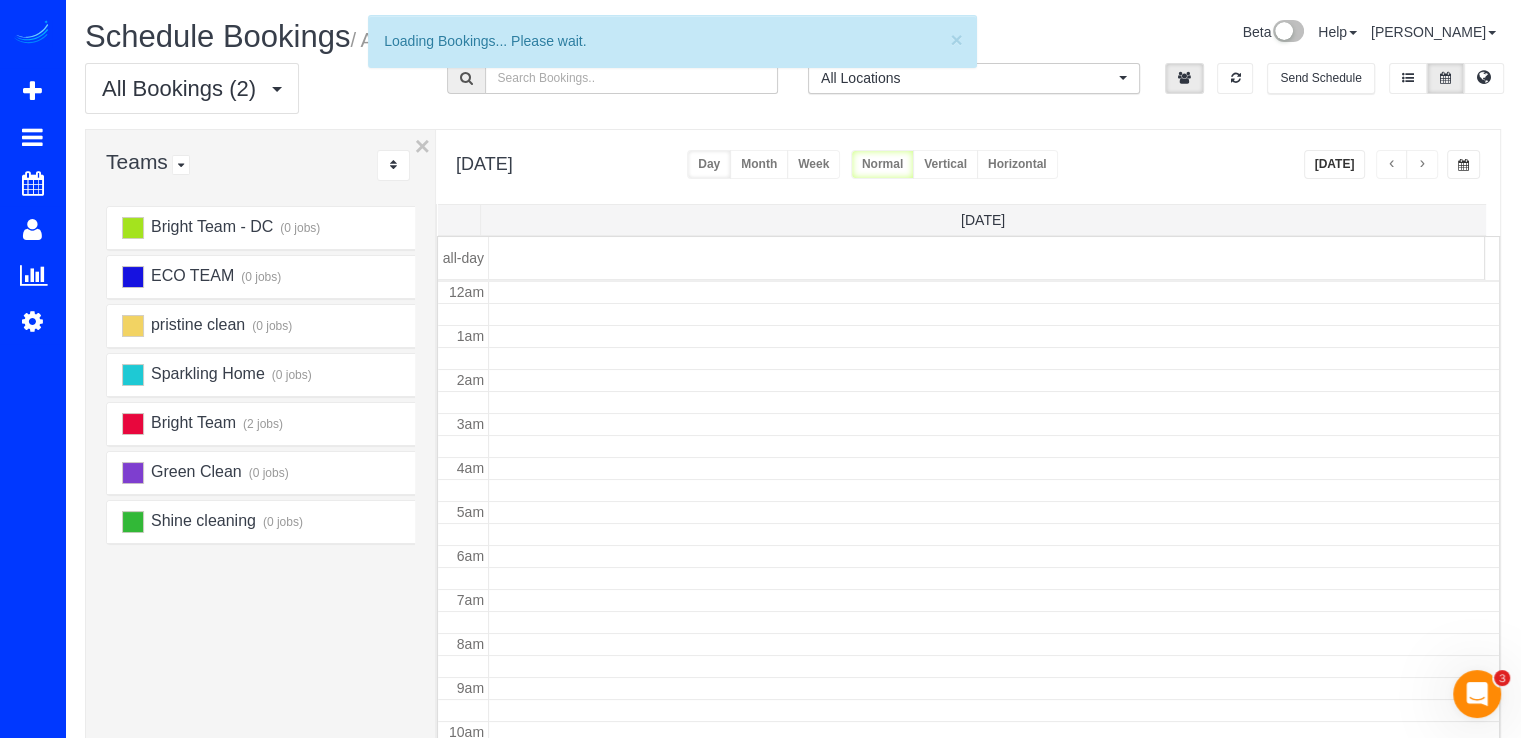 scroll, scrollTop: 263, scrollLeft: 0, axis: vertical 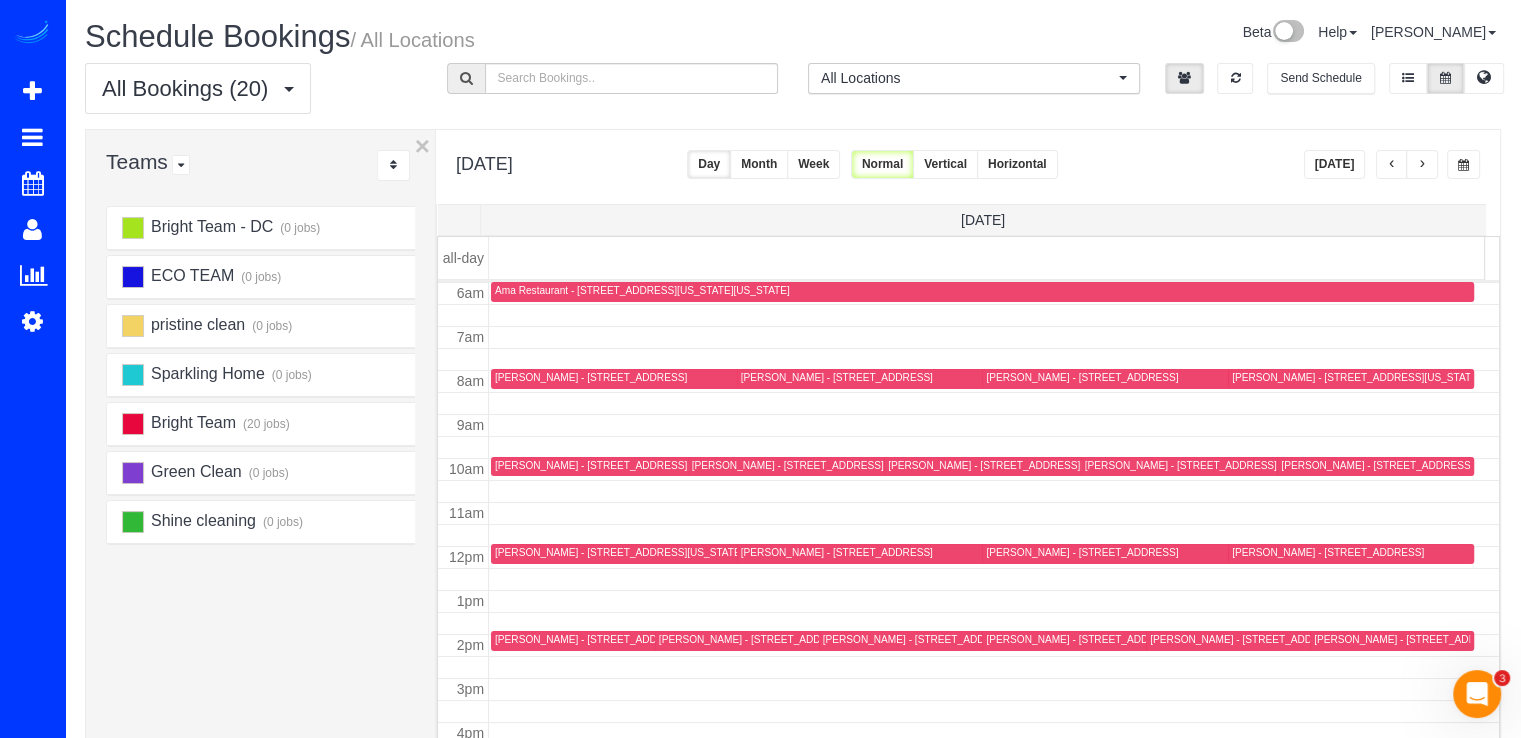 click at bounding box center [1392, 164] 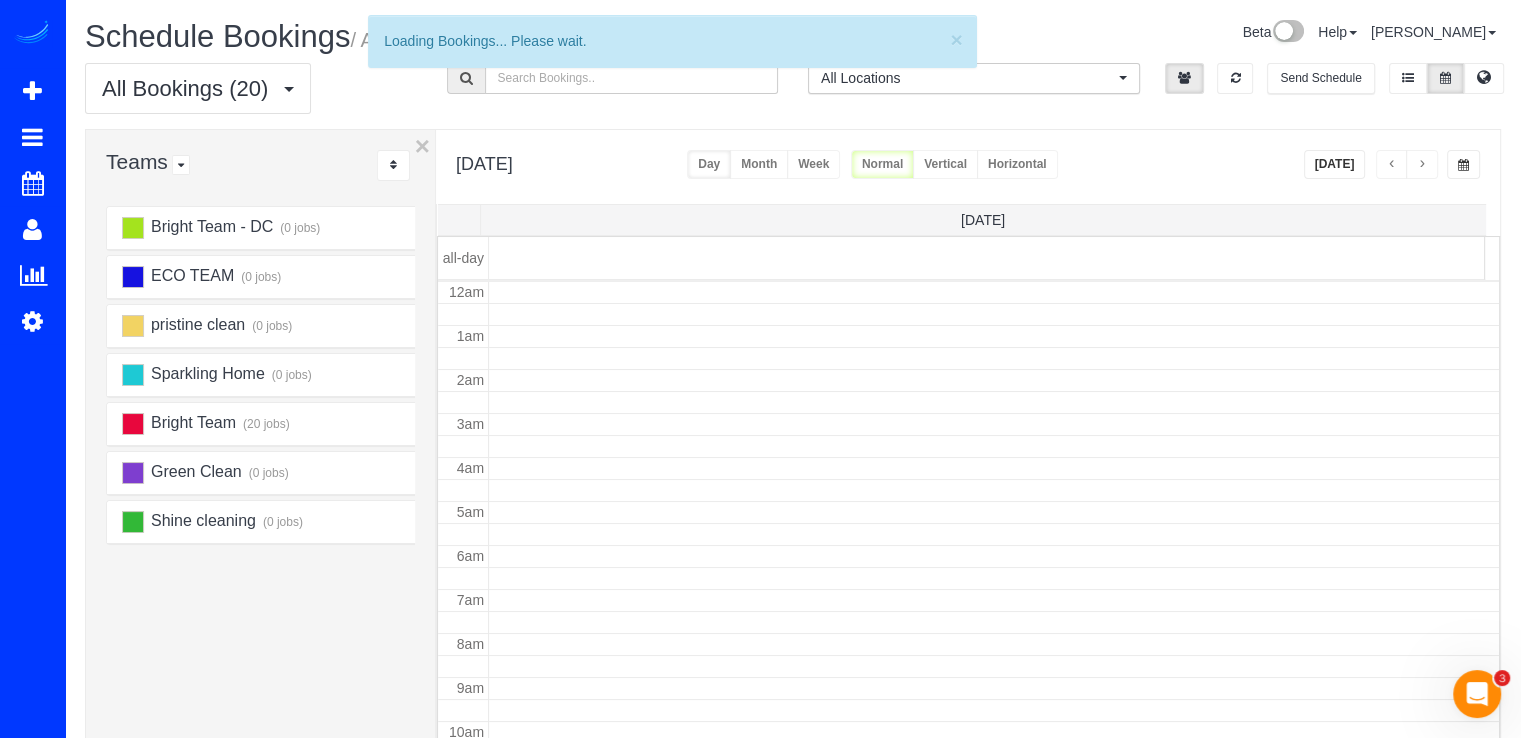 scroll, scrollTop: 263, scrollLeft: 0, axis: vertical 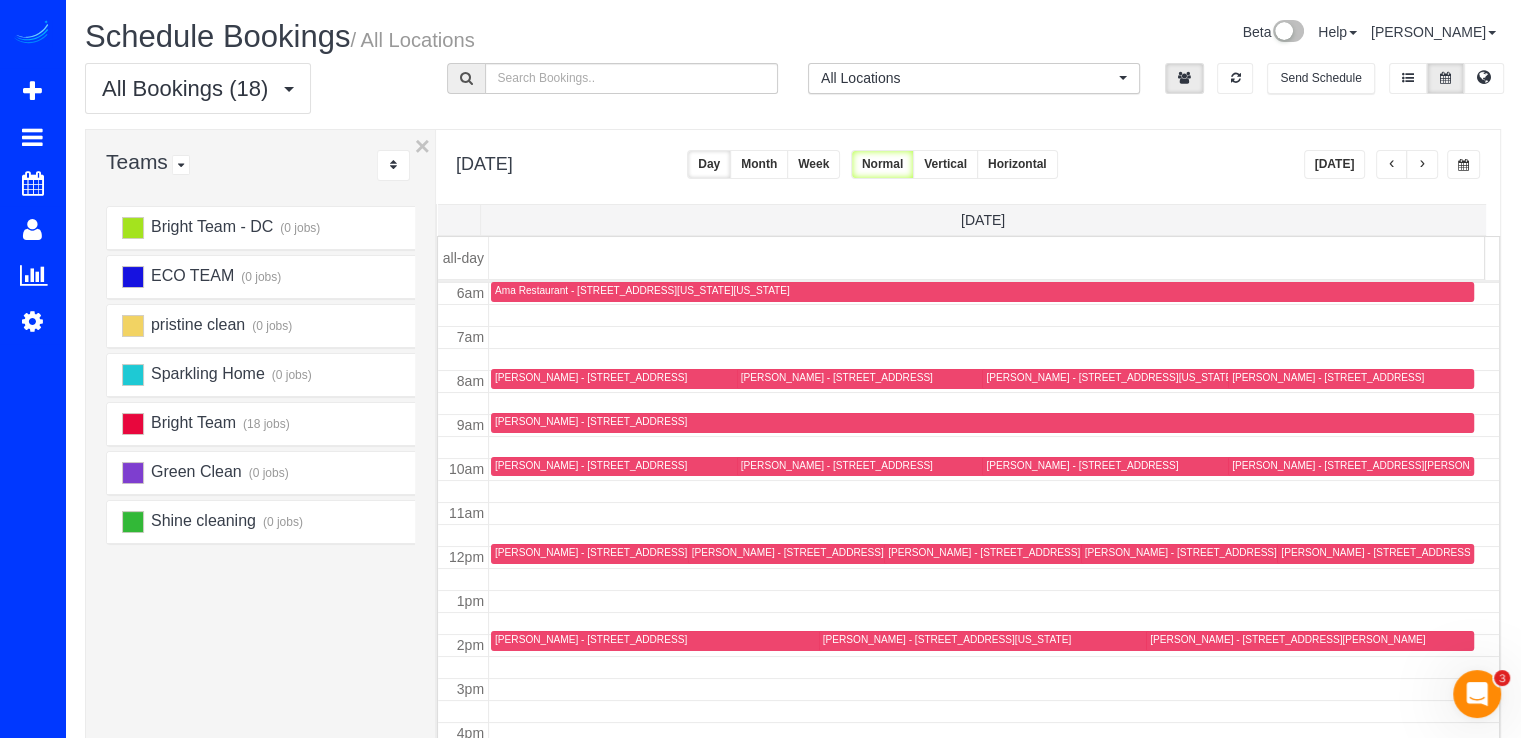 click at bounding box center (1392, 164) 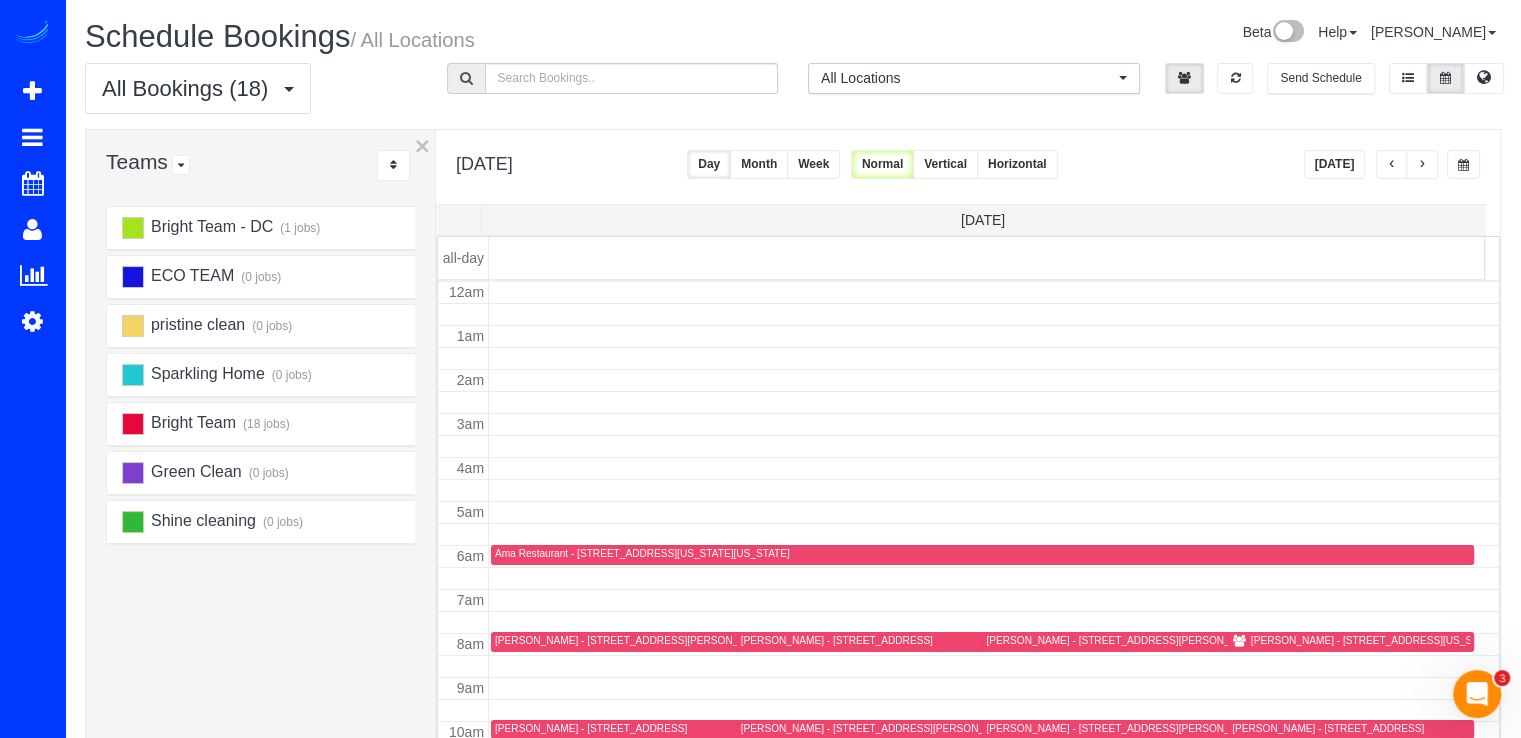 scroll, scrollTop: 263, scrollLeft: 0, axis: vertical 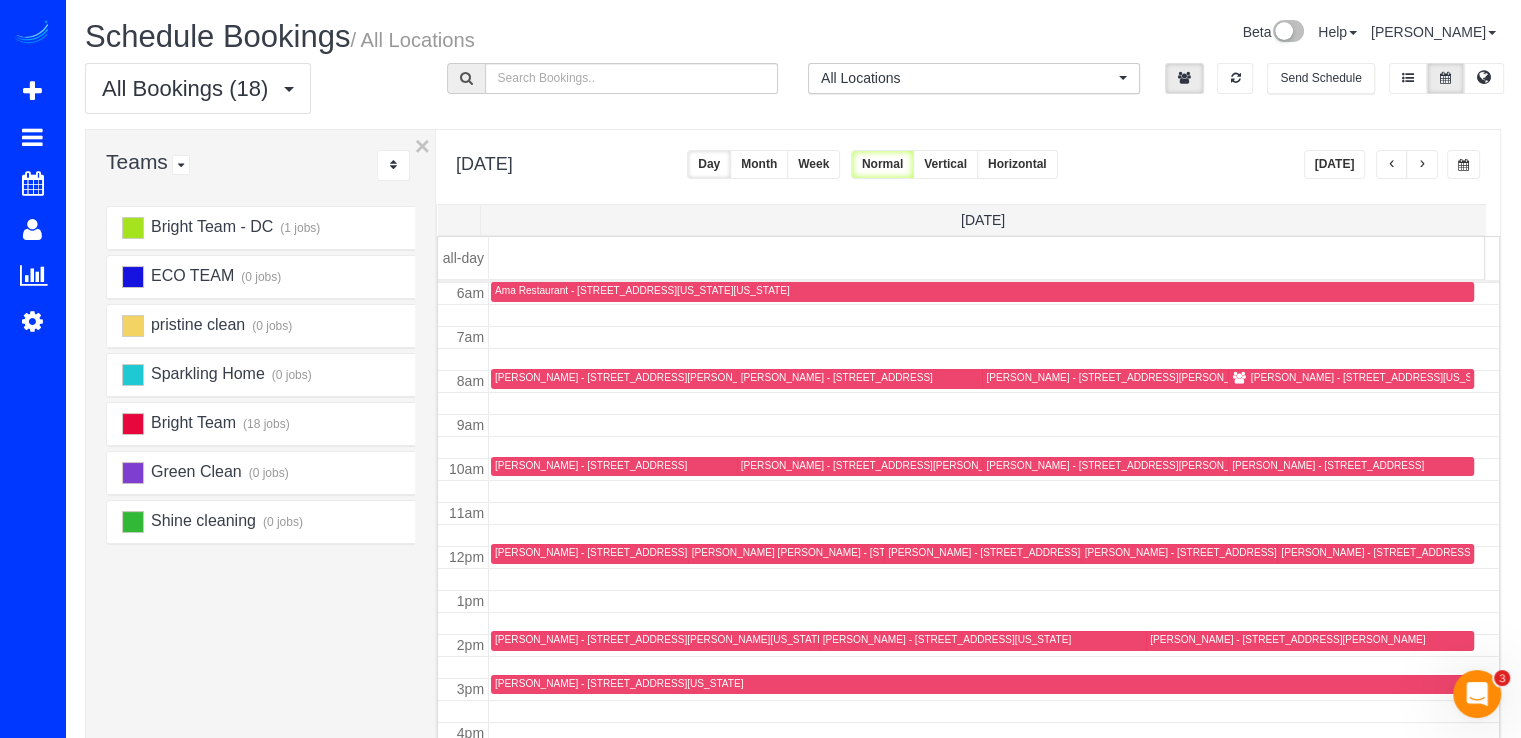 click at bounding box center (1392, 165) 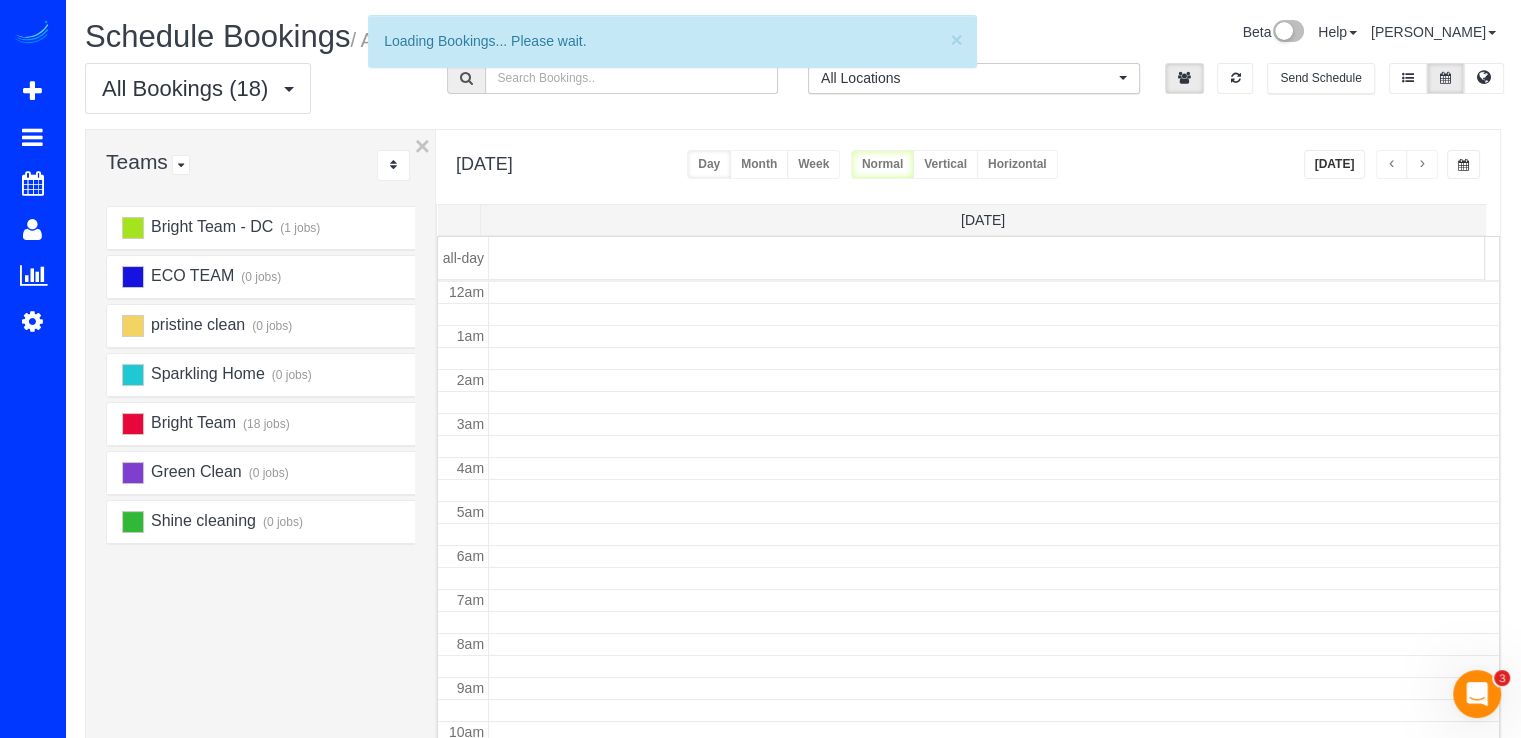 scroll, scrollTop: 263, scrollLeft: 0, axis: vertical 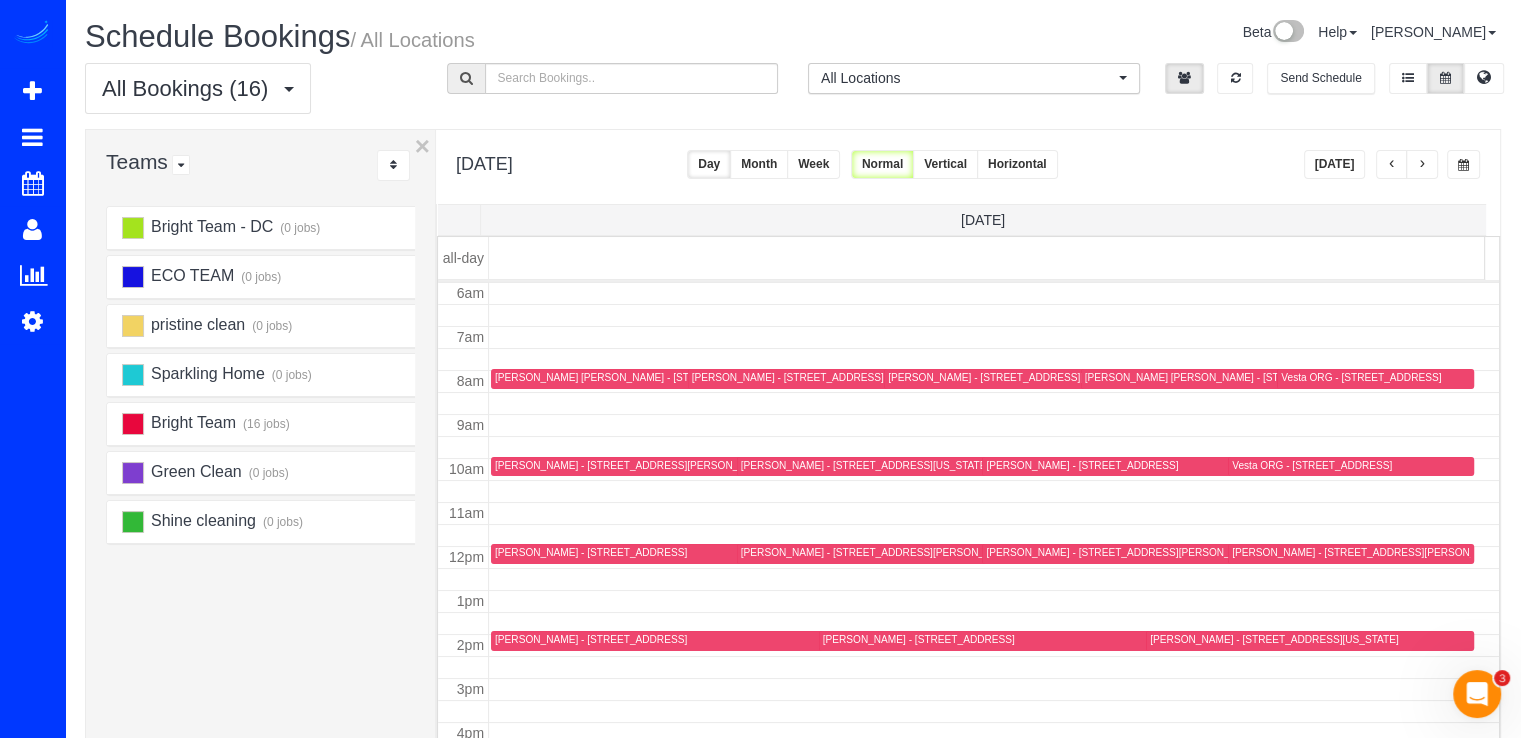 click at bounding box center [1392, 165] 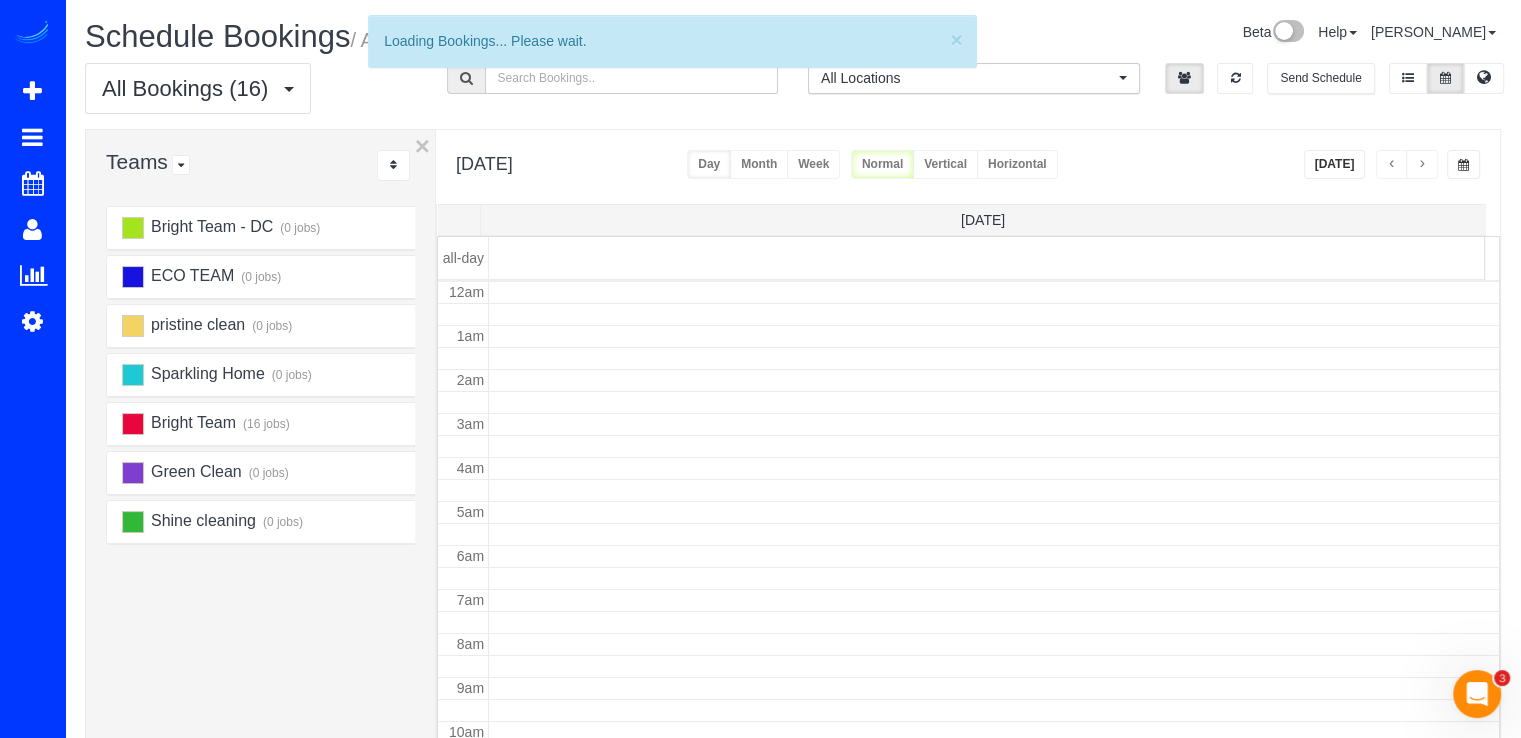 scroll, scrollTop: 263, scrollLeft: 0, axis: vertical 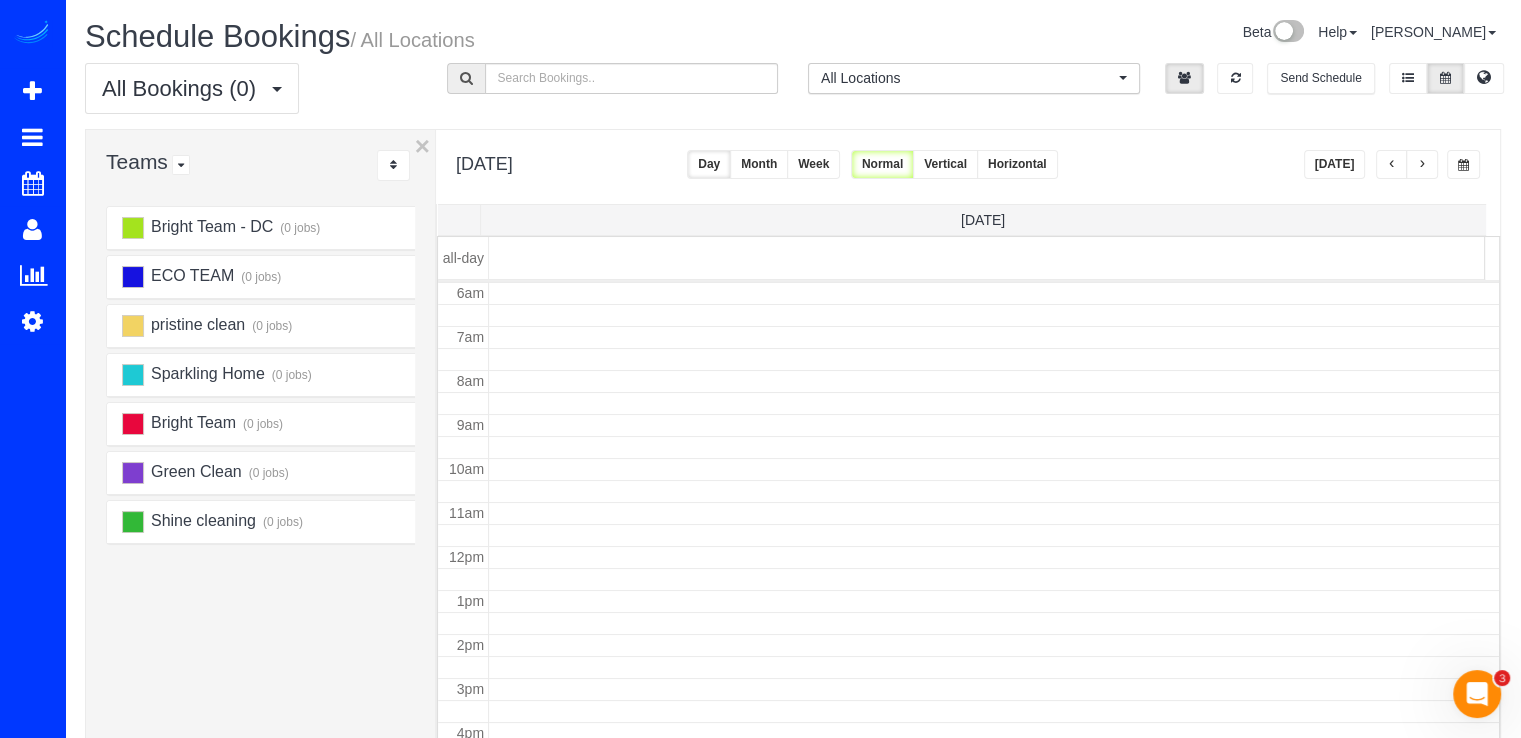 click at bounding box center (1392, 165) 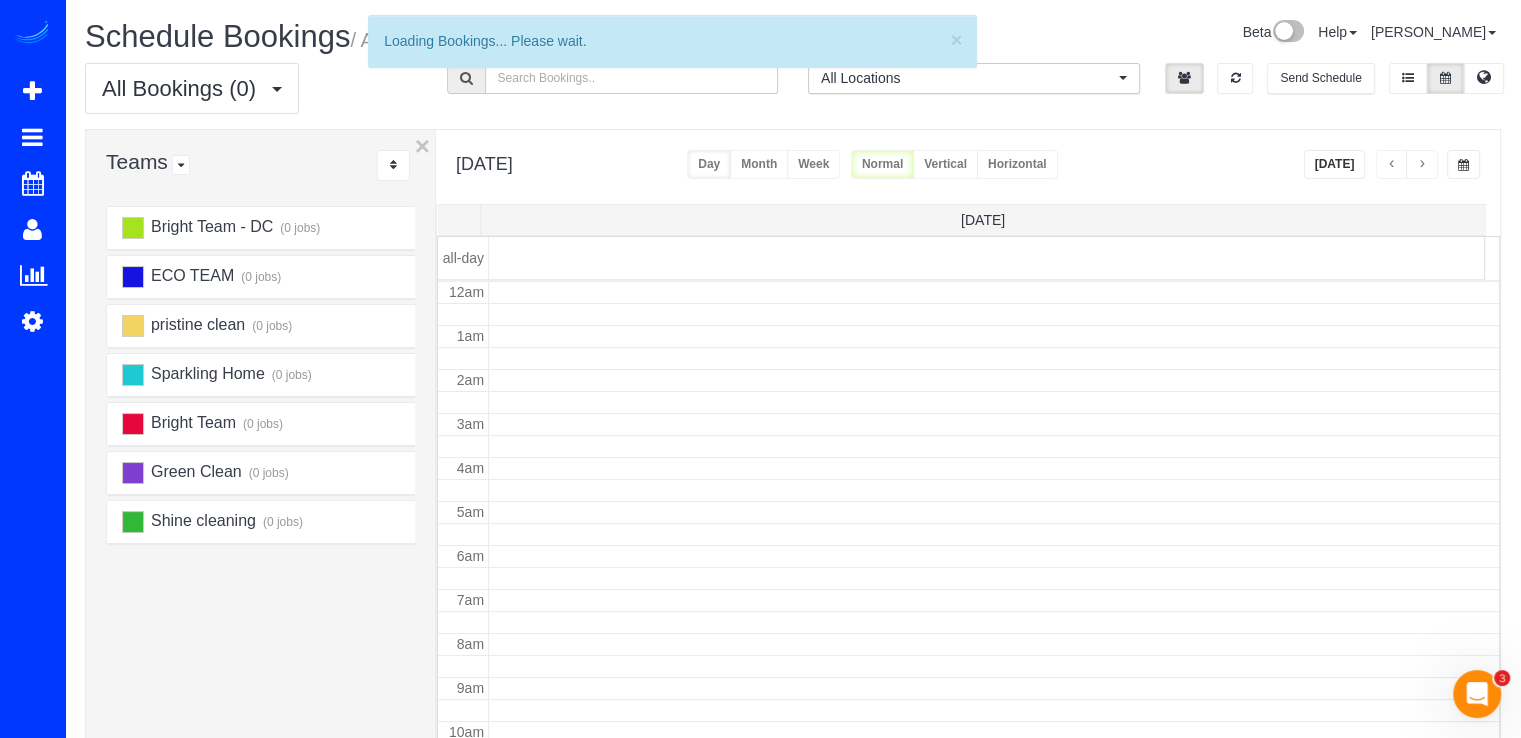 scroll, scrollTop: 263, scrollLeft: 0, axis: vertical 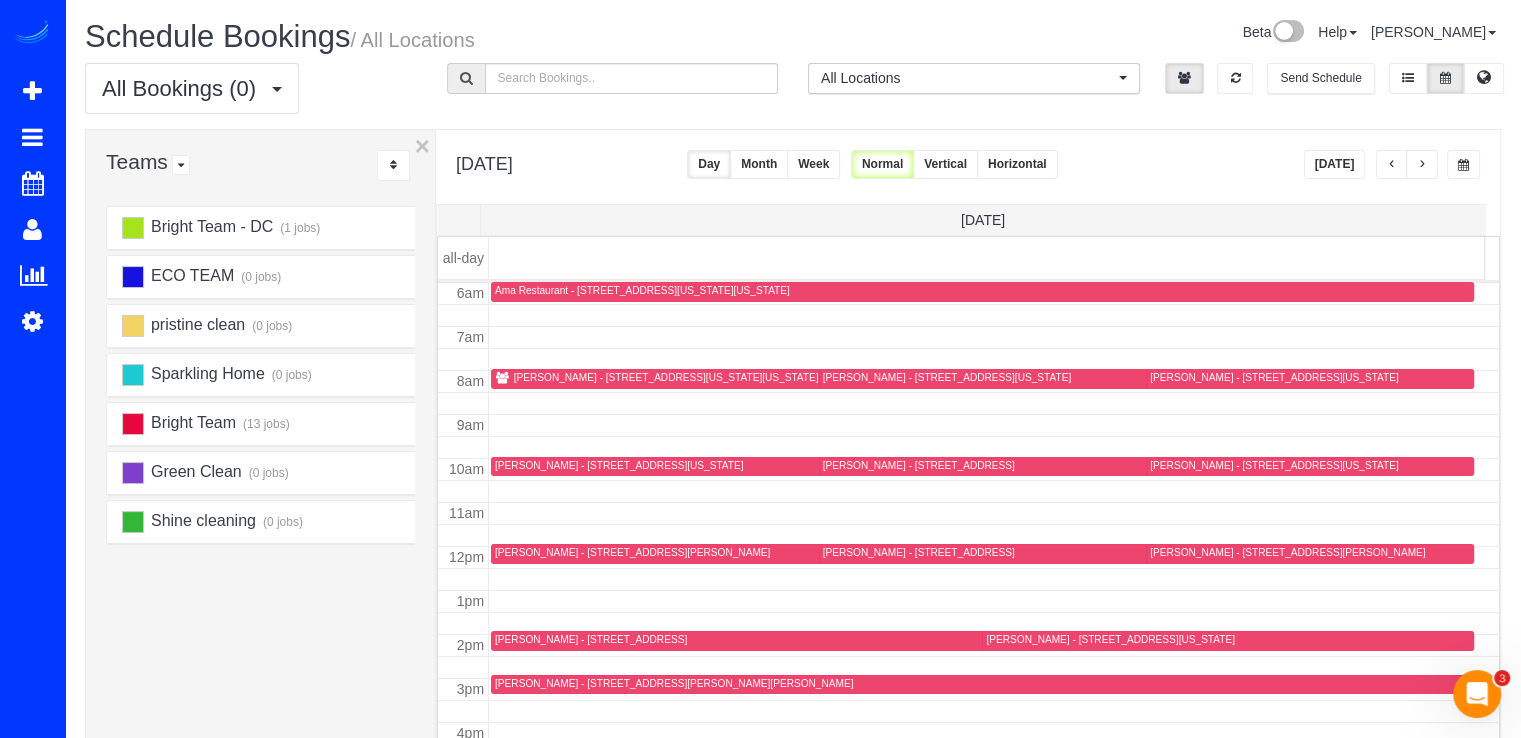 click at bounding box center [1392, 165] 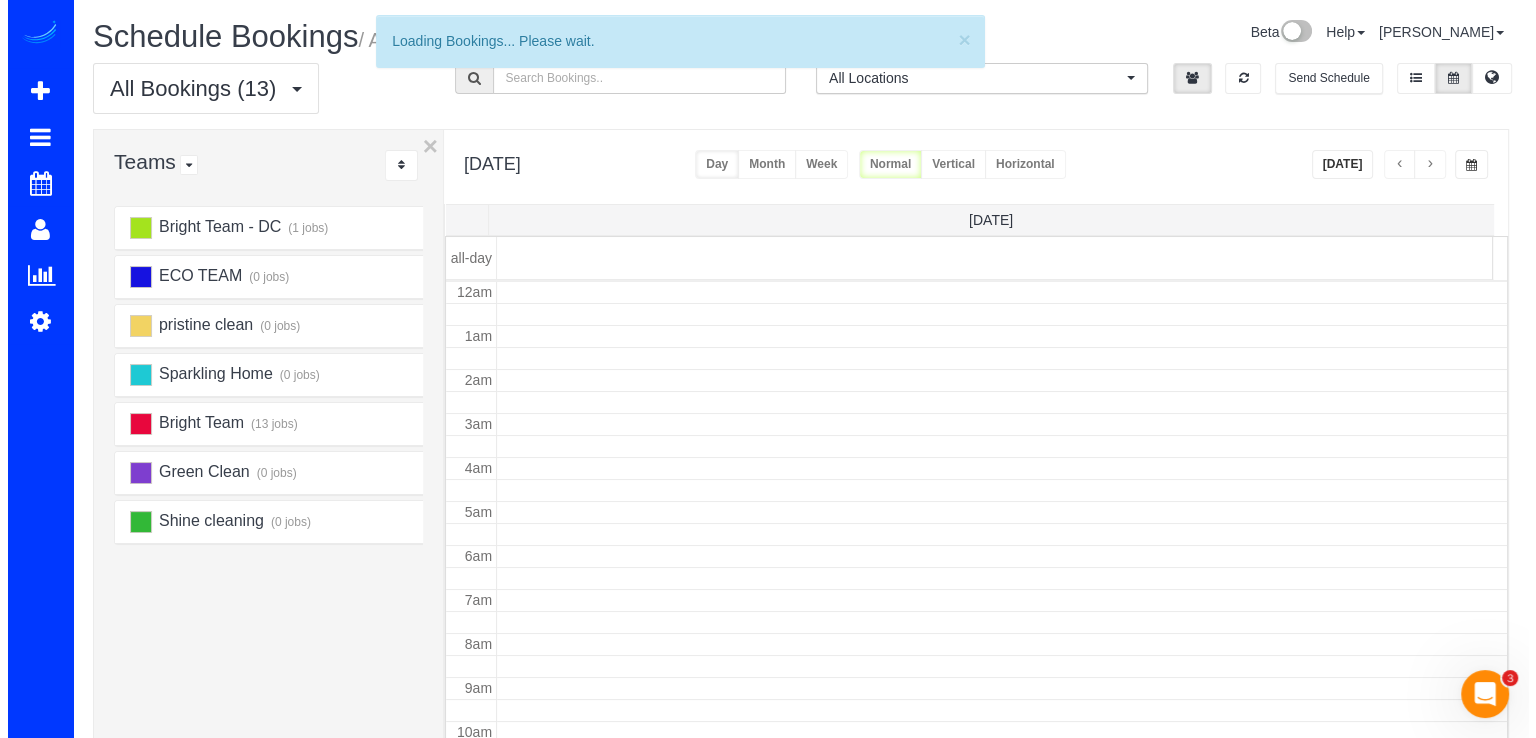 scroll, scrollTop: 263, scrollLeft: 0, axis: vertical 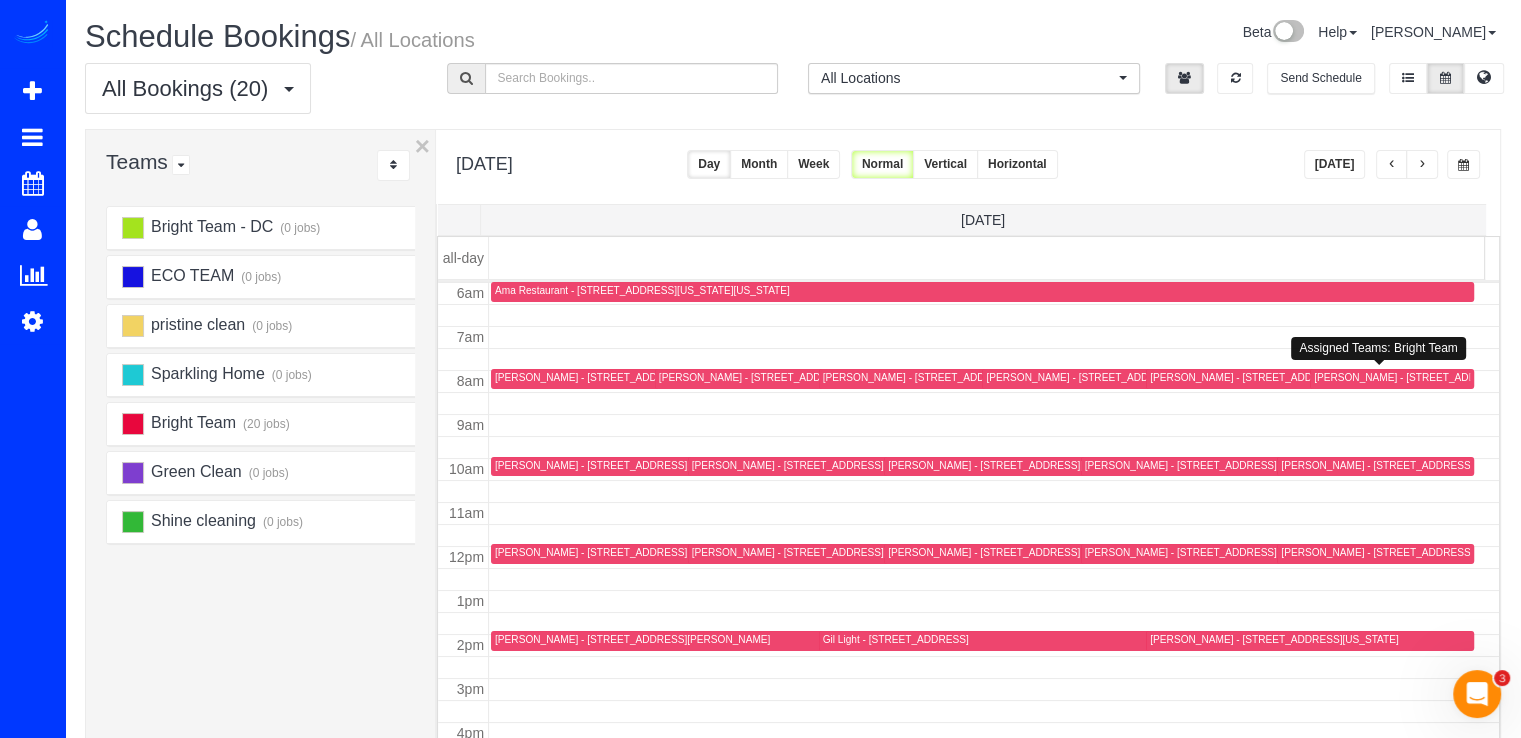 click on "[PERSON_NAME] - [STREET_ADDRESS][US_STATE]" at bounding box center (1438, 377) 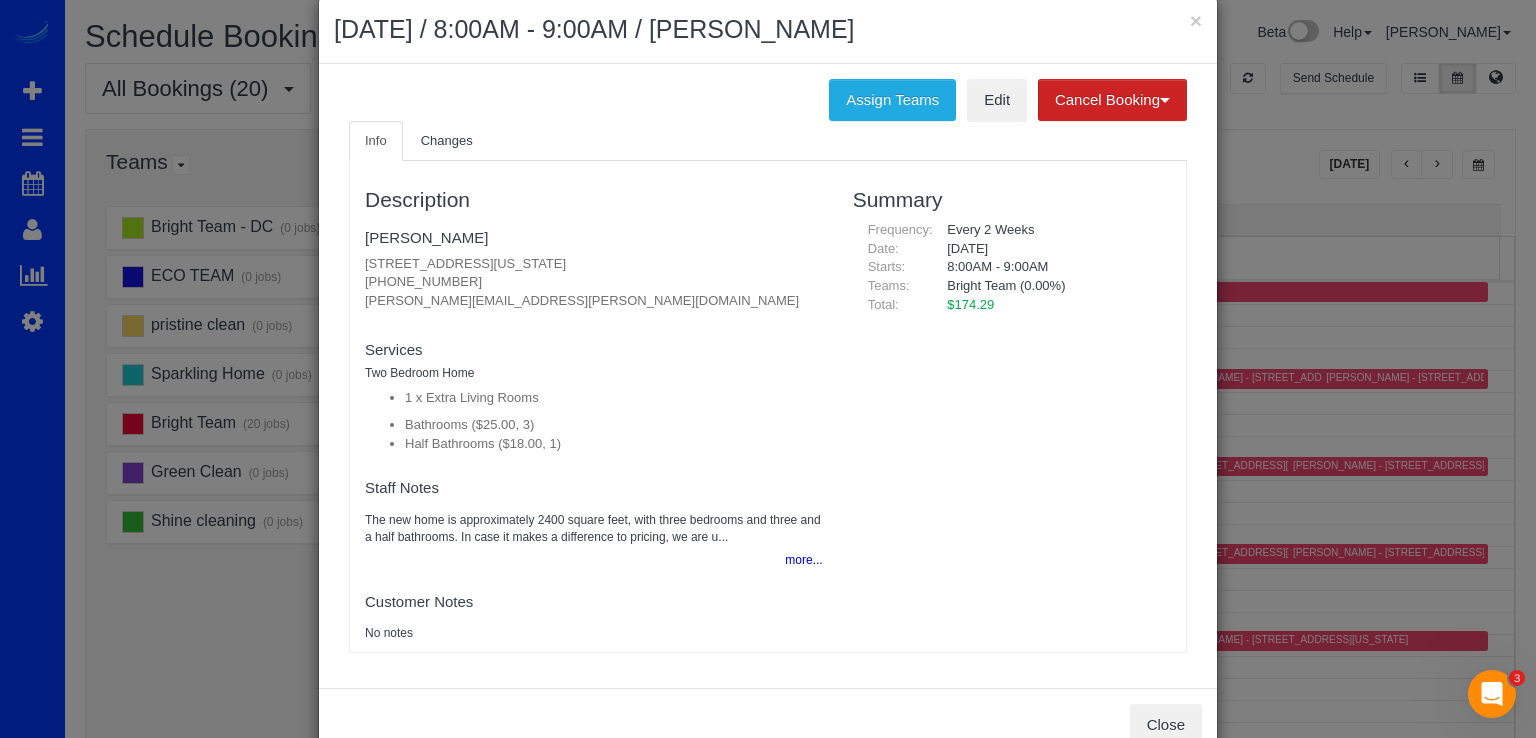 scroll, scrollTop: 86, scrollLeft: 0, axis: vertical 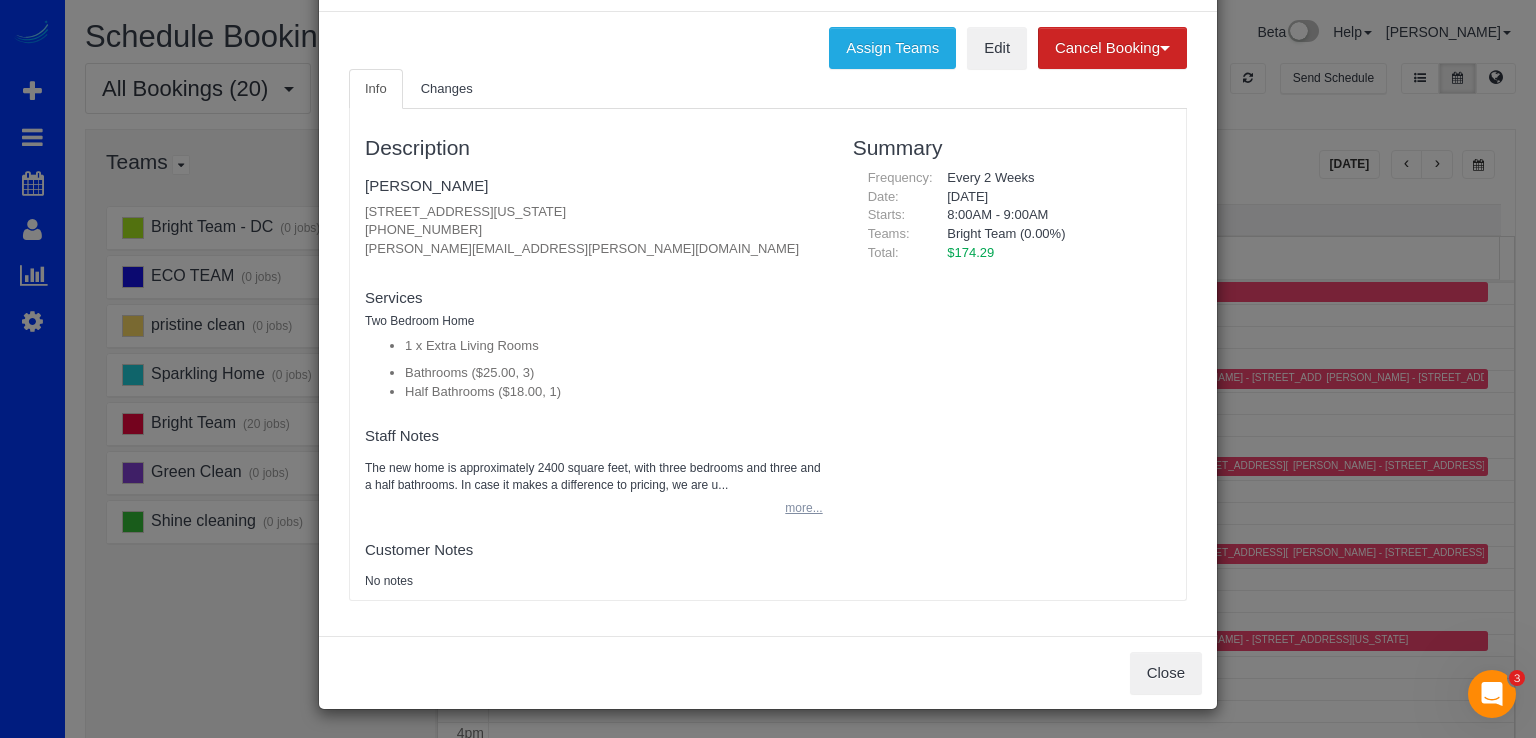 click on "more..." at bounding box center [797, 508] 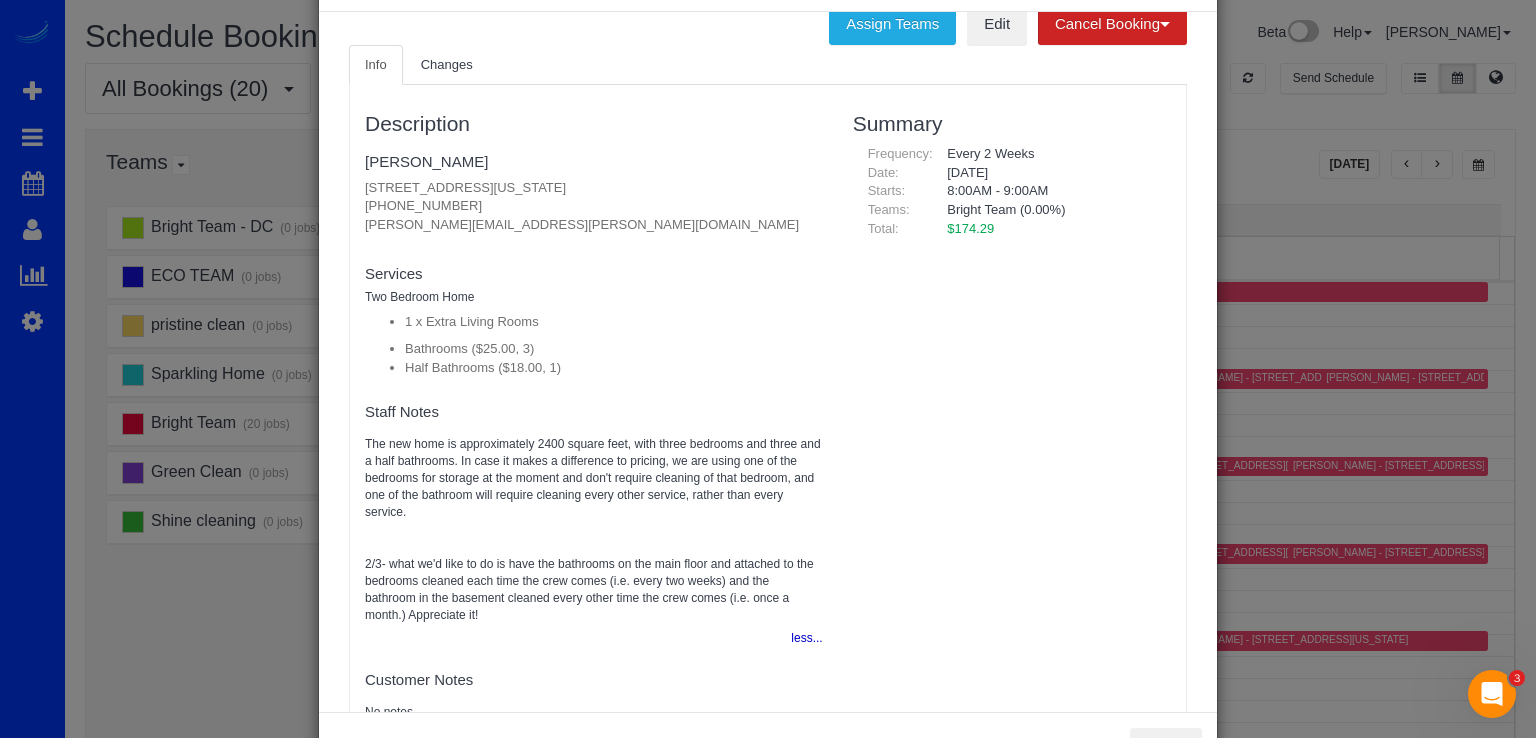 scroll, scrollTop: 0, scrollLeft: 0, axis: both 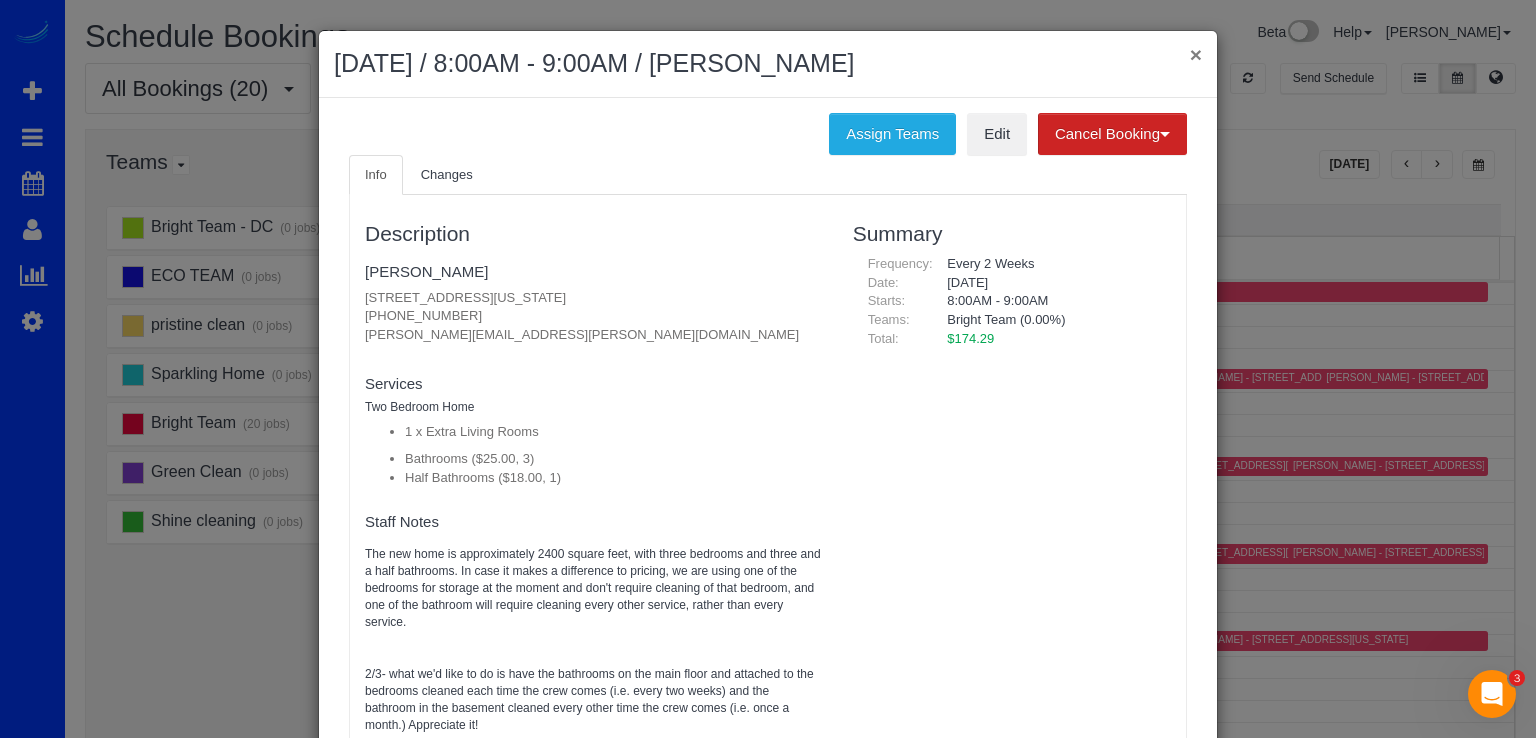 click on "×" at bounding box center [1196, 54] 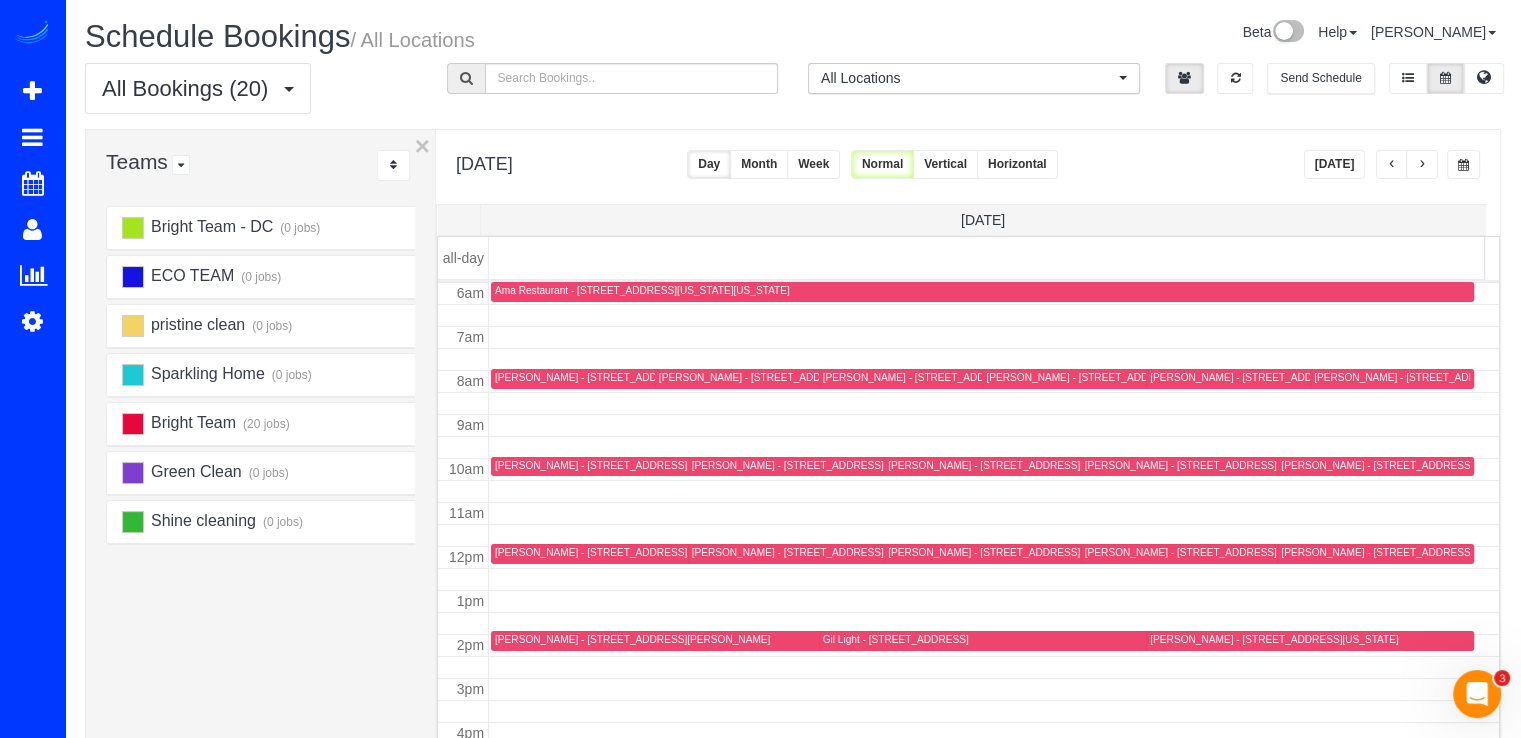 click on "[PERSON_NAME] - [STREET_ADDRESS][US_STATE]" at bounding box center (1110, 377) 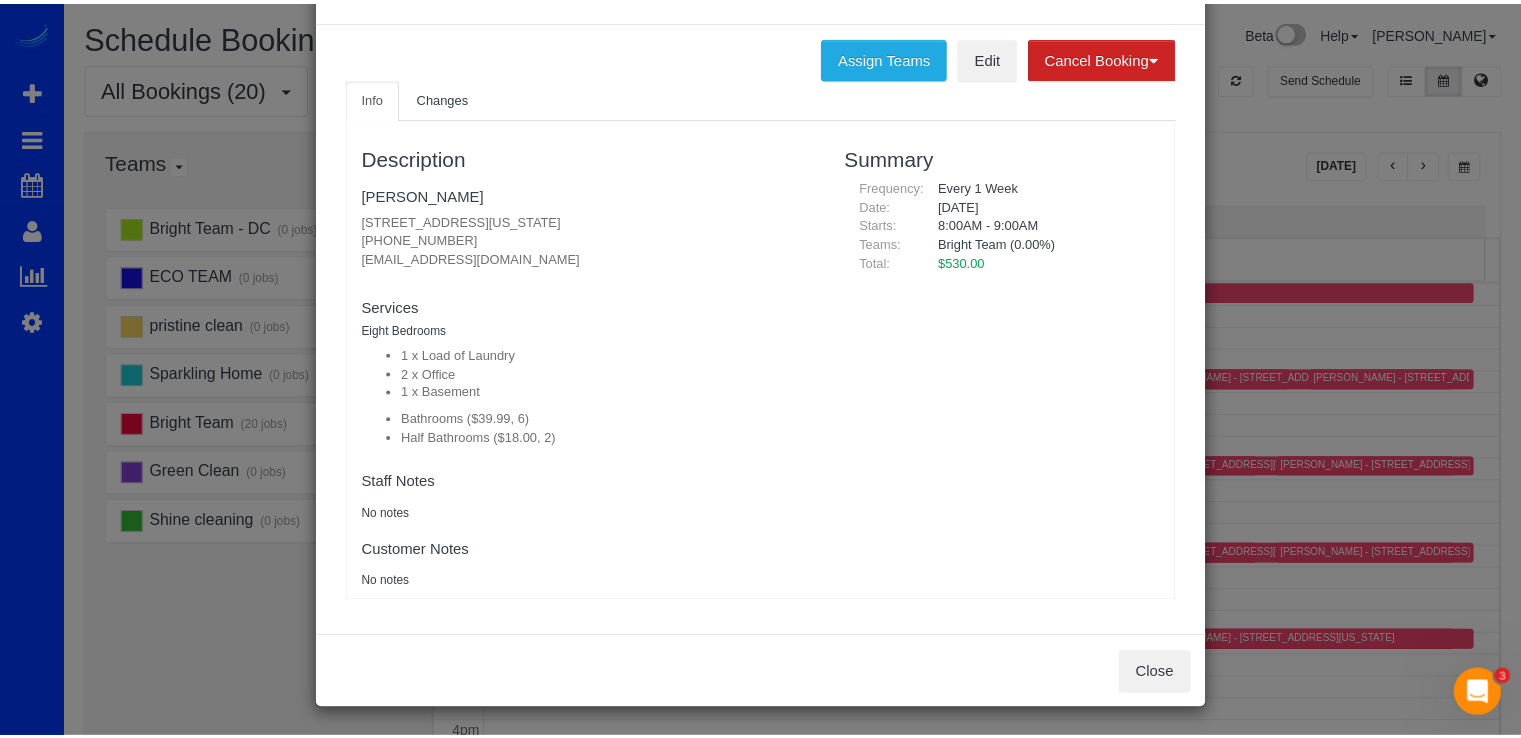 scroll, scrollTop: 0, scrollLeft: 0, axis: both 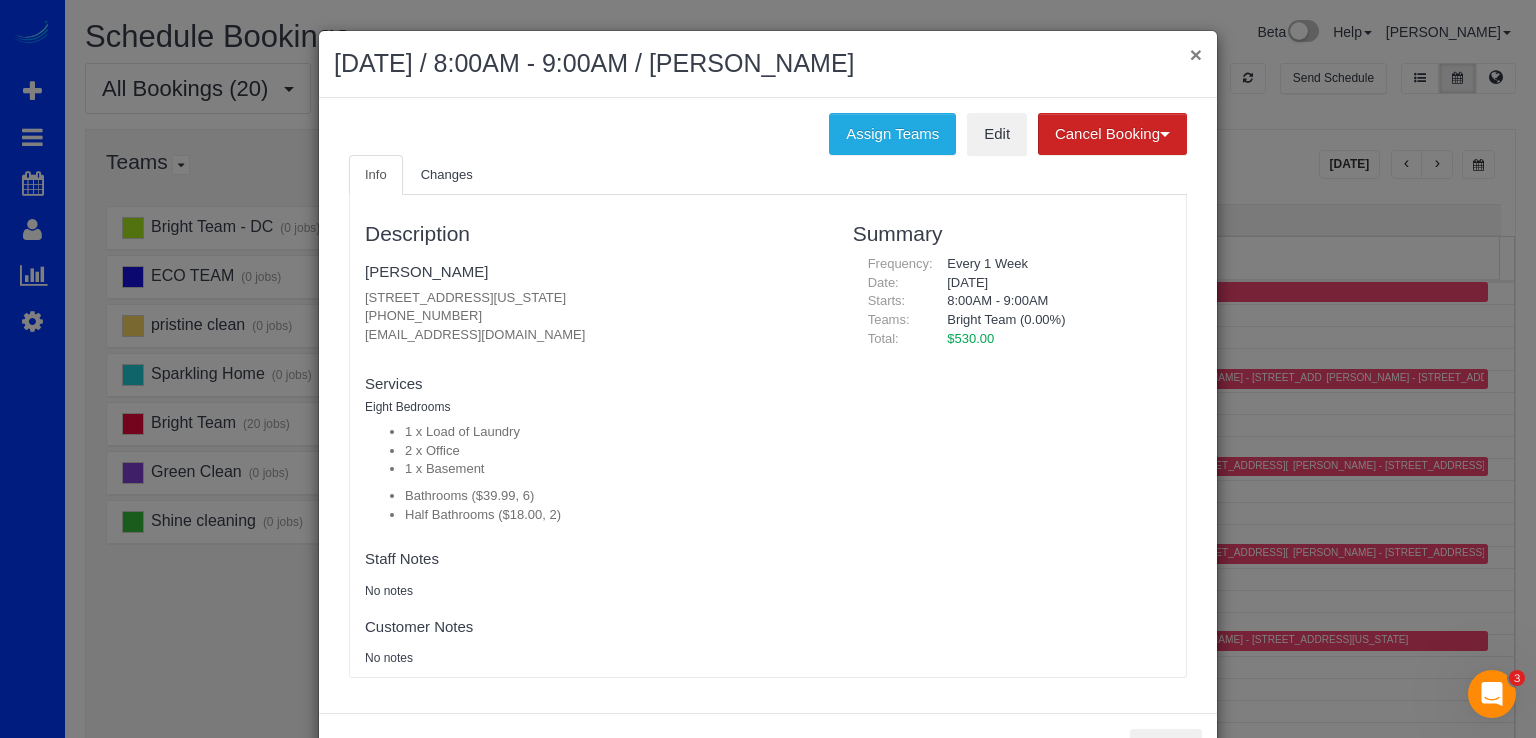 click on "×" at bounding box center (1196, 54) 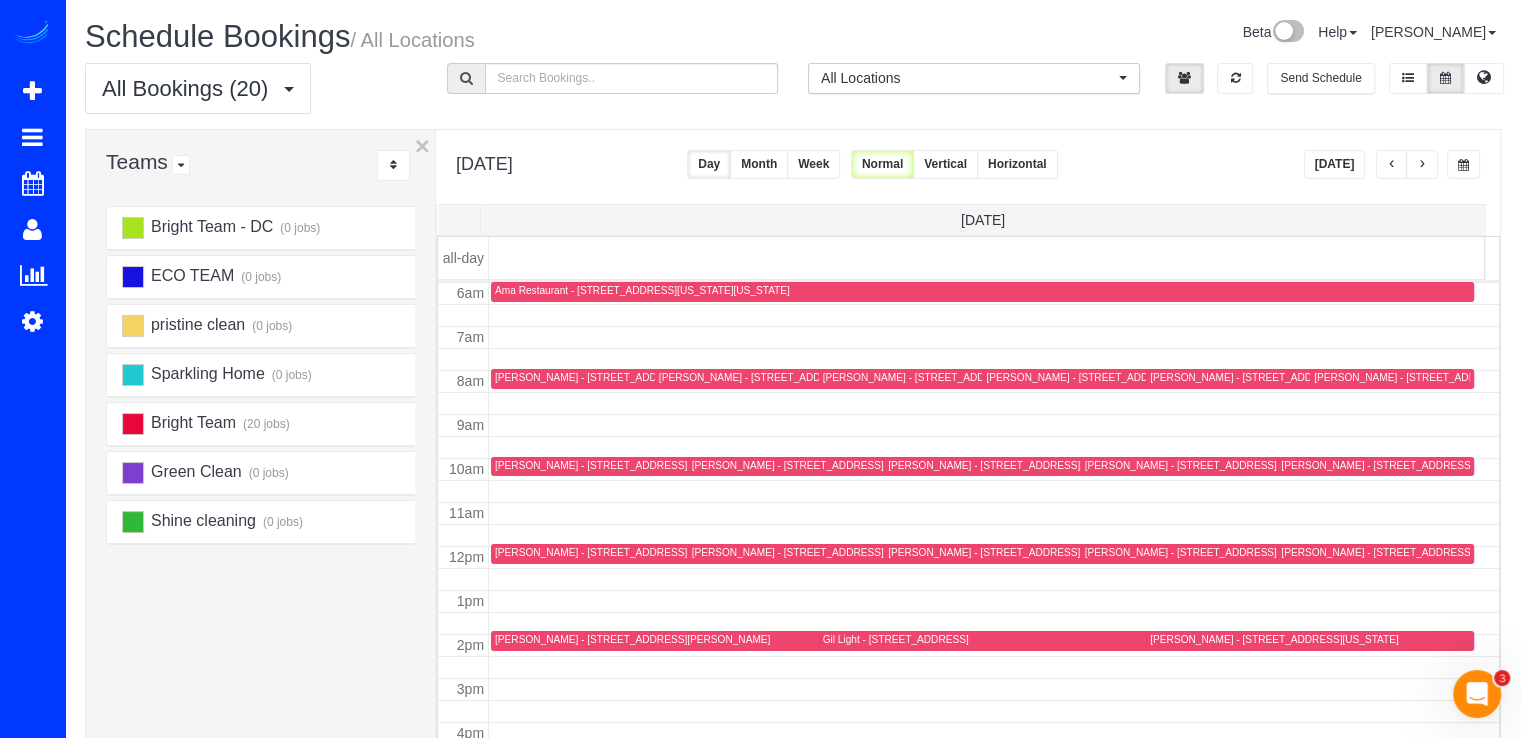 click at bounding box center (1392, 165) 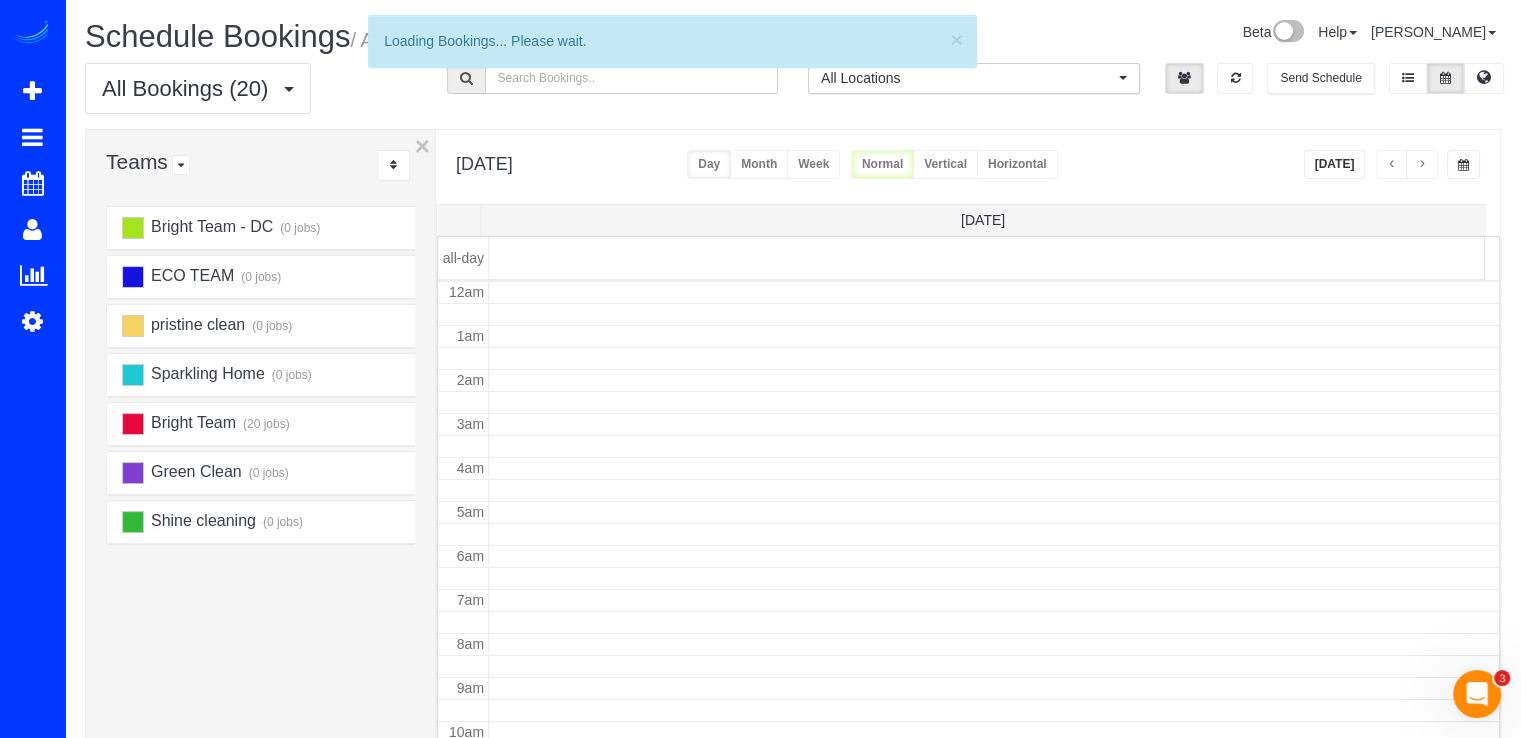 scroll, scrollTop: 263, scrollLeft: 0, axis: vertical 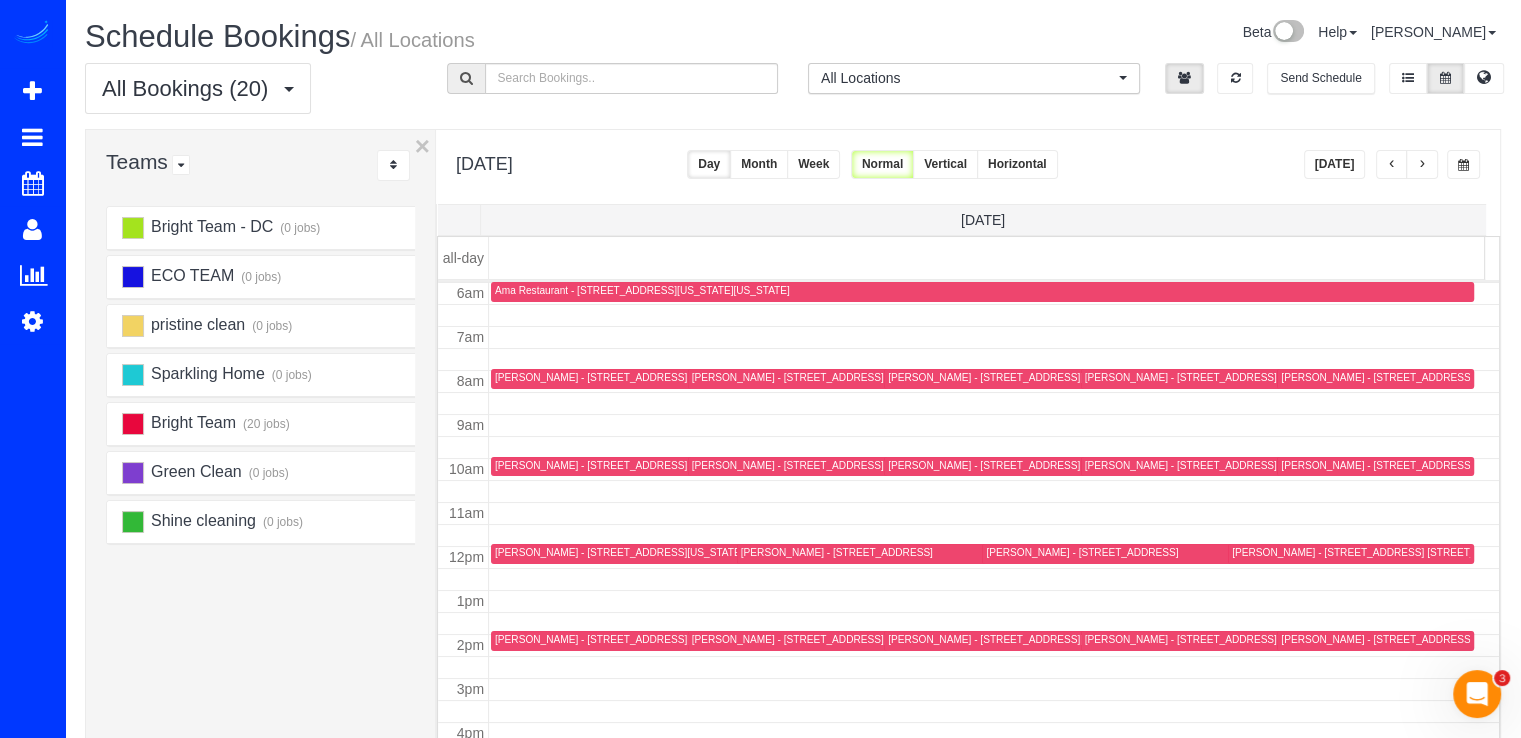 click on "[DATE]" at bounding box center (1335, 164) 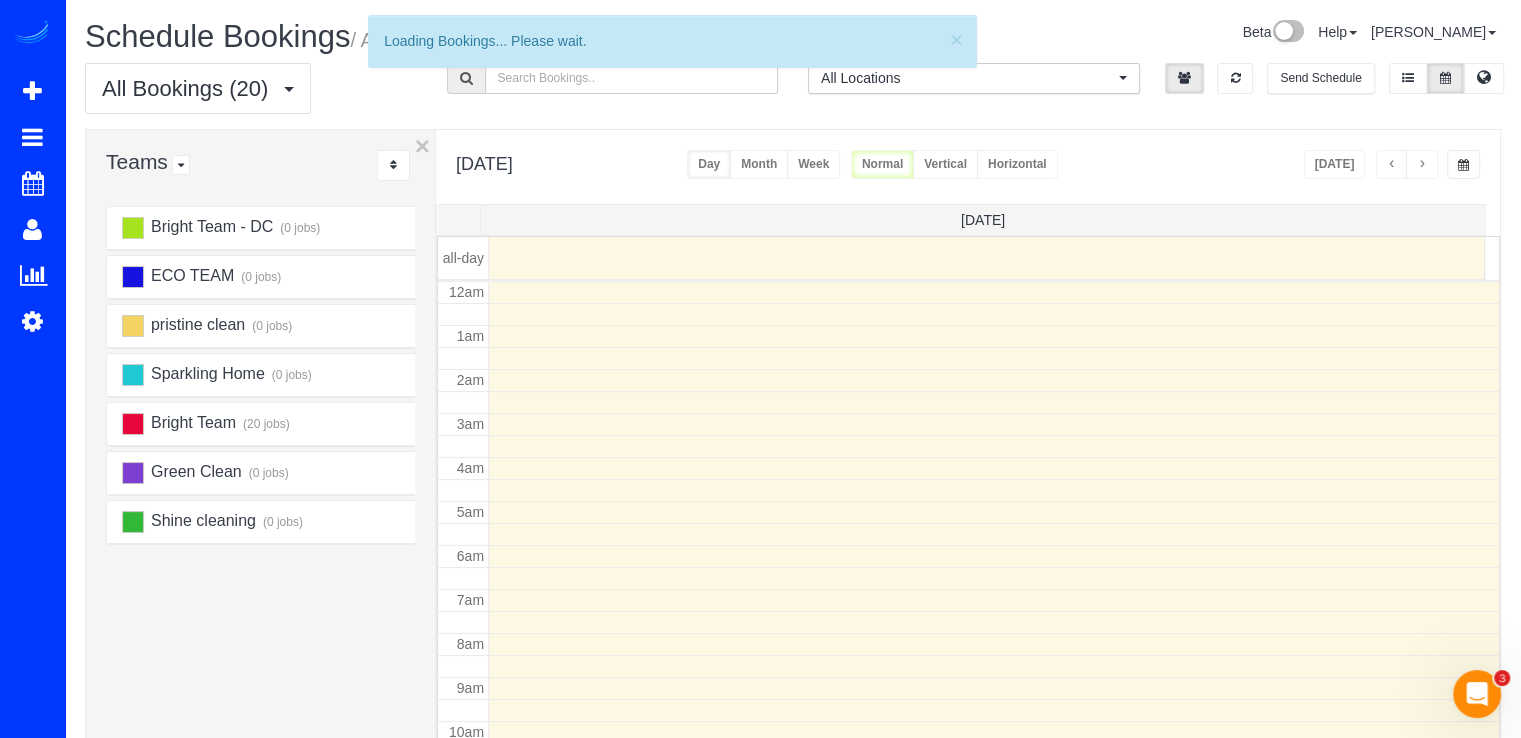 scroll, scrollTop: 263, scrollLeft: 0, axis: vertical 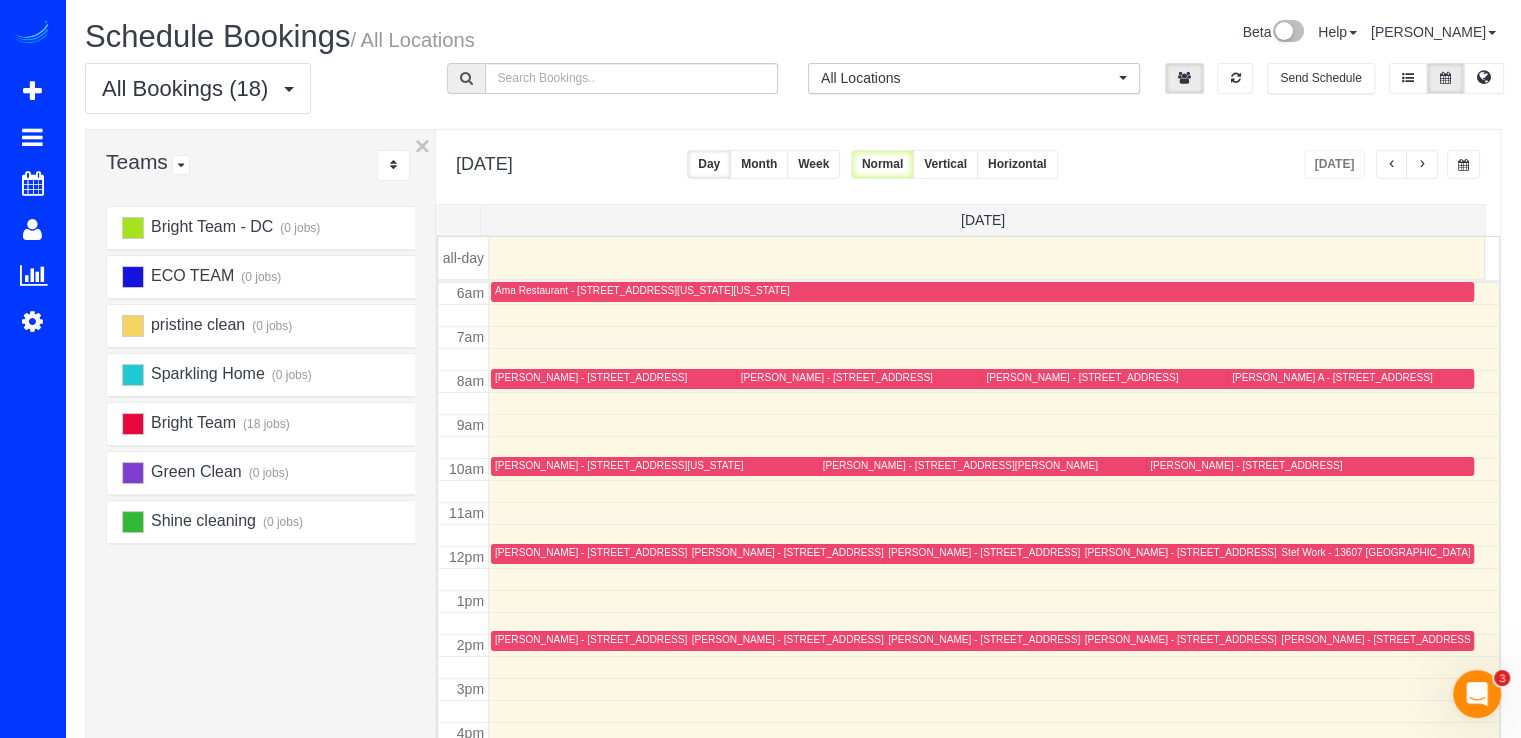 click at bounding box center (1422, 164) 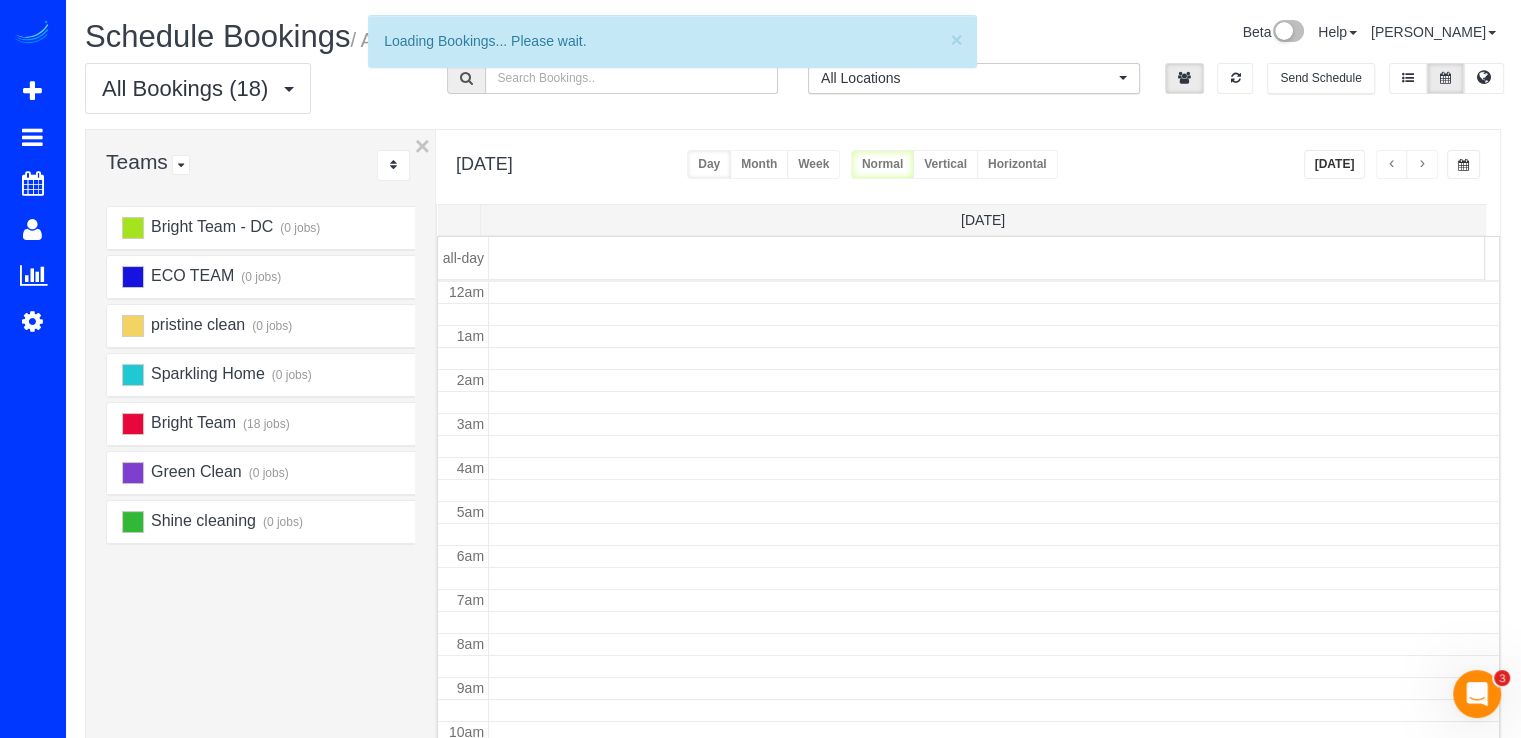 scroll, scrollTop: 263, scrollLeft: 0, axis: vertical 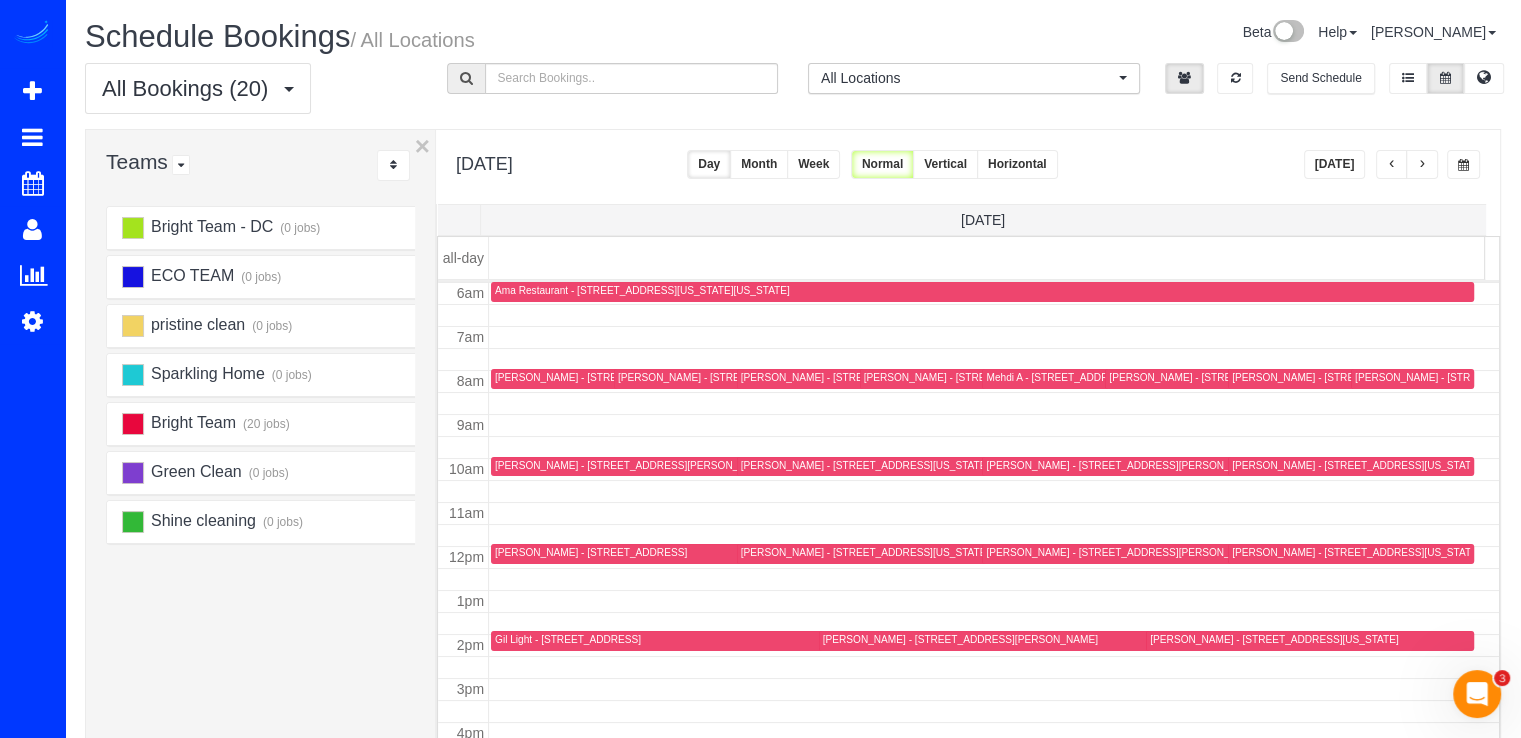click on "[DATE]" at bounding box center (1335, 164) 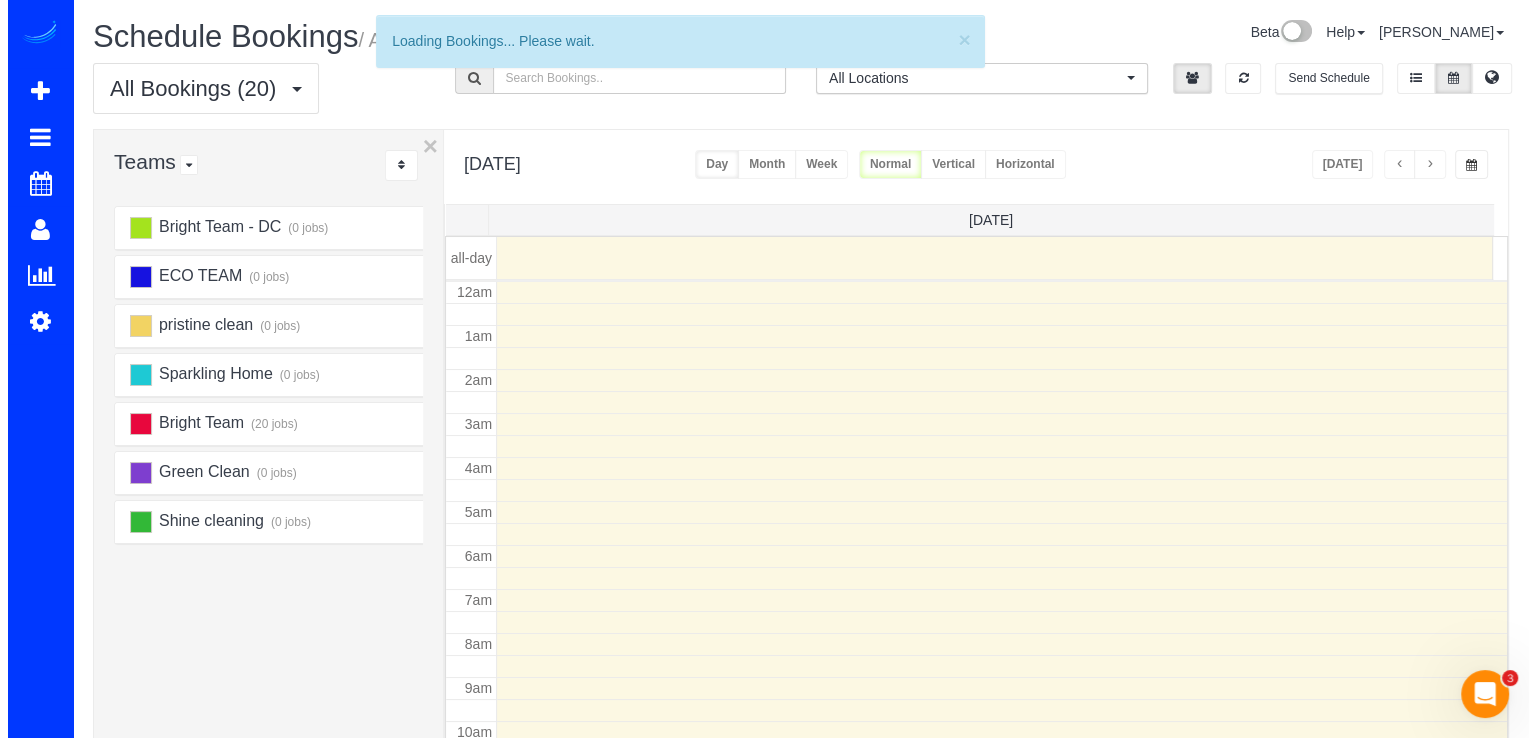 scroll, scrollTop: 263, scrollLeft: 0, axis: vertical 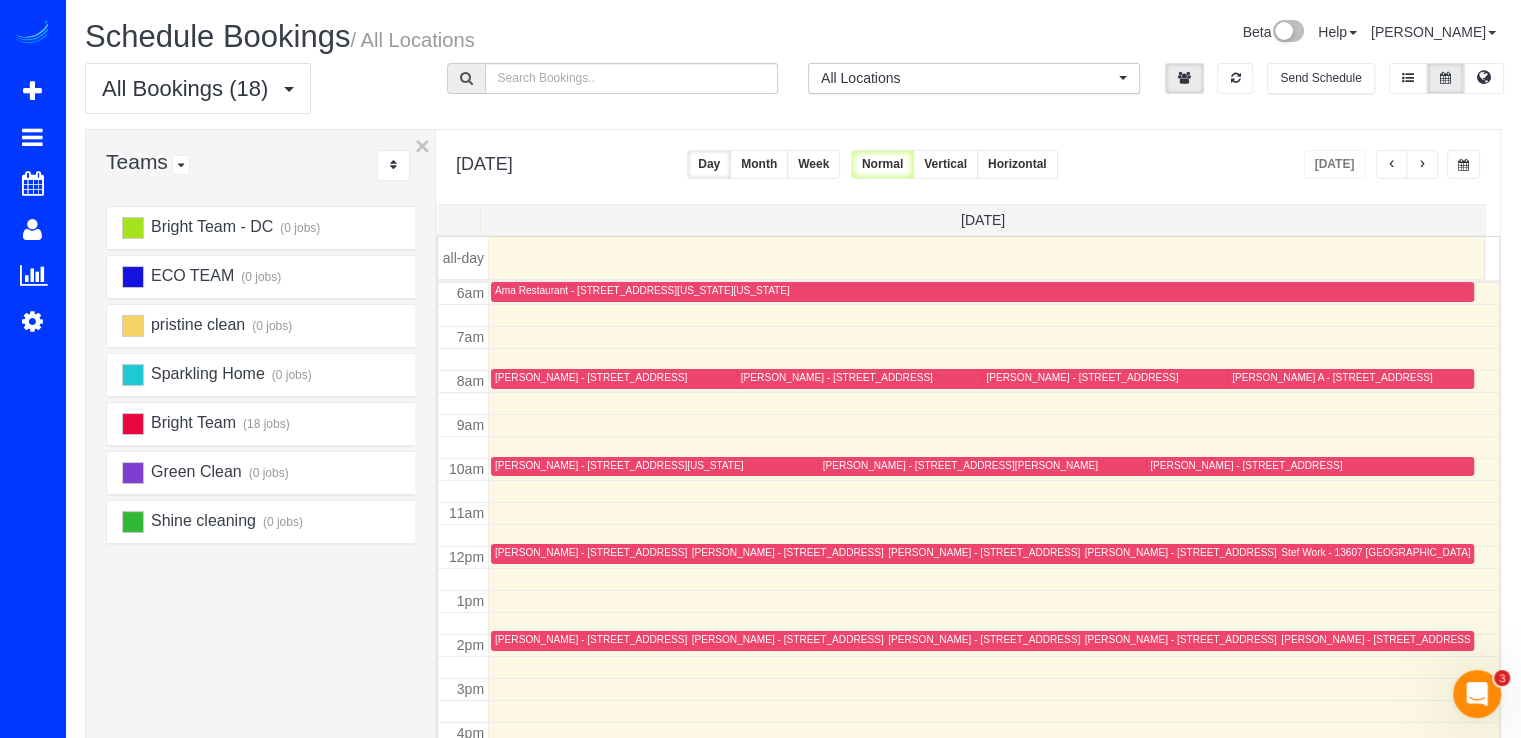 click on "[PERSON_NAME] - [STREET_ADDRESS][US_STATE]" at bounding box center [619, 465] 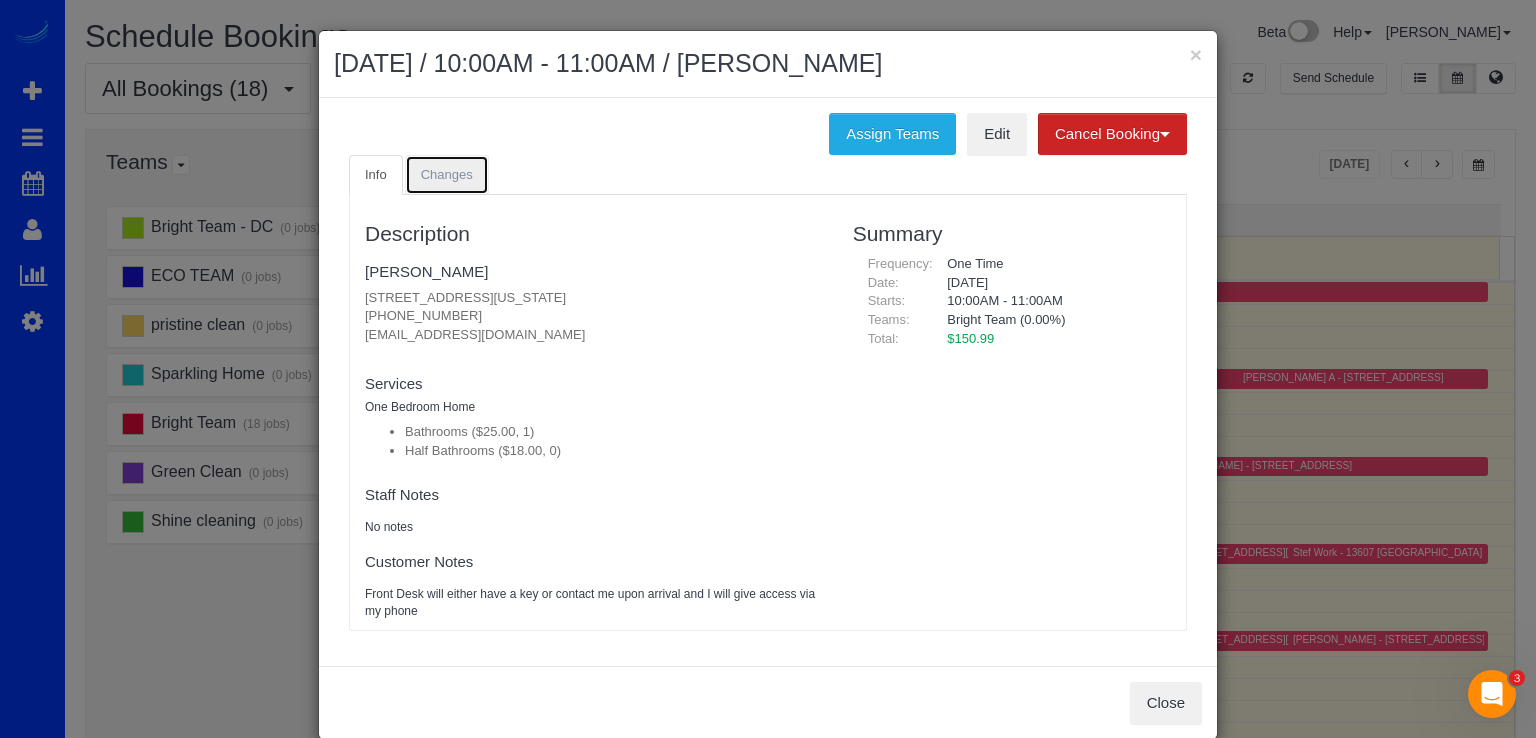 click on "Changes" at bounding box center [447, 174] 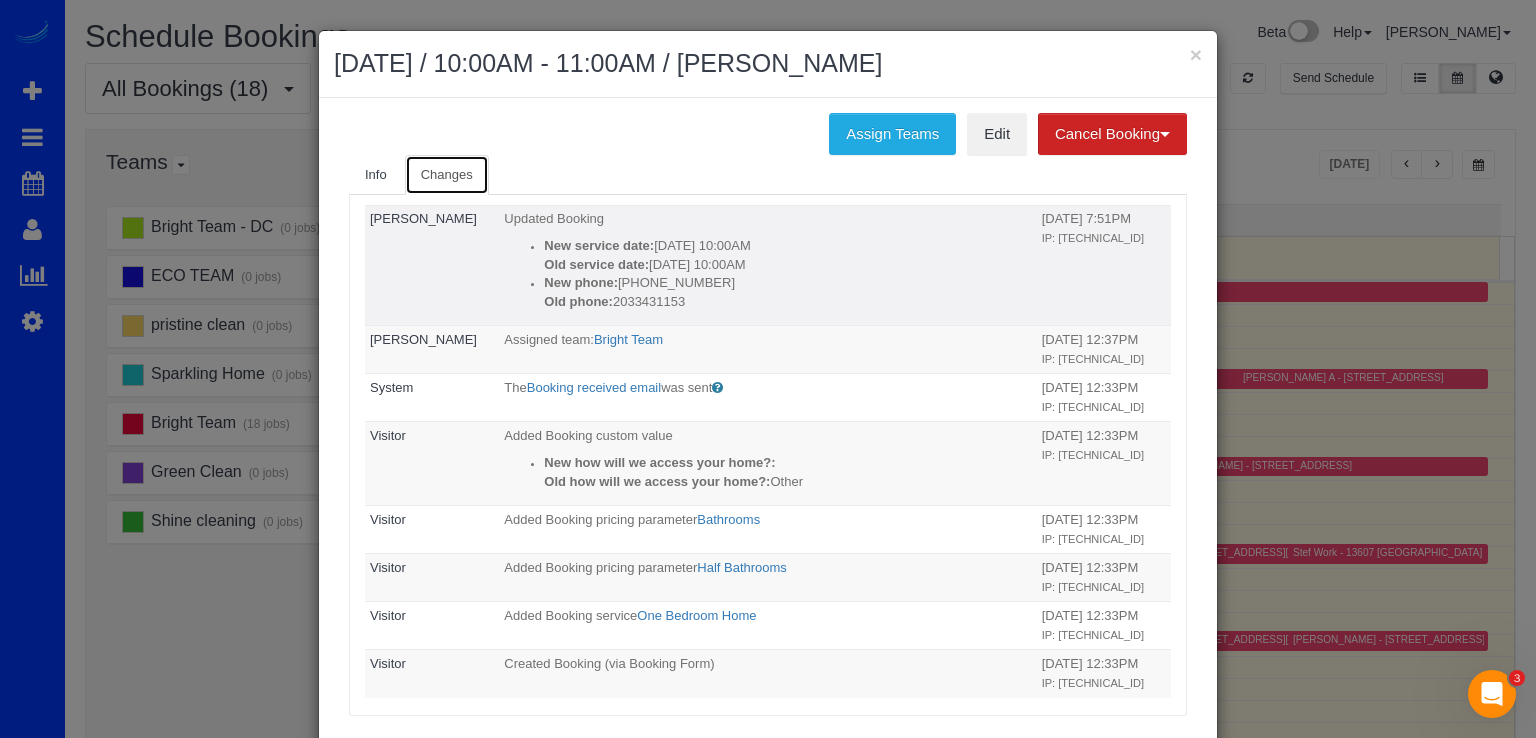 scroll, scrollTop: 0, scrollLeft: 0, axis: both 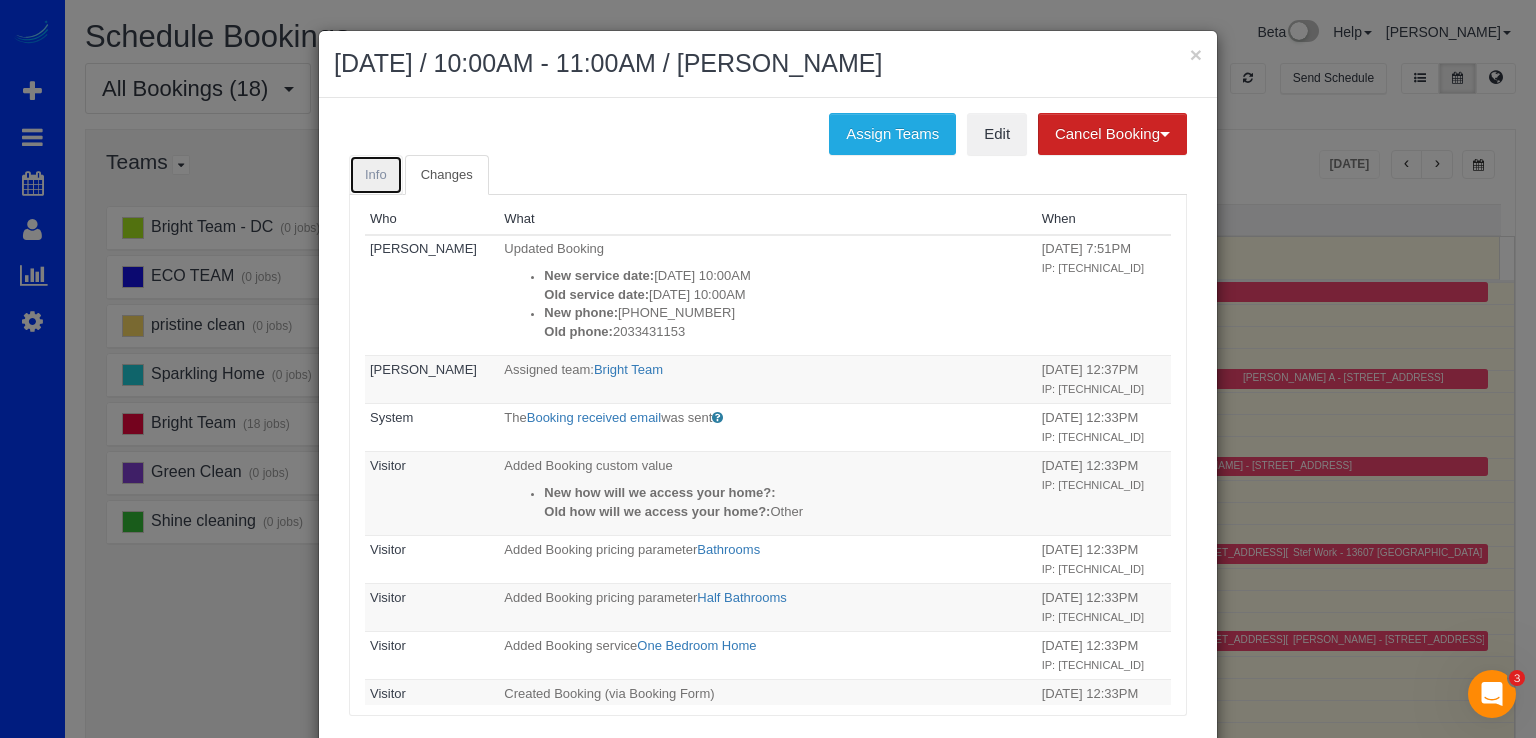 click on "Info" at bounding box center (376, 174) 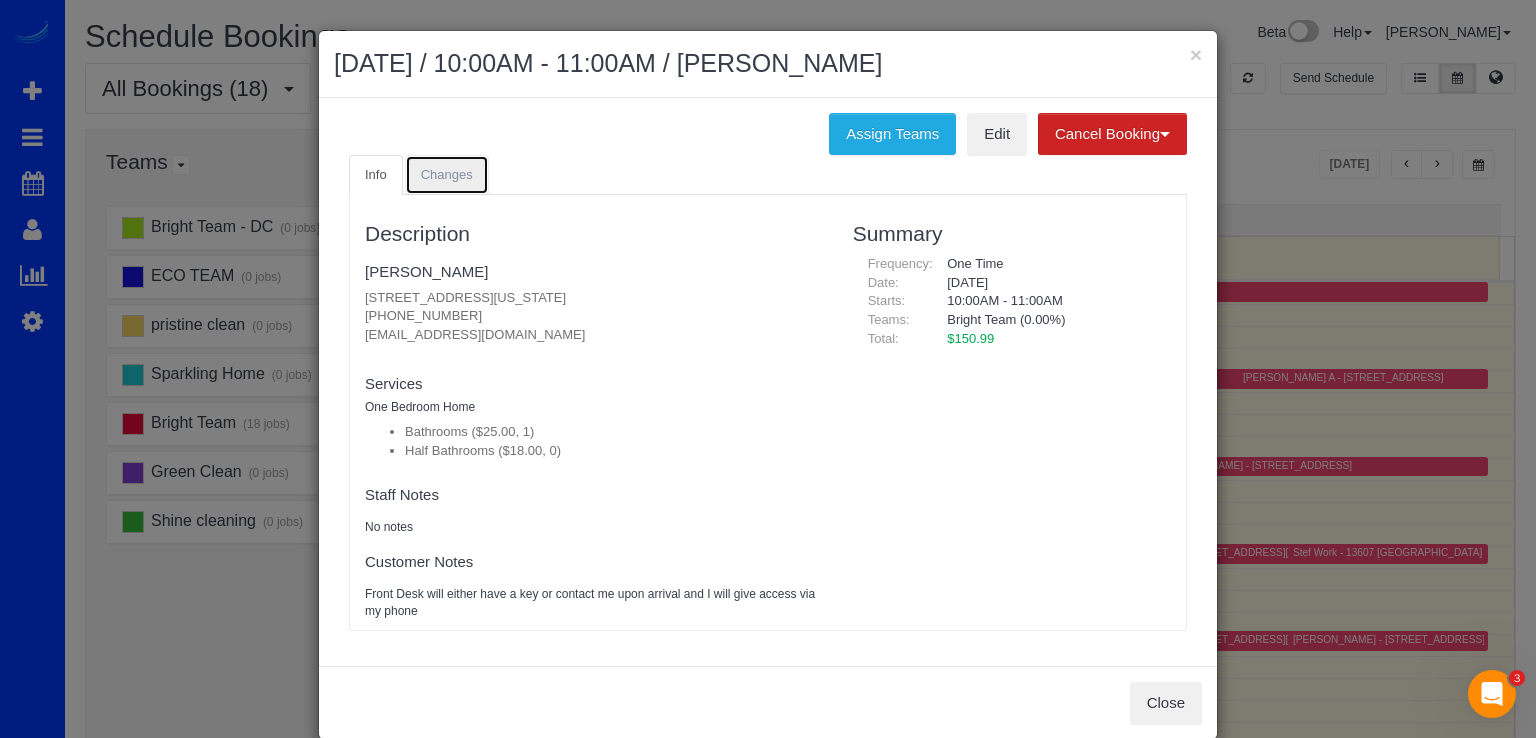 click on "Changes" at bounding box center (447, 174) 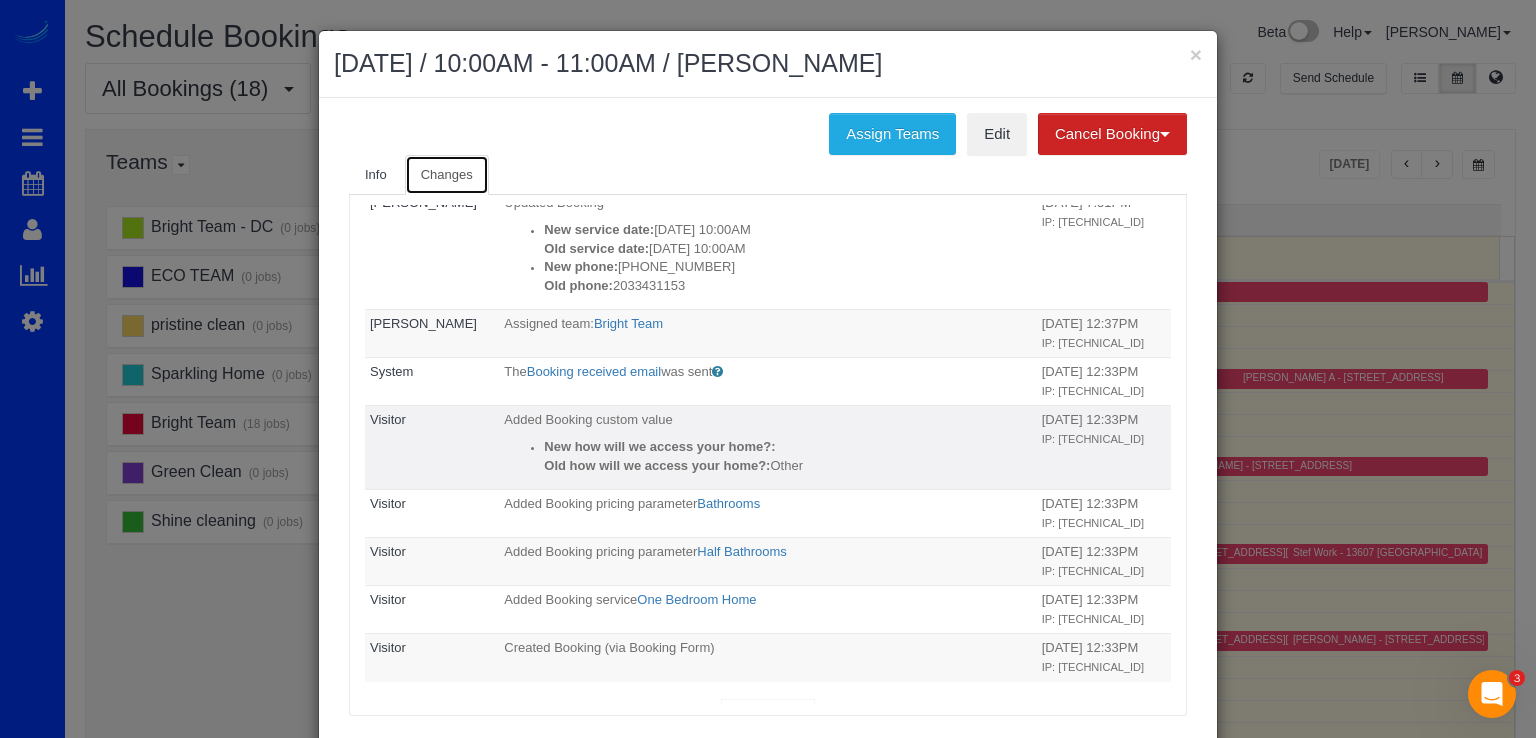 scroll, scrollTop: 86, scrollLeft: 0, axis: vertical 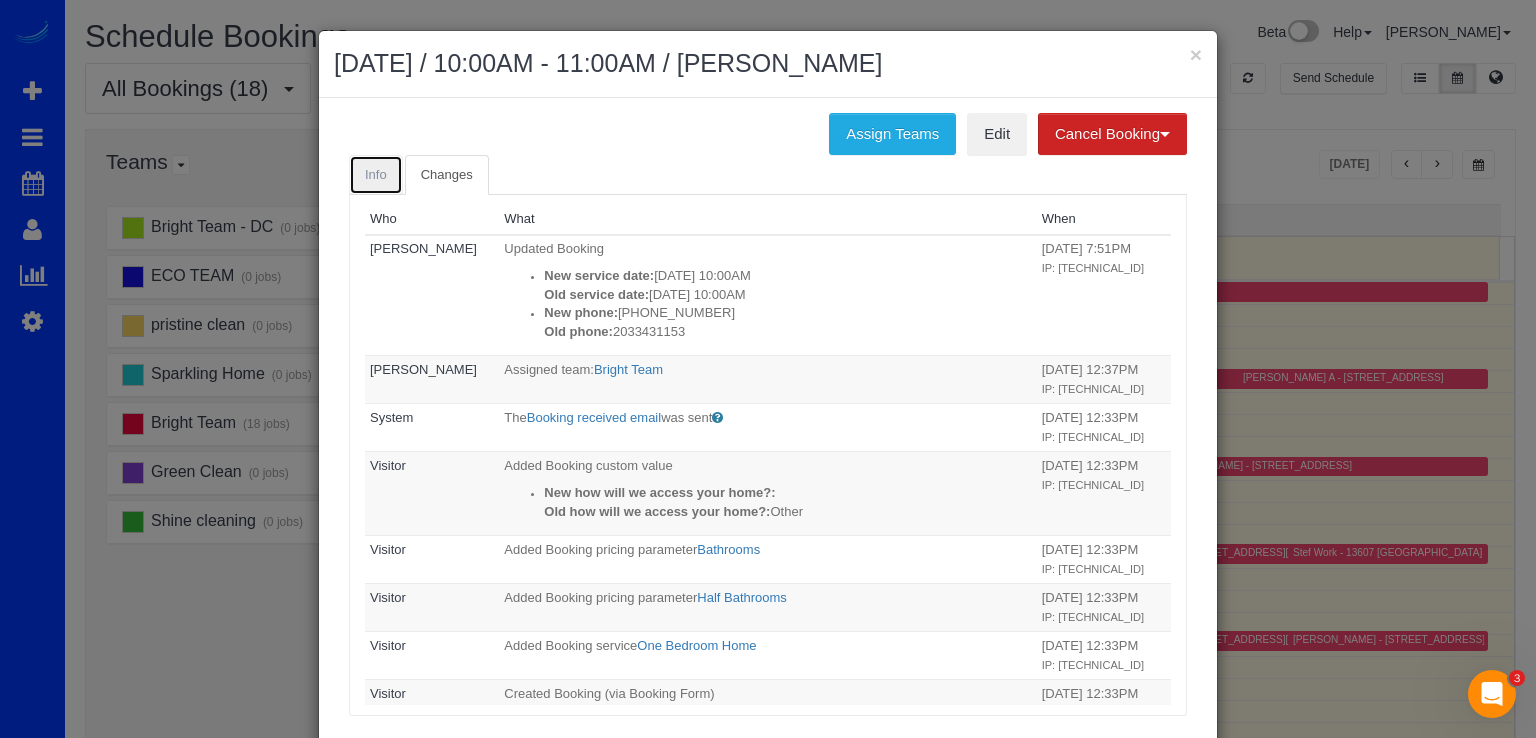 click on "Info" at bounding box center [376, 174] 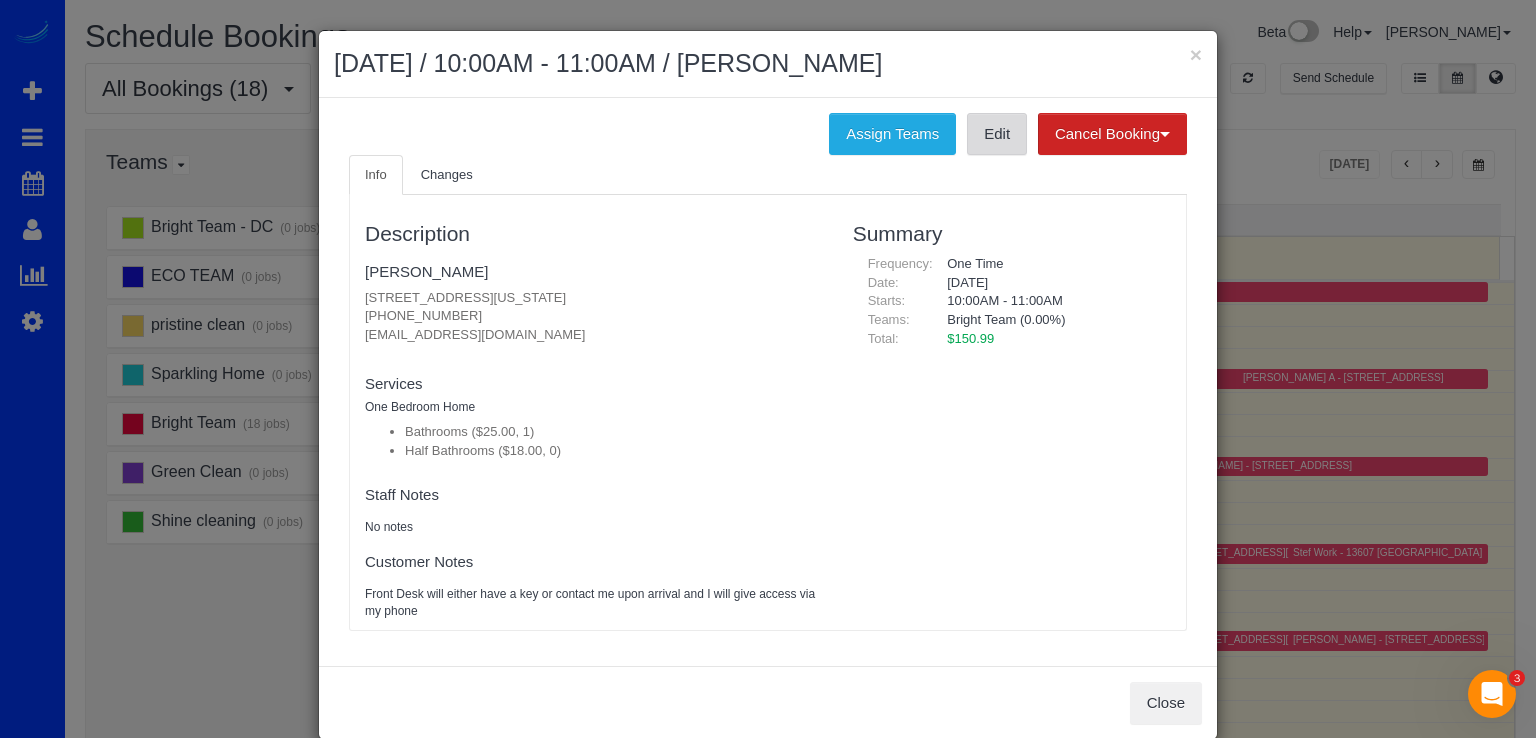 click on "Edit" at bounding box center [997, 134] 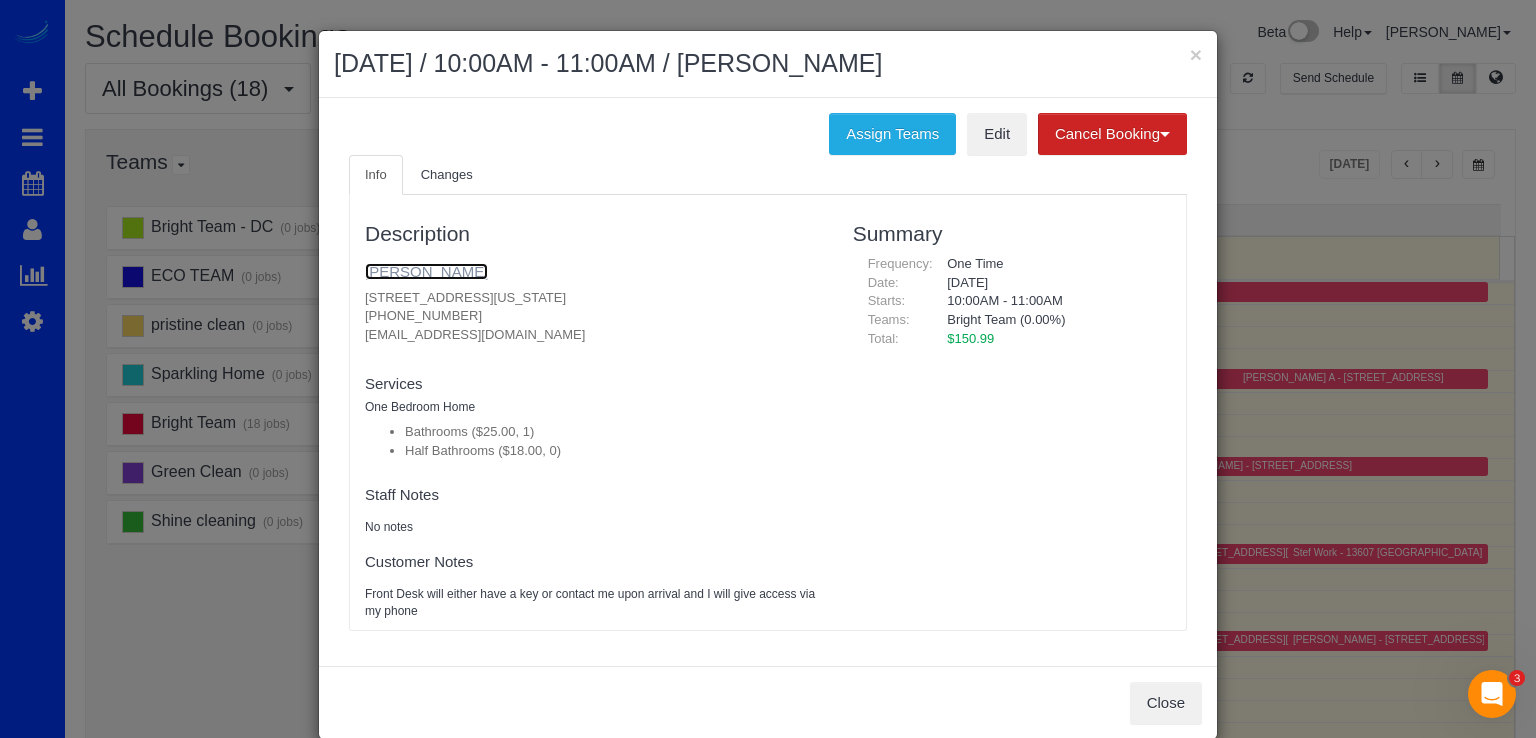 click on "[PERSON_NAME]" at bounding box center [426, 271] 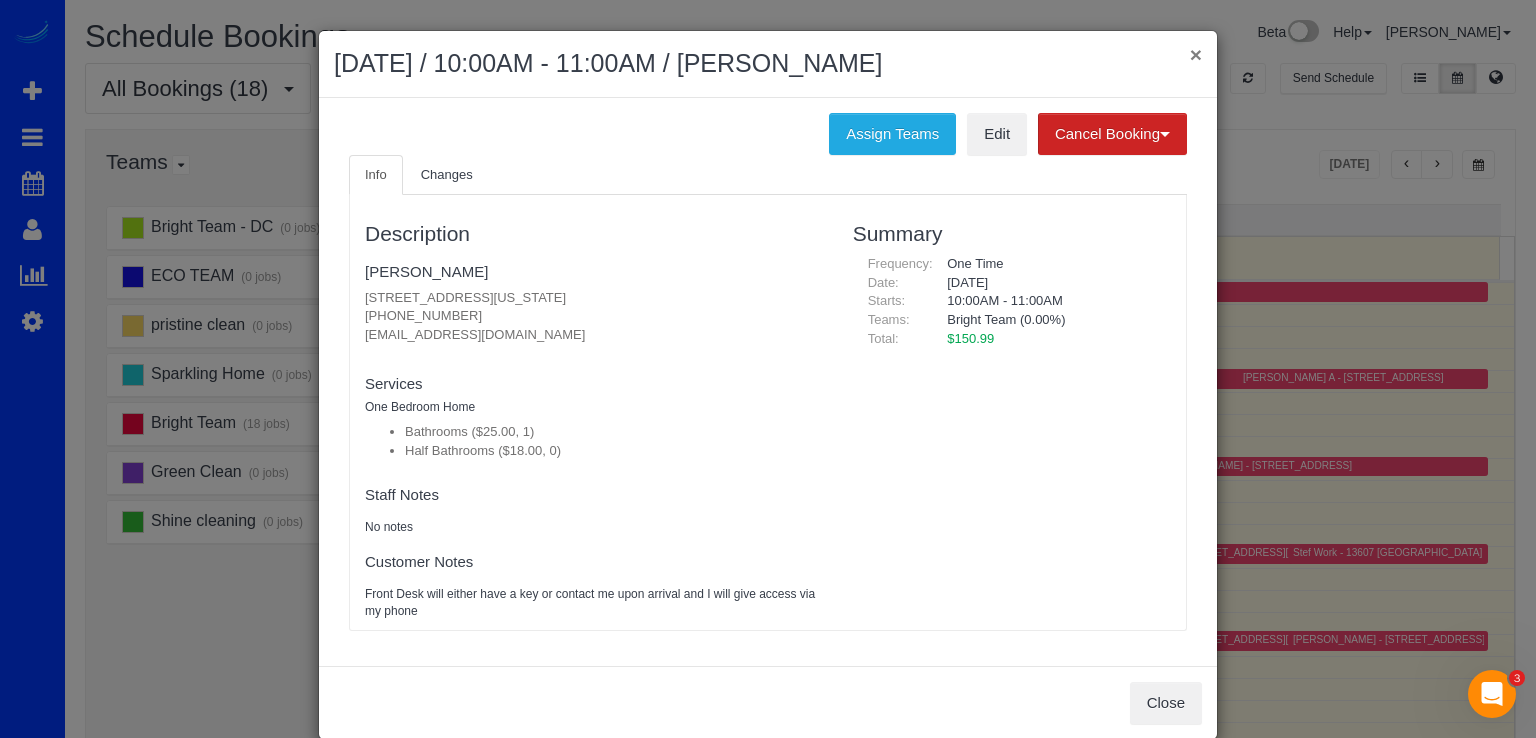 click on "×" at bounding box center (1196, 54) 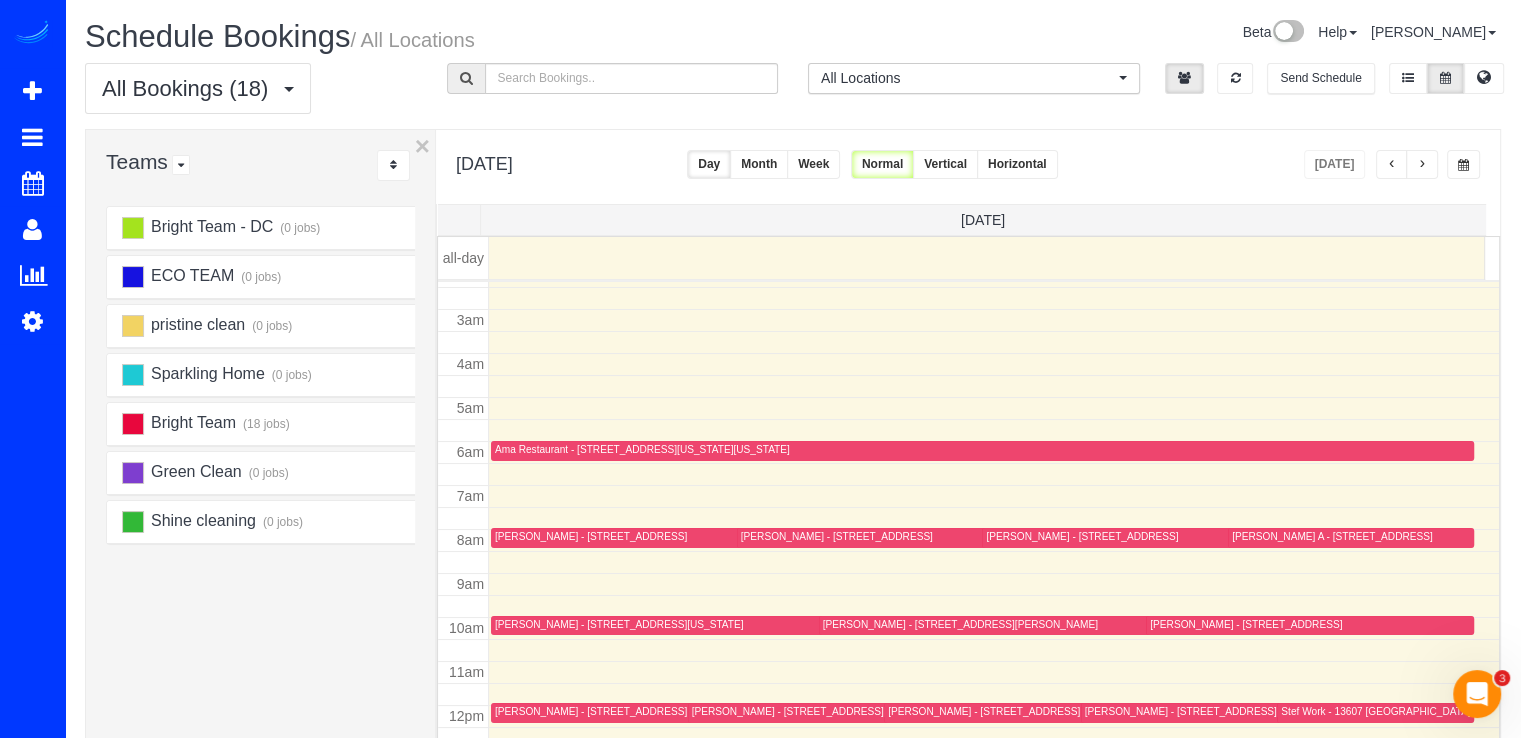 scroll, scrollTop: 200, scrollLeft: 0, axis: vertical 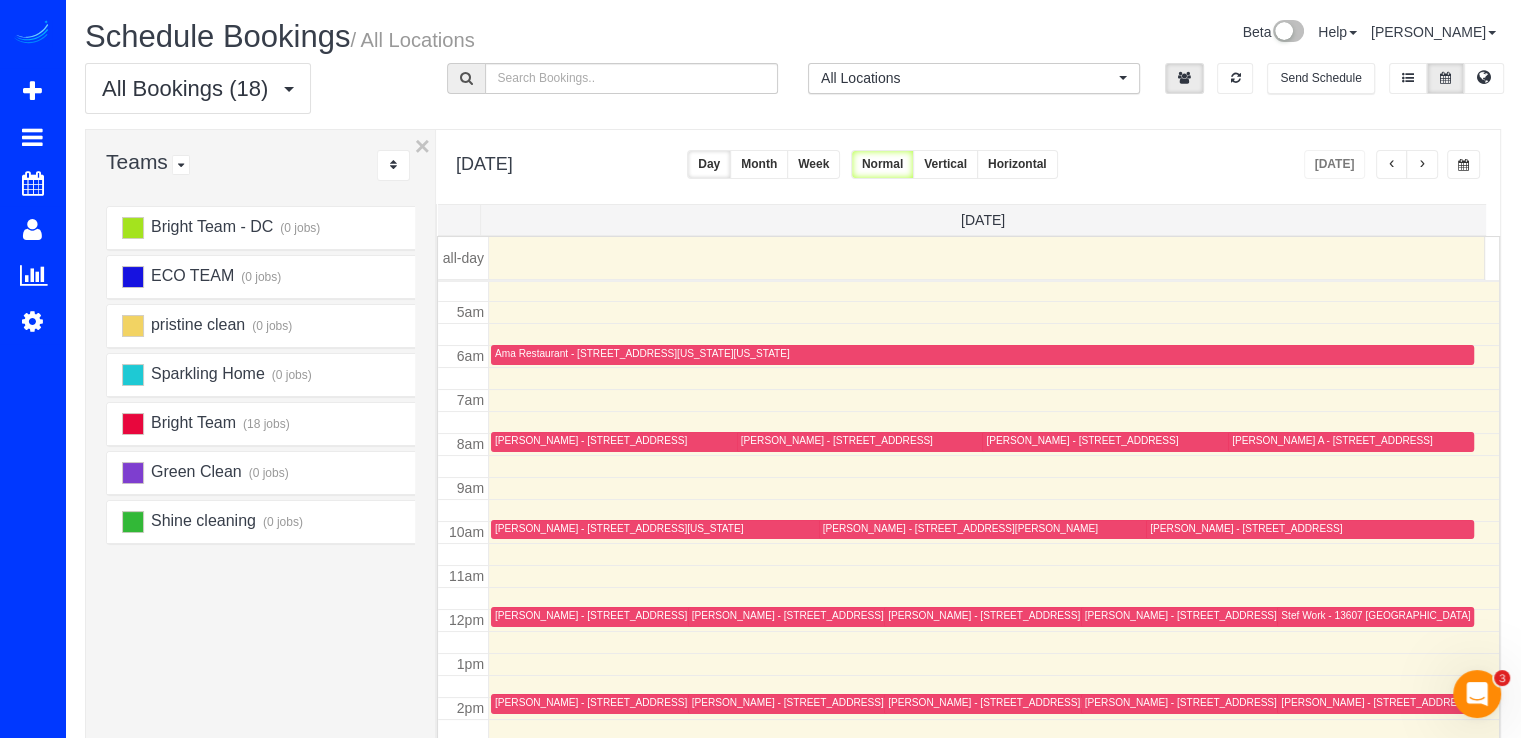 click at bounding box center (1422, 164) 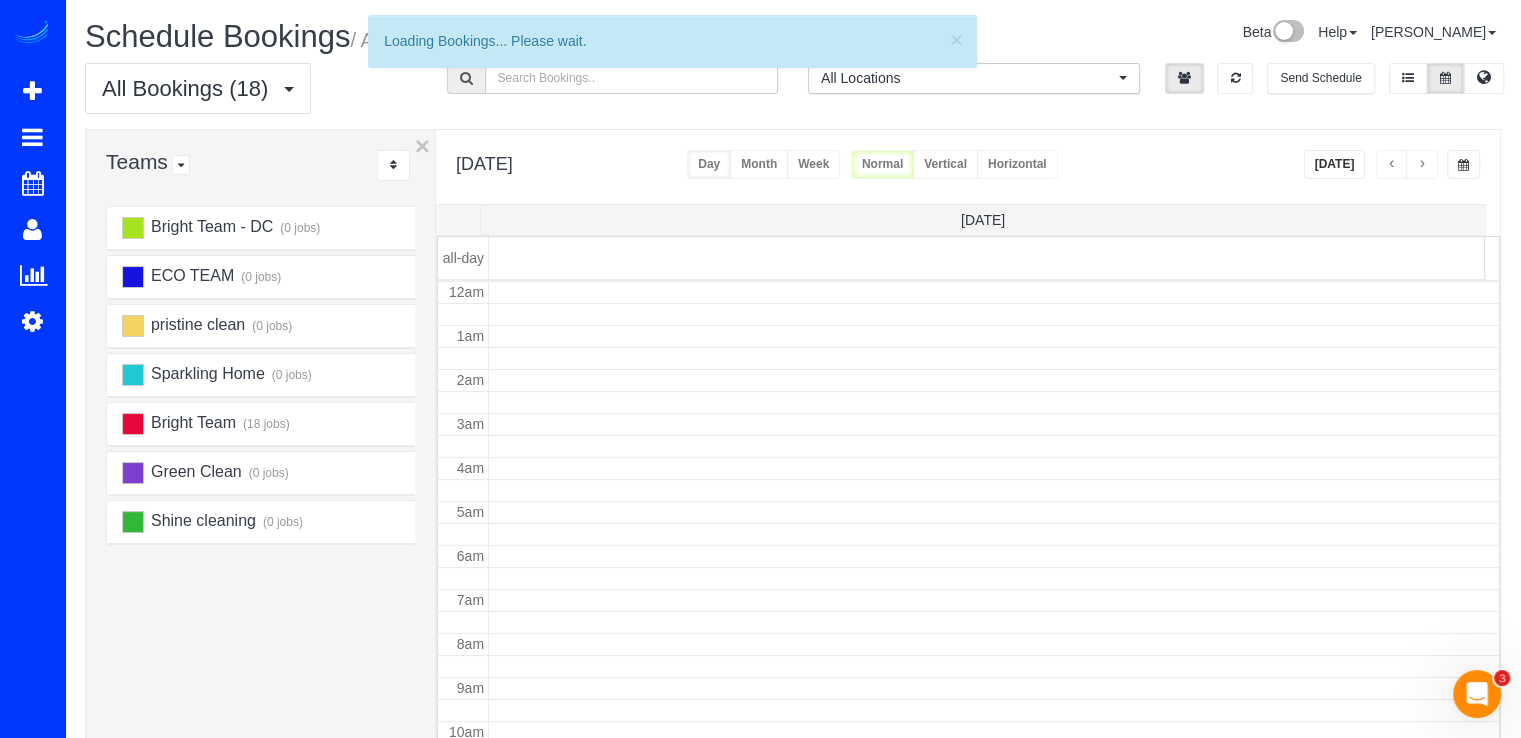 scroll, scrollTop: 263, scrollLeft: 0, axis: vertical 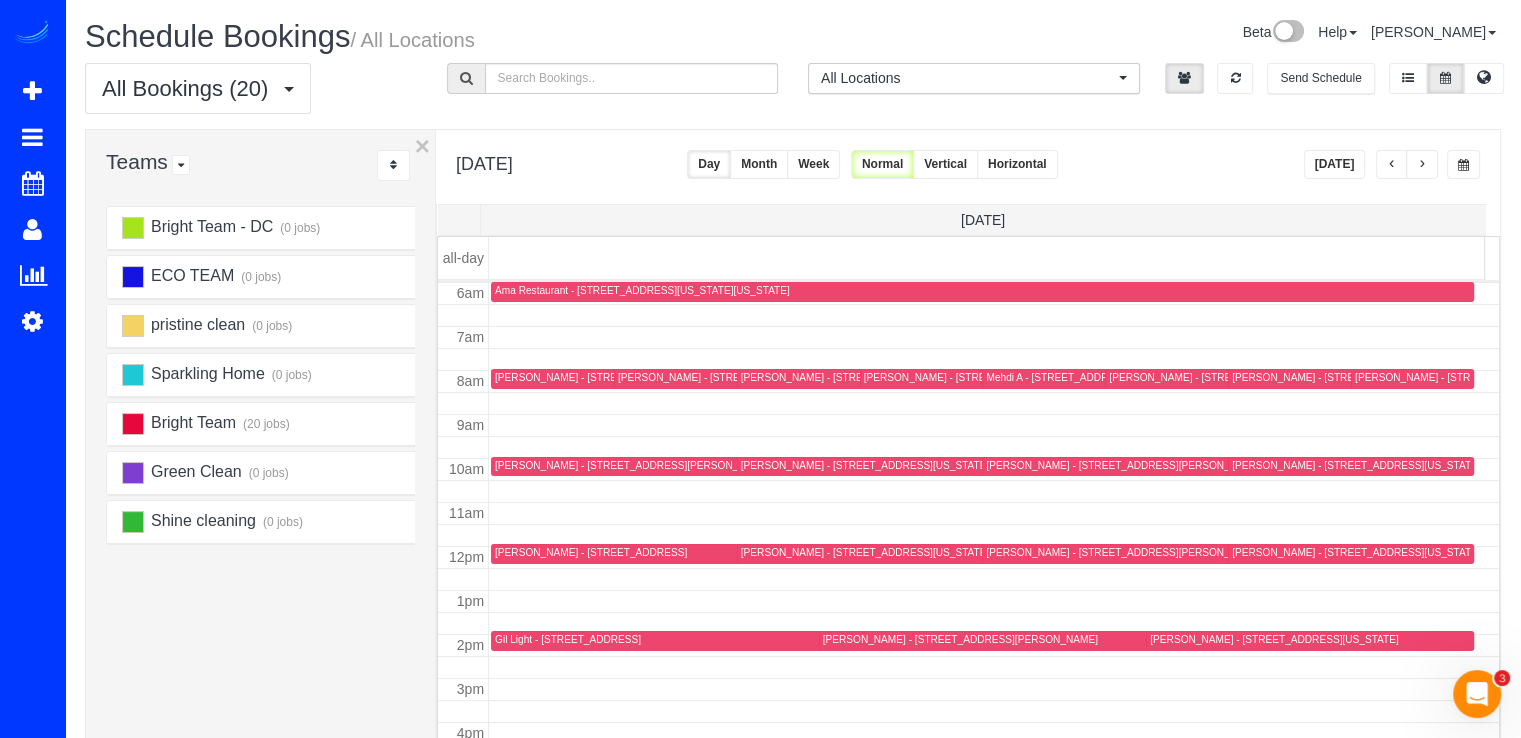 click at bounding box center (1392, 165) 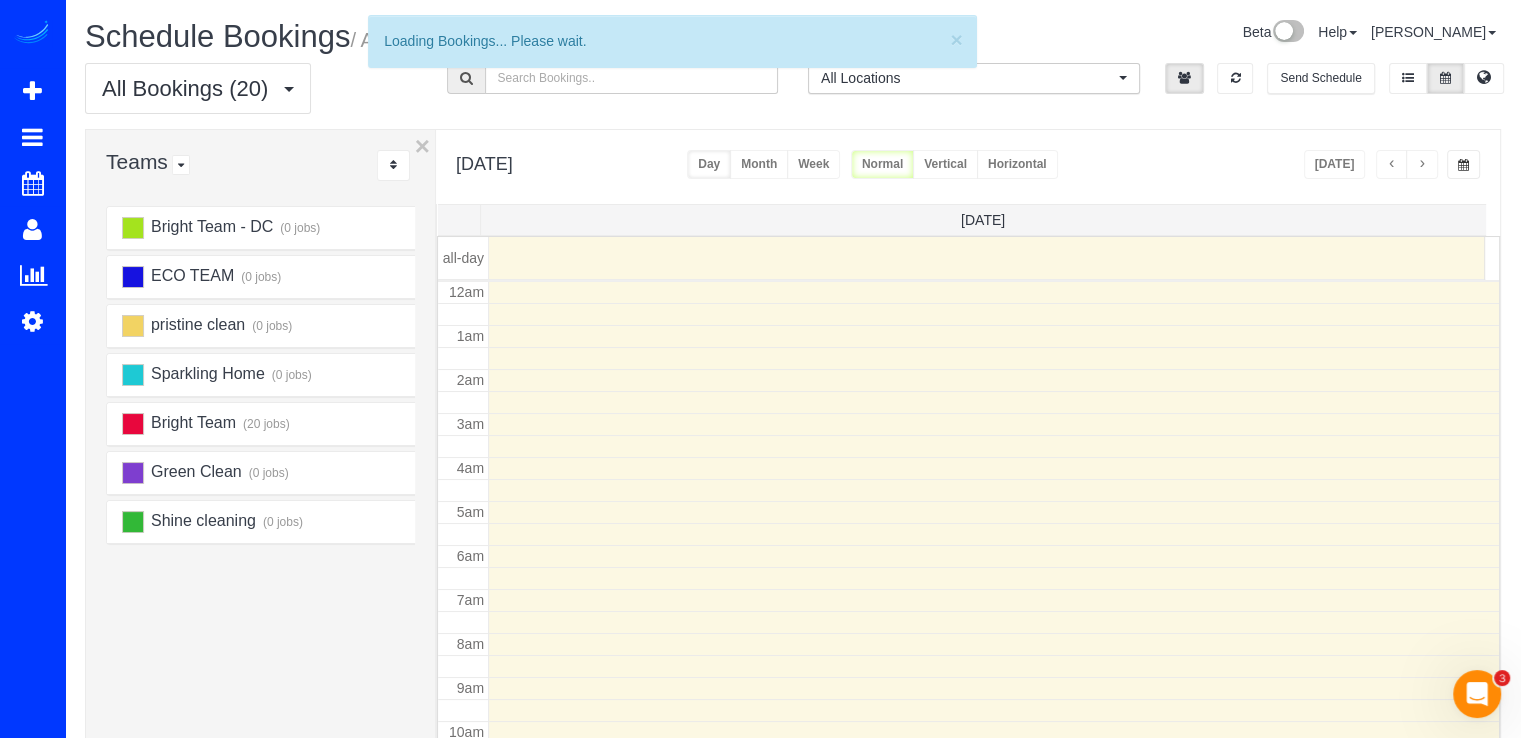 scroll, scrollTop: 263, scrollLeft: 0, axis: vertical 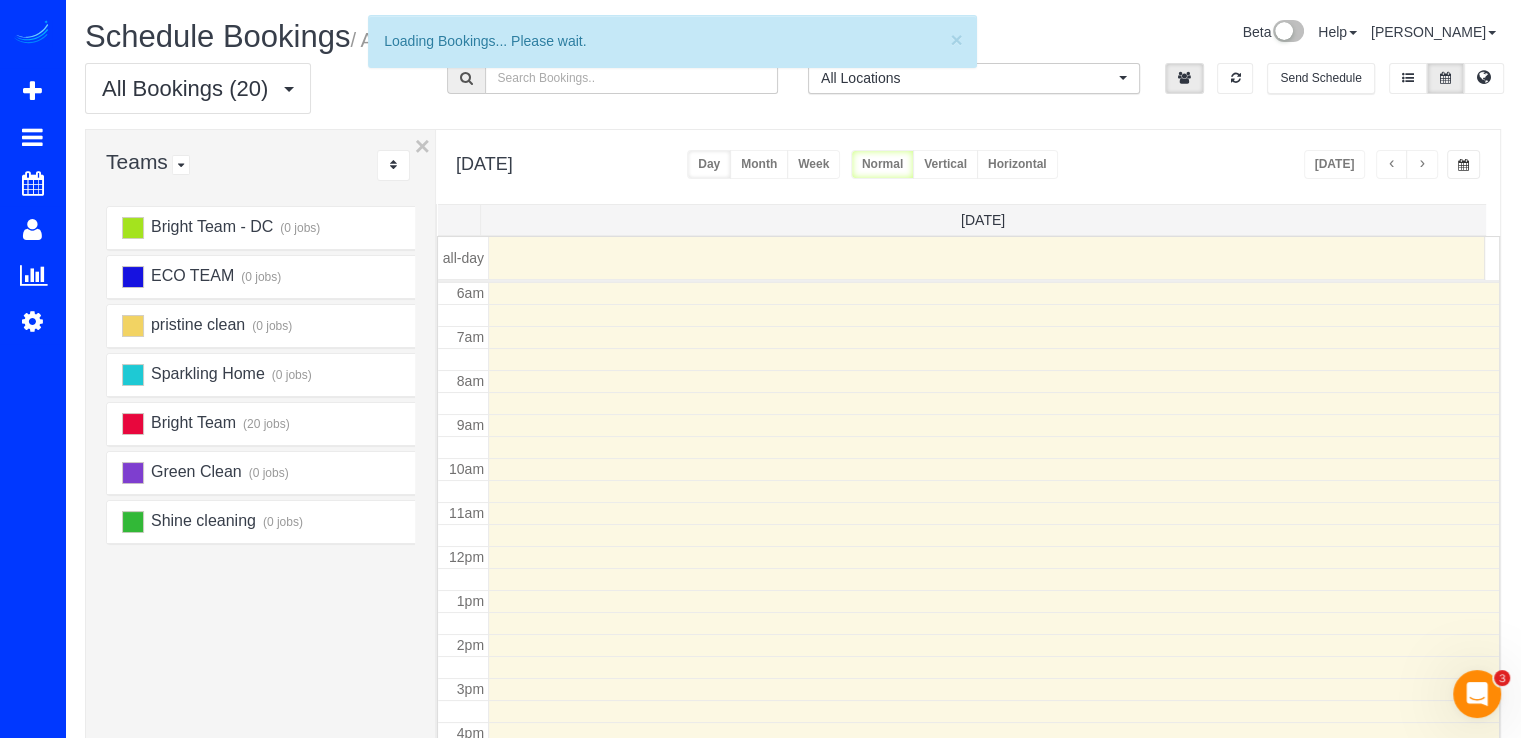 click at bounding box center (1392, 165) 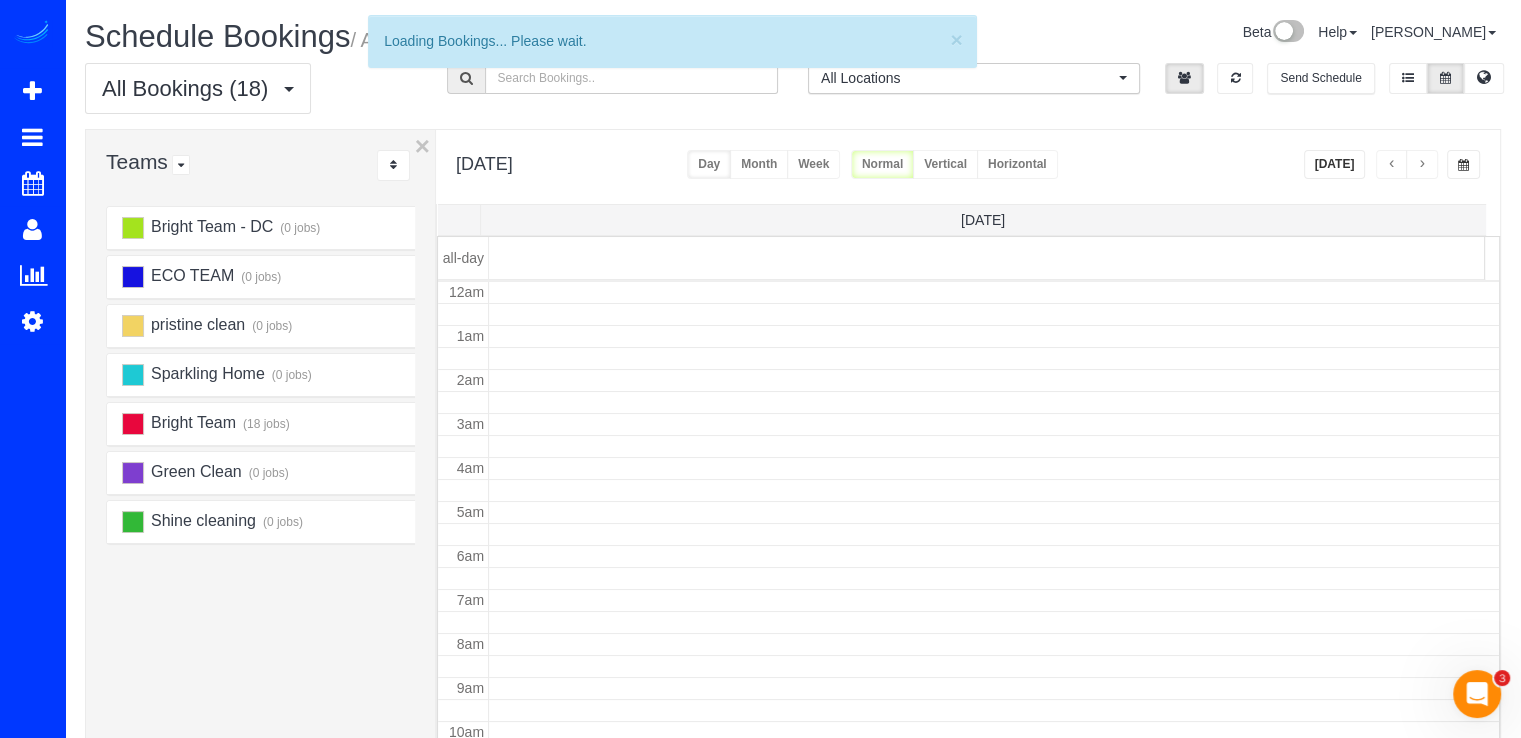 scroll, scrollTop: 263, scrollLeft: 0, axis: vertical 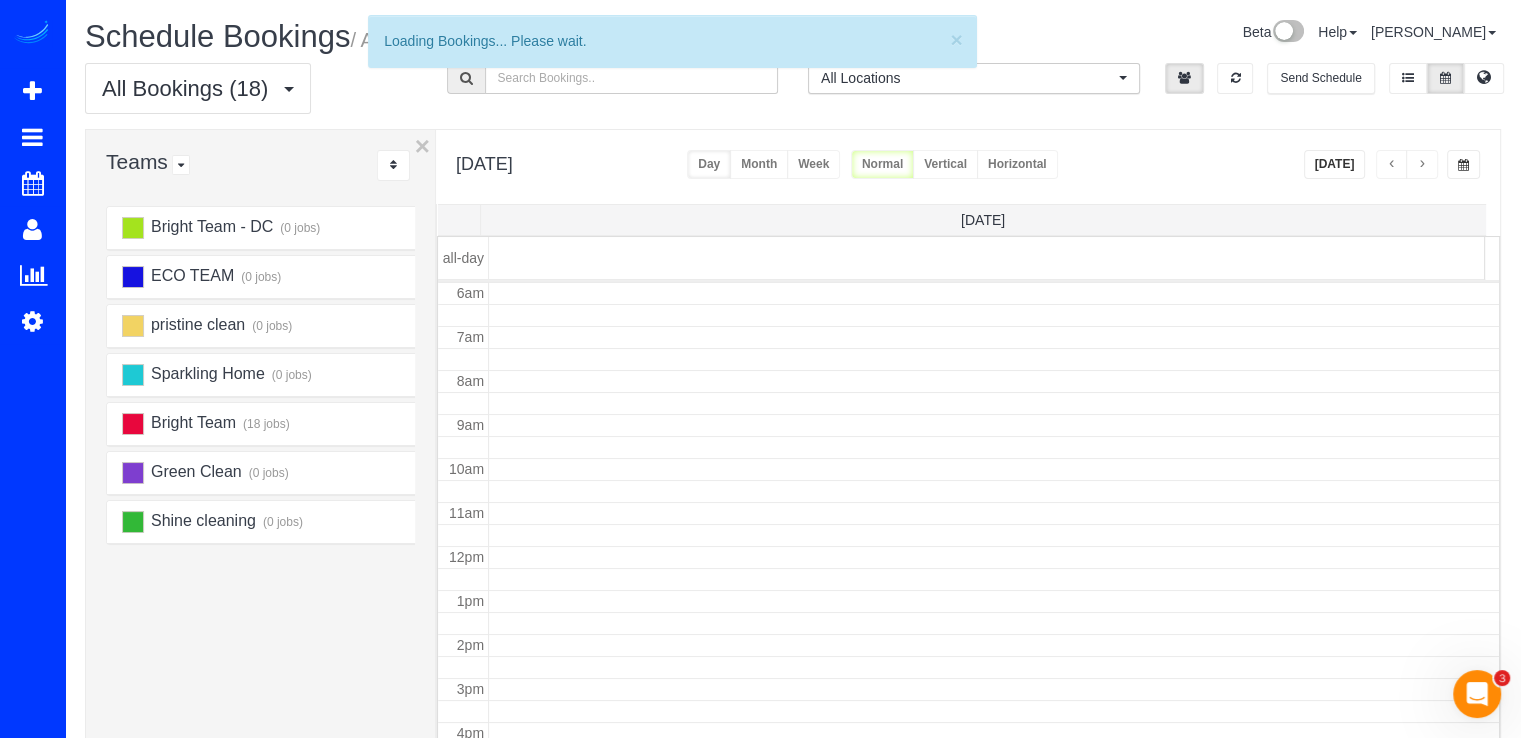click at bounding box center (1392, 165) 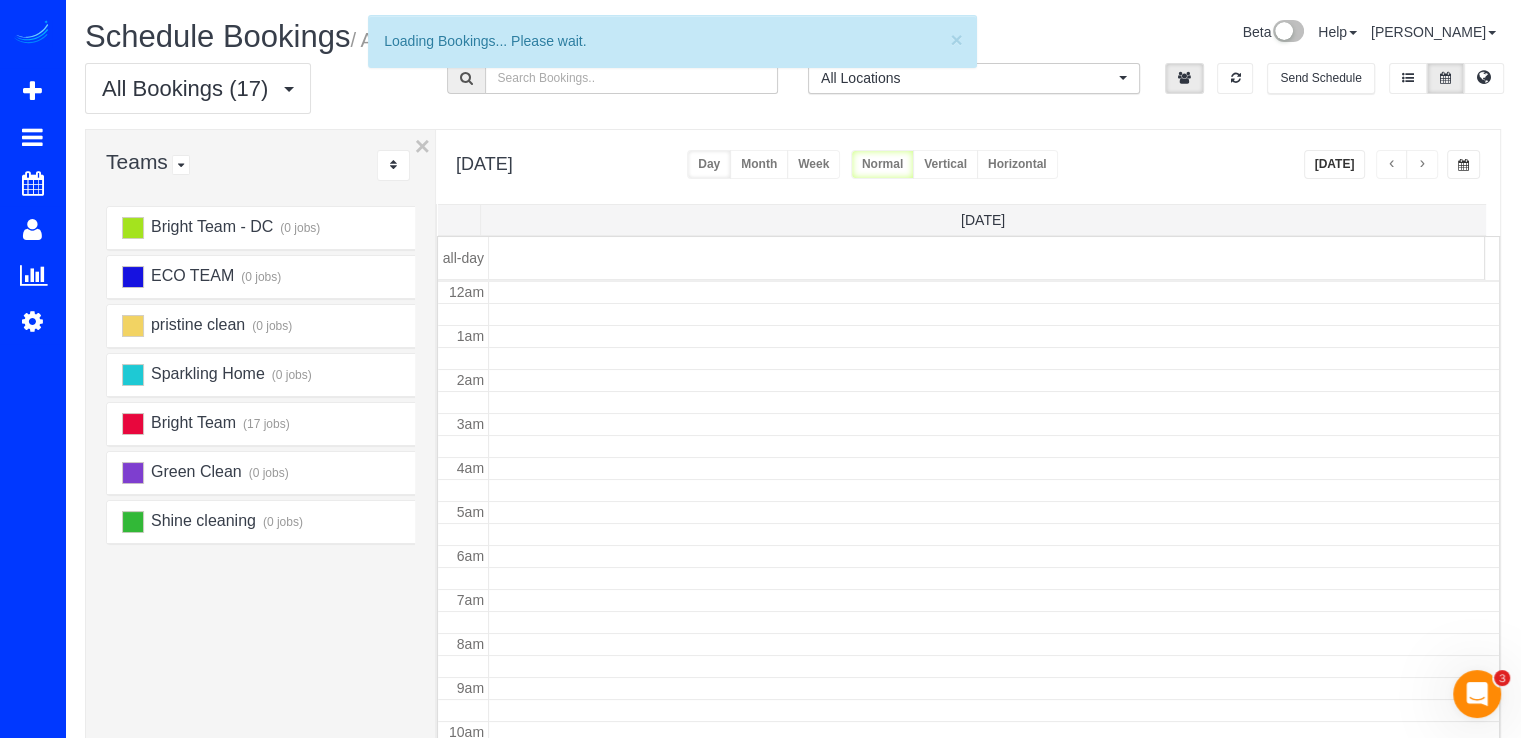 scroll, scrollTop: 263, scrollLeft: 0, axis: vertical 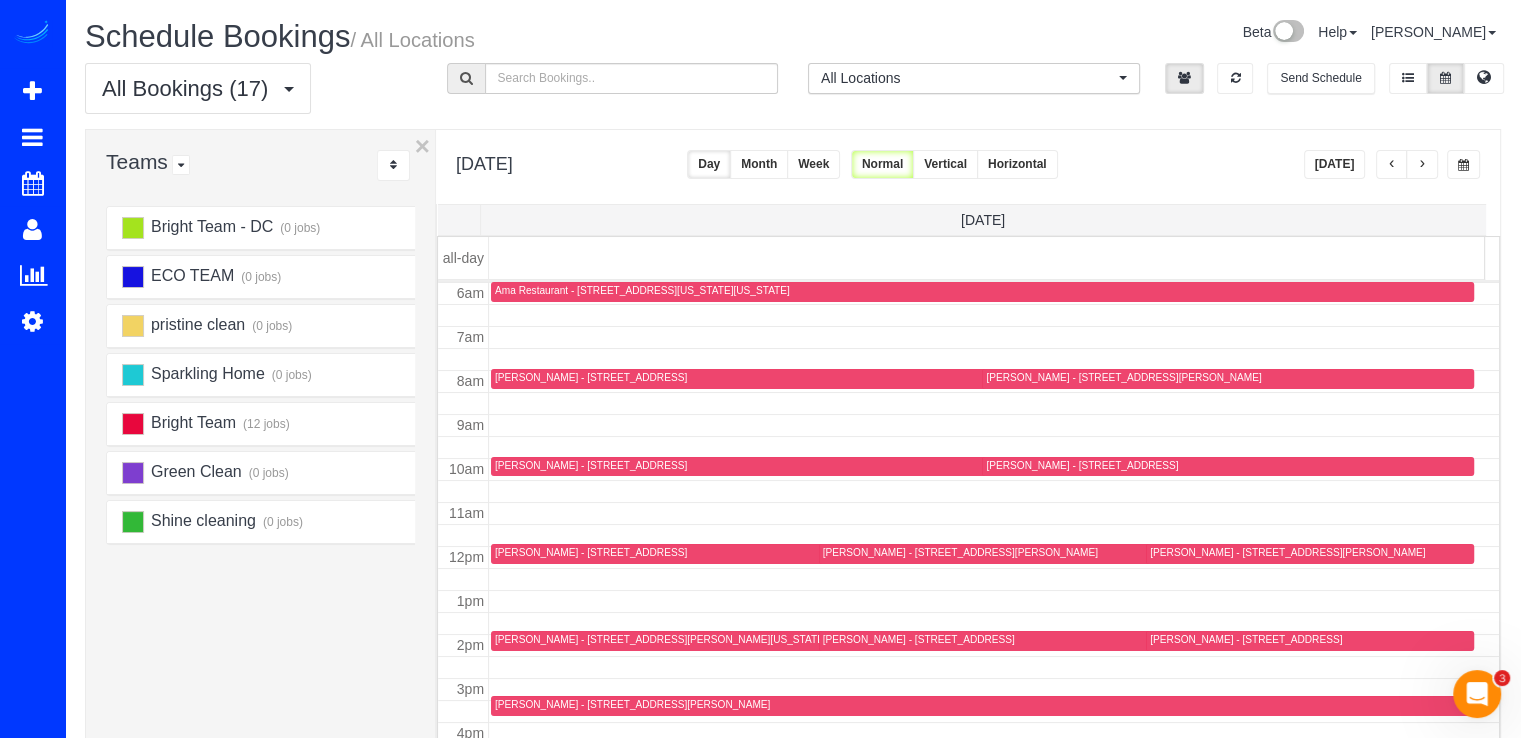 click at bounding box center [1392, 165] 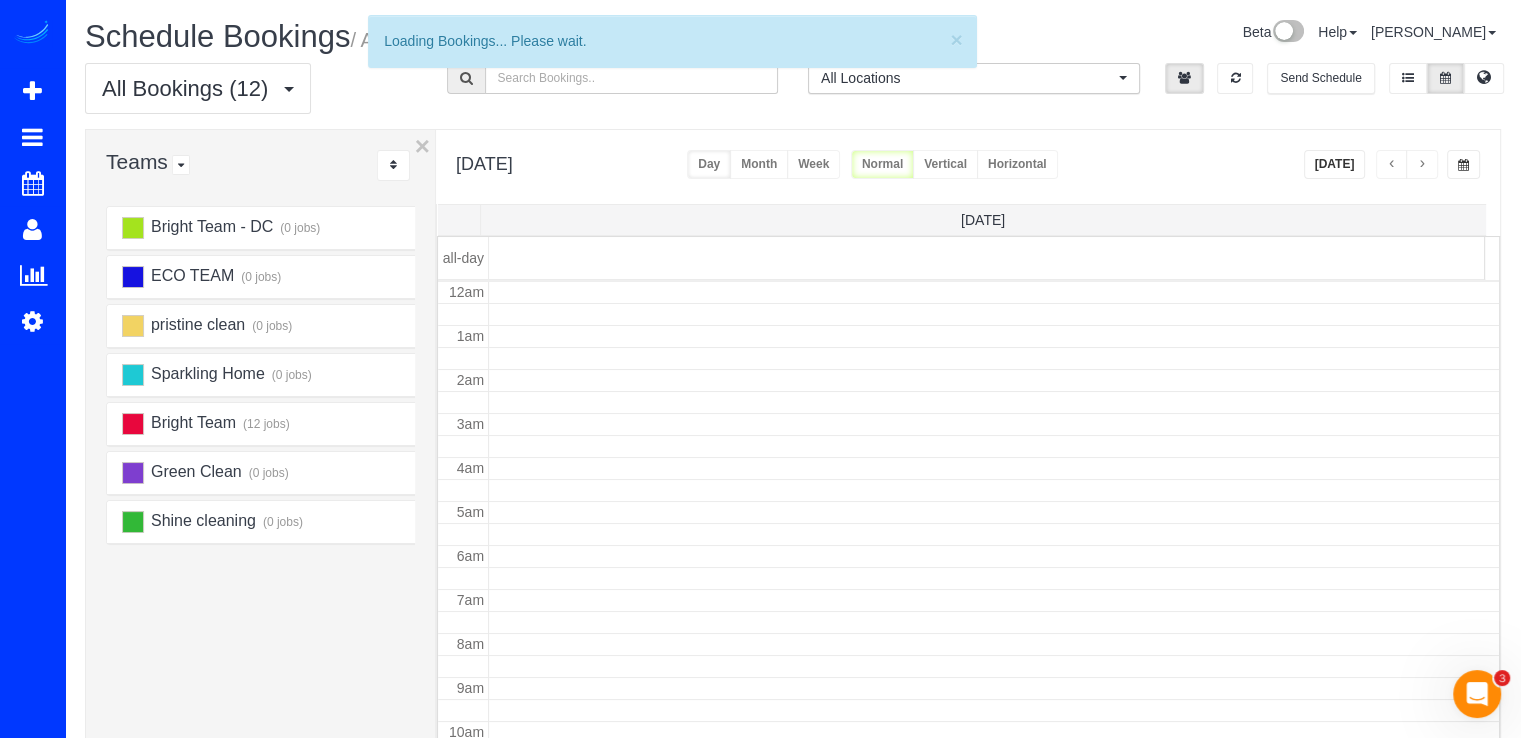 scroll, scrollTop: 263, scrollLeft: 0, axis: vertical 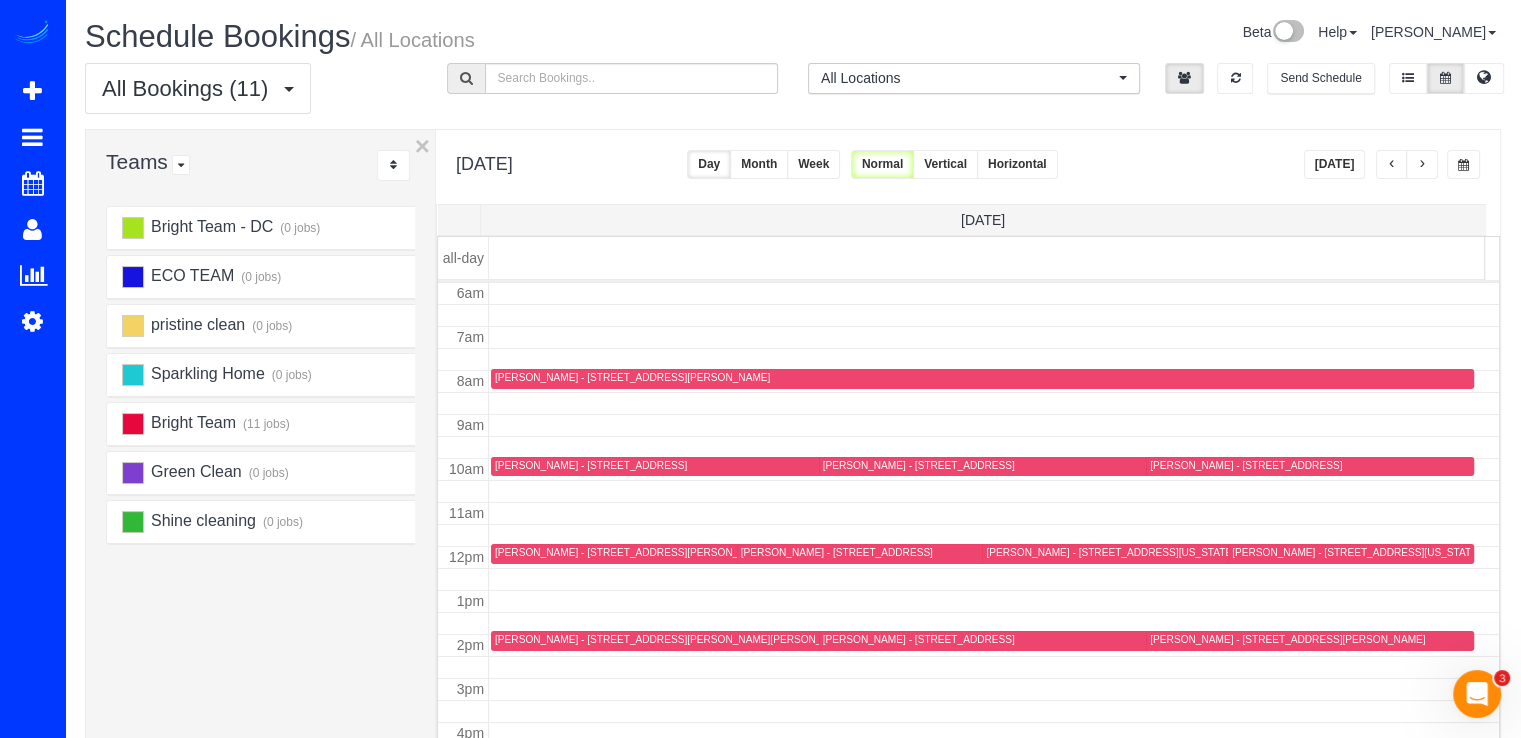 click at bounding box center (1422, 165) 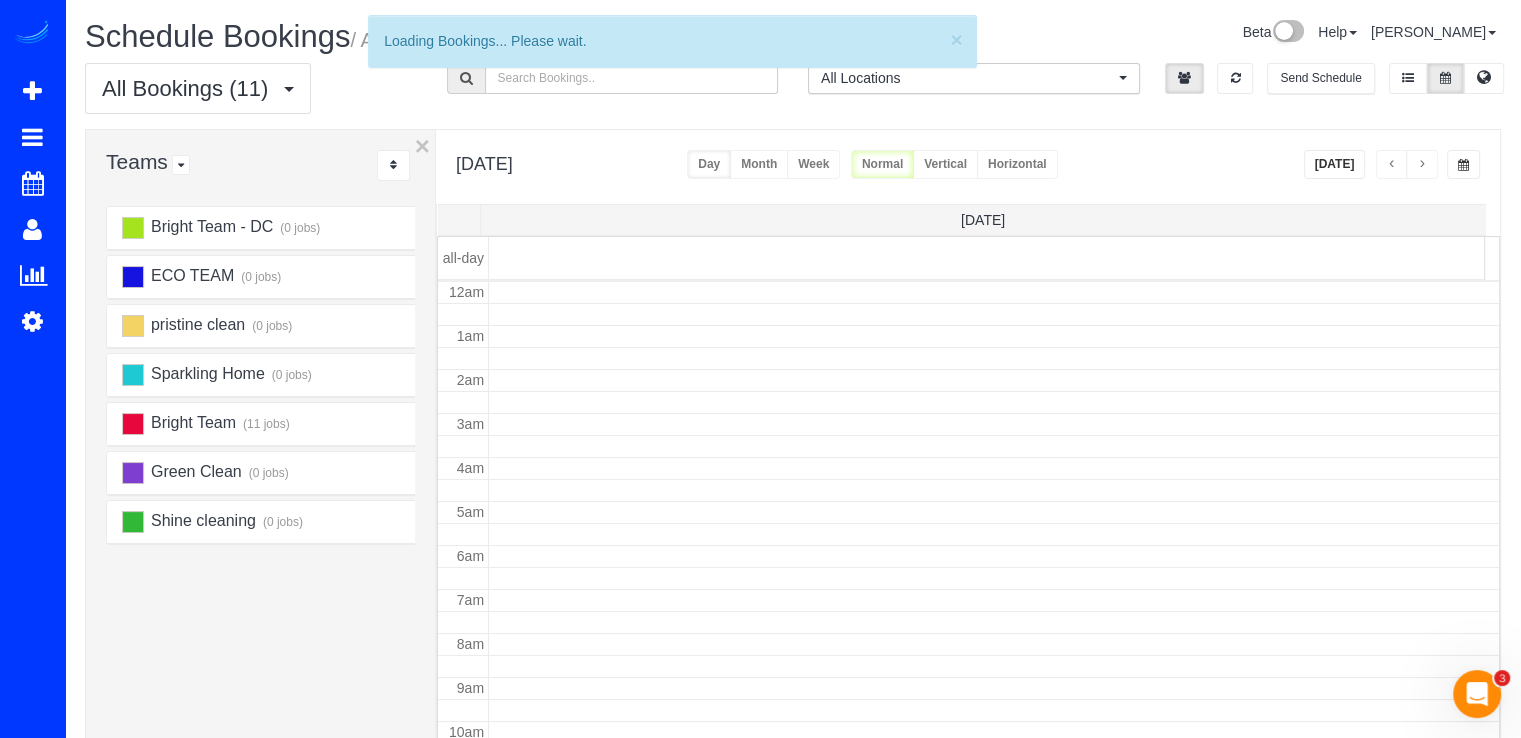 scroll, scrollTop: 263, scrollLeft: 0, axis: vertical 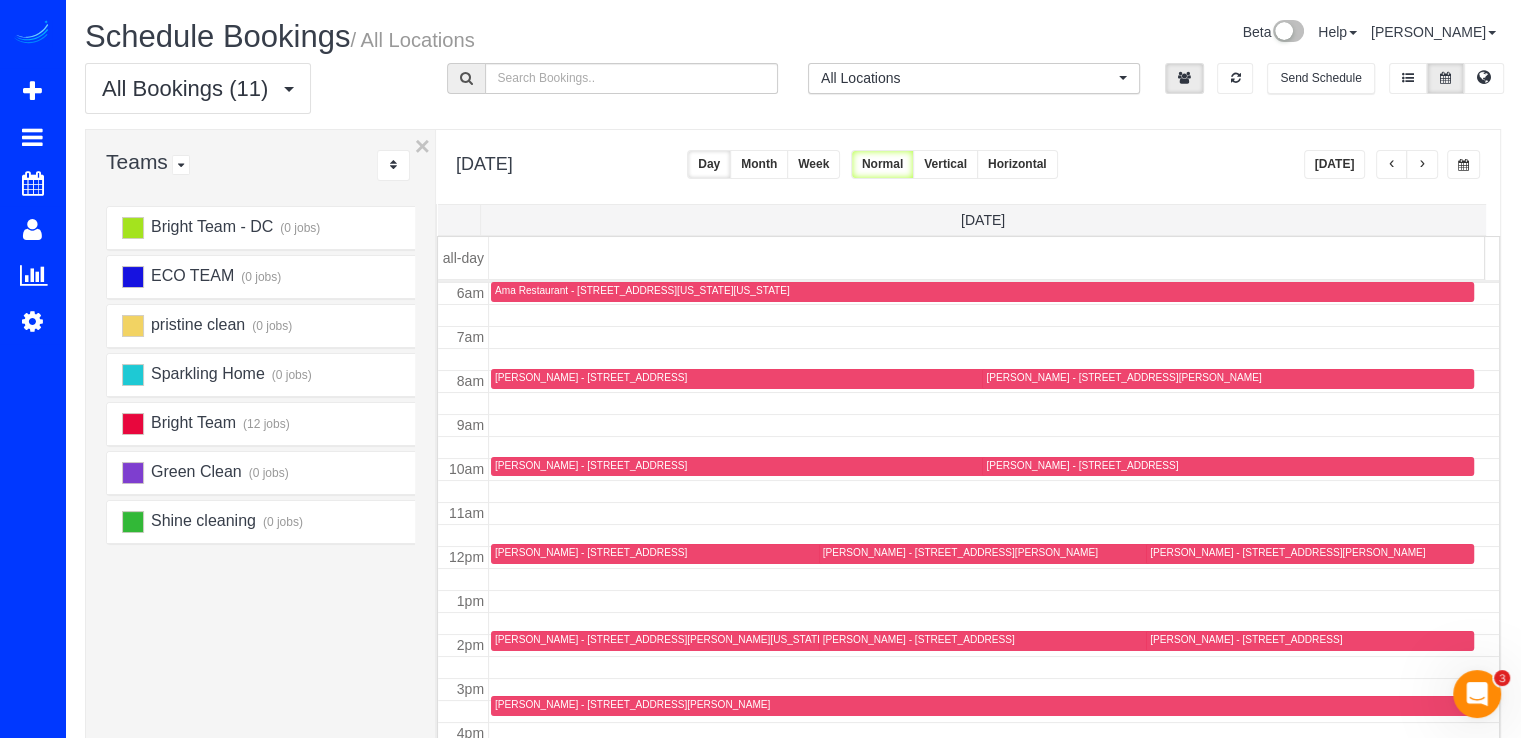 click at bounding box center [1422, 165] 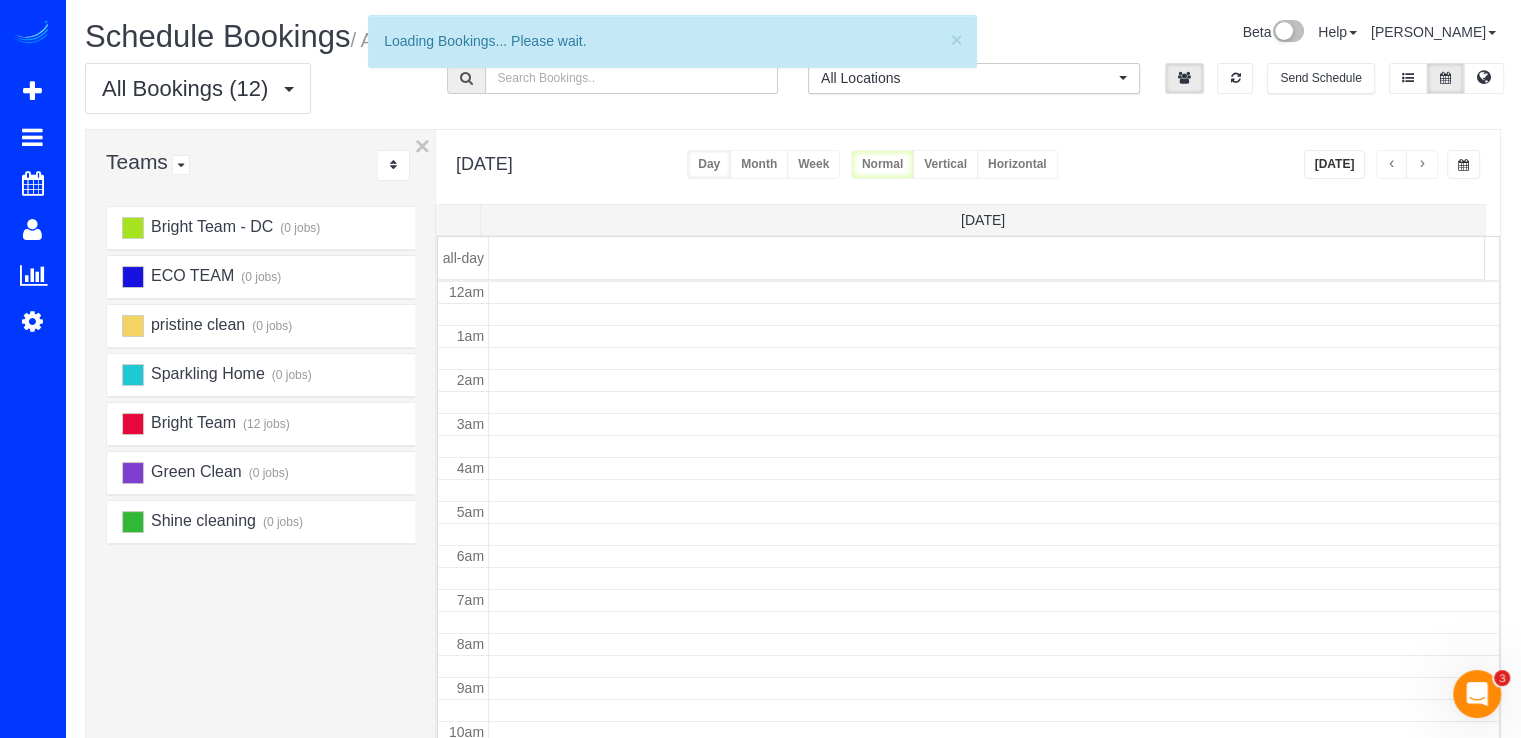 scroll, scrollTop: 263, scrollLeft: 0, axis: vertical 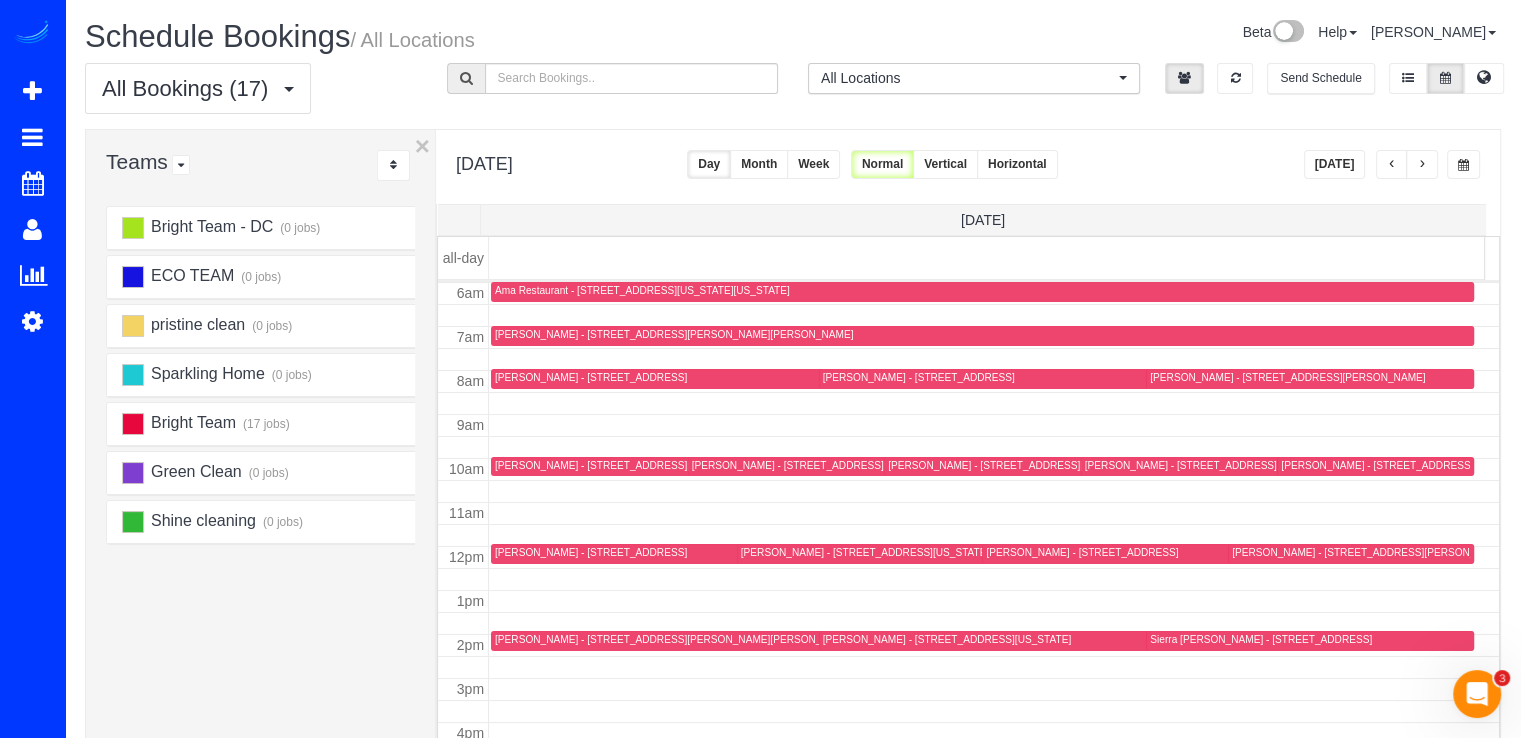 click on "[DATE]" at bounding box center [1335, 164] 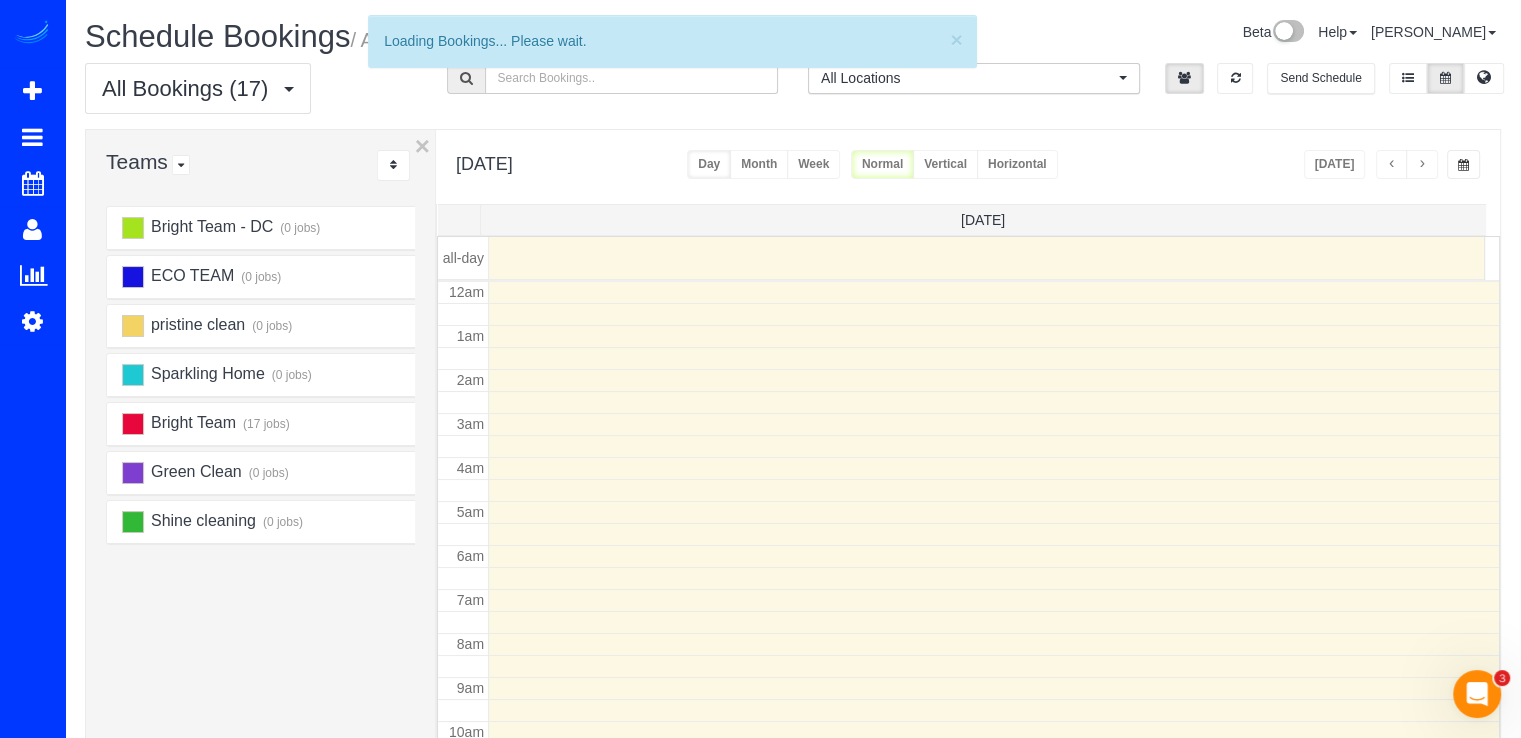 scroll, scrollTop: 263, scrollLeft: 0, axis: vertical 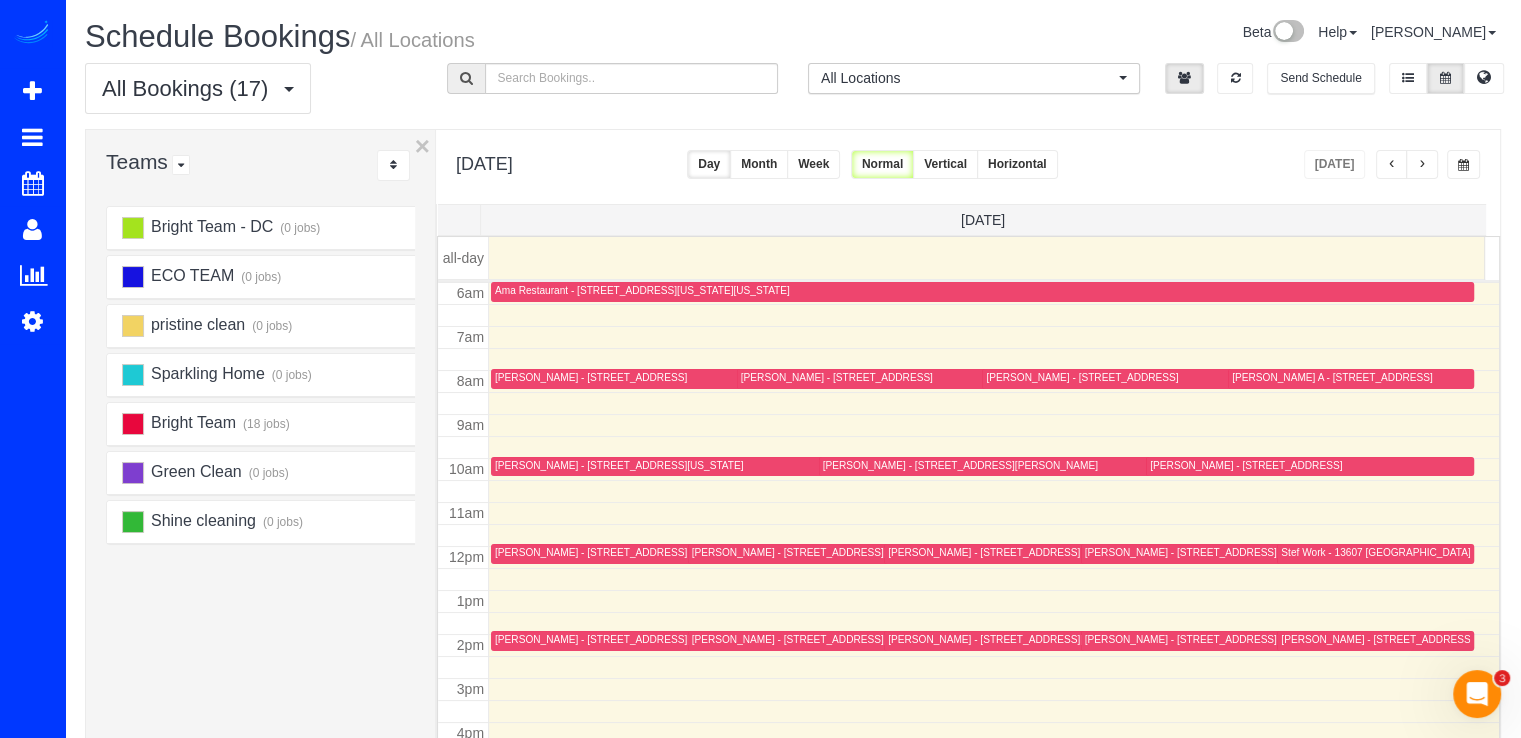 click at bounding box center [1422, 164] 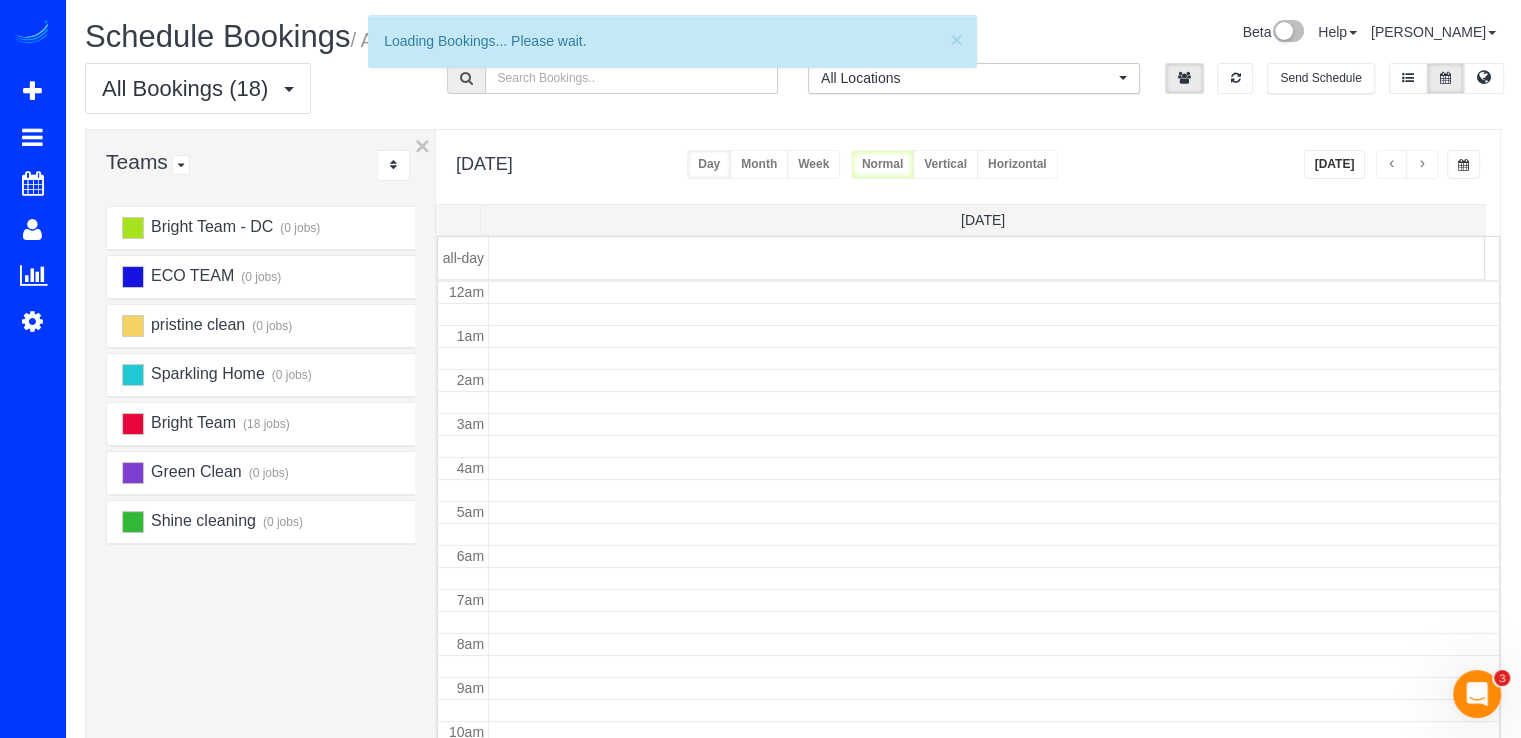 scroll, scrollTop: 263, scrollLeft: 0, axis: vertical 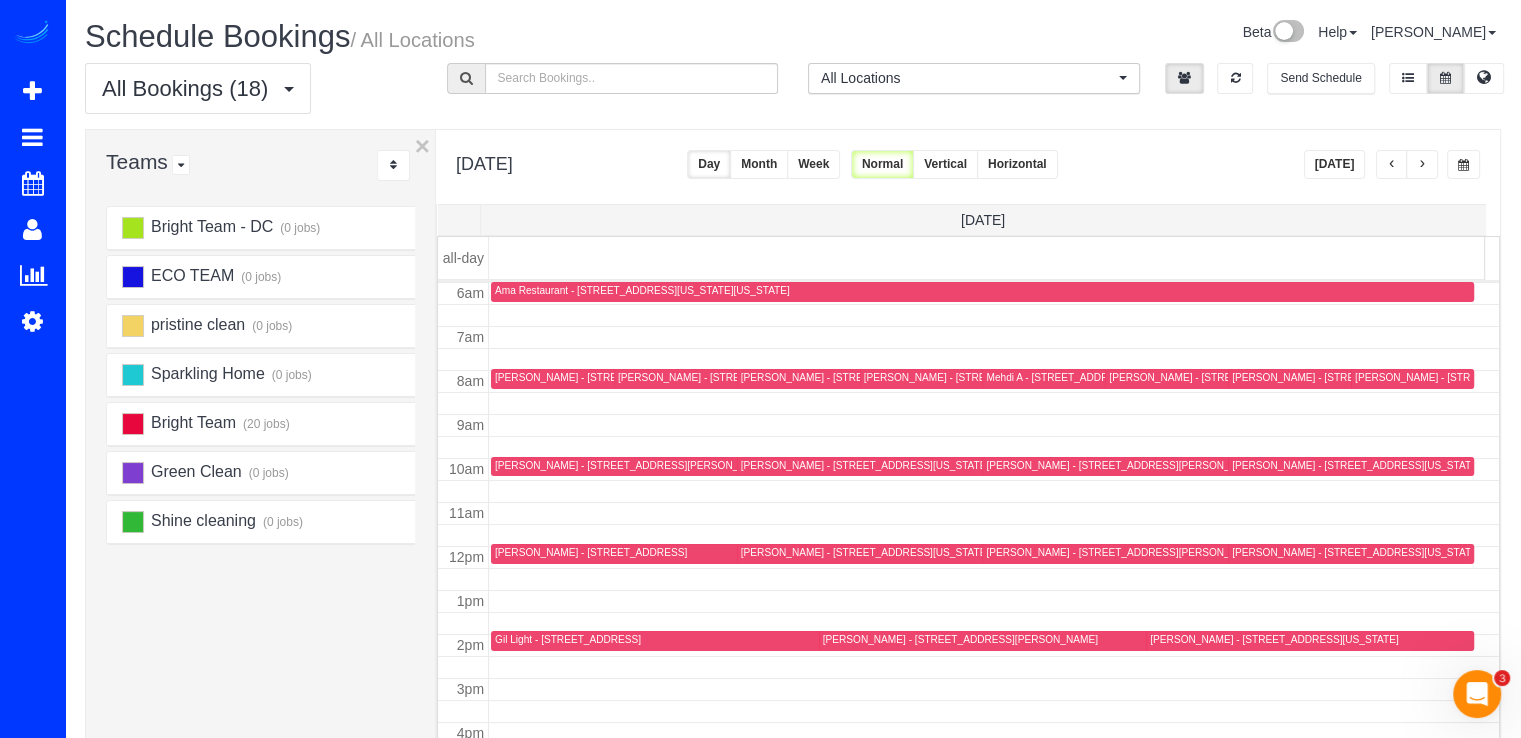 click at bounding box center (1422, 164) 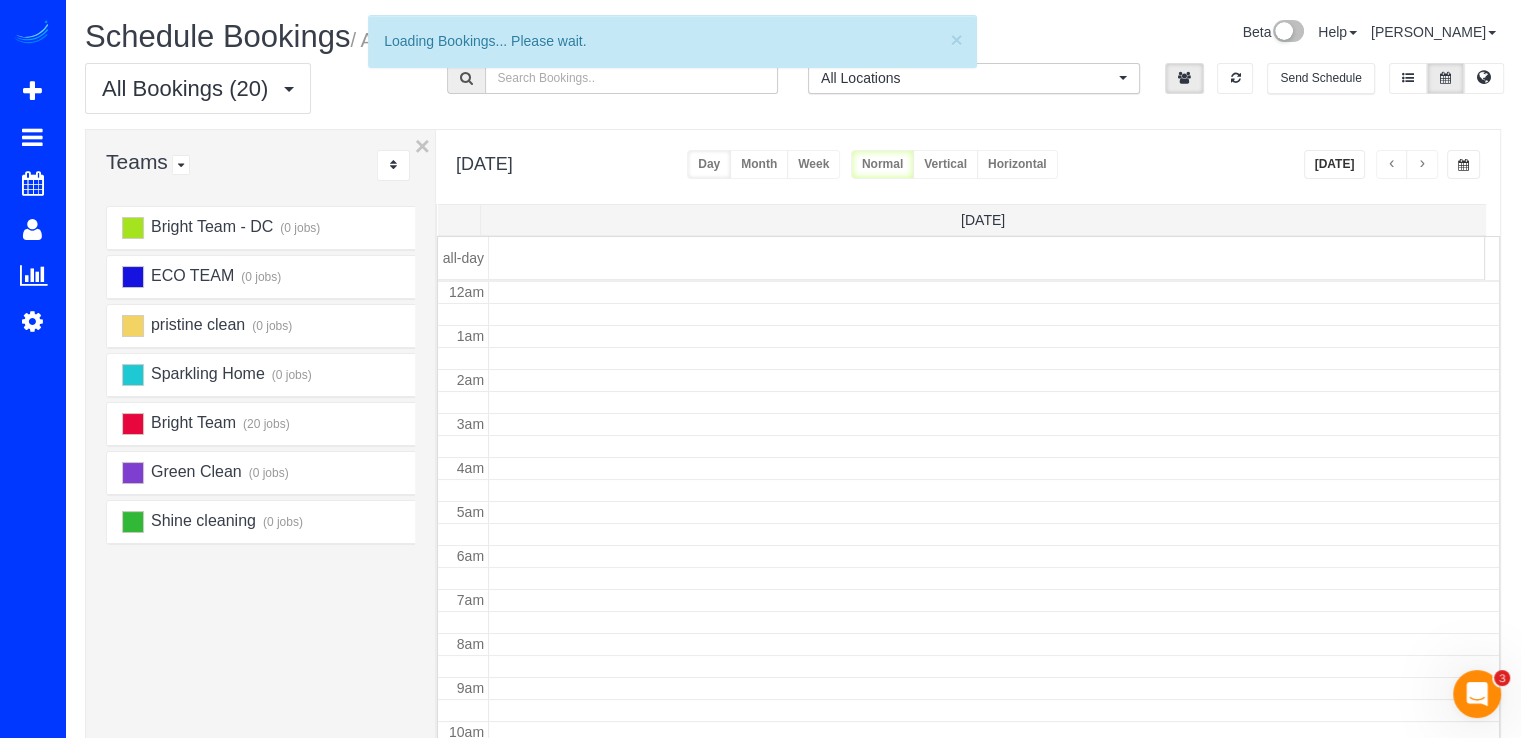 scroll, scrollTop: 263, scrollLeft: 0, axis: vertical 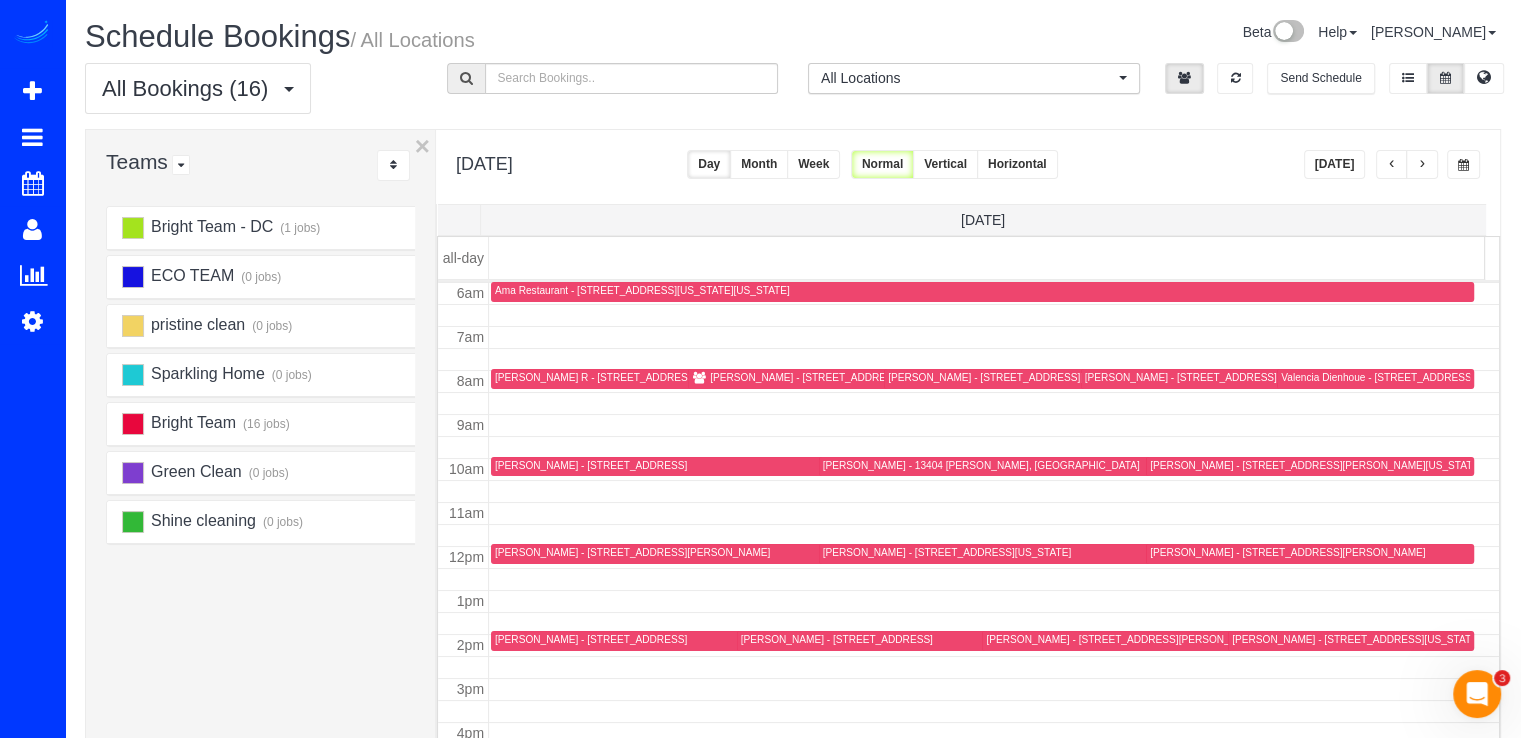 click at bounding box center [1392, 164] 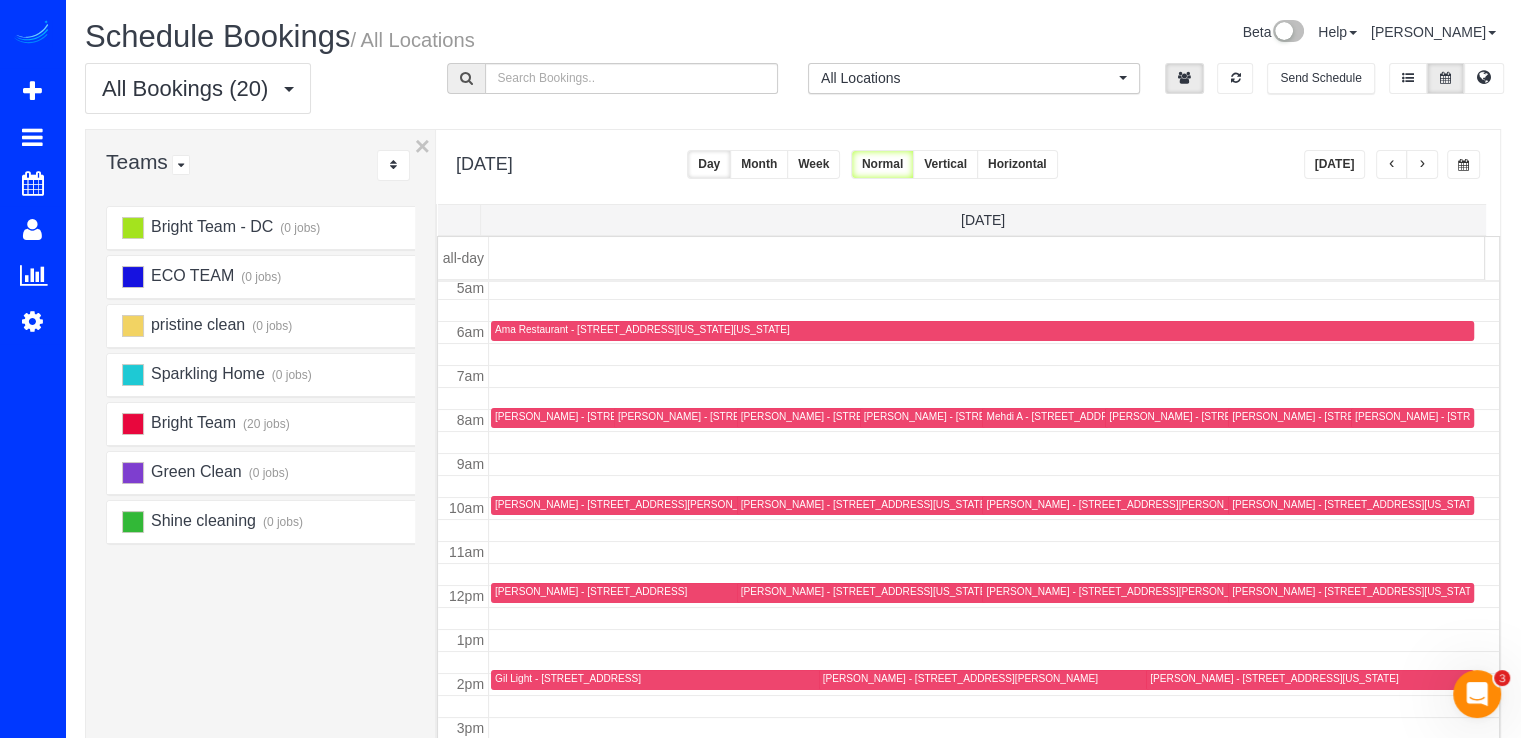 scroll, scrollTop: 163, scrollLeft: 0, axis: vertical 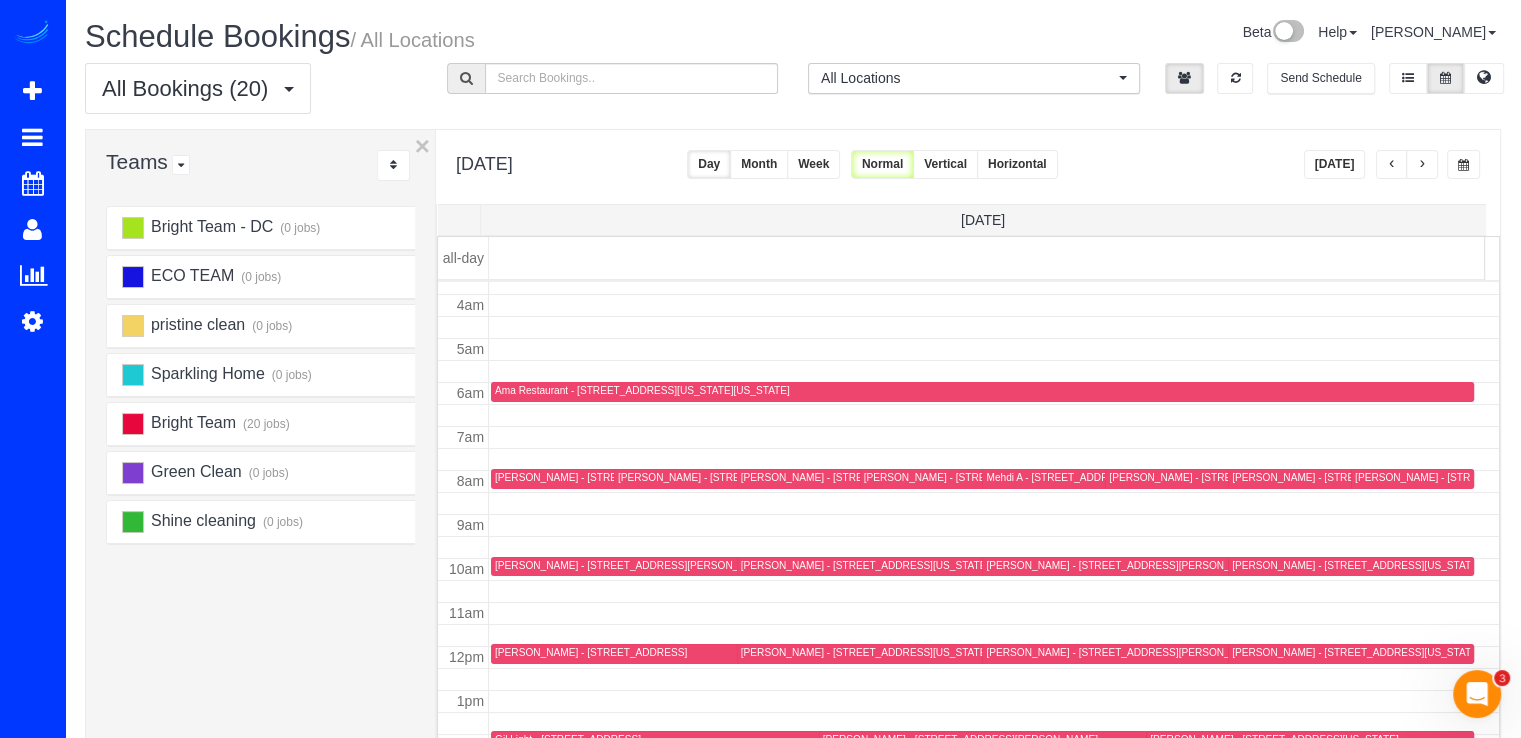 click on "[DATE]" at bounding box center [1335, 164] 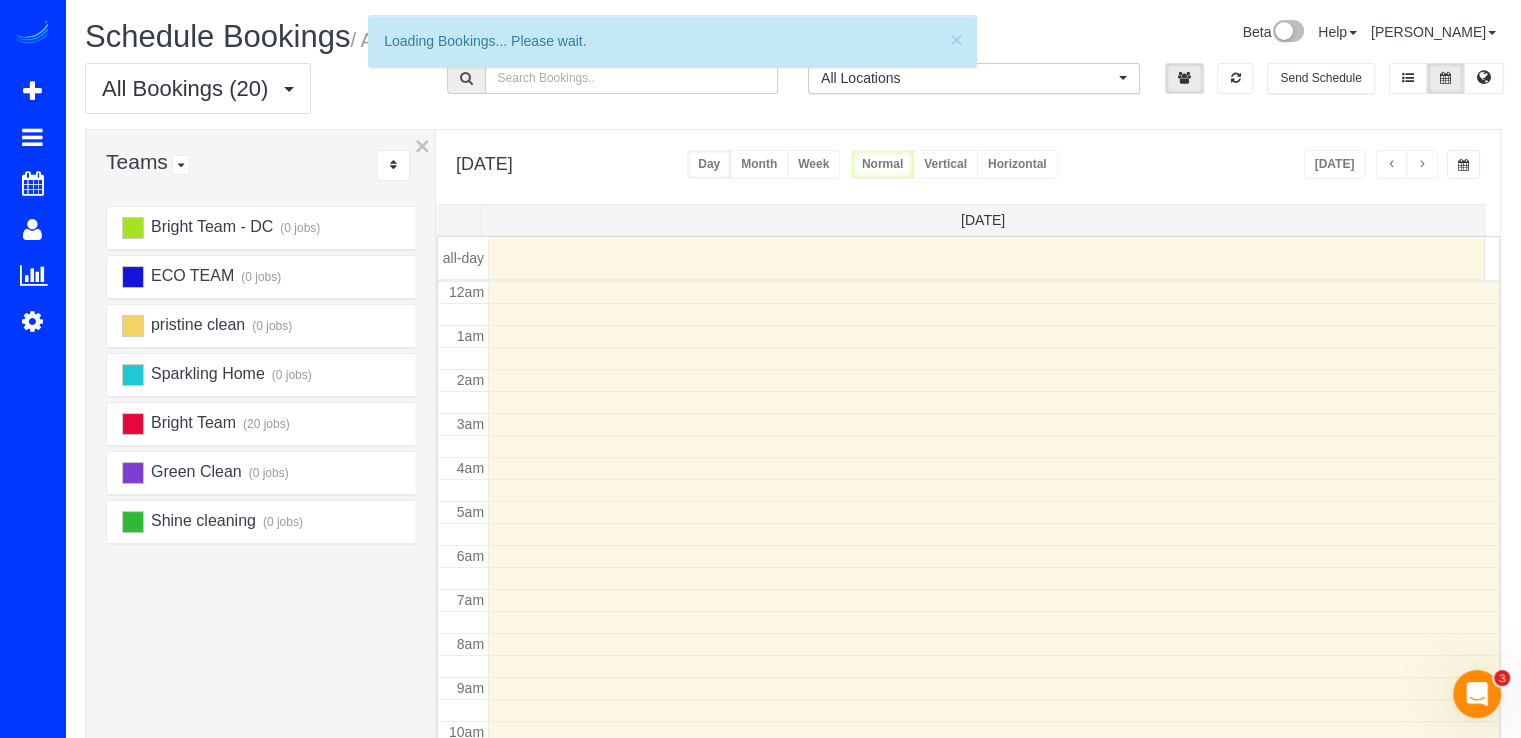 scroll, scrollTop: 263, scrollLeft: 0, axis: vertical 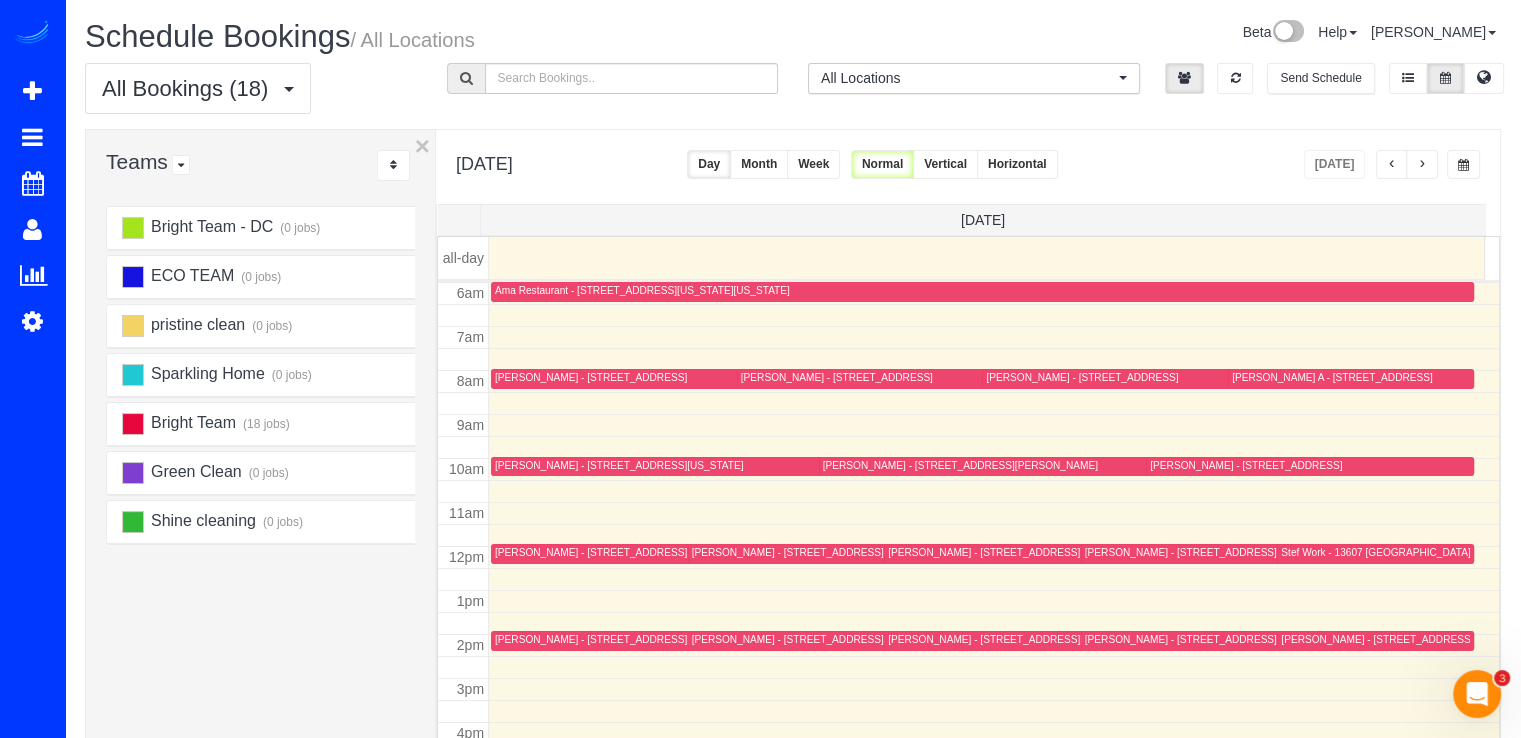 click at bounding box center (1422, 165) 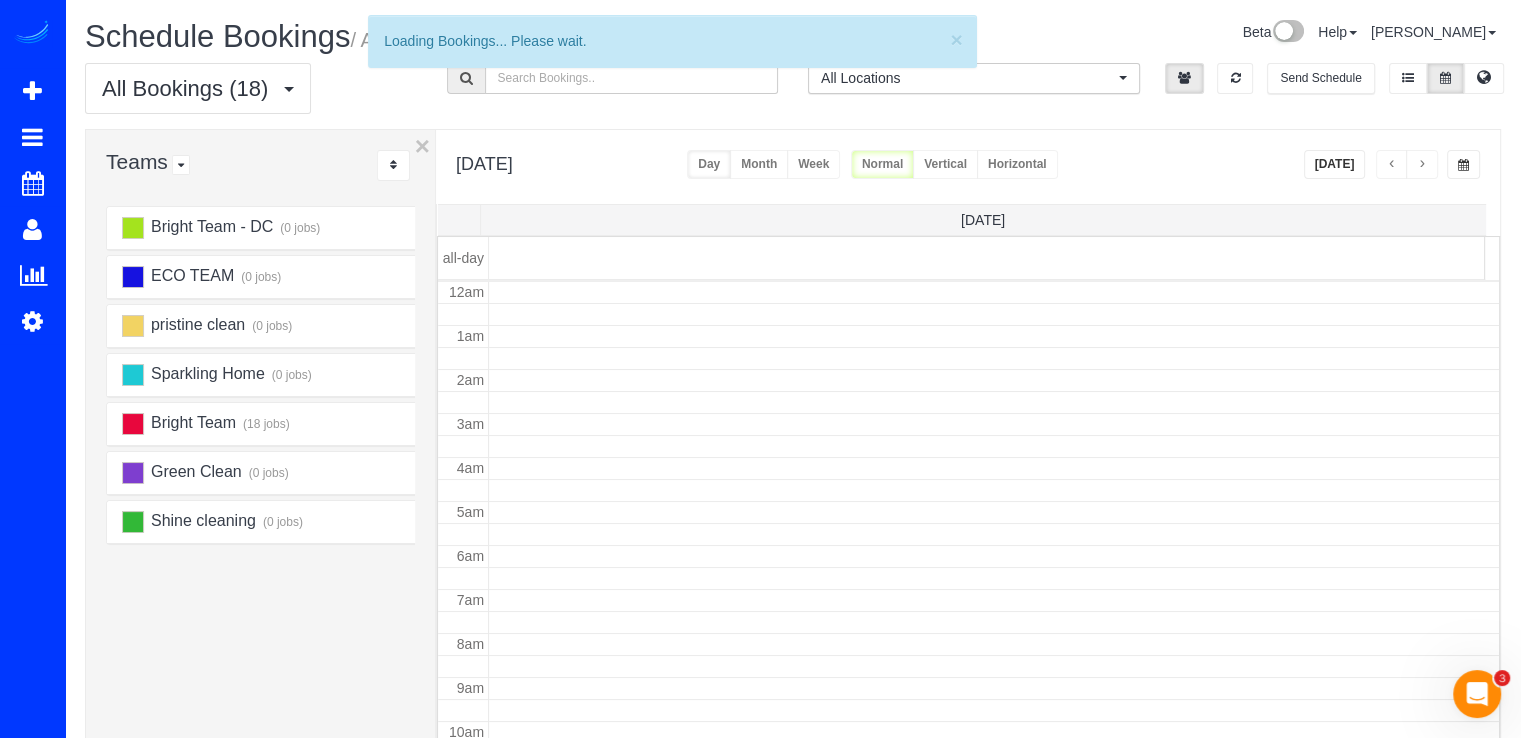 scroll, scrollTop: 263, scrollLeft: 0, axis: vertical 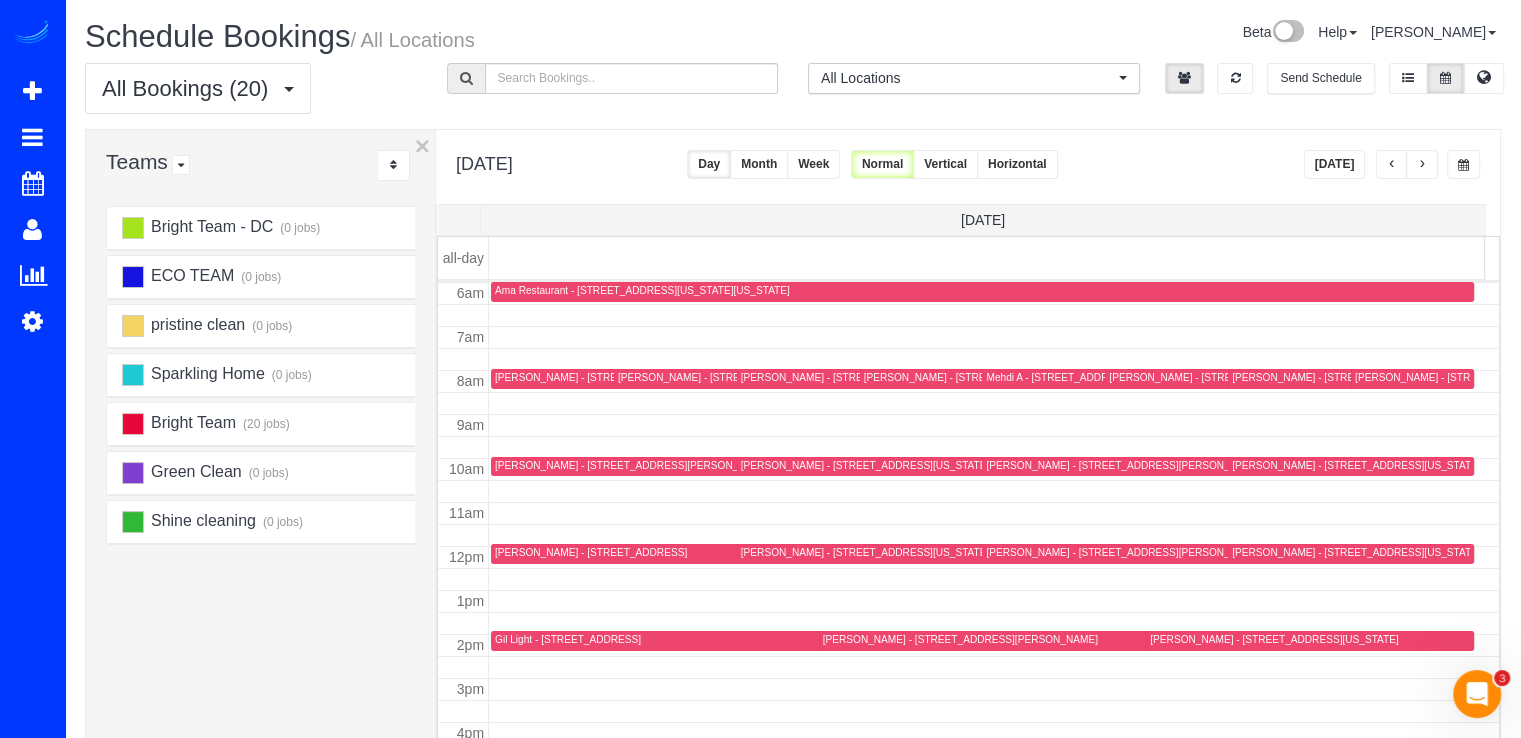click at bounding box center (1422, 164) 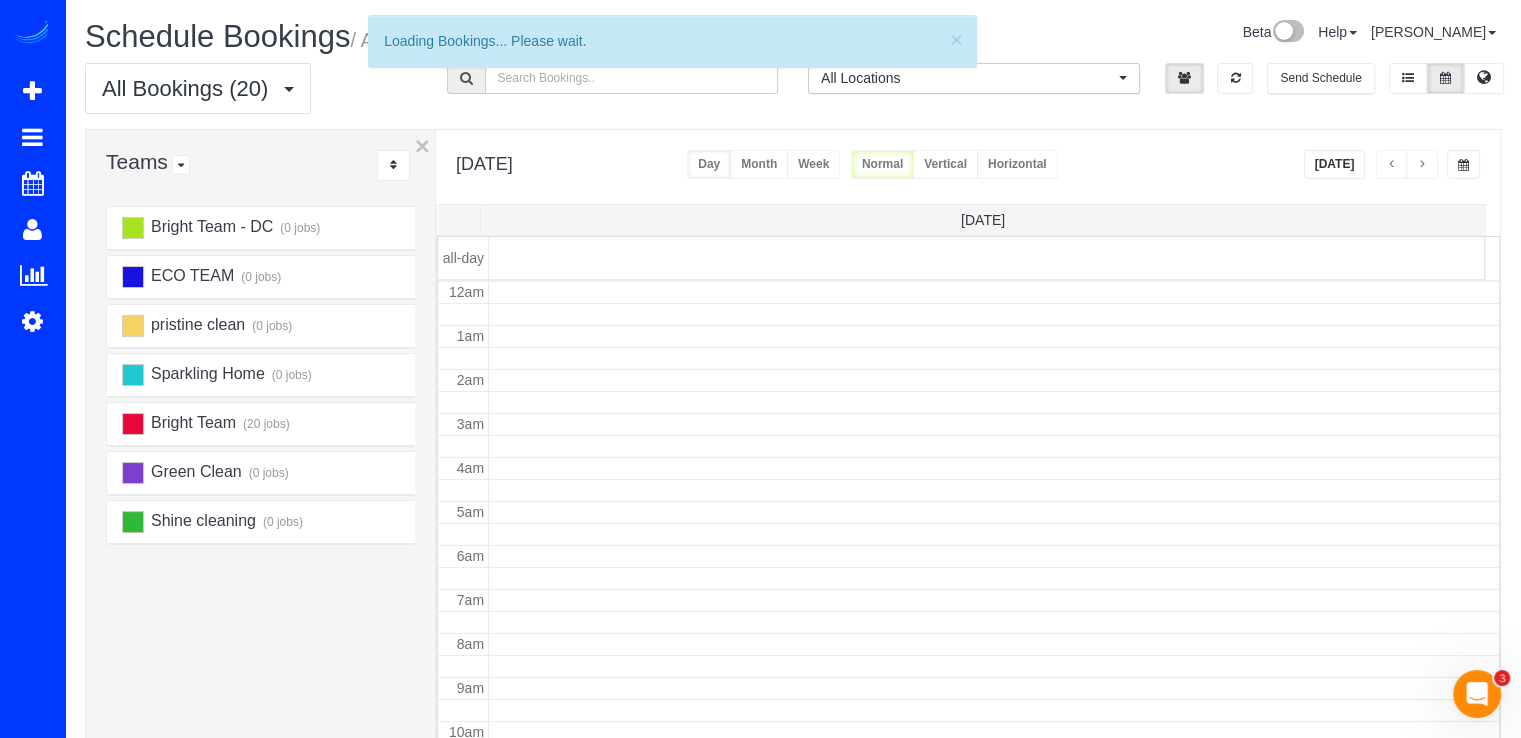 scroll, scrollTop: 263, scrollLeft: 0, axis: vertical 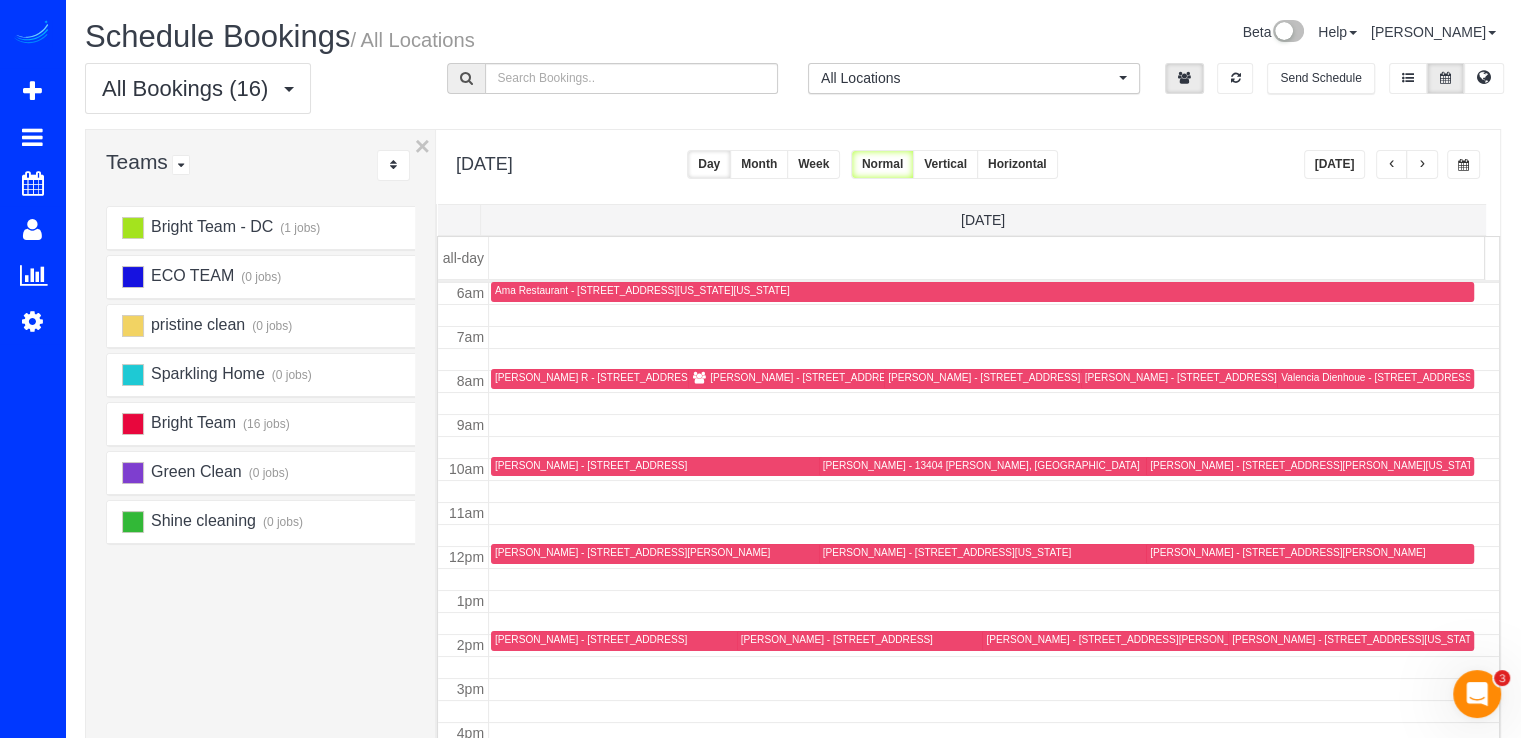 click at bounding box center (1392, 164) 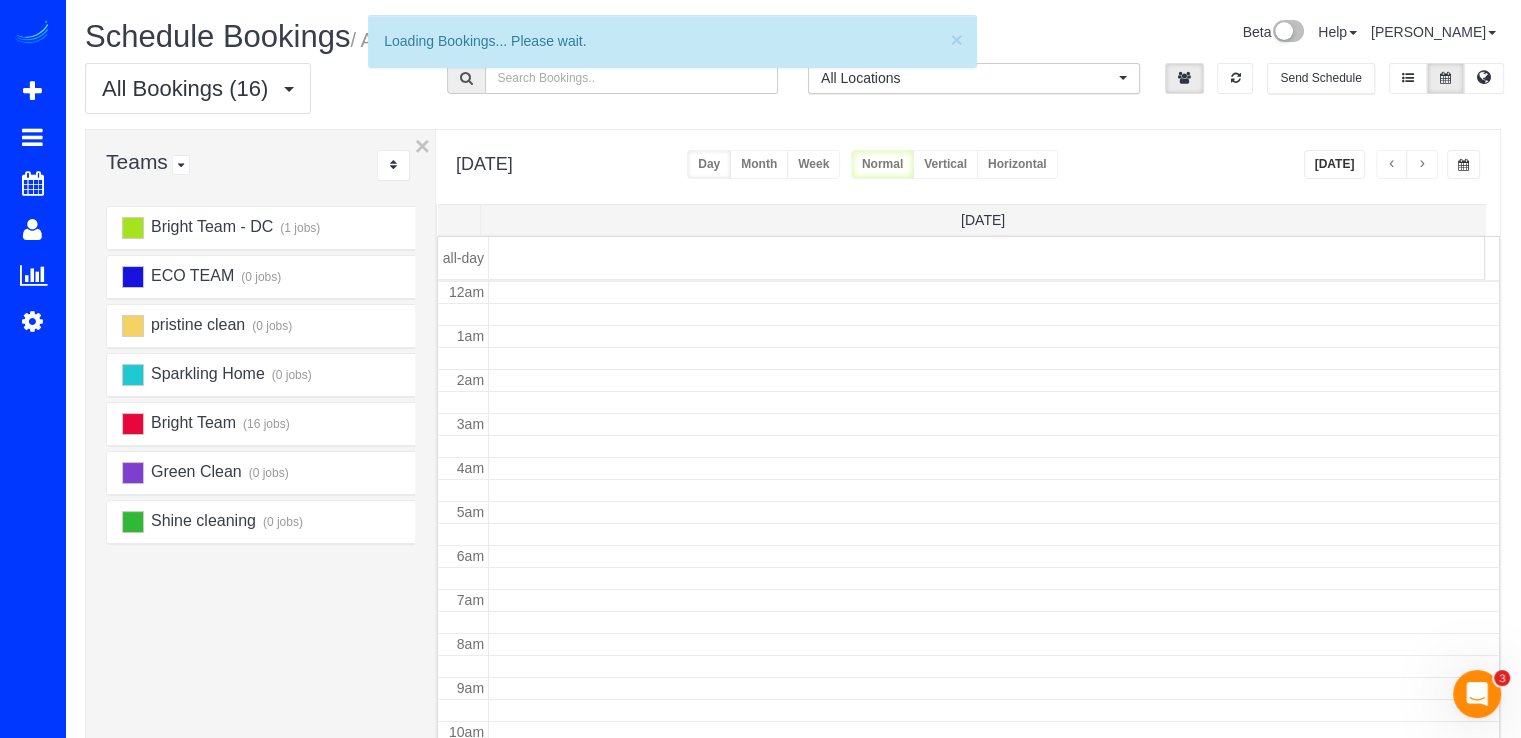 scroll, scrollTop: 263, scrollLeft: 0, axis: vertical 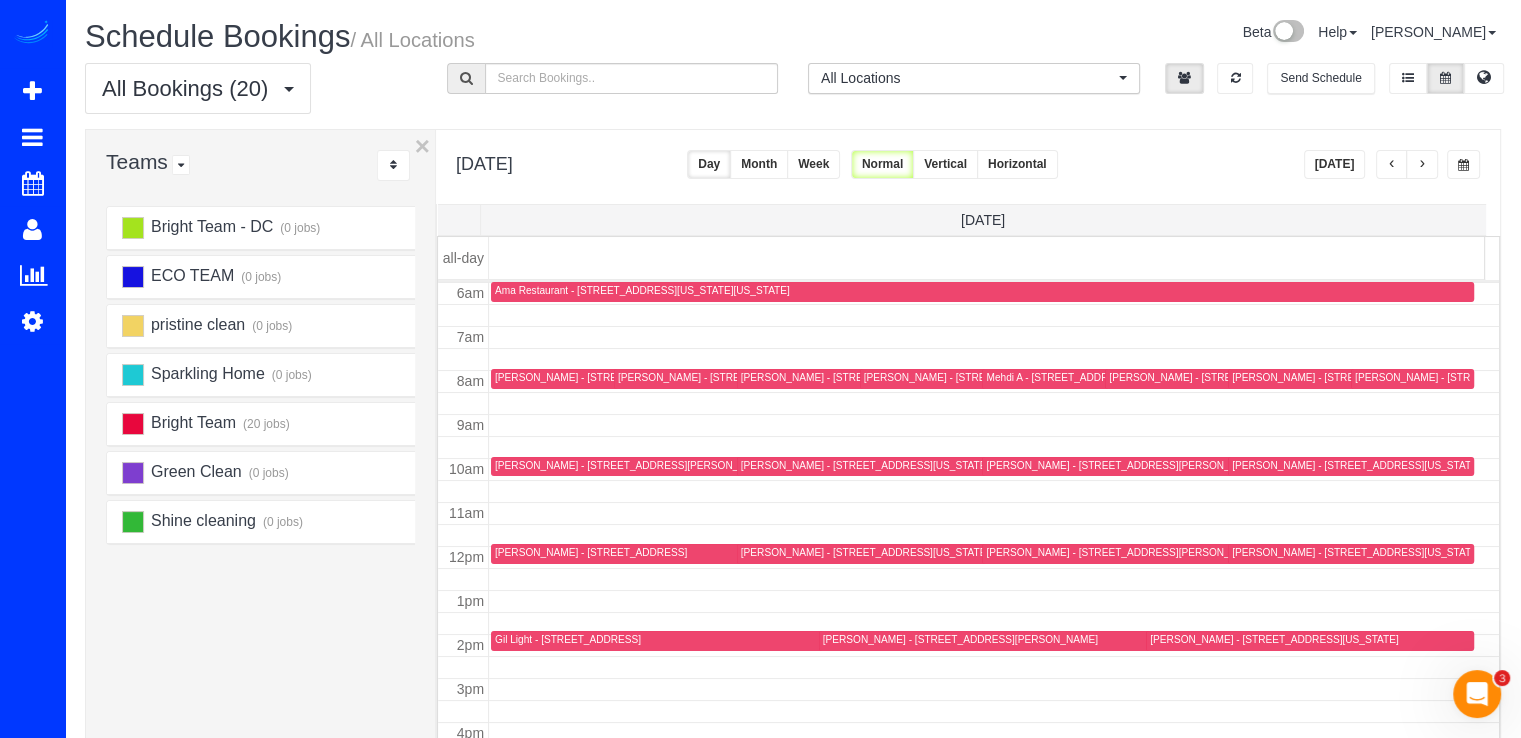 click at bounding box center [1422, 164] 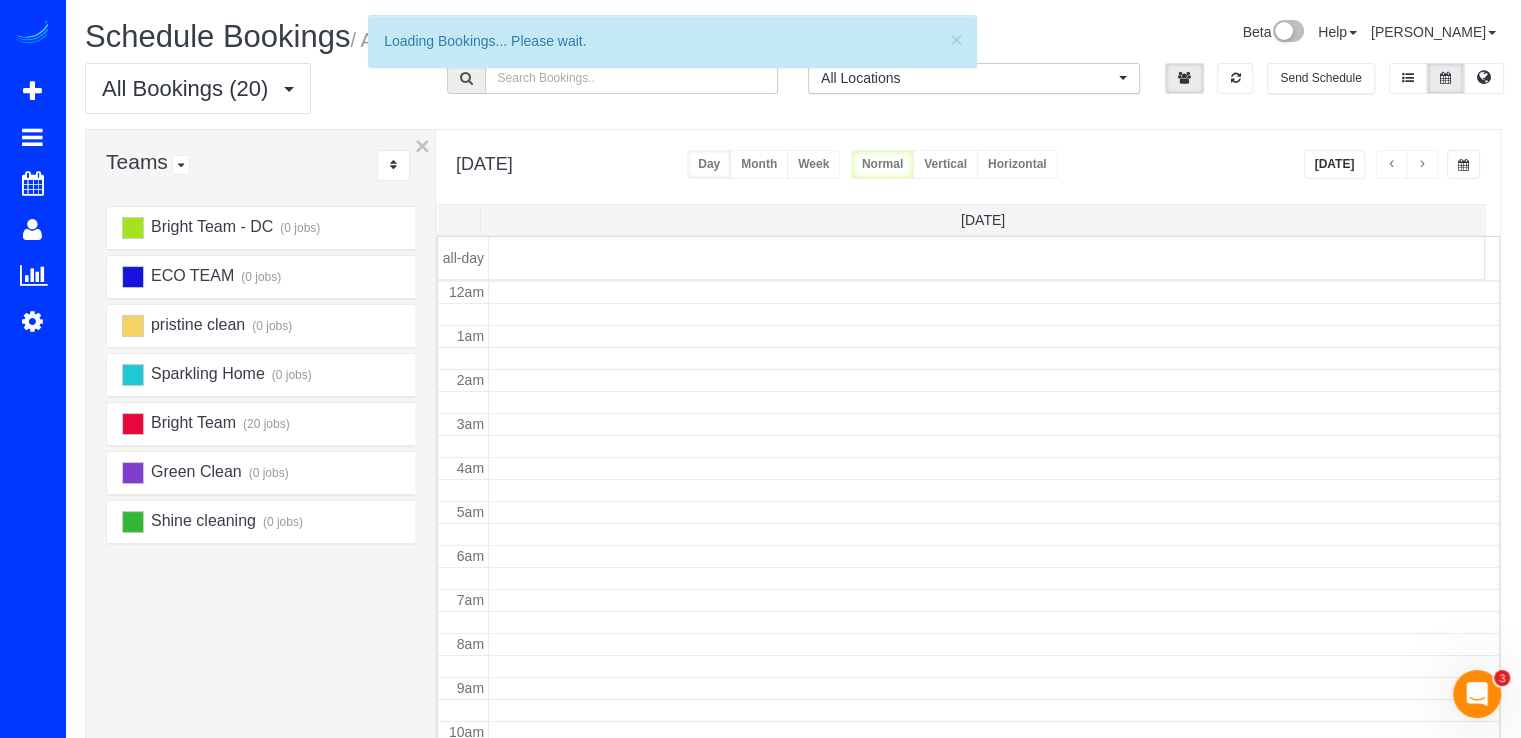 scroll, scrollTop: 263, scrollLeft: 0, axis: vertical 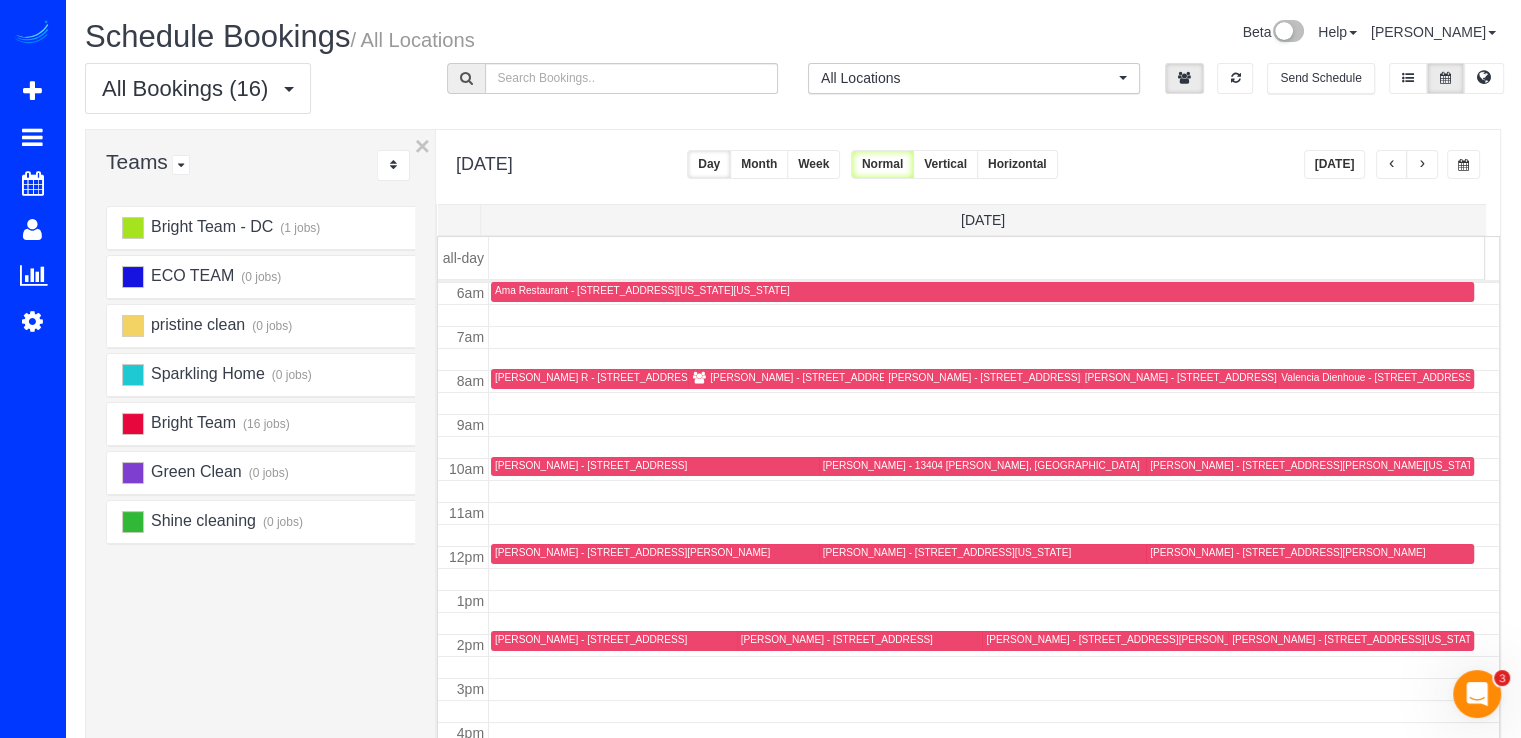 click at bounding box center [1392, 165] 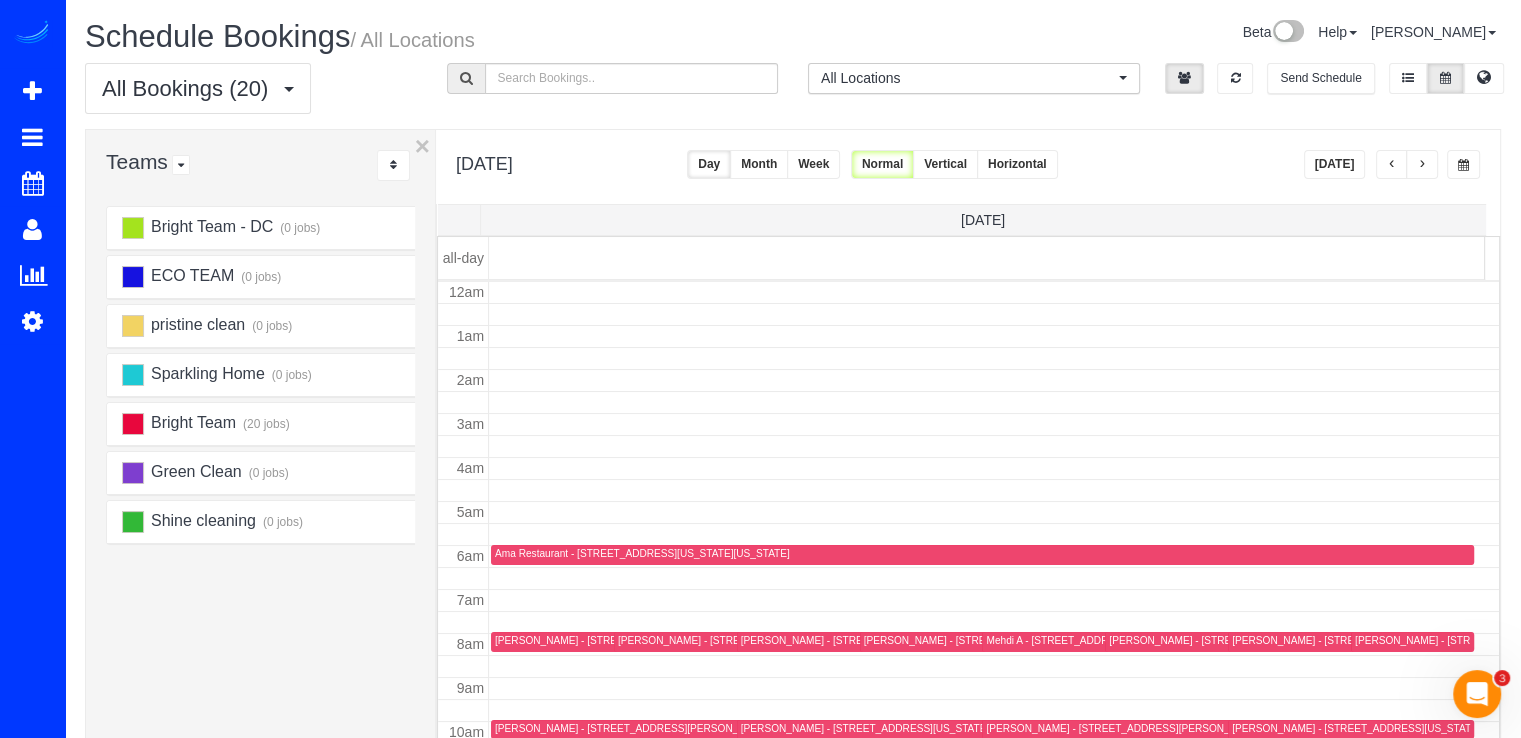 scroll, scrollTop: 263, scrollLeft: 0, axis: vertical 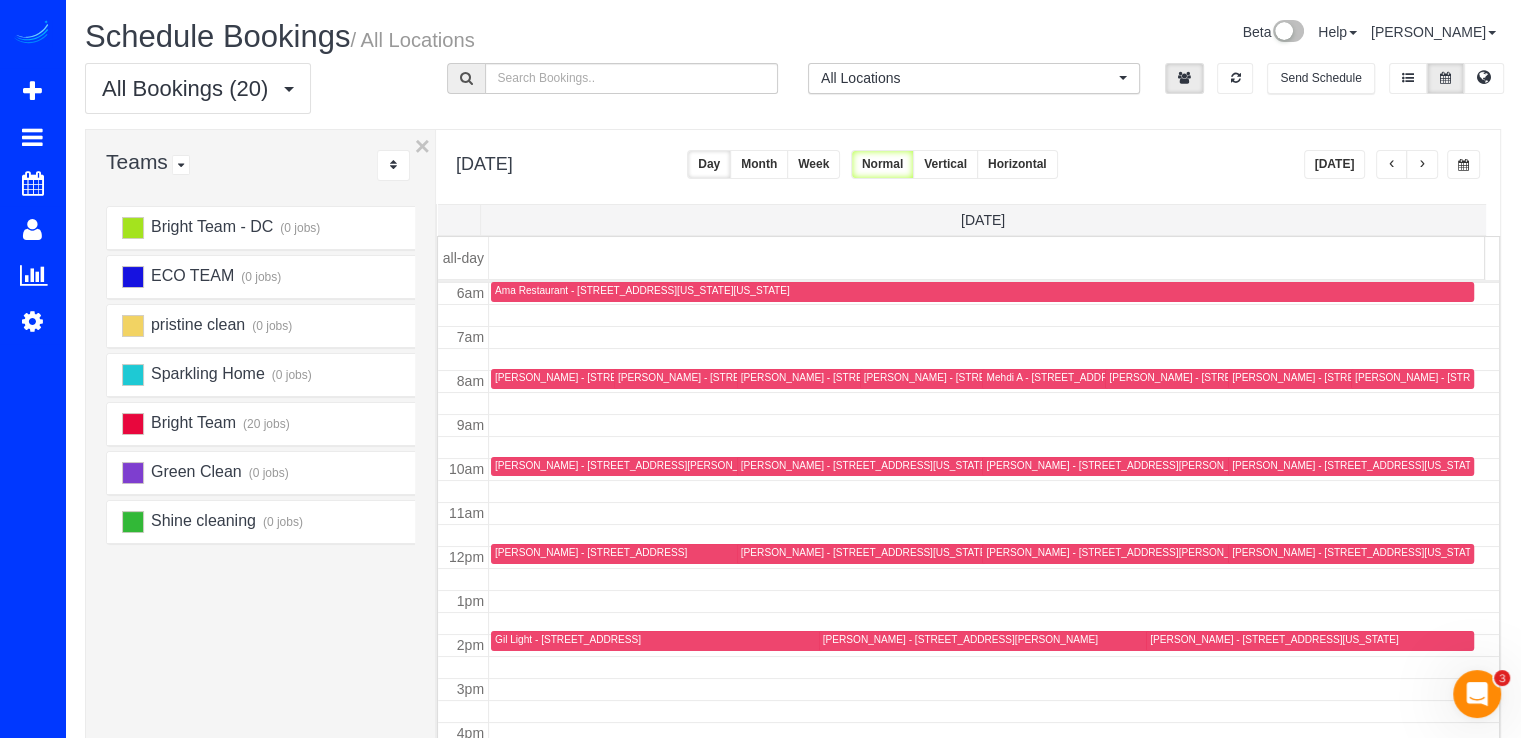 click at bounding box center (1392, 164) 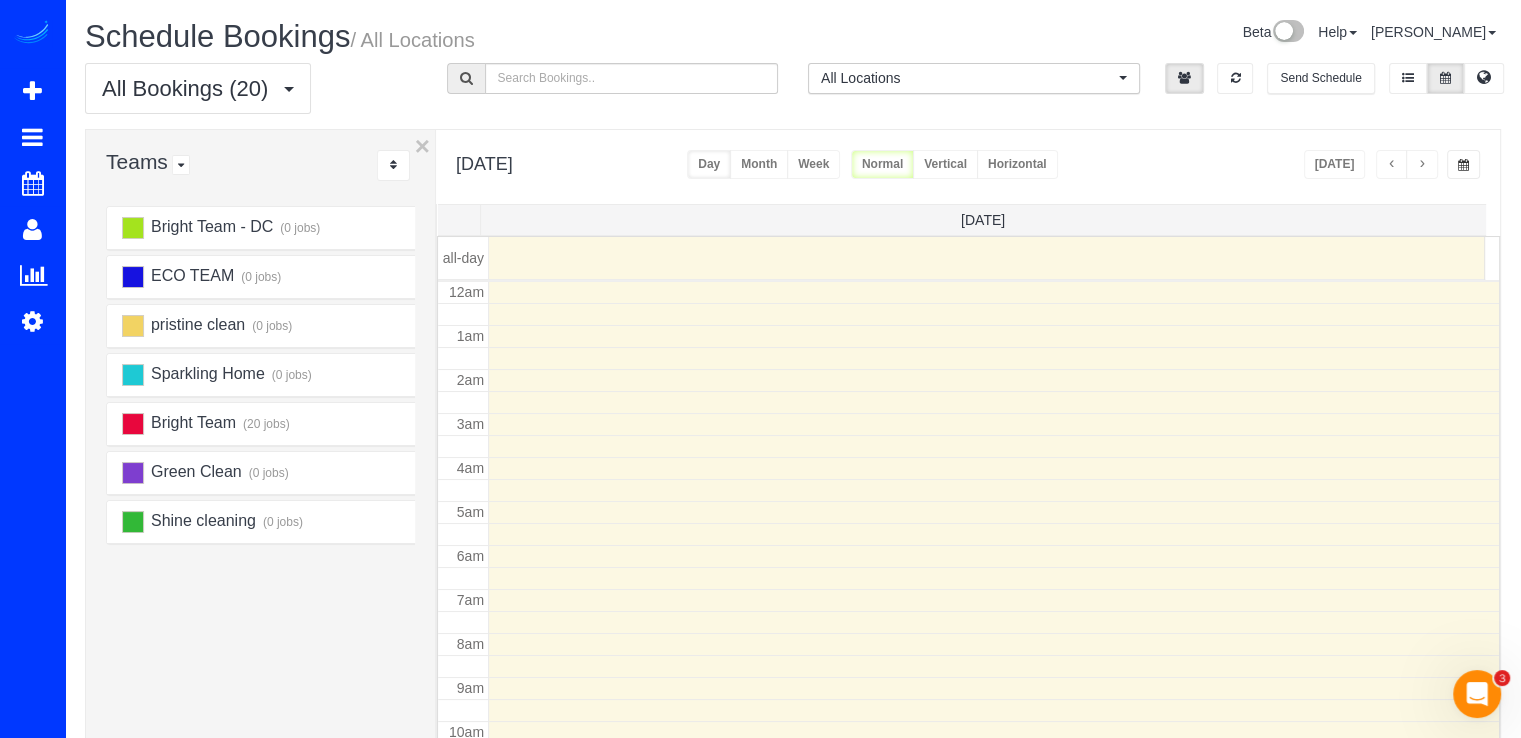 scroll, scrollTop: 263, scrollLeft: 0, axis: vertical 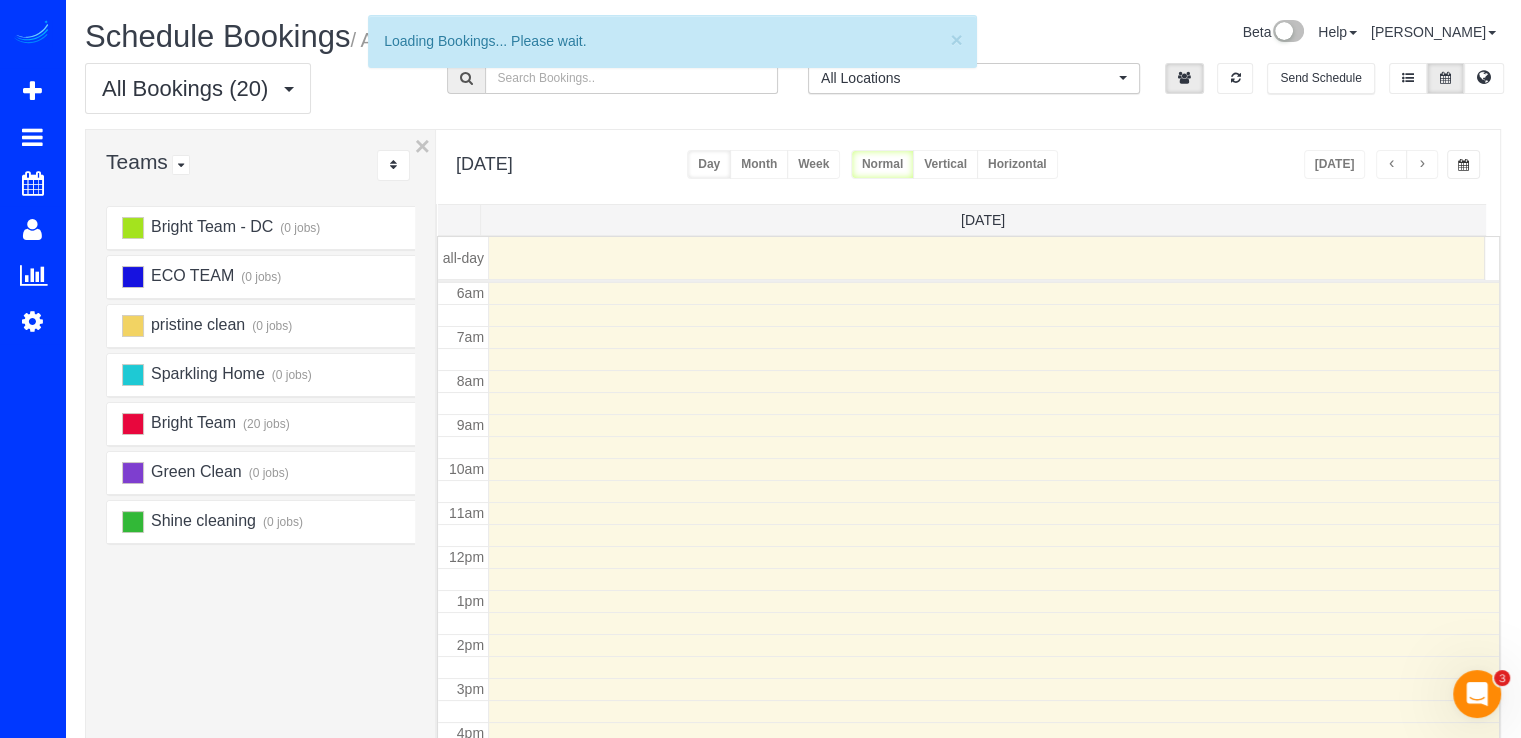 click at bounding box center (1392, 164) 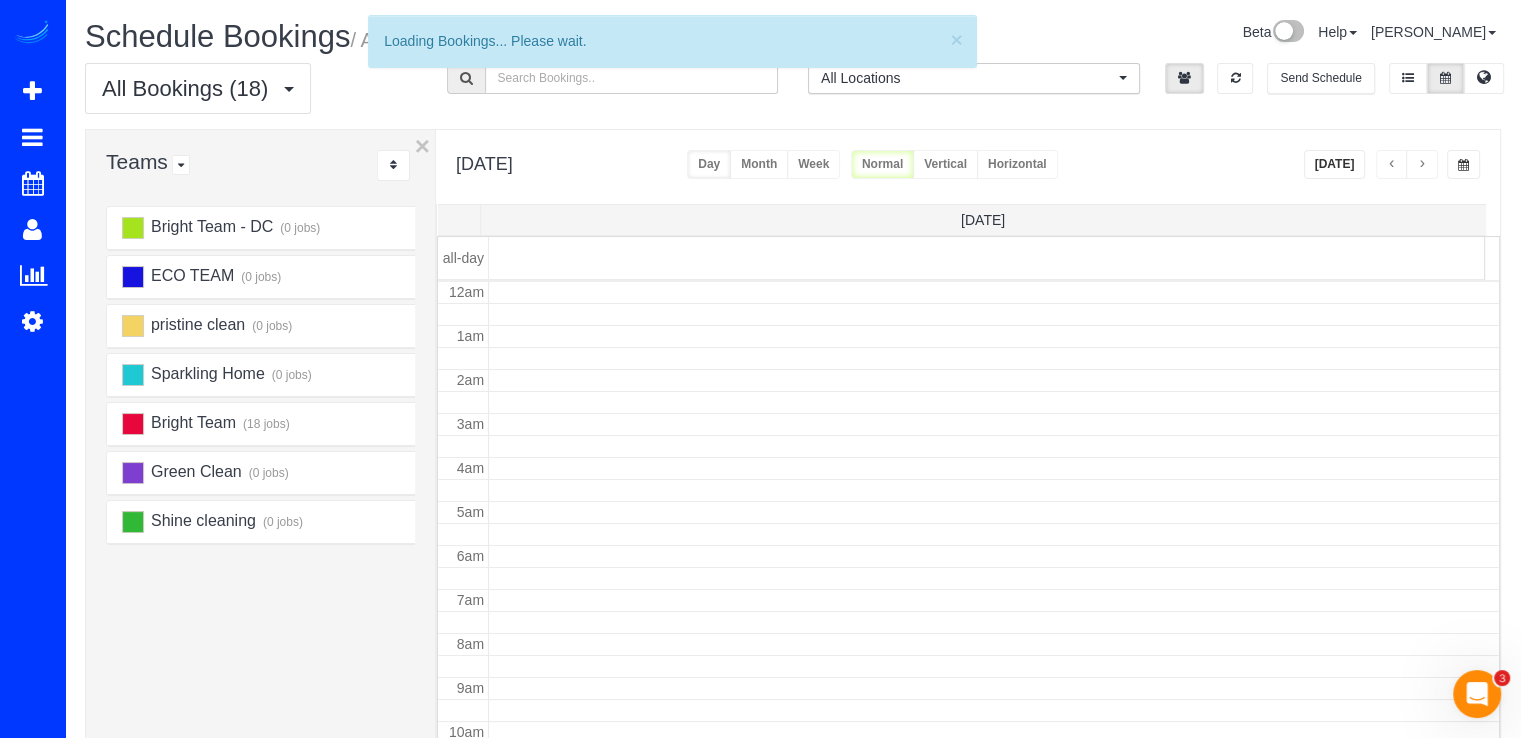 scroll, scrollTop: 263, scrollLeft: 0, axis: vertical 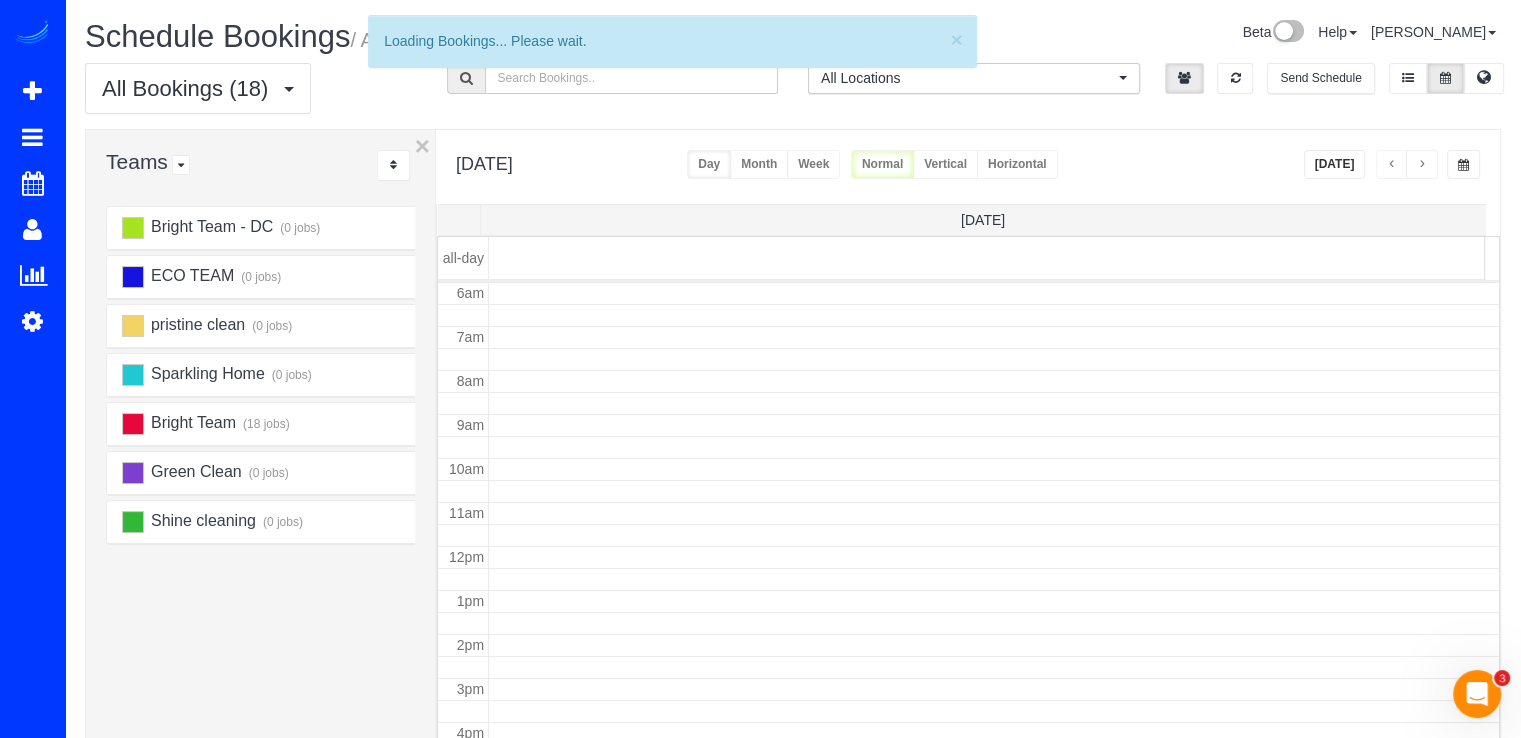 click at bounding box center [1392, 164] 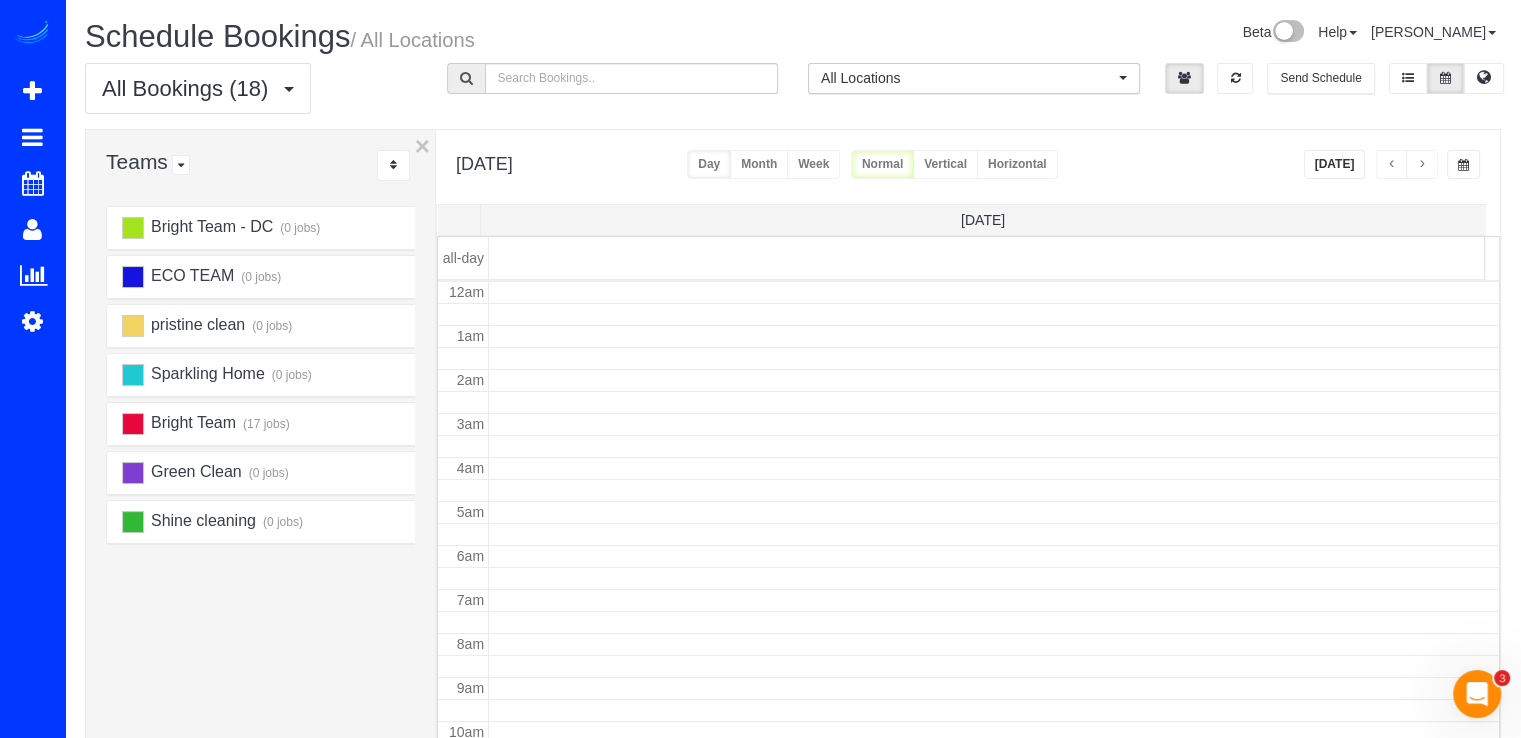 click at bounding box center (1392, 164) 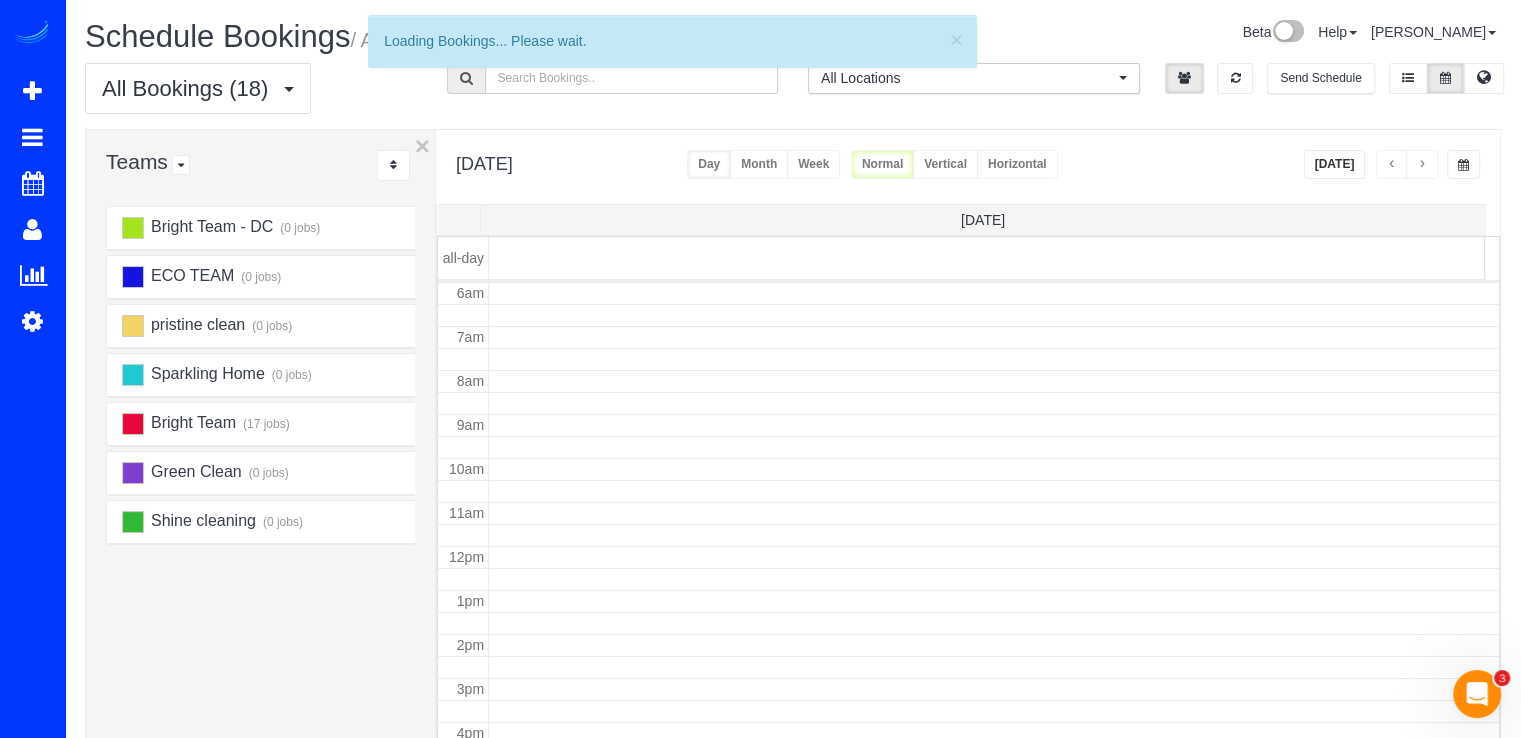click at bounding box center [1392, 164] 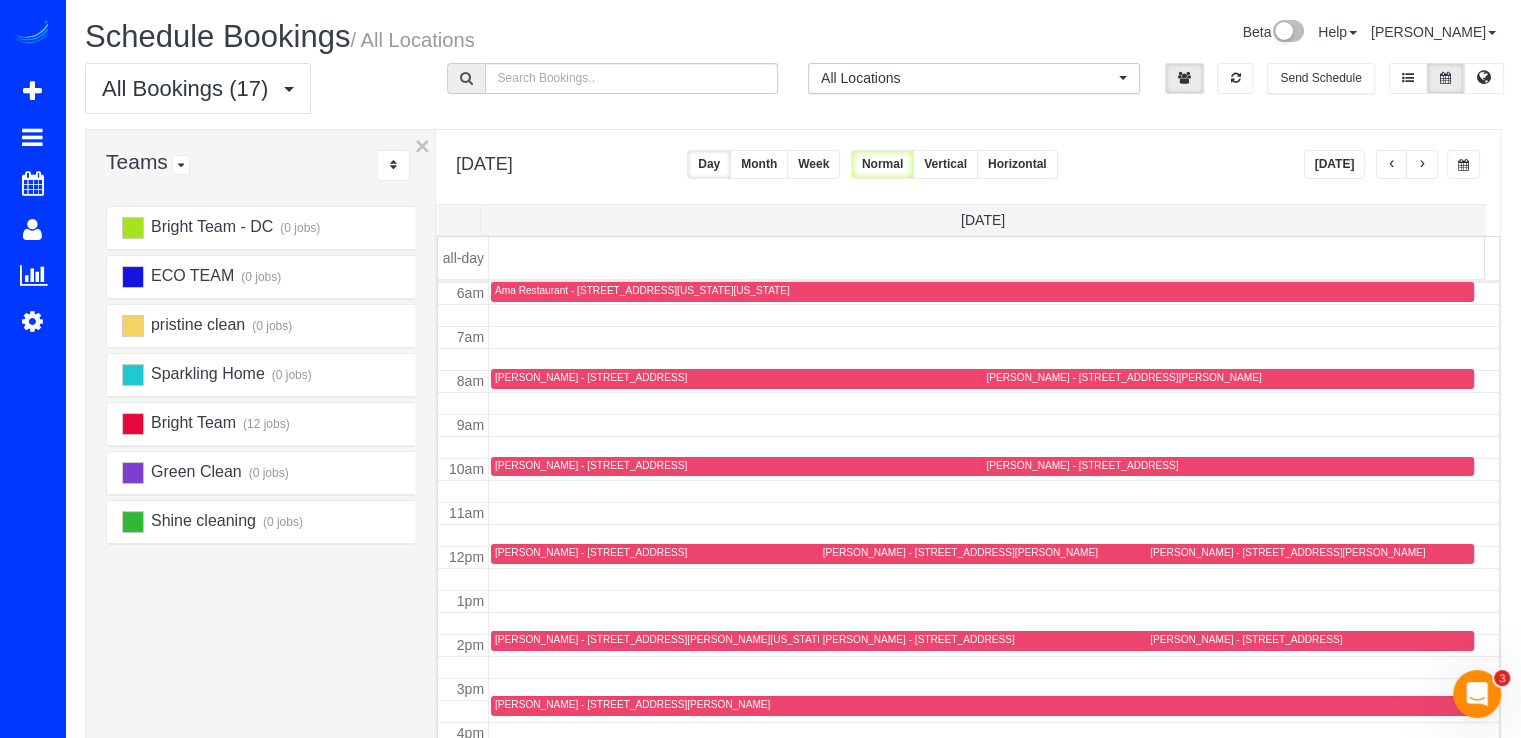 click at bounding box center [1392, 164] 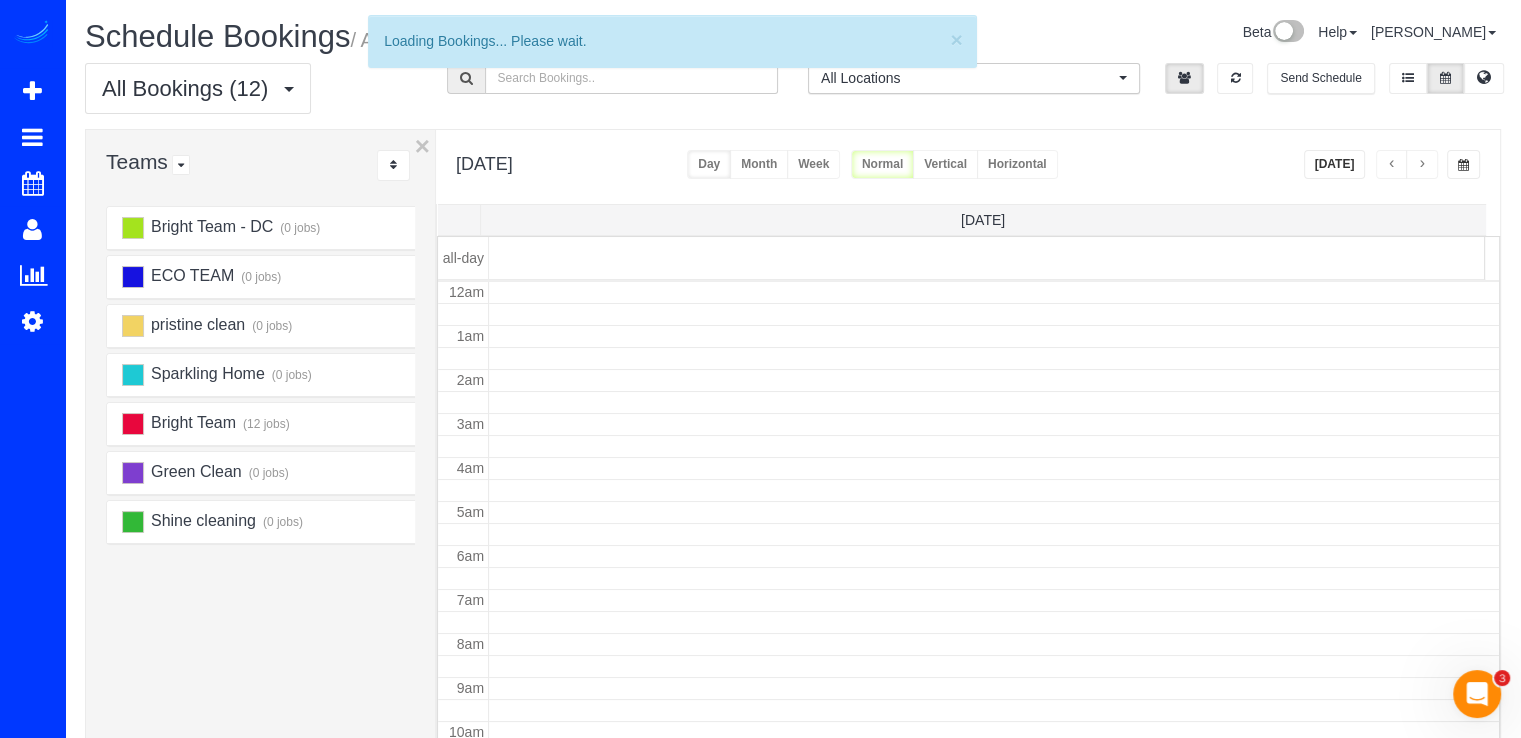 scroll, scrollTop: 263, scrollLeft: 0, axis: vertical 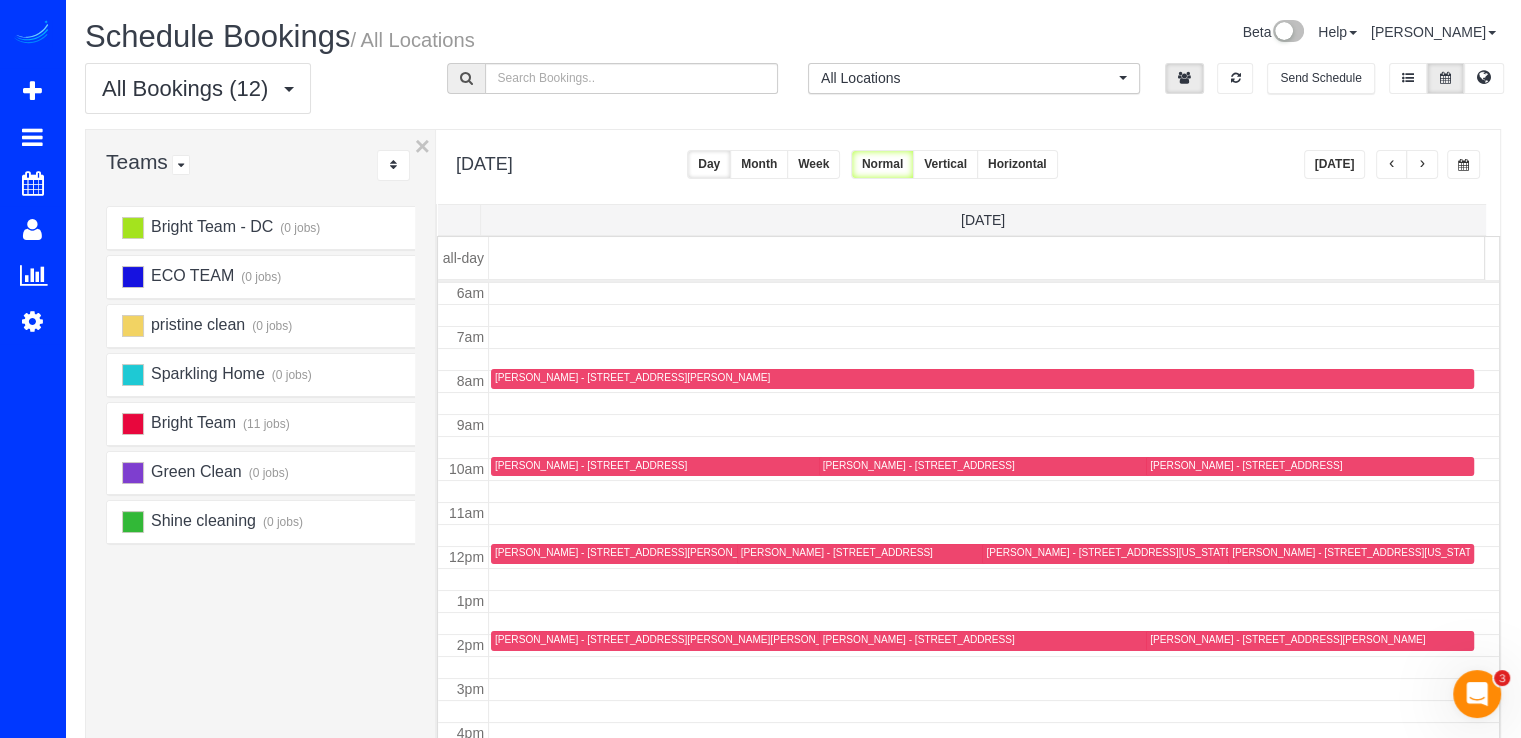 click at bounding box center (1392, 164) 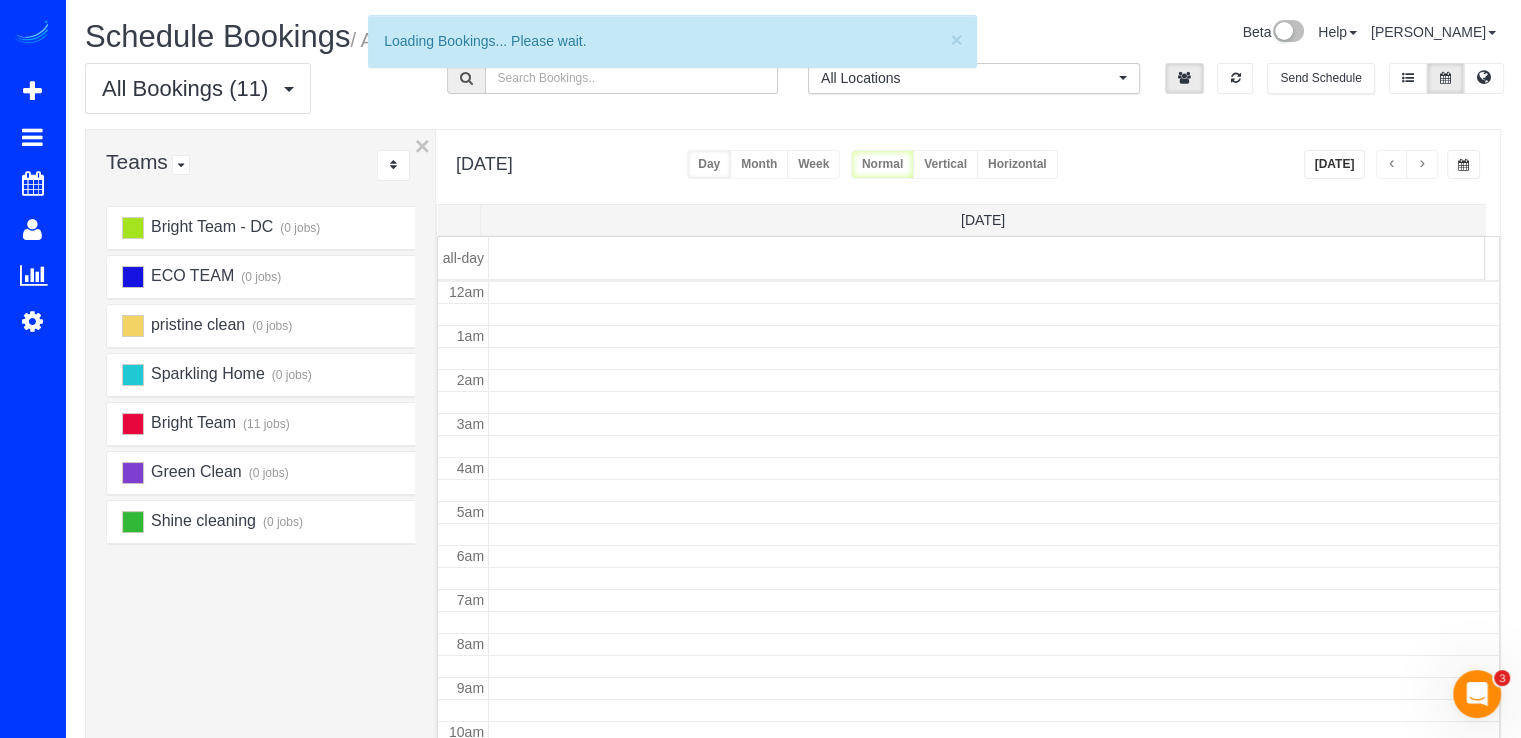 scroll, scrollTop: 263, scrollLeft: 0, axis: vertical 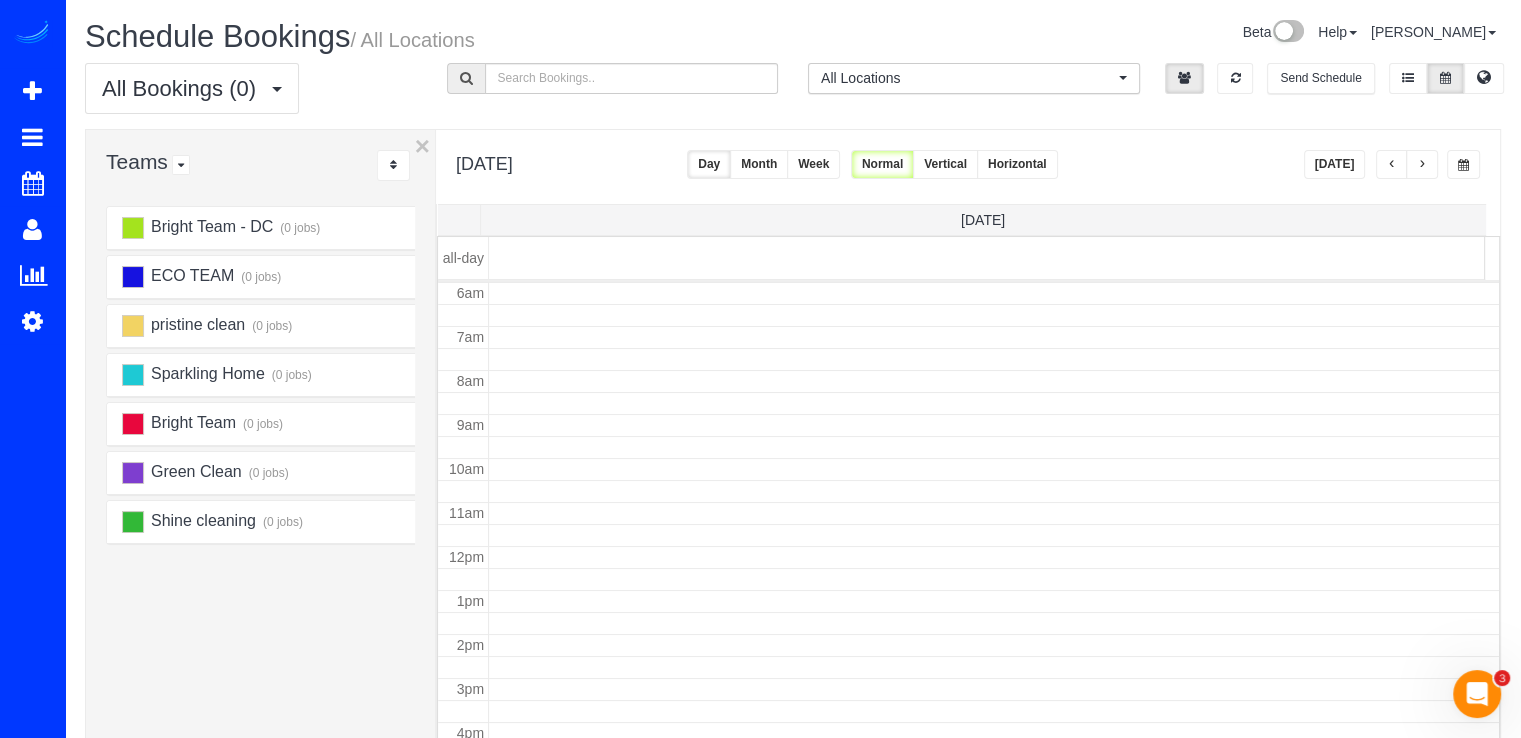 click at bounding box center [1392, 165] 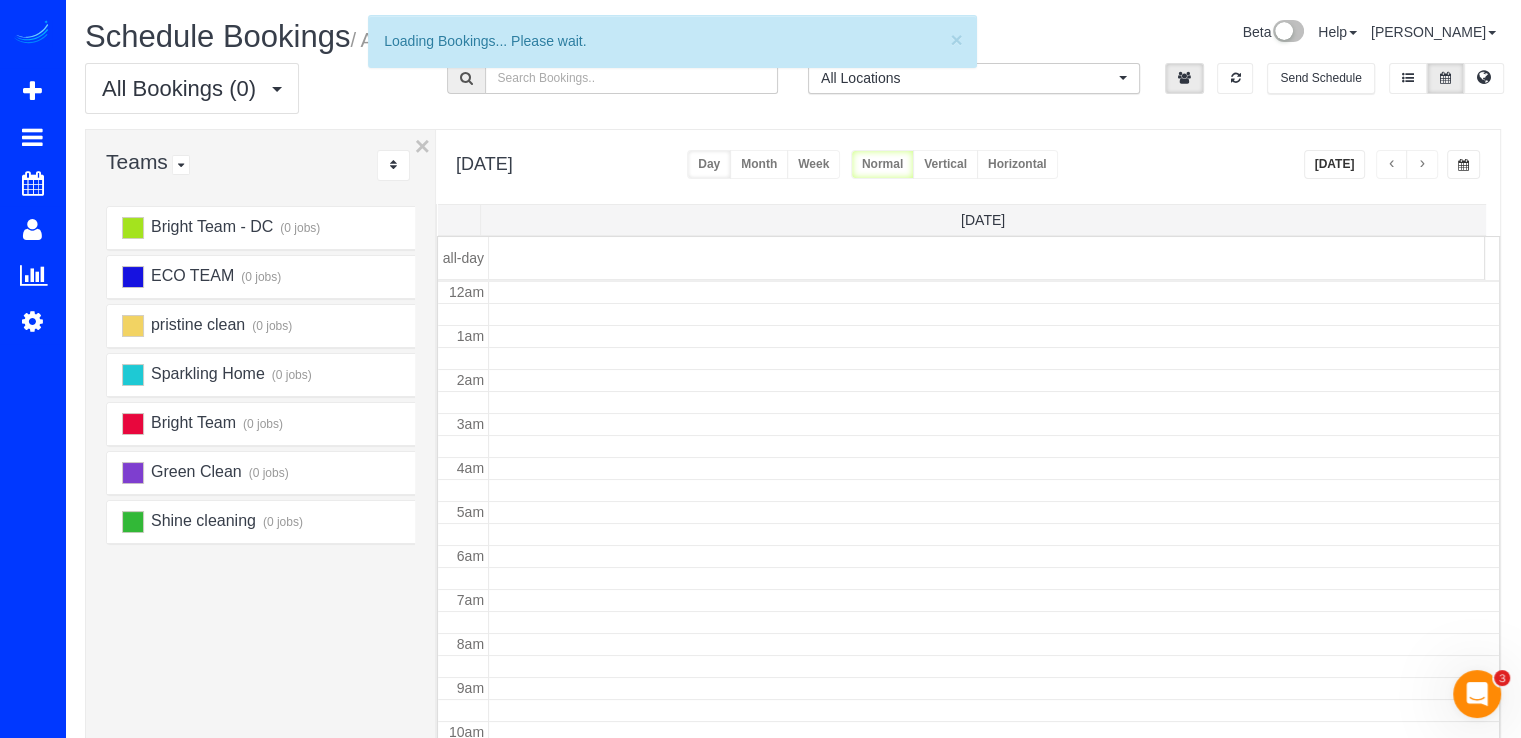scroll, scrollTop: 263, scrollLeft: 0, axis: vertical 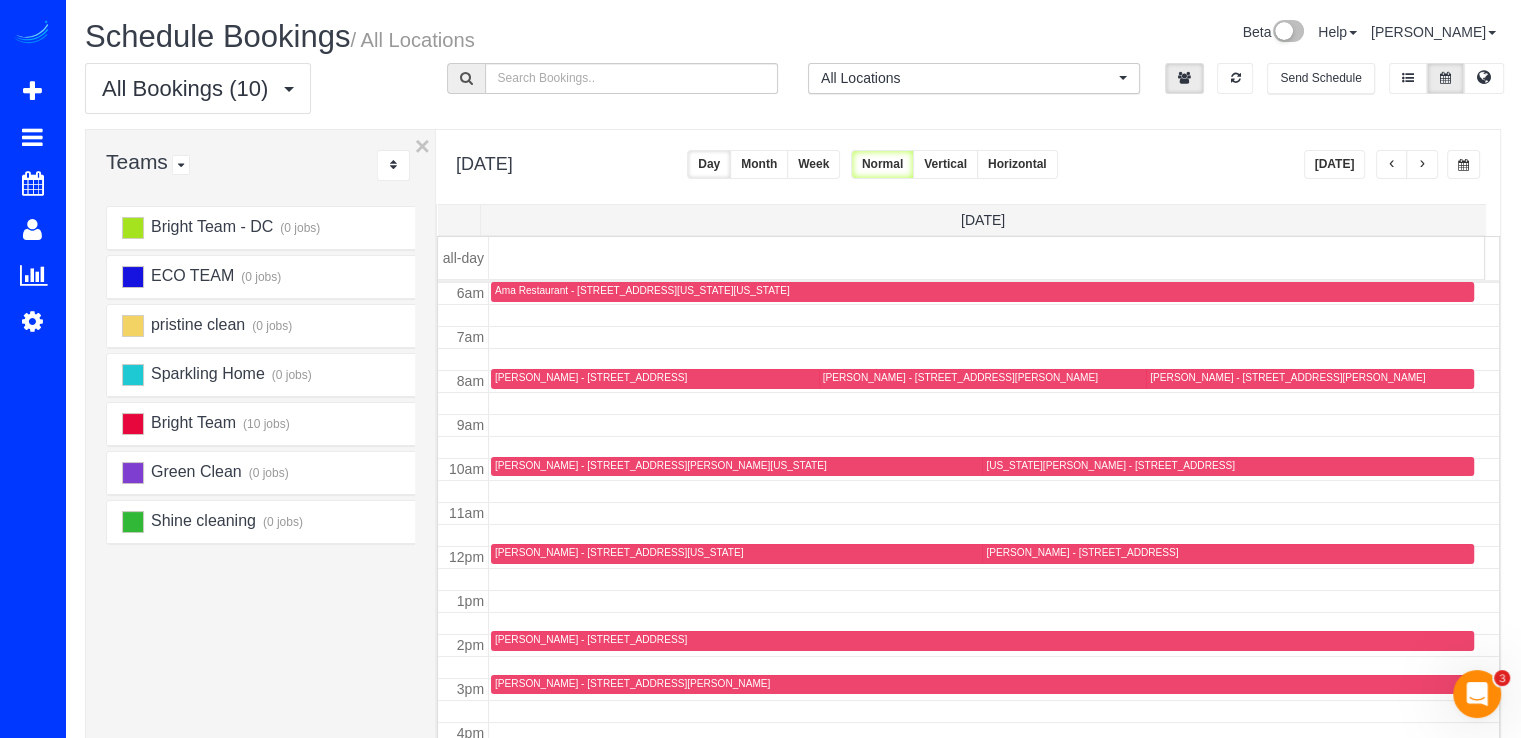 click on "[PERSON_NAME] - [STREET_ADDRESS]" at bounding box center [591, 377] 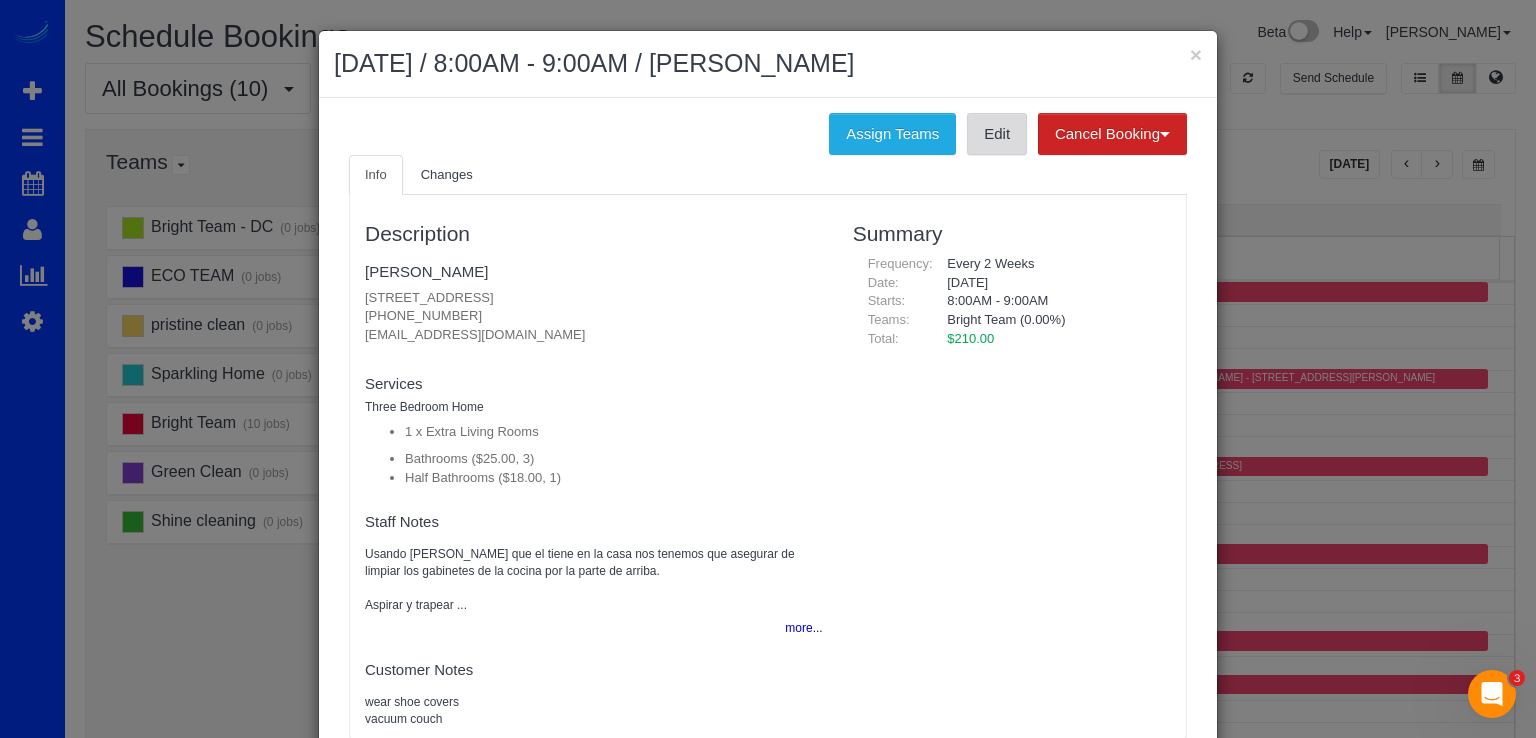 click on "Edit" at bounding box center (997, 134) 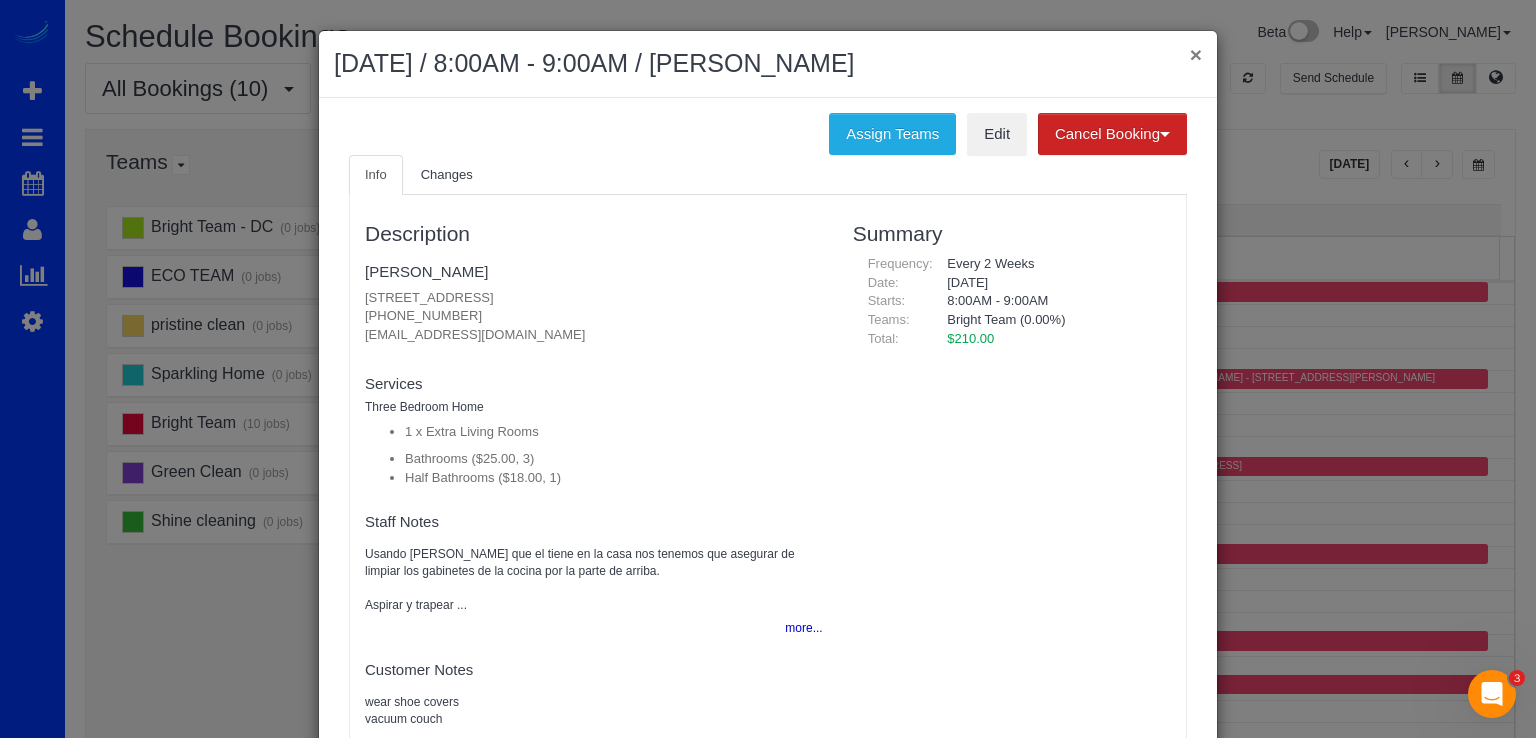 click on "×" at bounding box center [1196, 54] 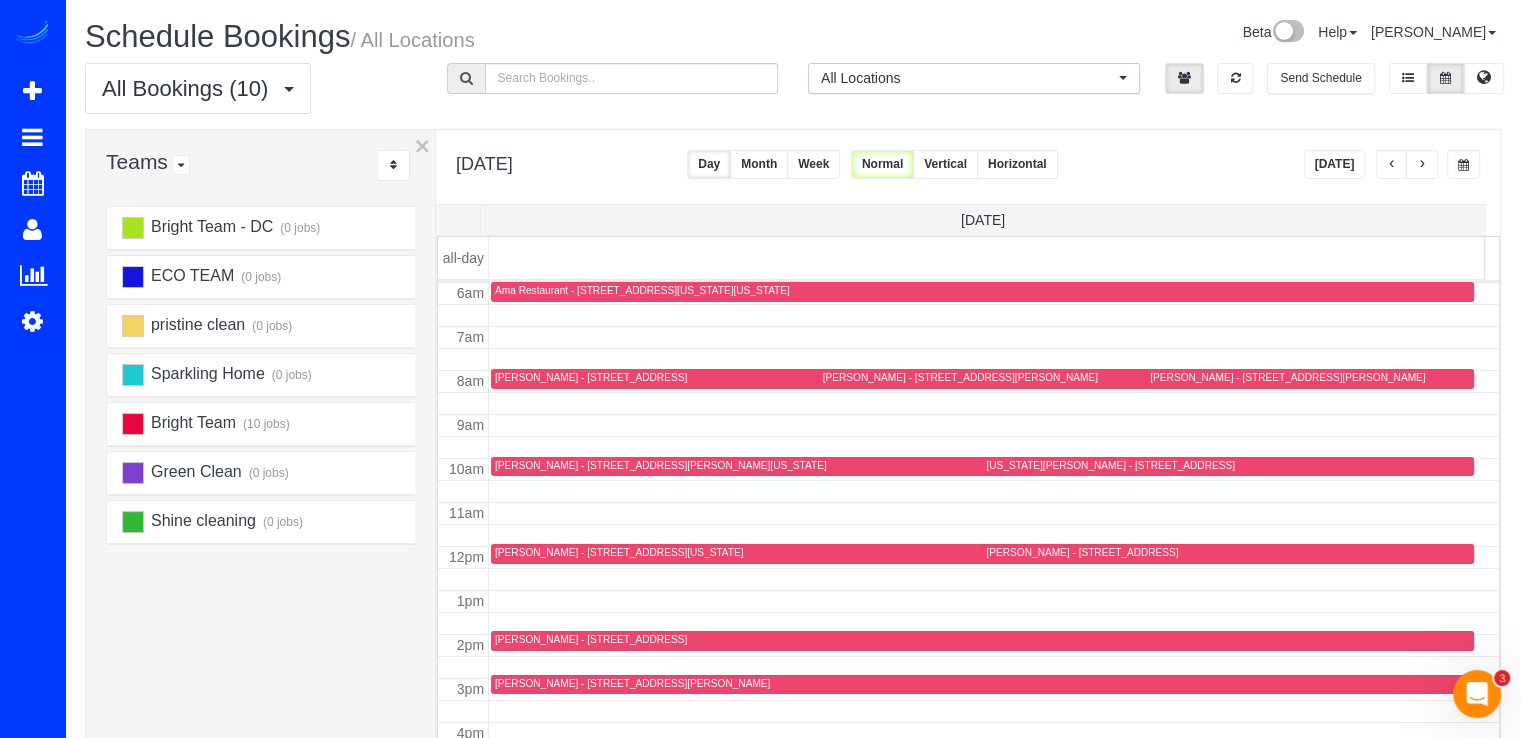 click on "[PERSON_NAME] - [STREET_ADDRESS][PERSON_NAME]" at bounding box center (960, 377) 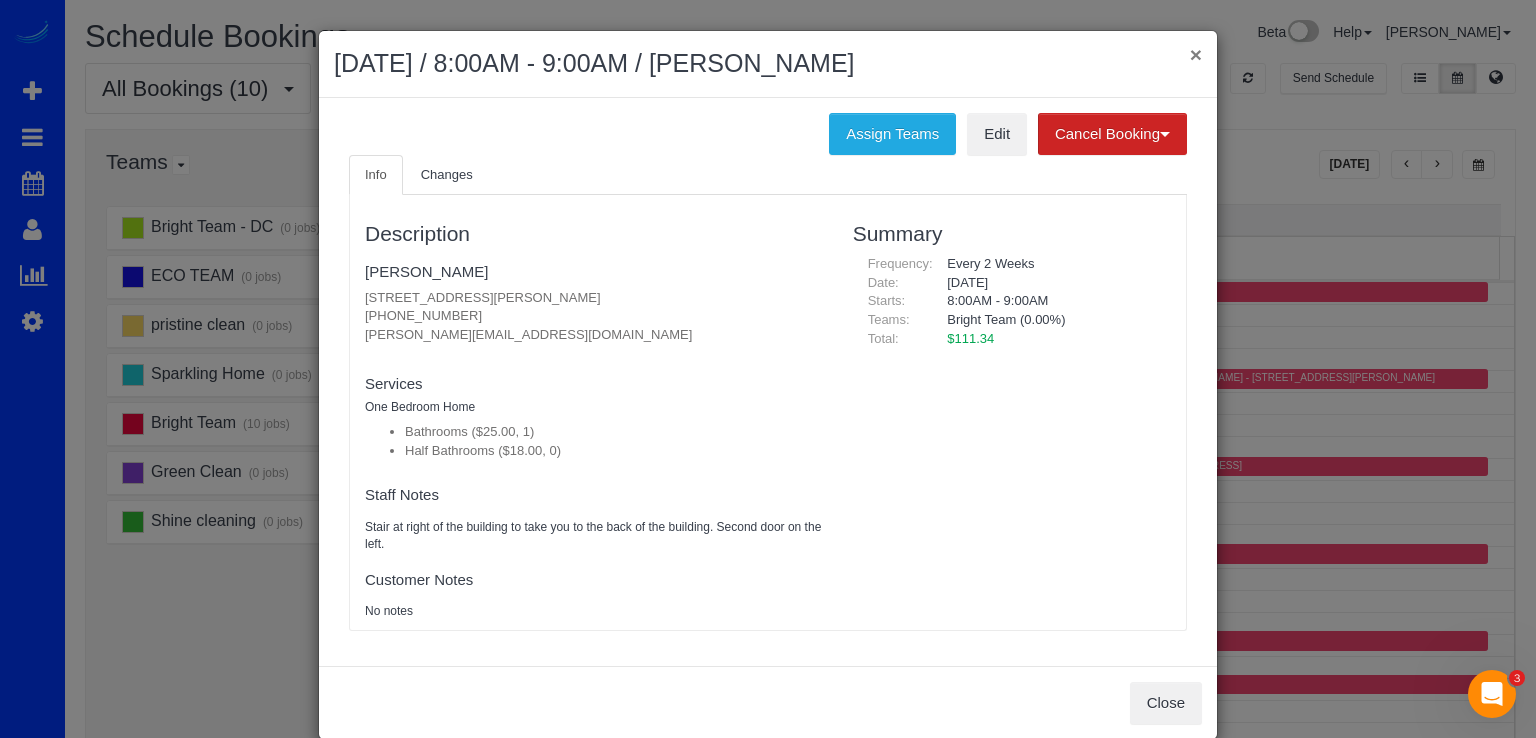 click on "×" at bounding box center (1196, 54) 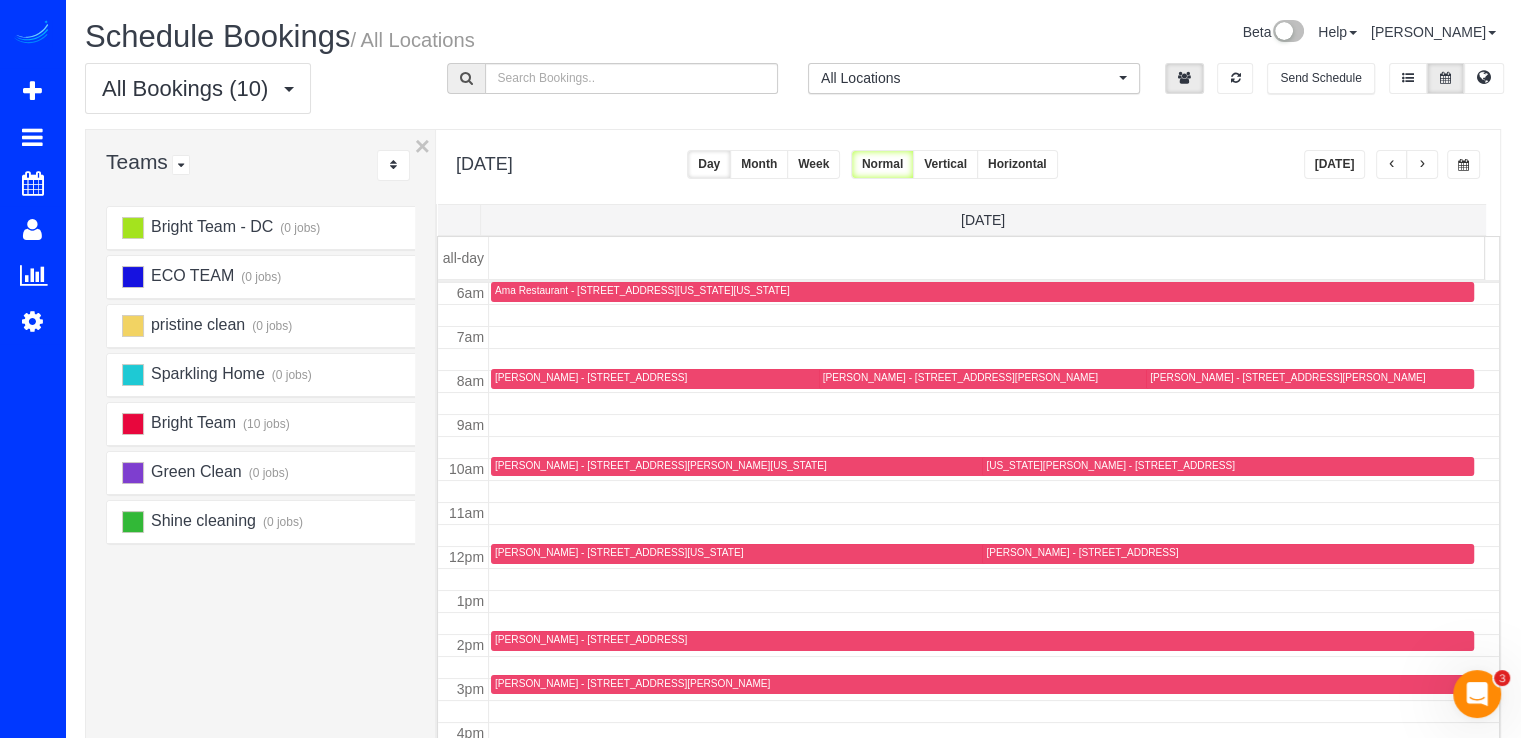 click on "[PERSON_NAME] - [STREET_ADDRESS][PERSON_NAME][US_STATE]" at bounding box center (661, 465) 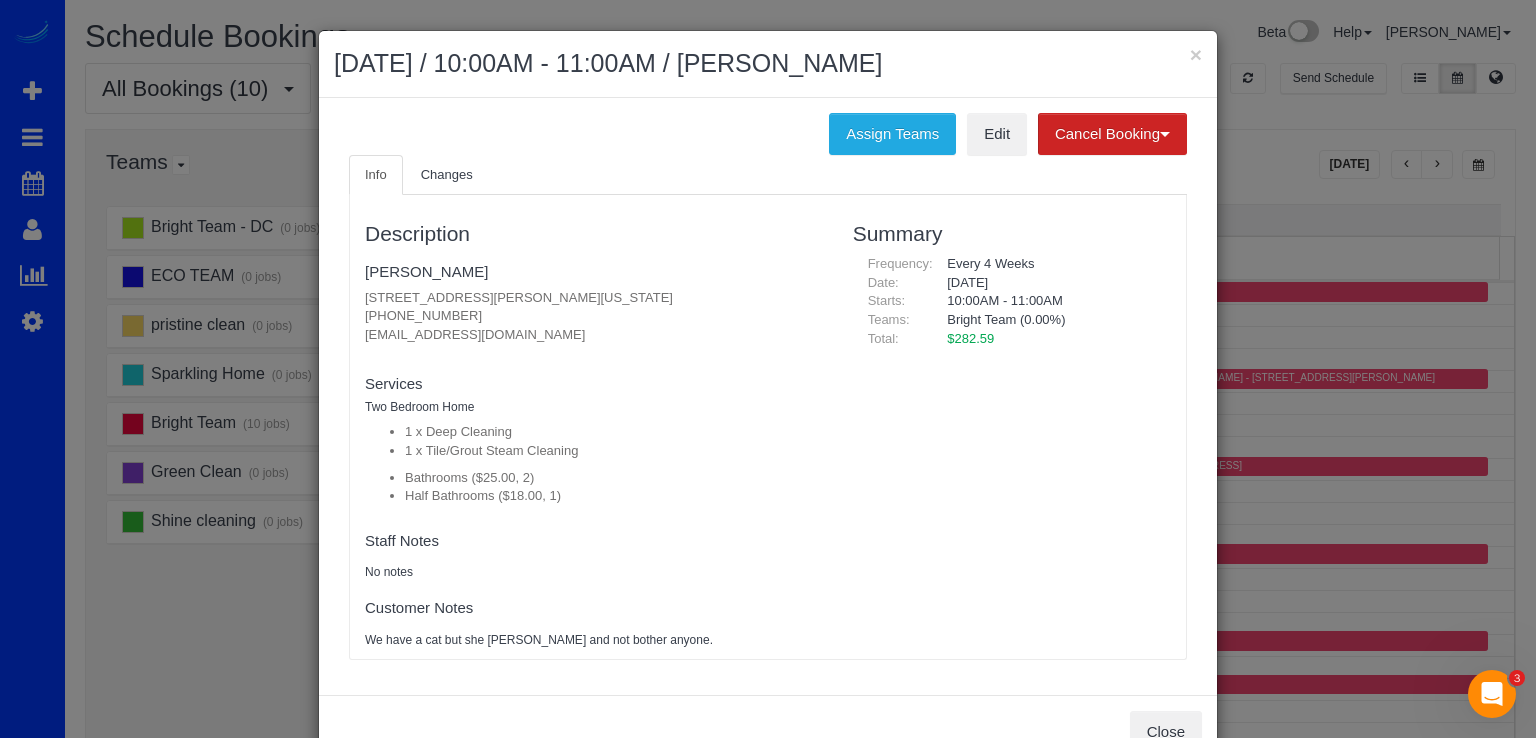click on "Info
Changes" at bounding box center (768, 175) 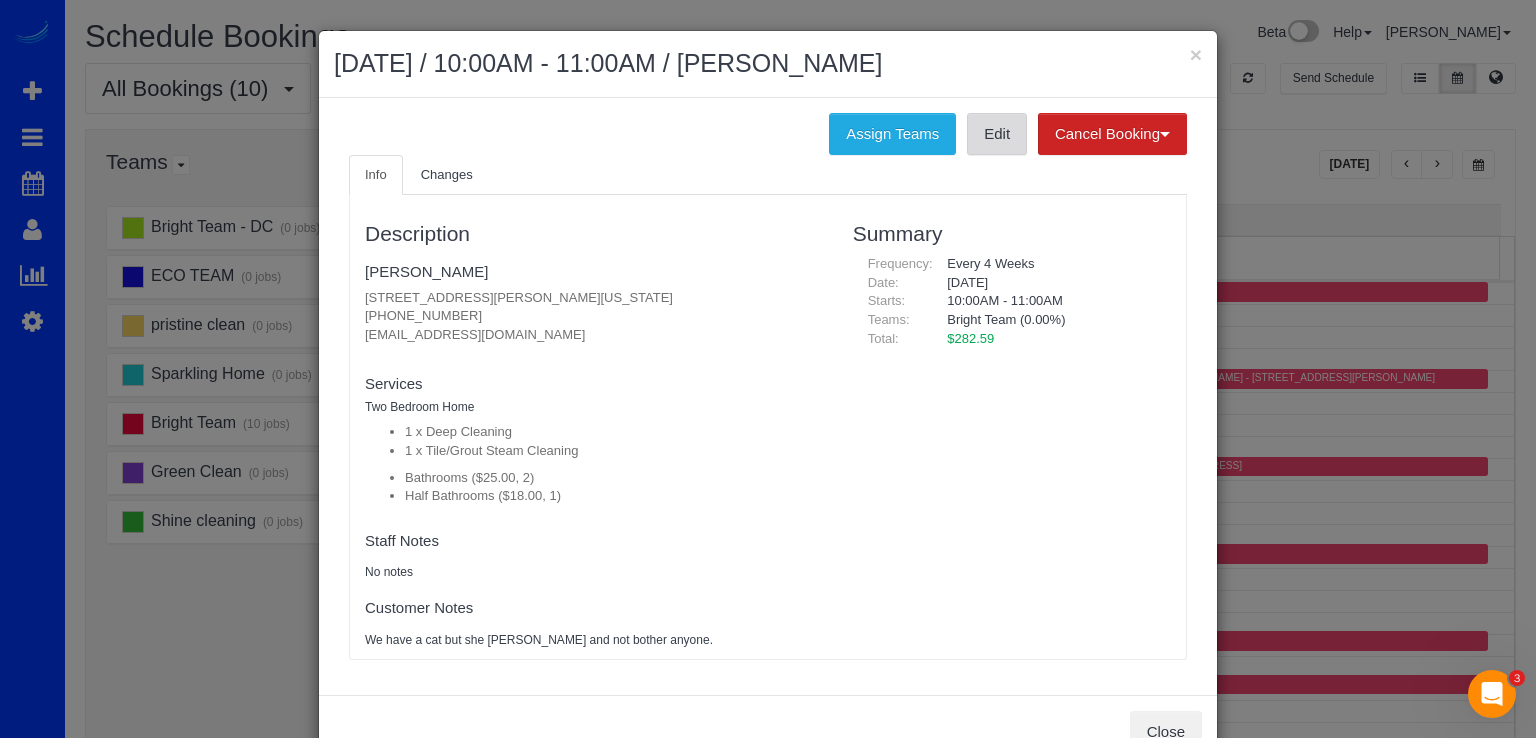 click on "Edit" at bounding box center (997, 134) 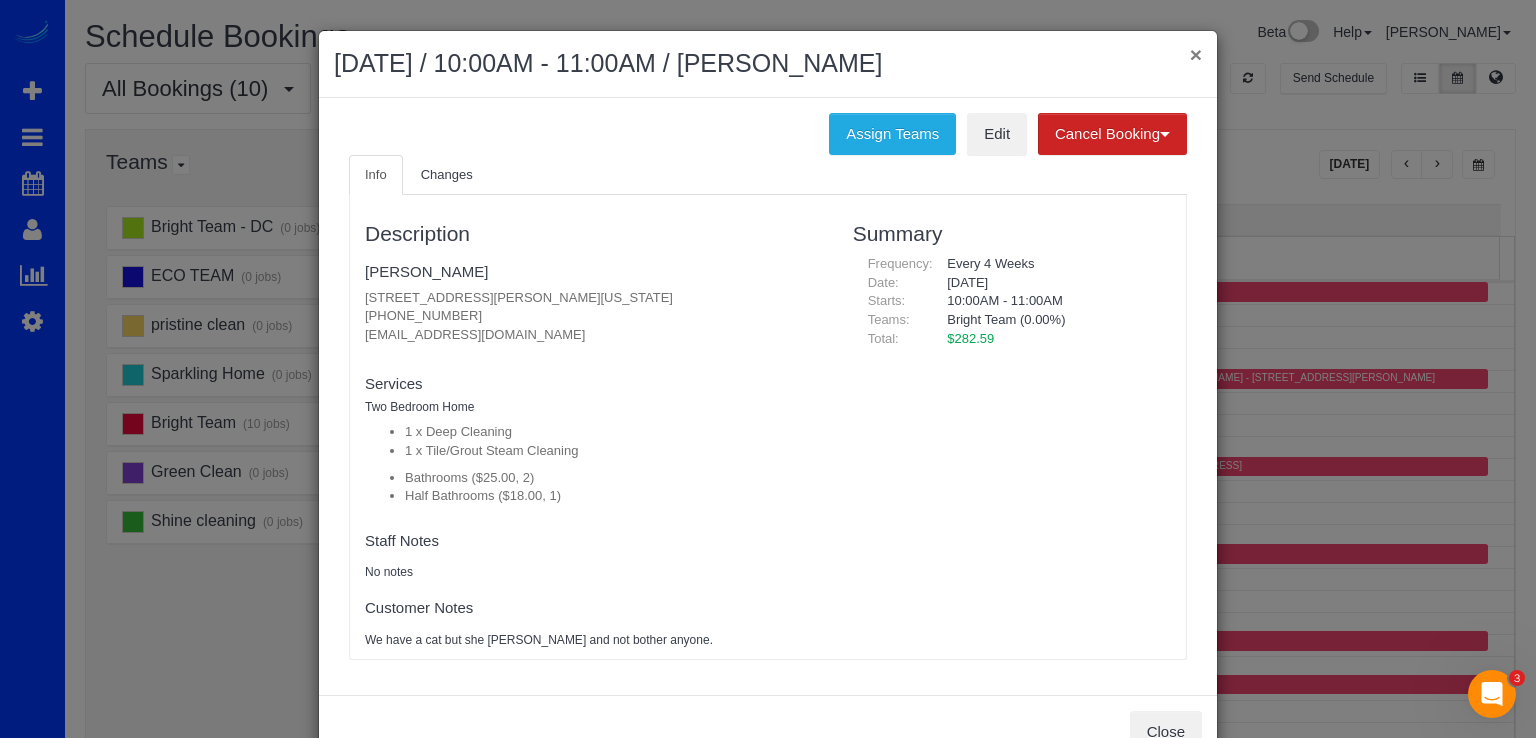 click on "×" at bounding box center (1196, 54) 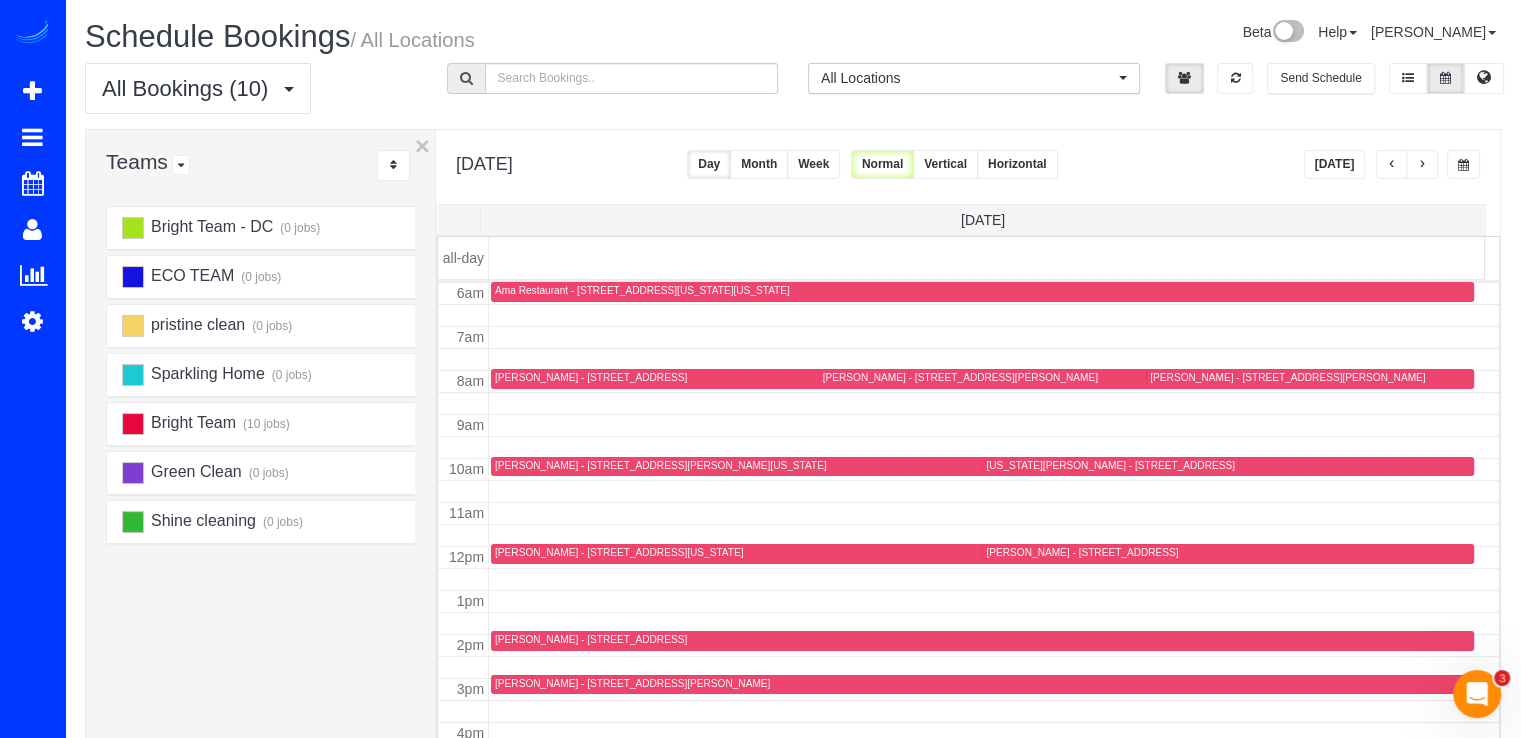 click on "[PERSON_NAME] - [STREET_ADDRESS]" at bounding box center [1082, 552] 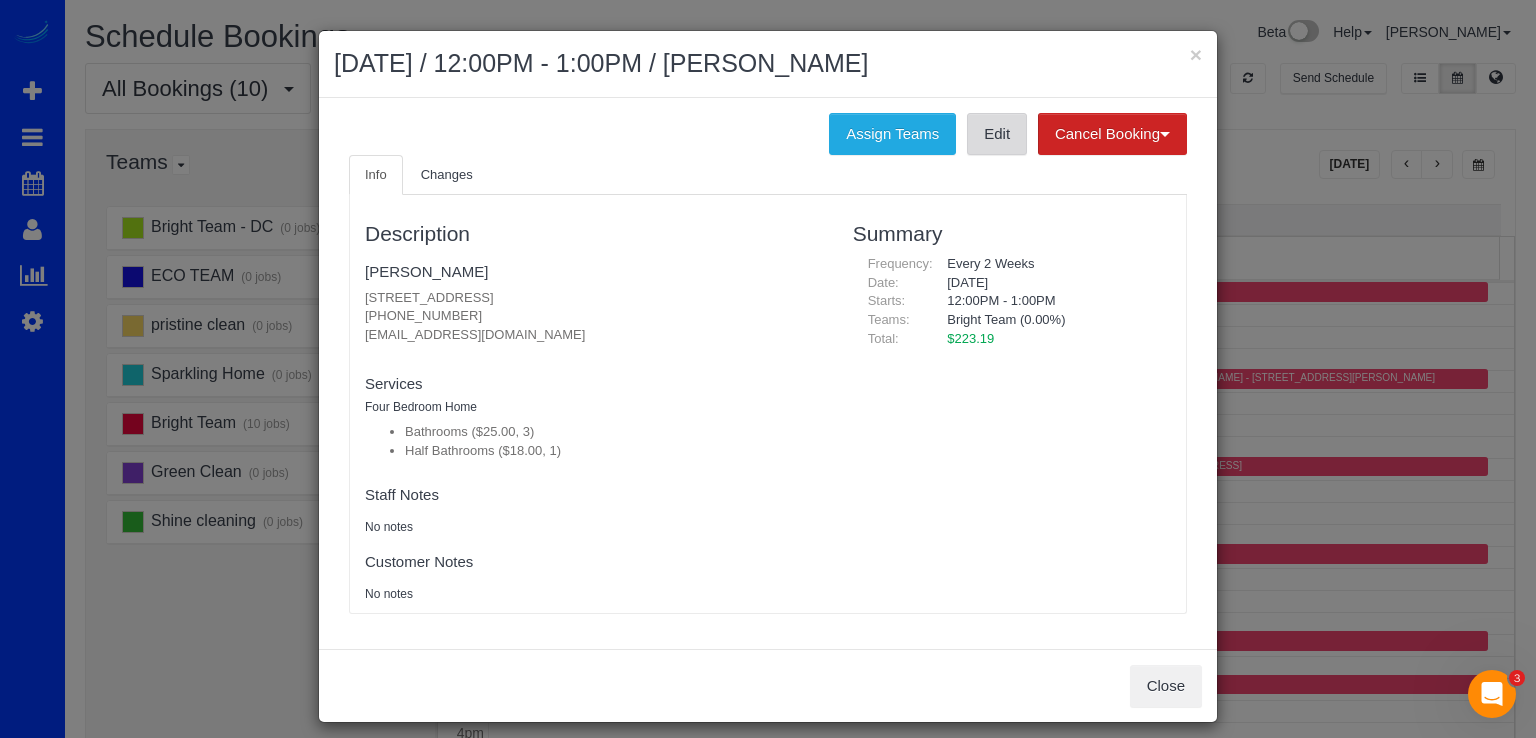 click on "Edit" at bounding box center (997, 134) 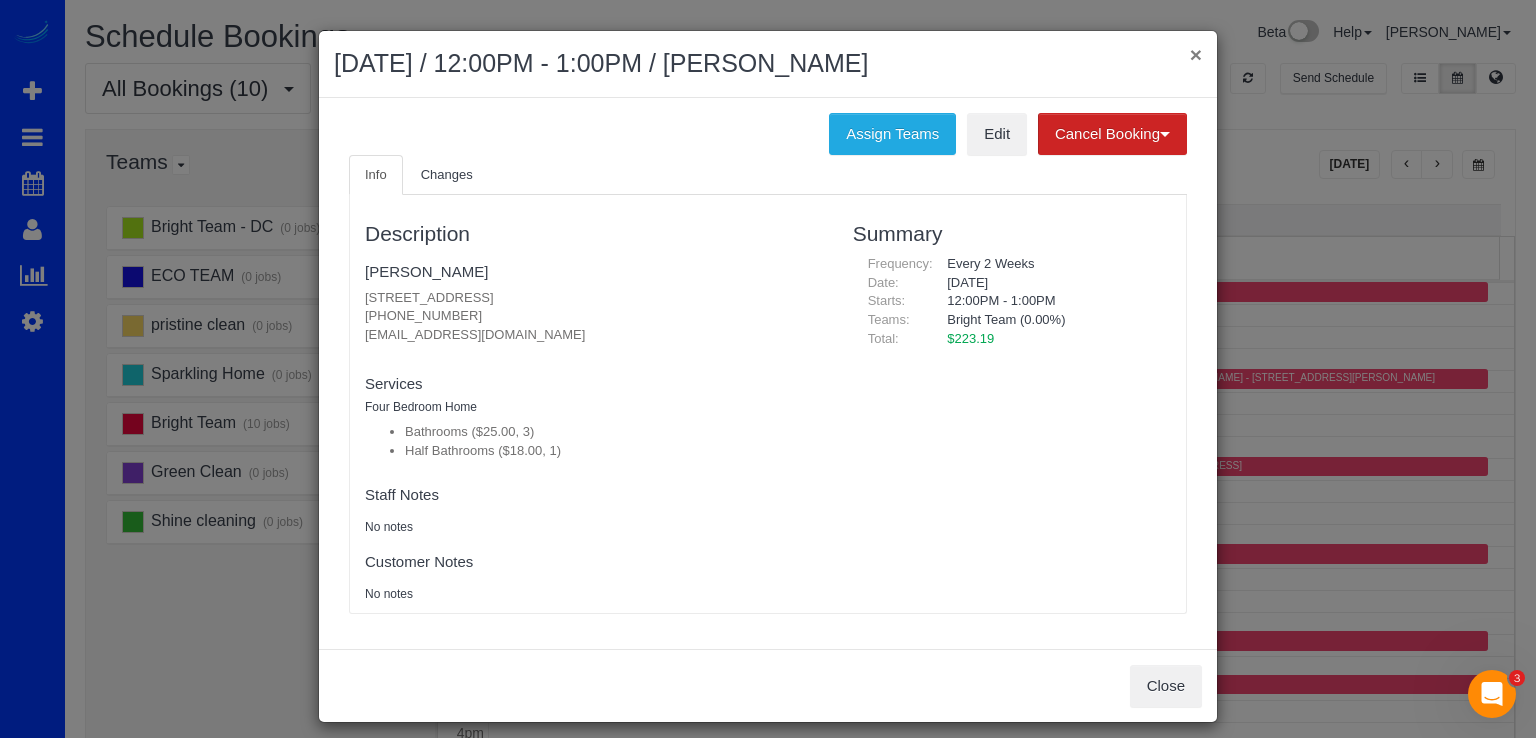 click on "×" at bounding box center (1196, 54) 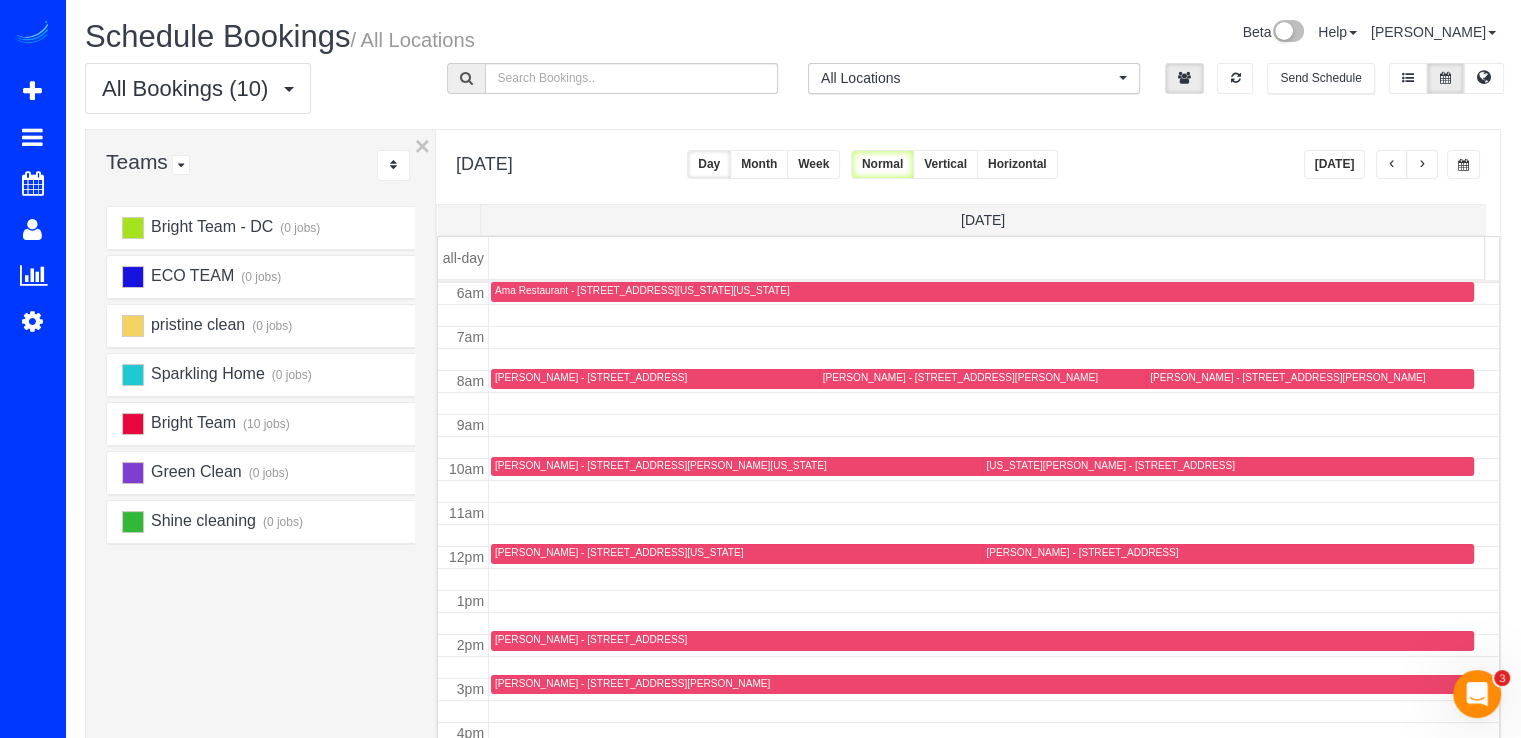 click on "[PERSON_NAME] - [STREET_ADDRESS]" at bounding box center [591, 639] 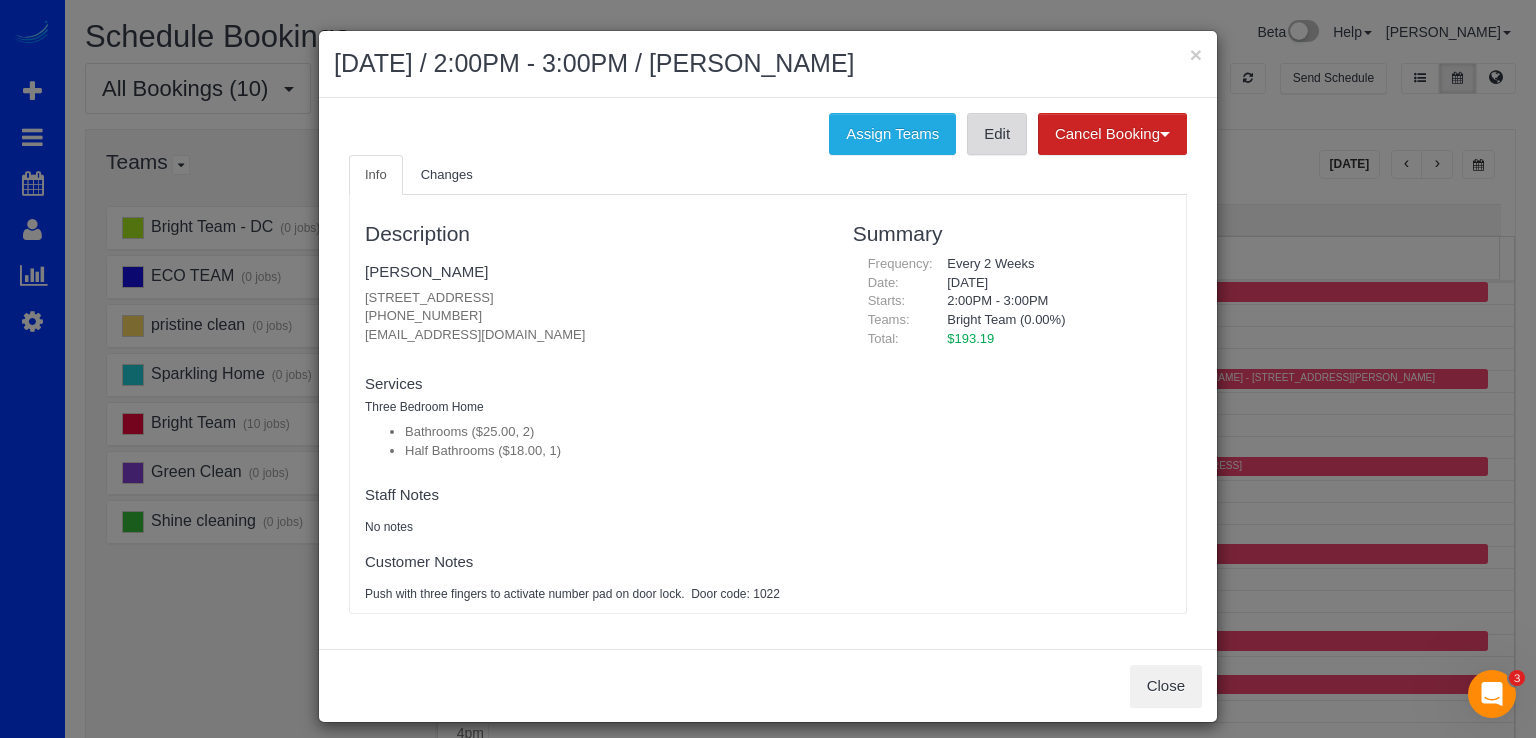 click on "Edit" at bounding box center (997, 134) 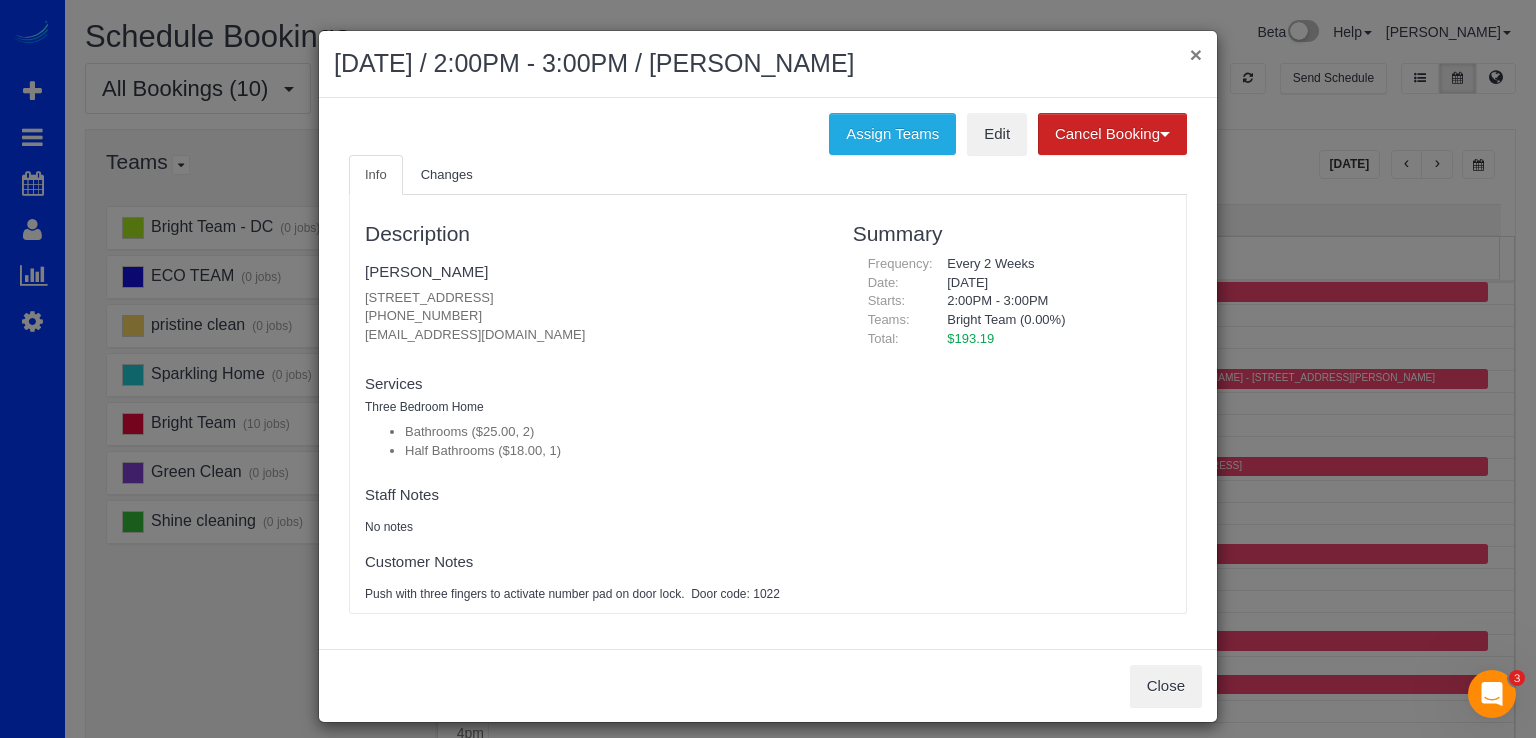 click on "×" at bounding box center (1196, 54) 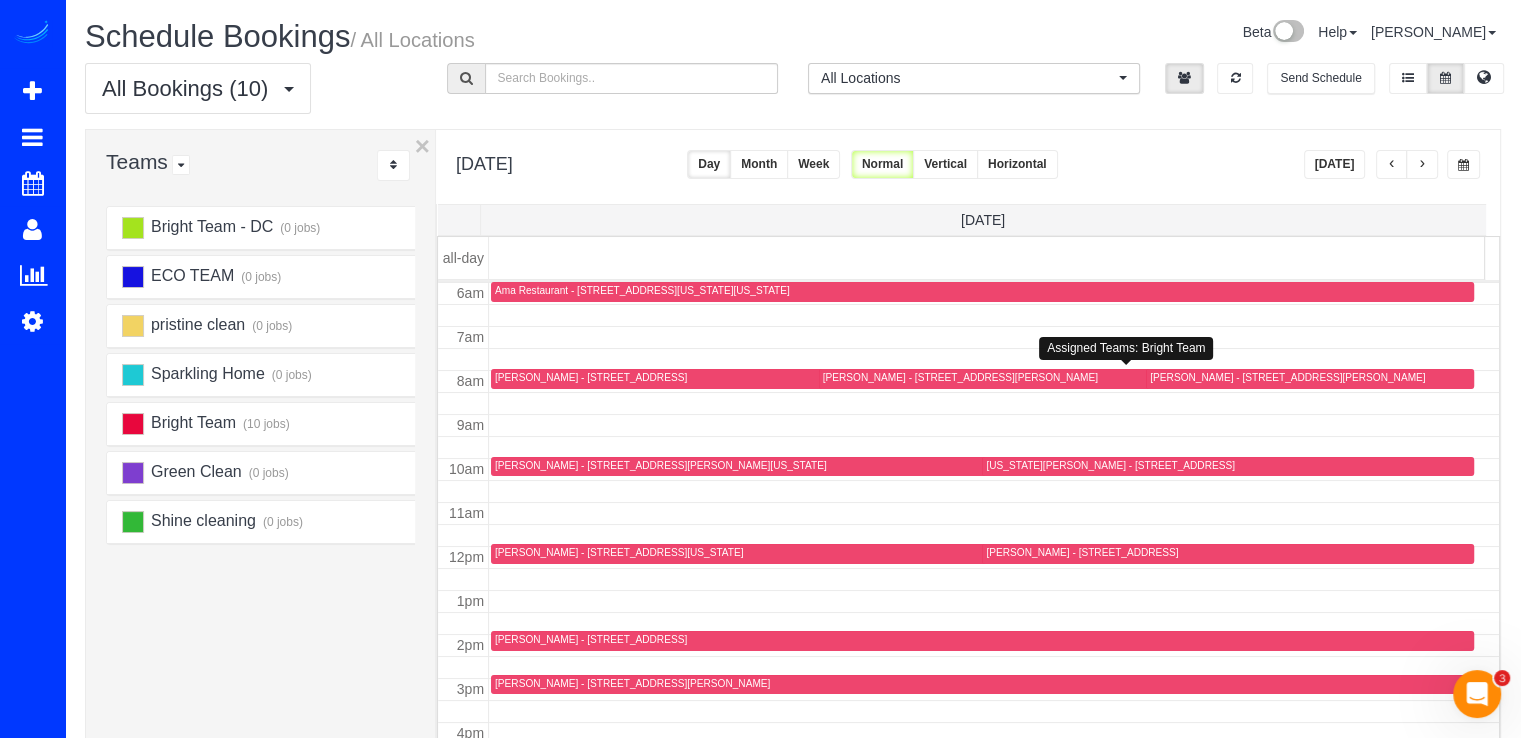 click on "[PERSON_NAME] - [STREET_ADDRESS][PERSON_NAME]" at bounding box center (960, 377) 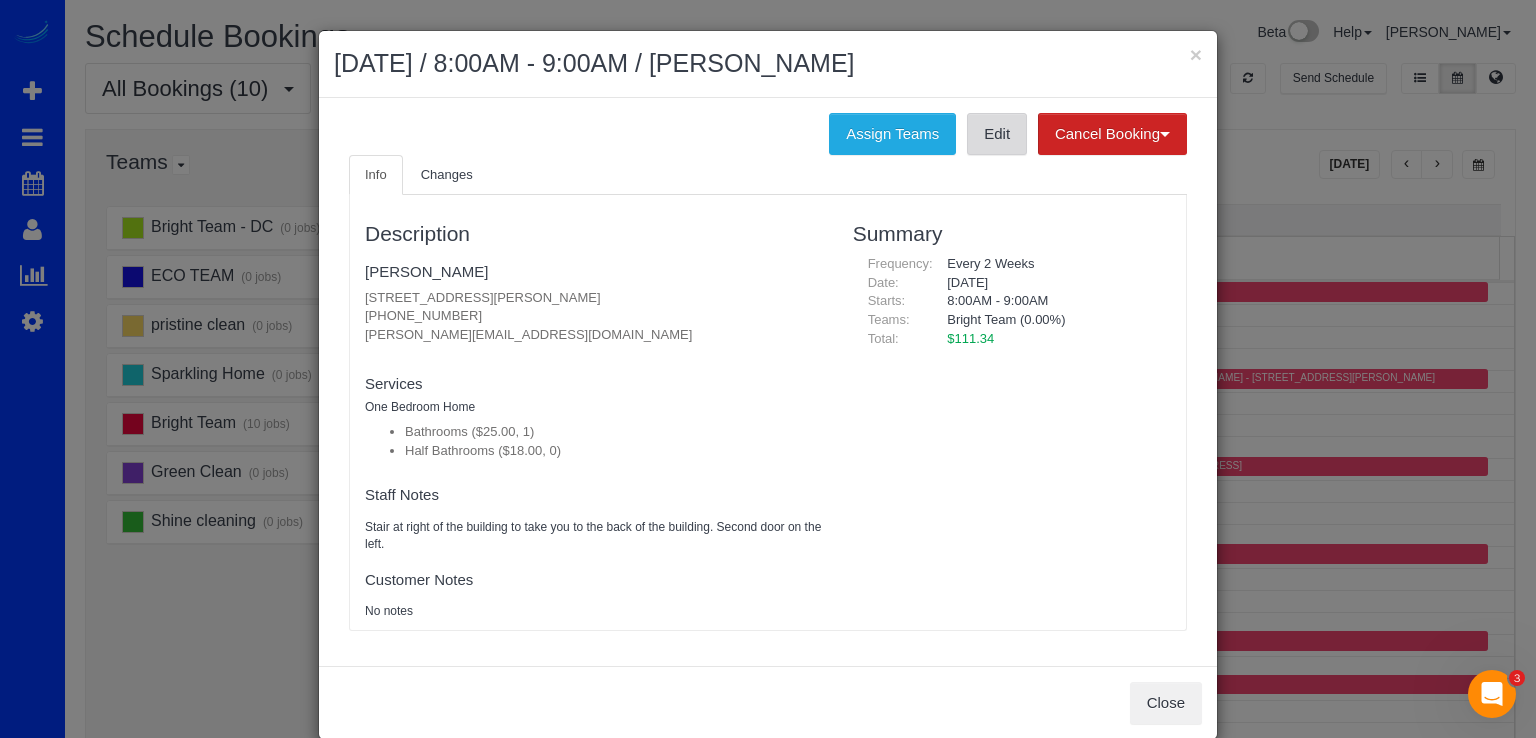 click on "Edit" at bounding box center (997, 134) 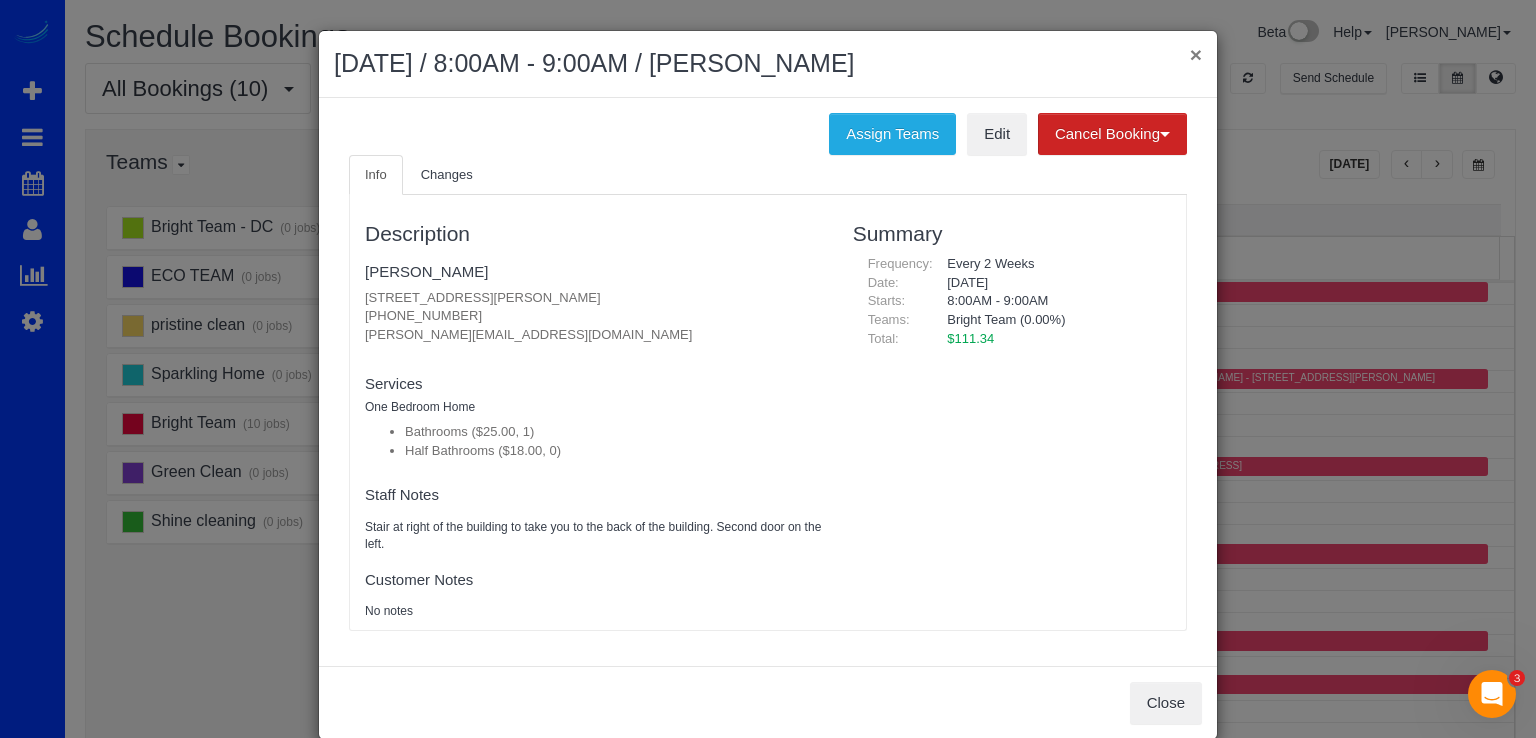 click on "×" at bounding box center (1196, 54) 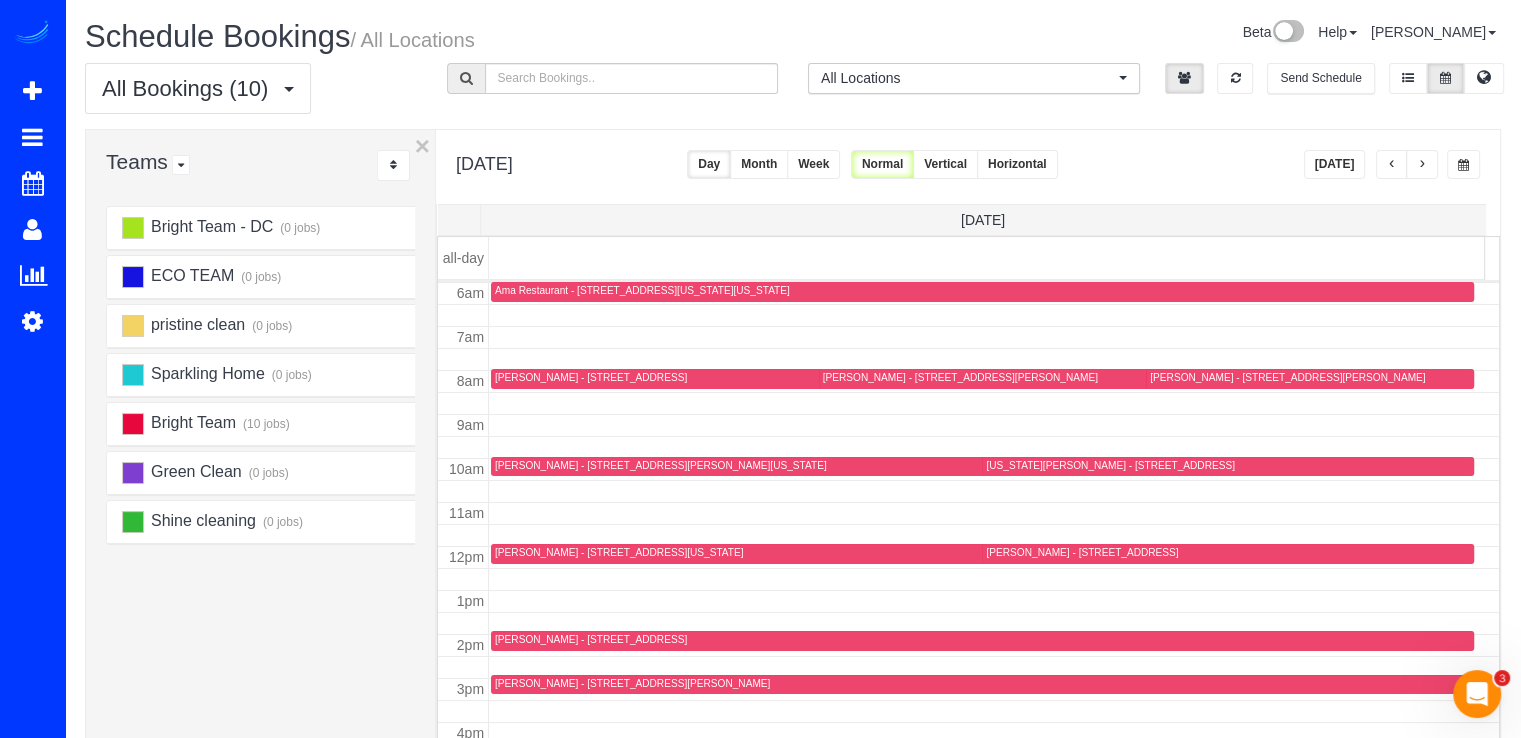 click on "[US_STATE][PERSON_NAME] - [STREET_ADDRESS]" at bounding box center [1110, 465] 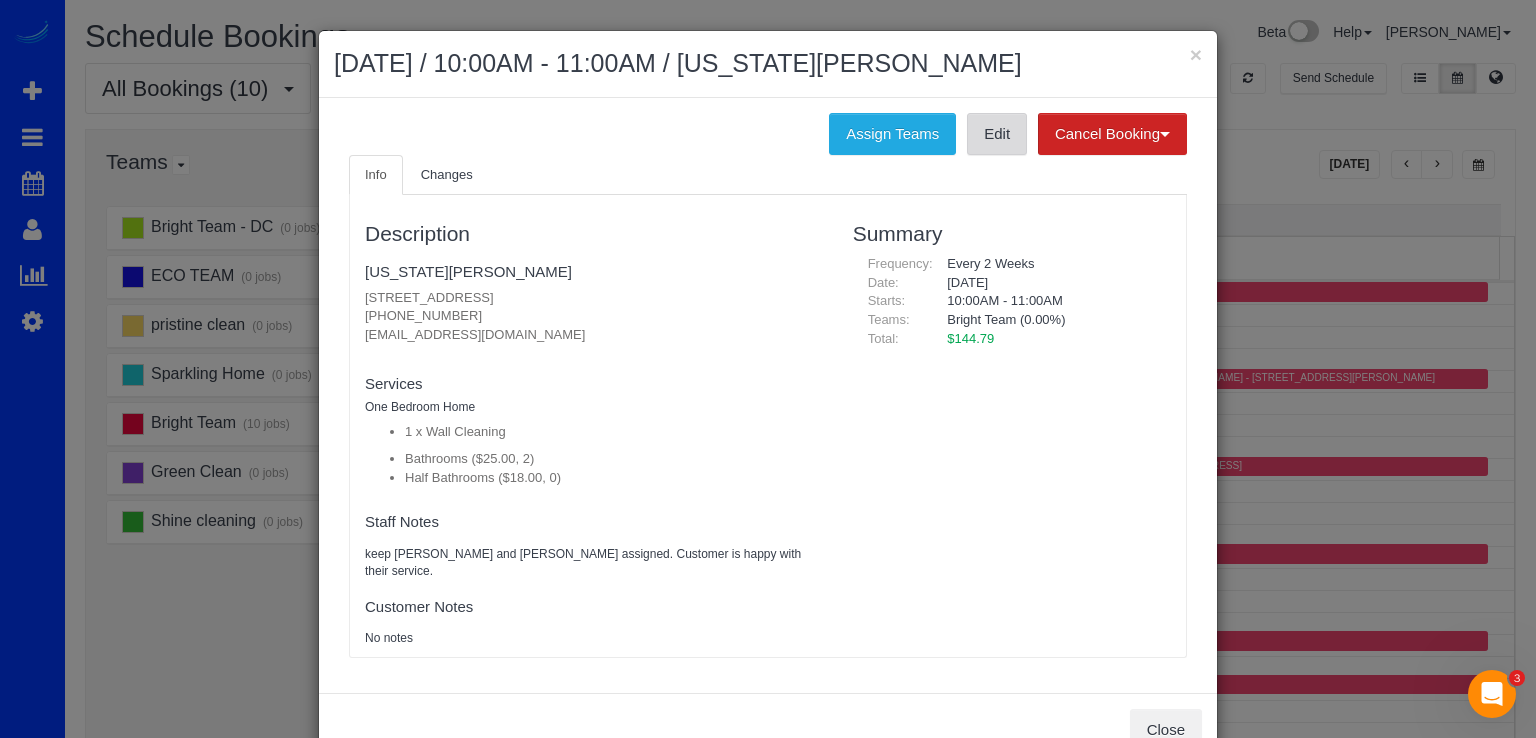 click on "Edit" at bounding box center [997, 134] 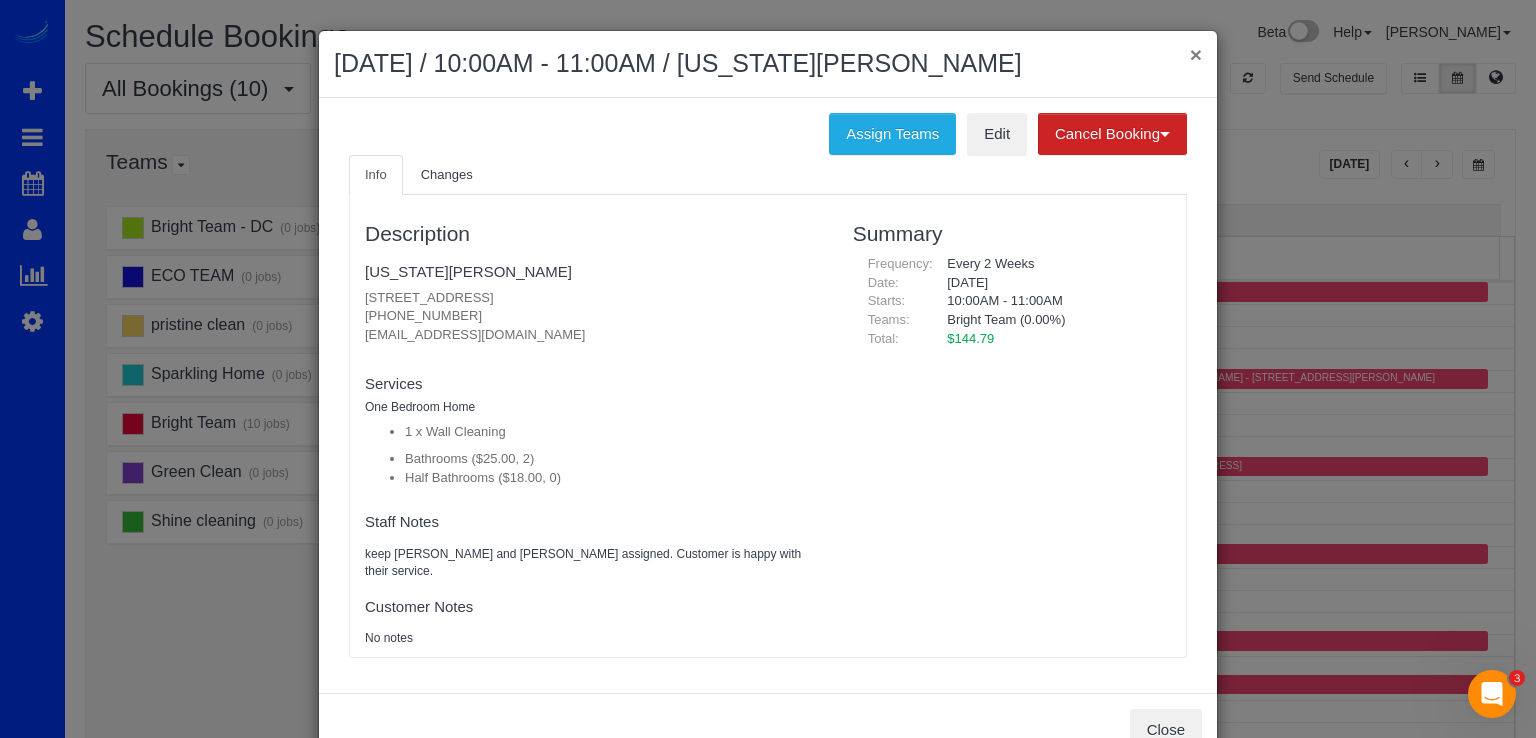 click on "×" at bounding box center [1196, 54] 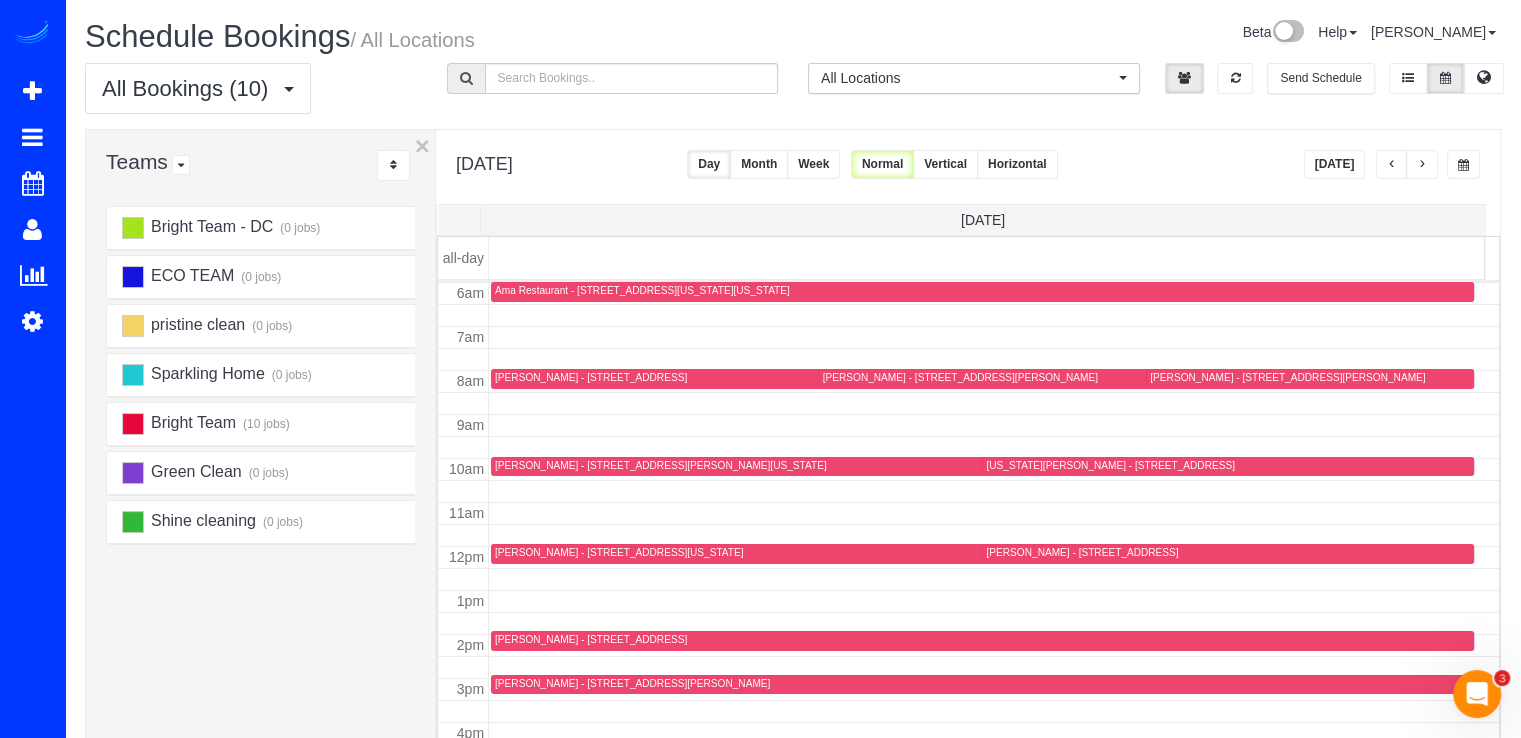 click on "[PERSON_NAME] - [STREET_ADDRESS][PERSON_NAME]" at bounding box center (632, 683) 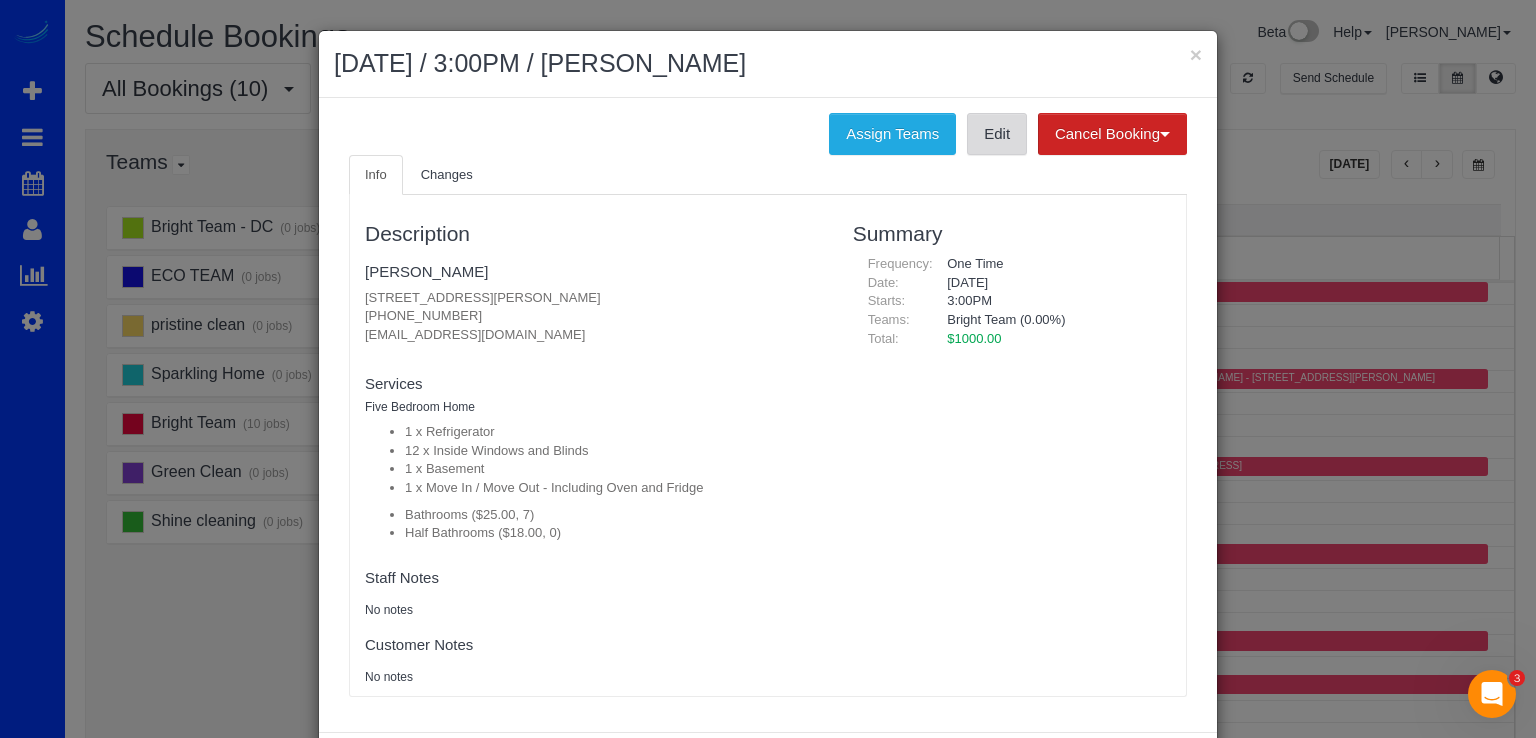 click on "Edit" at bounding box center (997, 134) 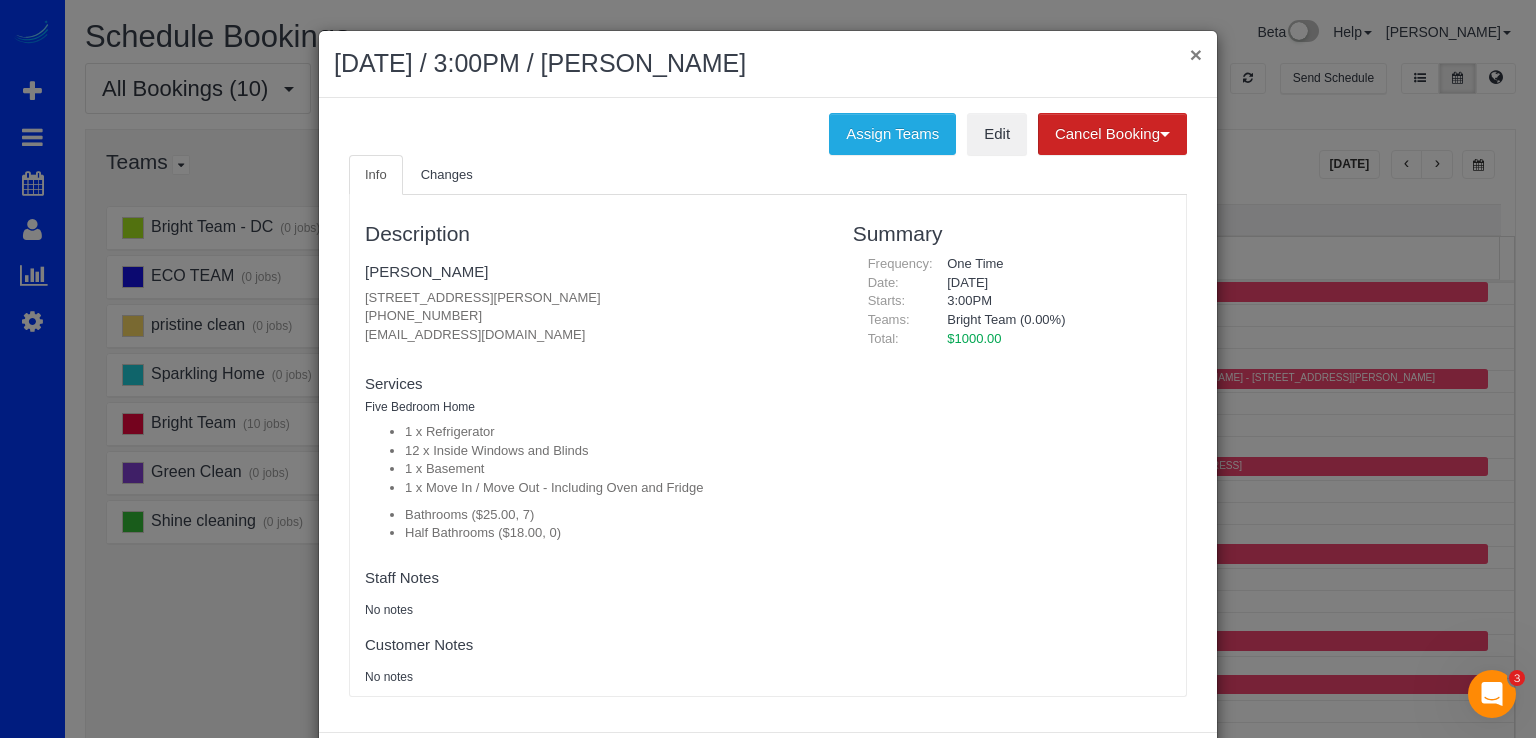 click on "×" at bounding box center (1196, 54) 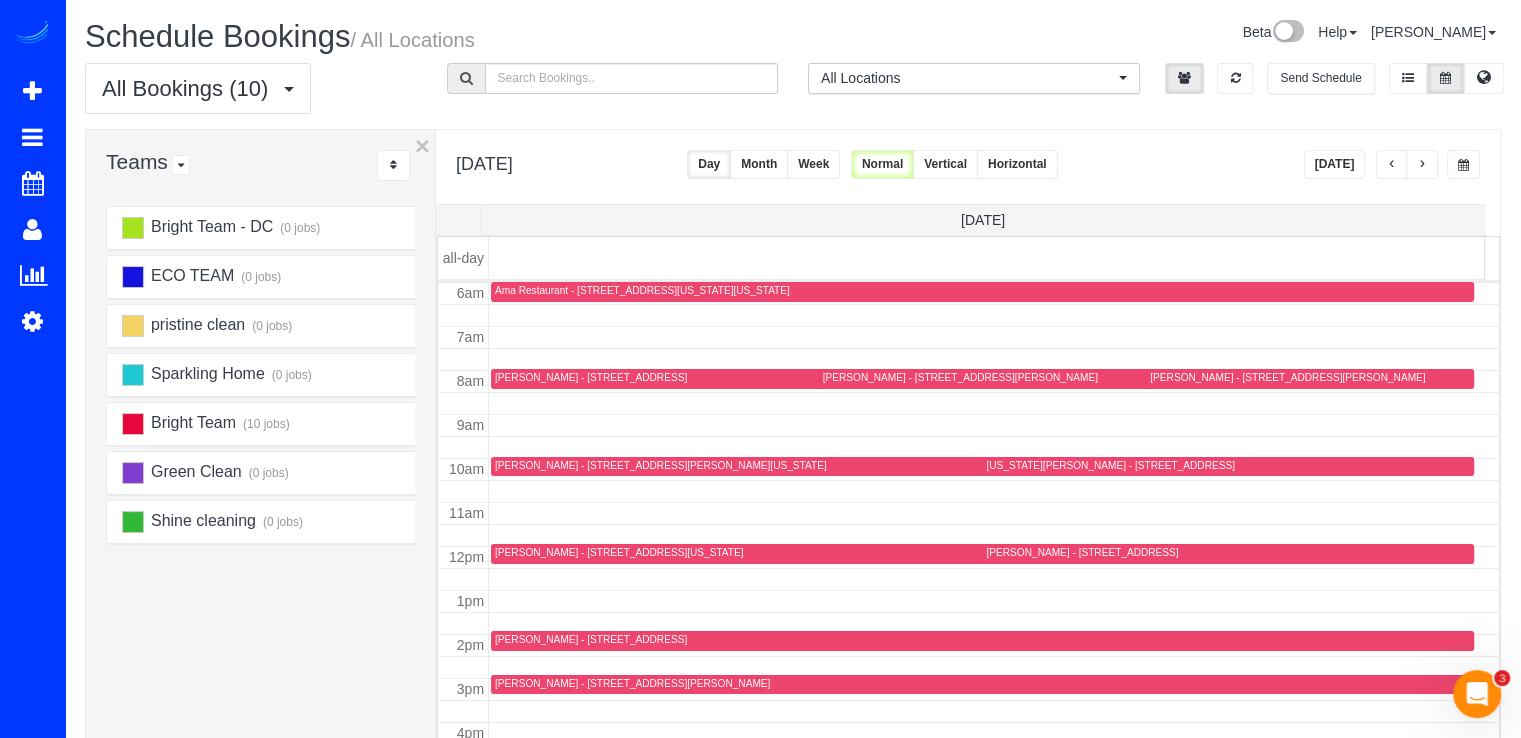 click on "[PERSON_NAME] - [STREET_ADDRESS][PERSON_NAME]" at bounding box center [1287, 377] 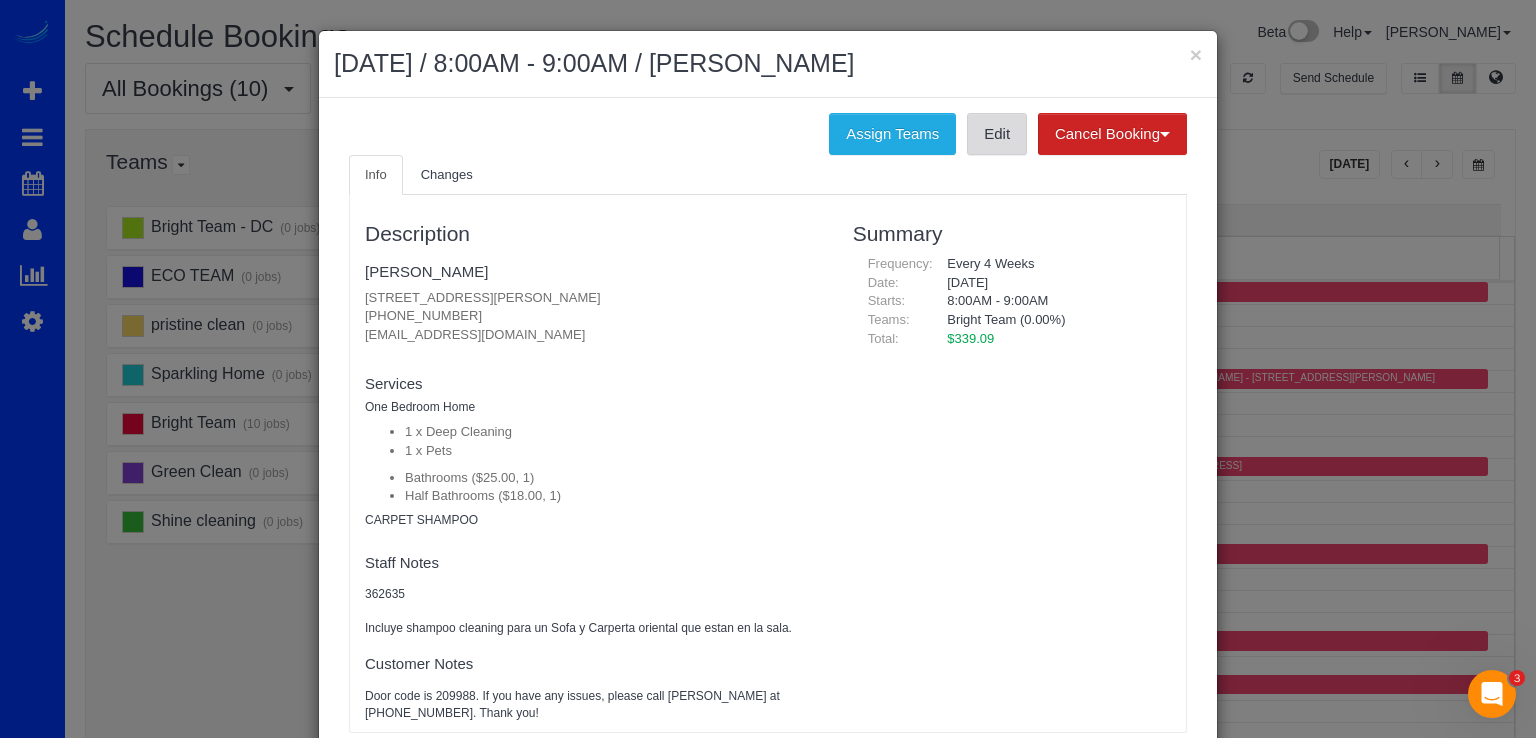 click on "Edit" at bounding box center (997, 134) 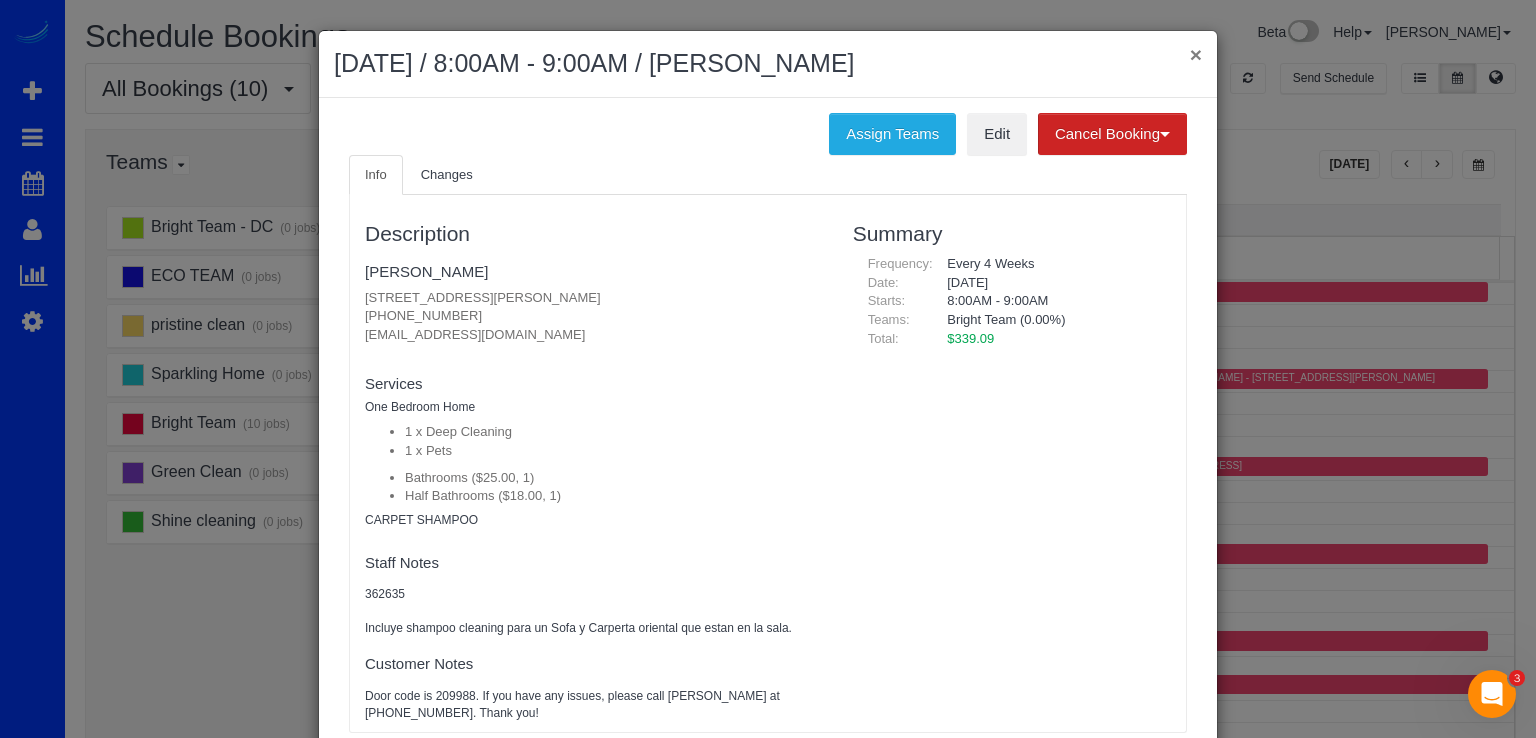click on "×" at bounding box center [1196, 54] 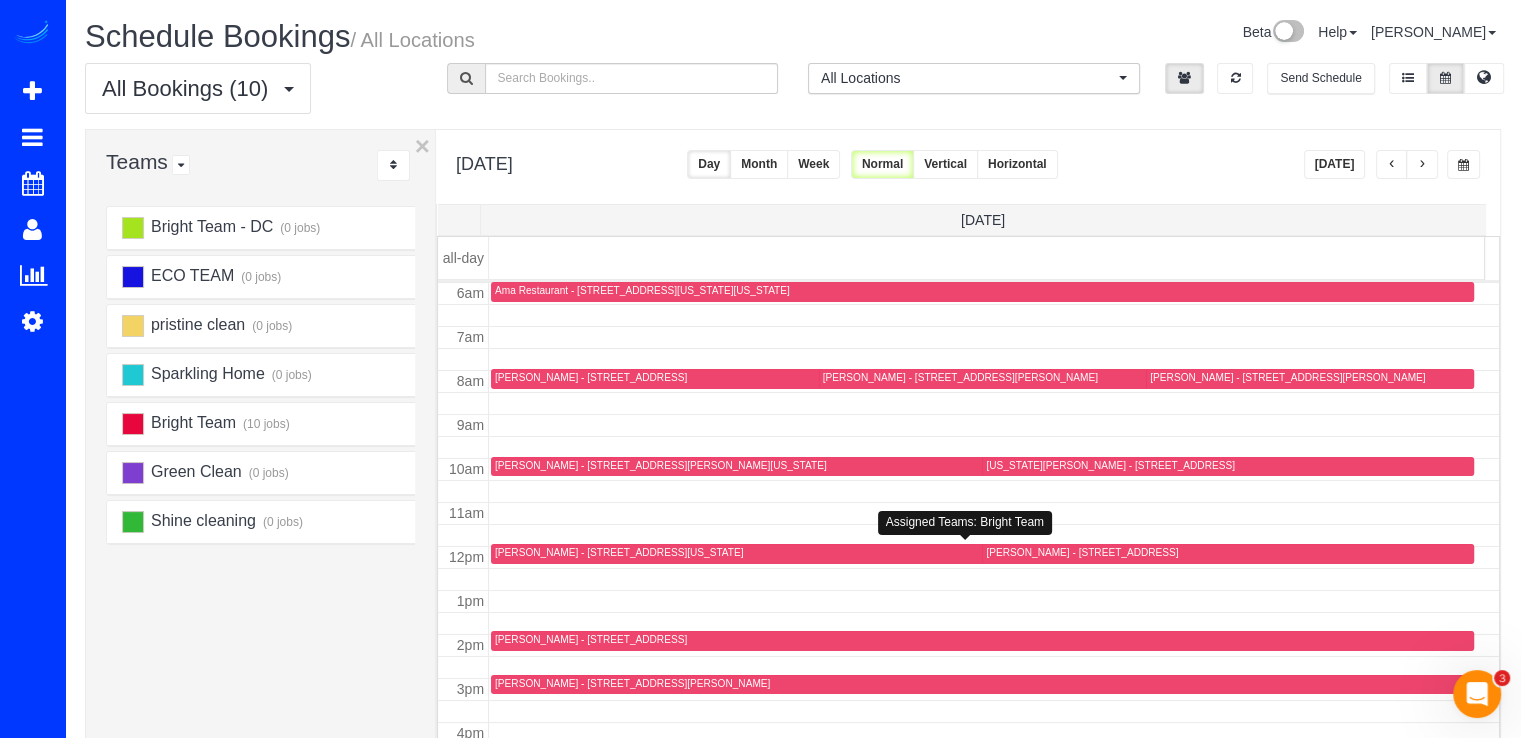 click on "[PERSON_NAME] - [STREET_ADDRESS][US_STATE]" at bounding box center (619, 552) 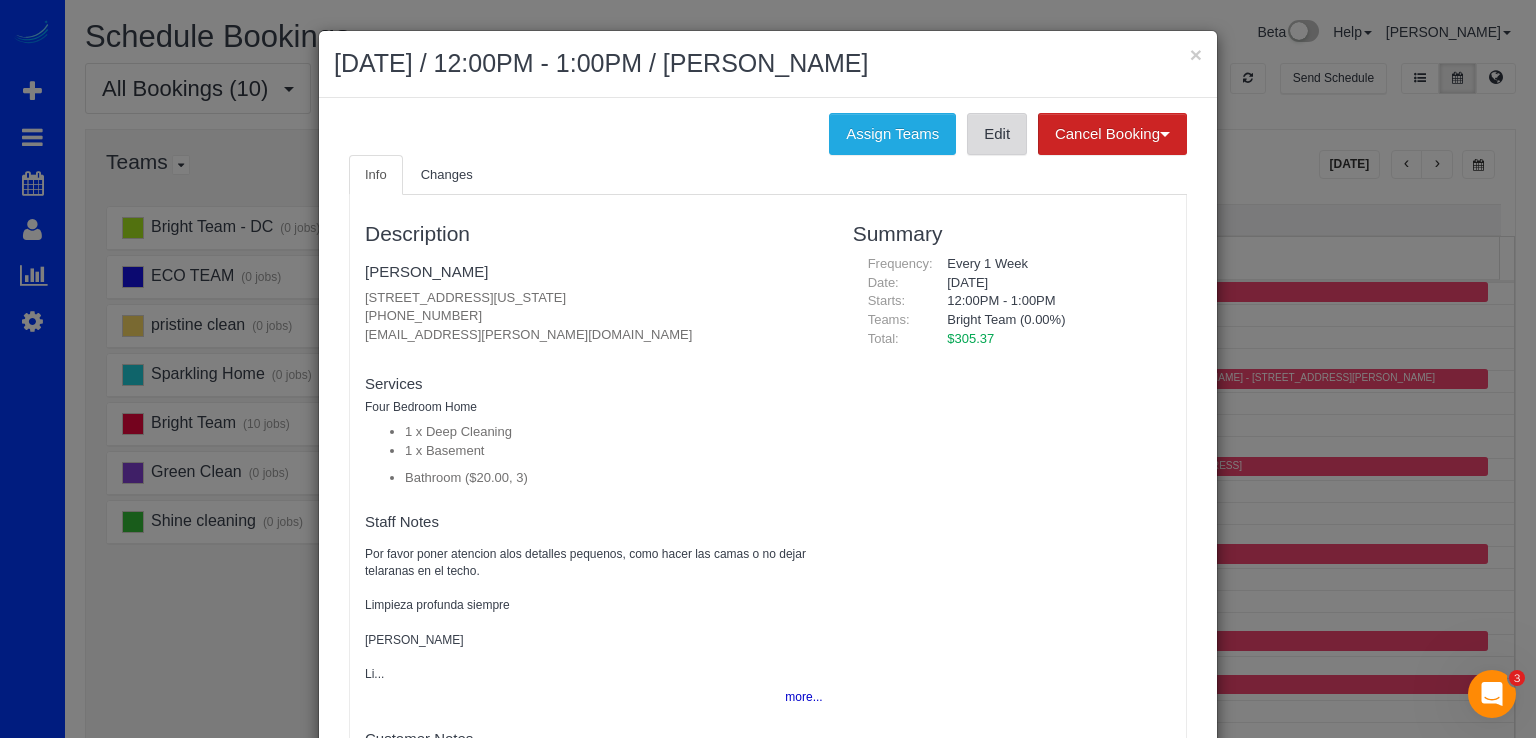 click on "Edit" at bounding box center (997, 134) 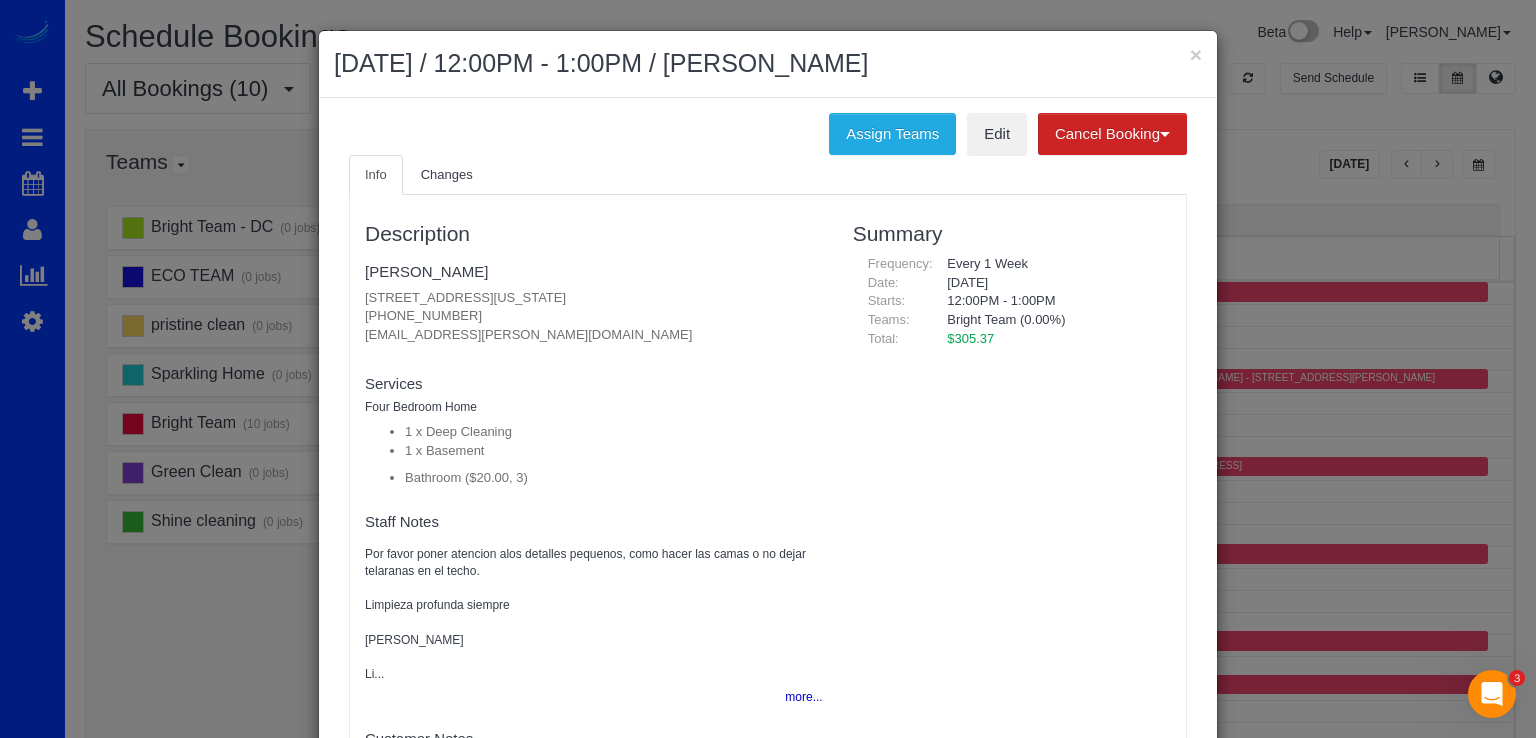 click on "×
[DATE] /
12:00PM - 1:00PM /
[PERSON_NAME]" at bounding box center [768, 64] 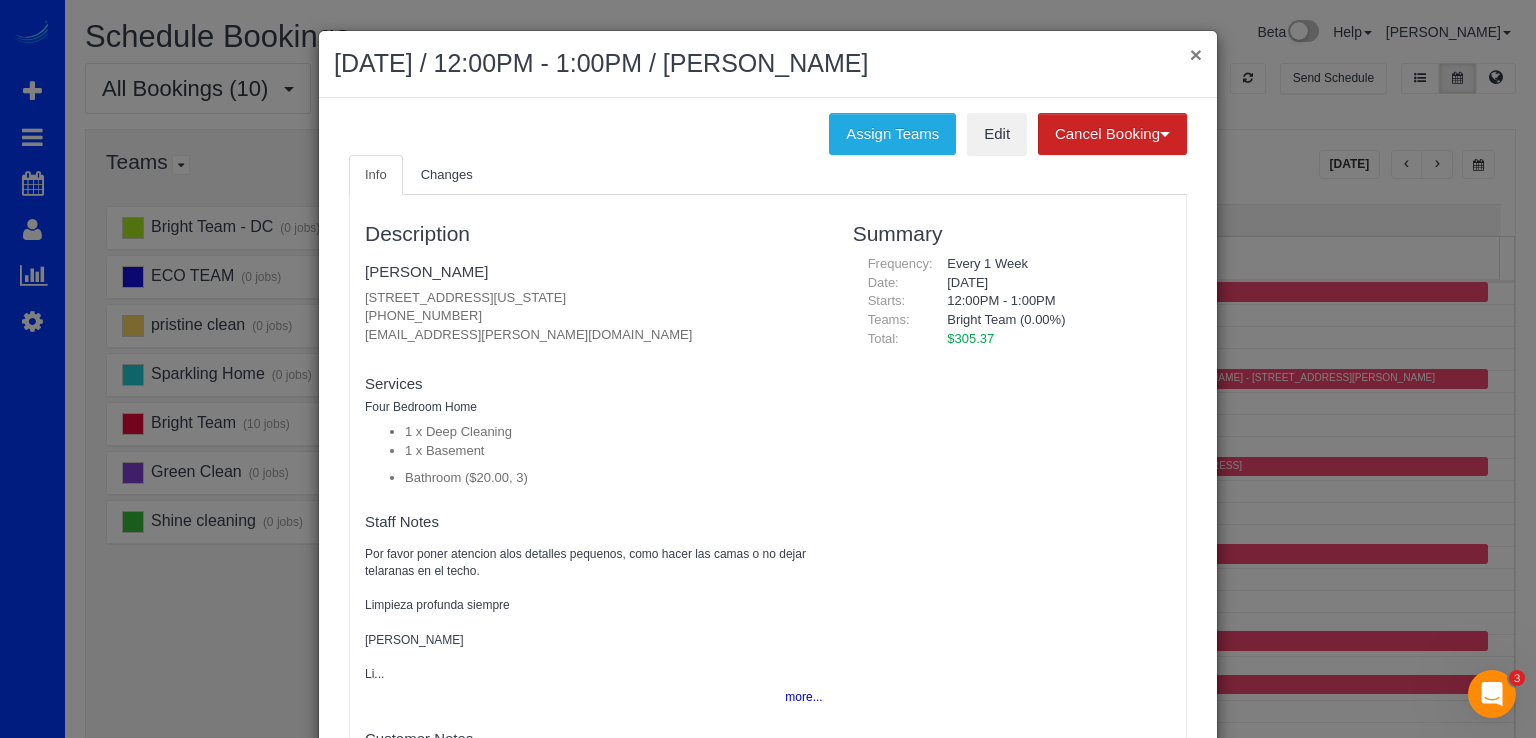 click on "×" at bounding box center [1196, 54] 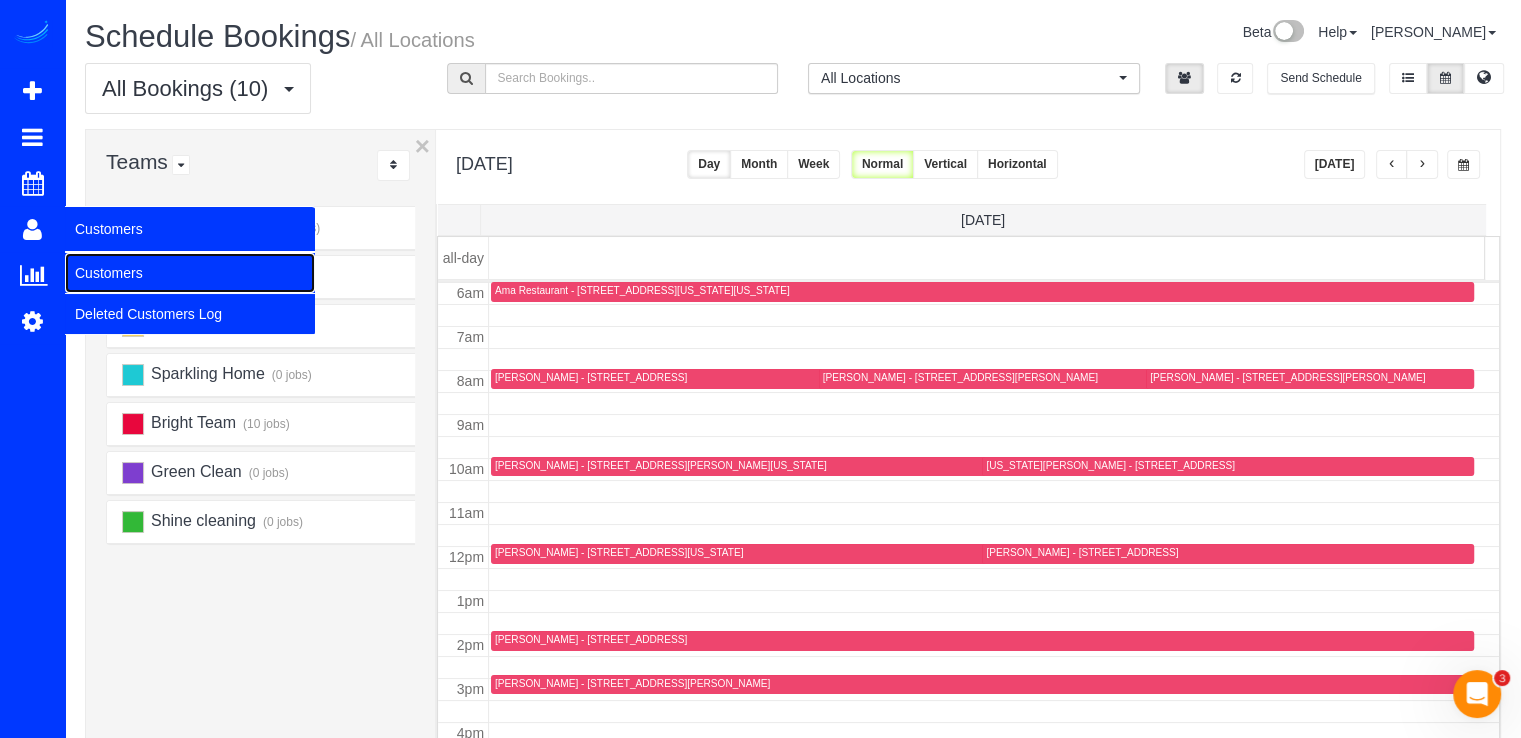click on "Customers" at bounding box center (190, 273) 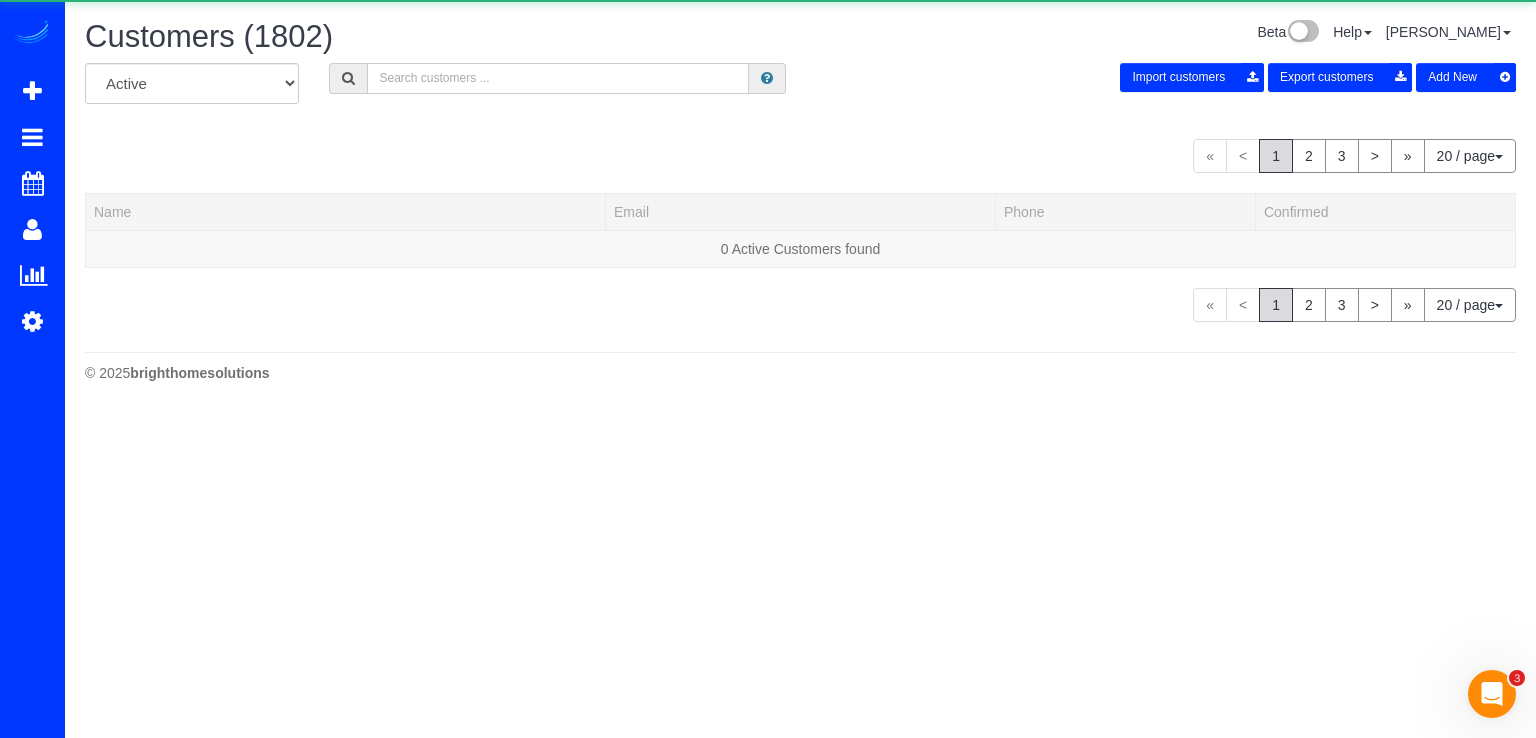 click at bounding box center (558, 78) 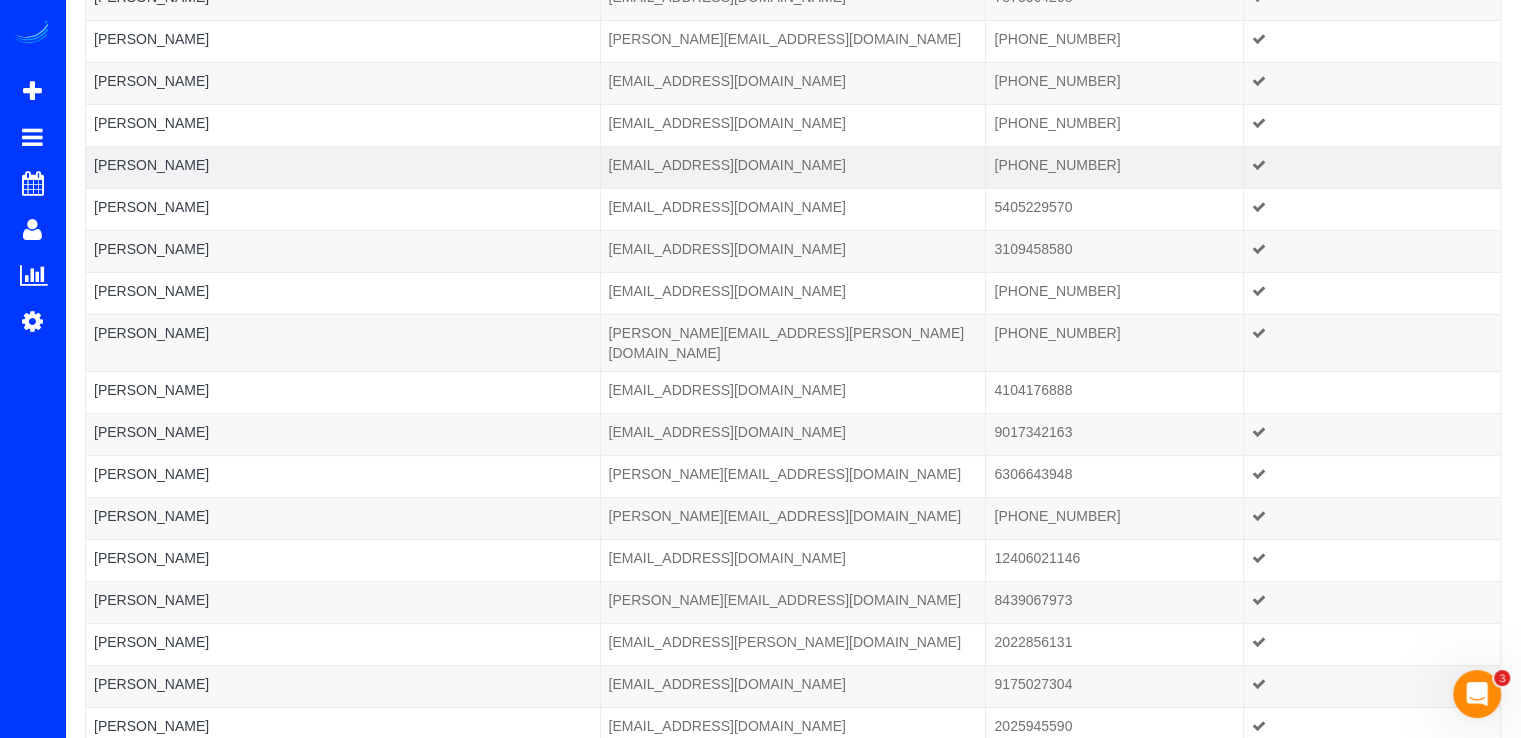 scroll, scrollTop: 472, scrollLeft: 0, axis: vertical 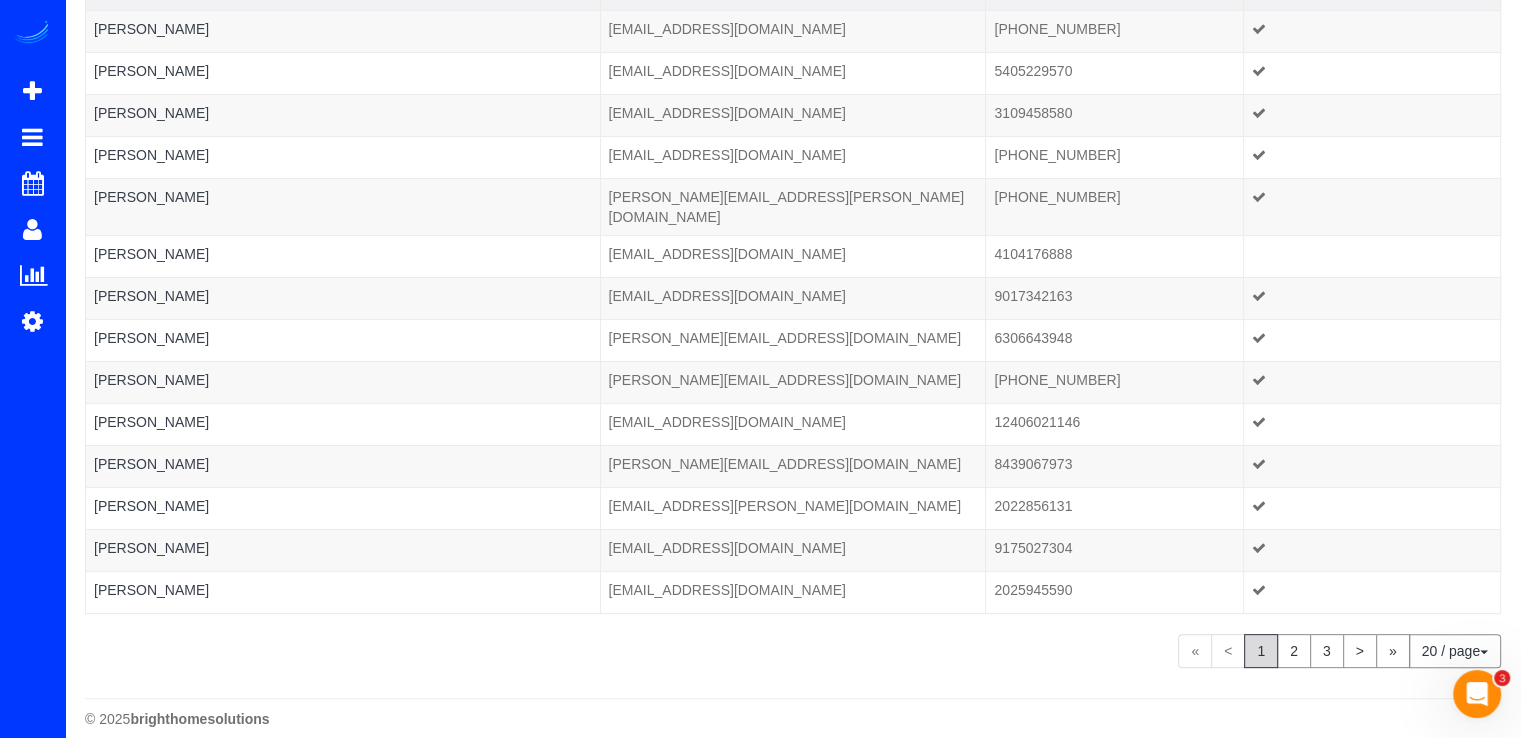 type on "Tre" 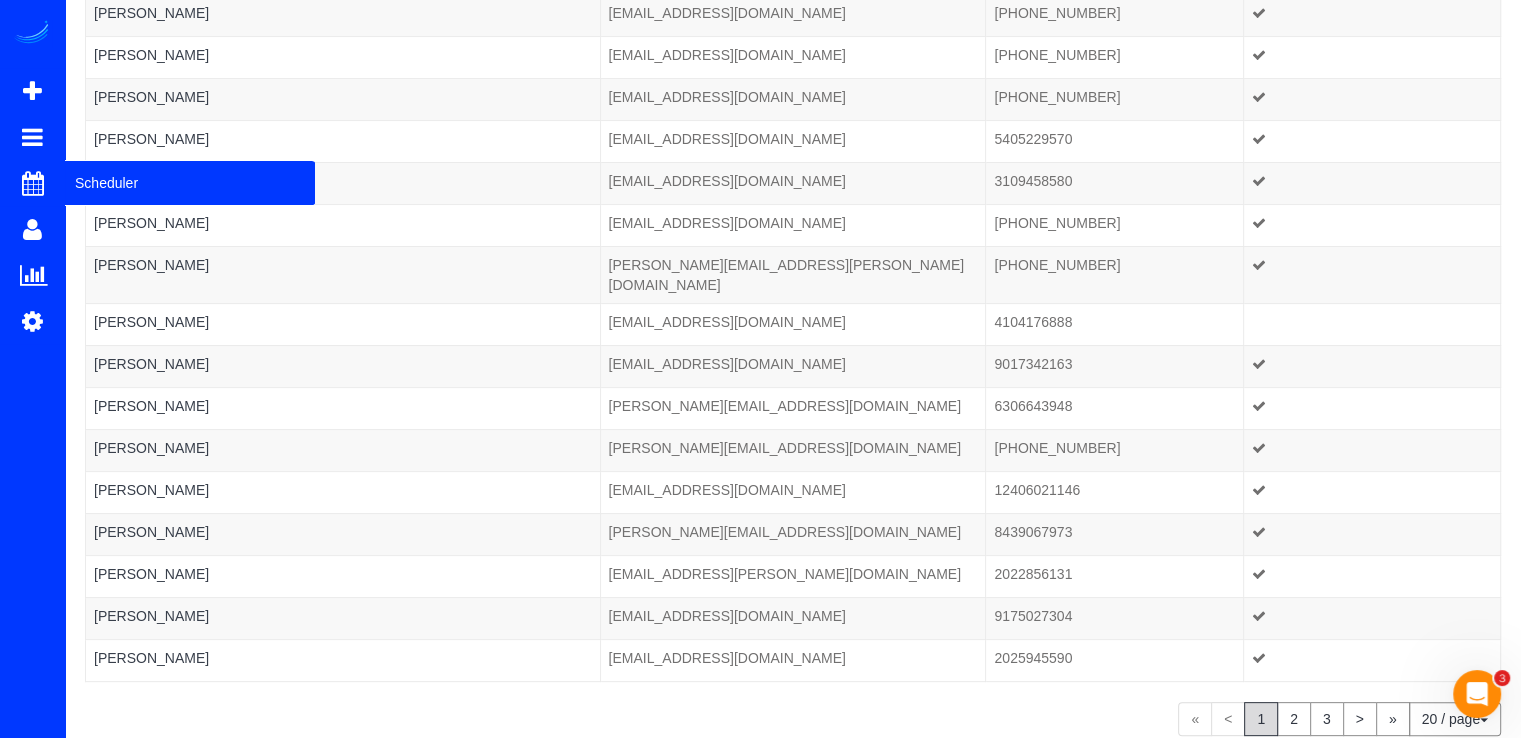 scroll, scrollTop: 372, scrollLeft: 0, axis: vertical 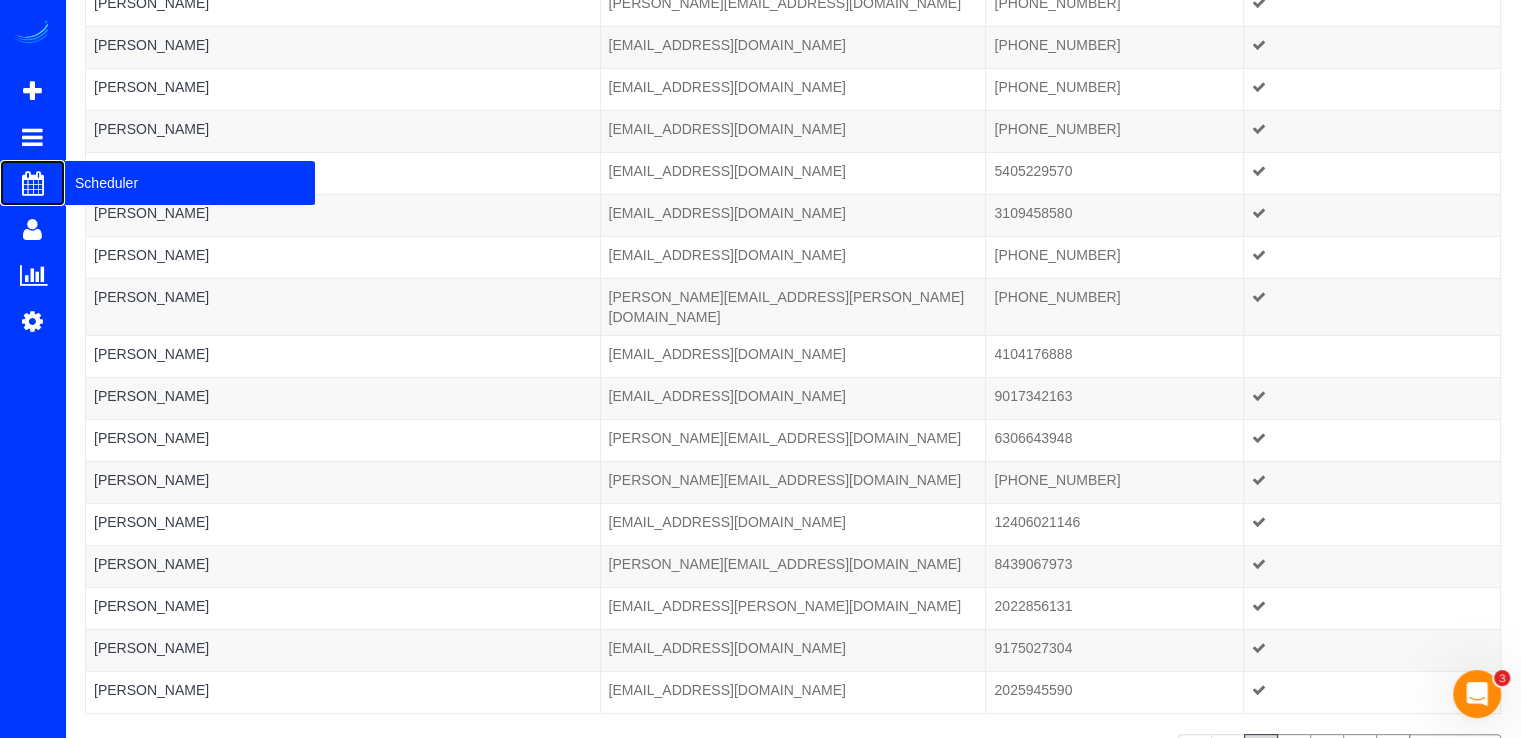 click on "Scheduler" at bounding box center (190, 183) 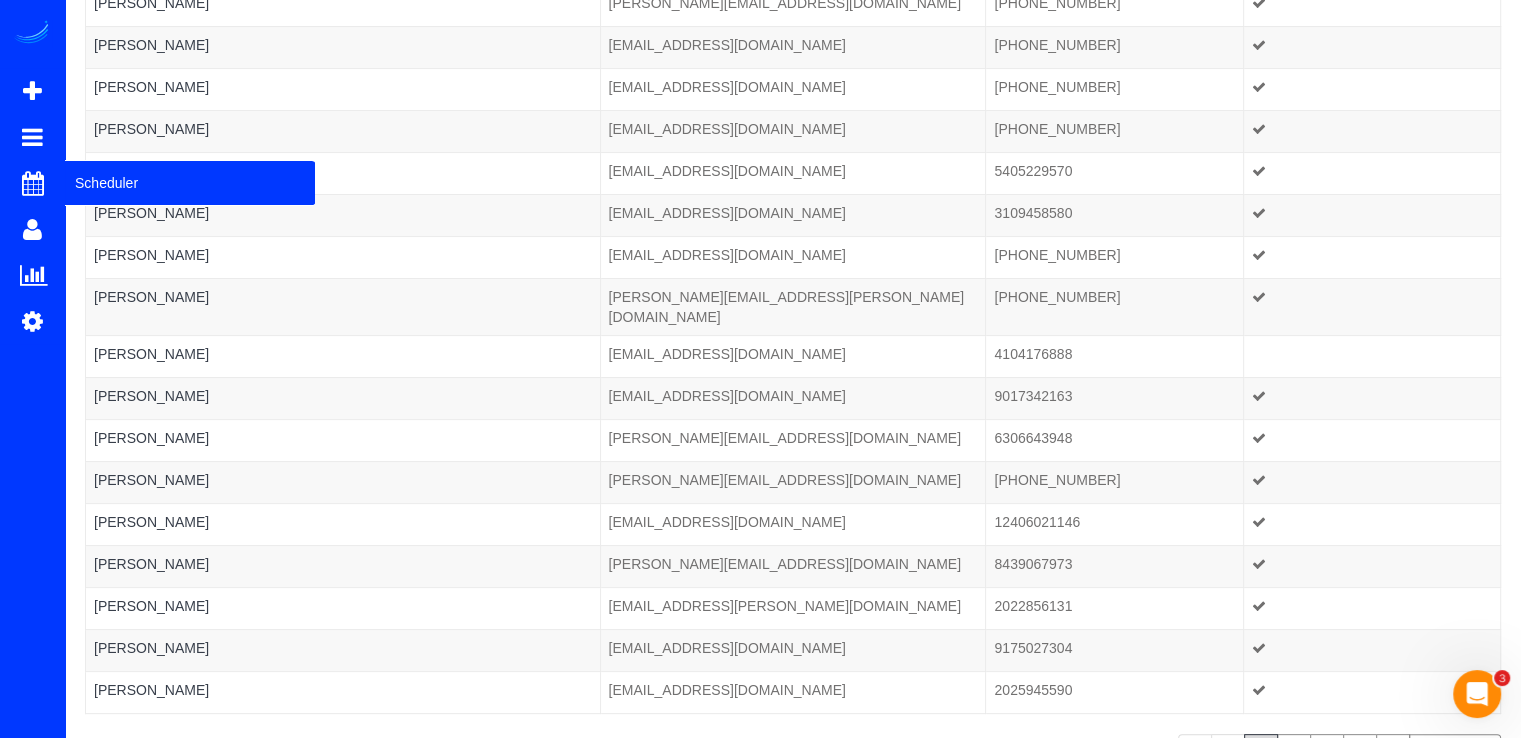 scroll, scrollTop: 0, scrollLeft: 0, axis: both 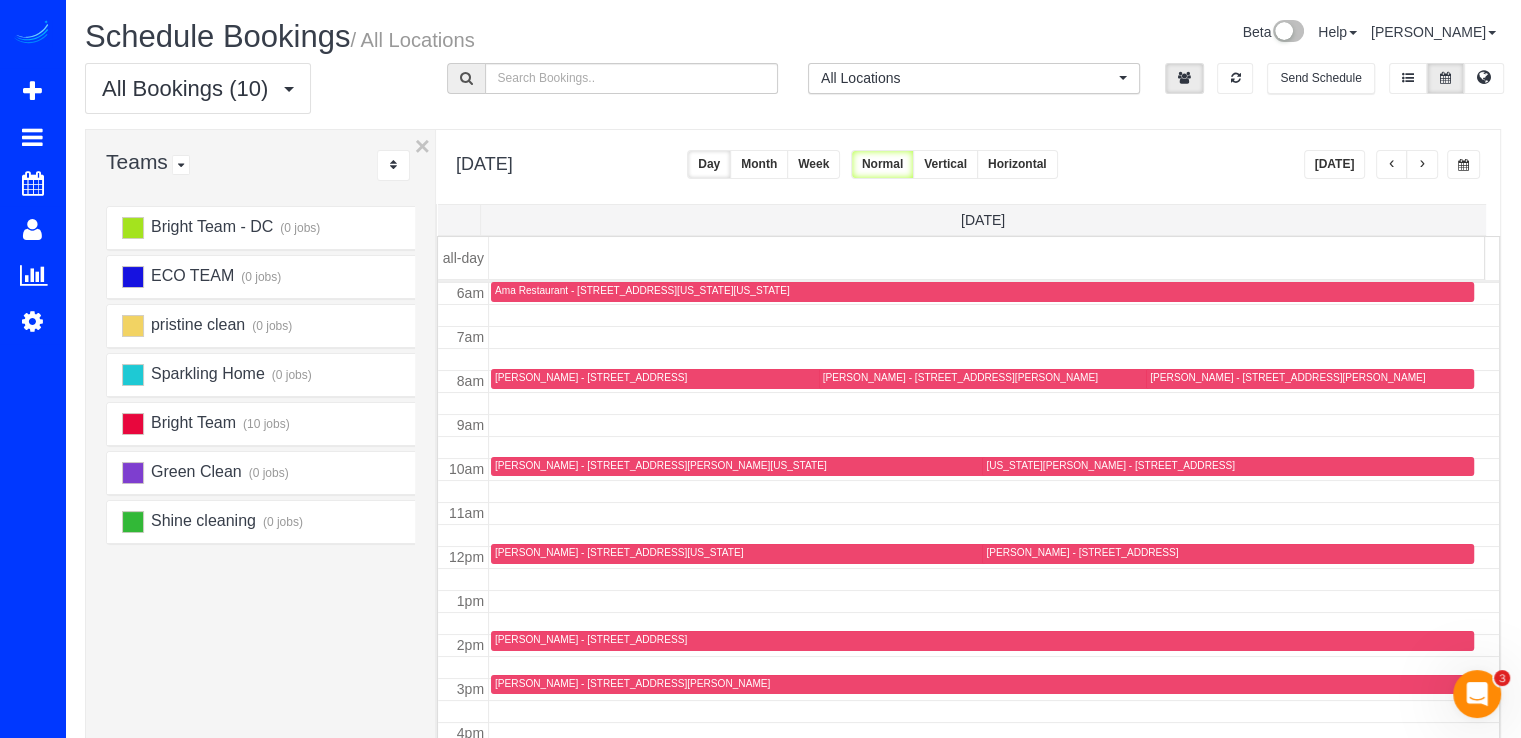 click at bounding box center (1392, 164) 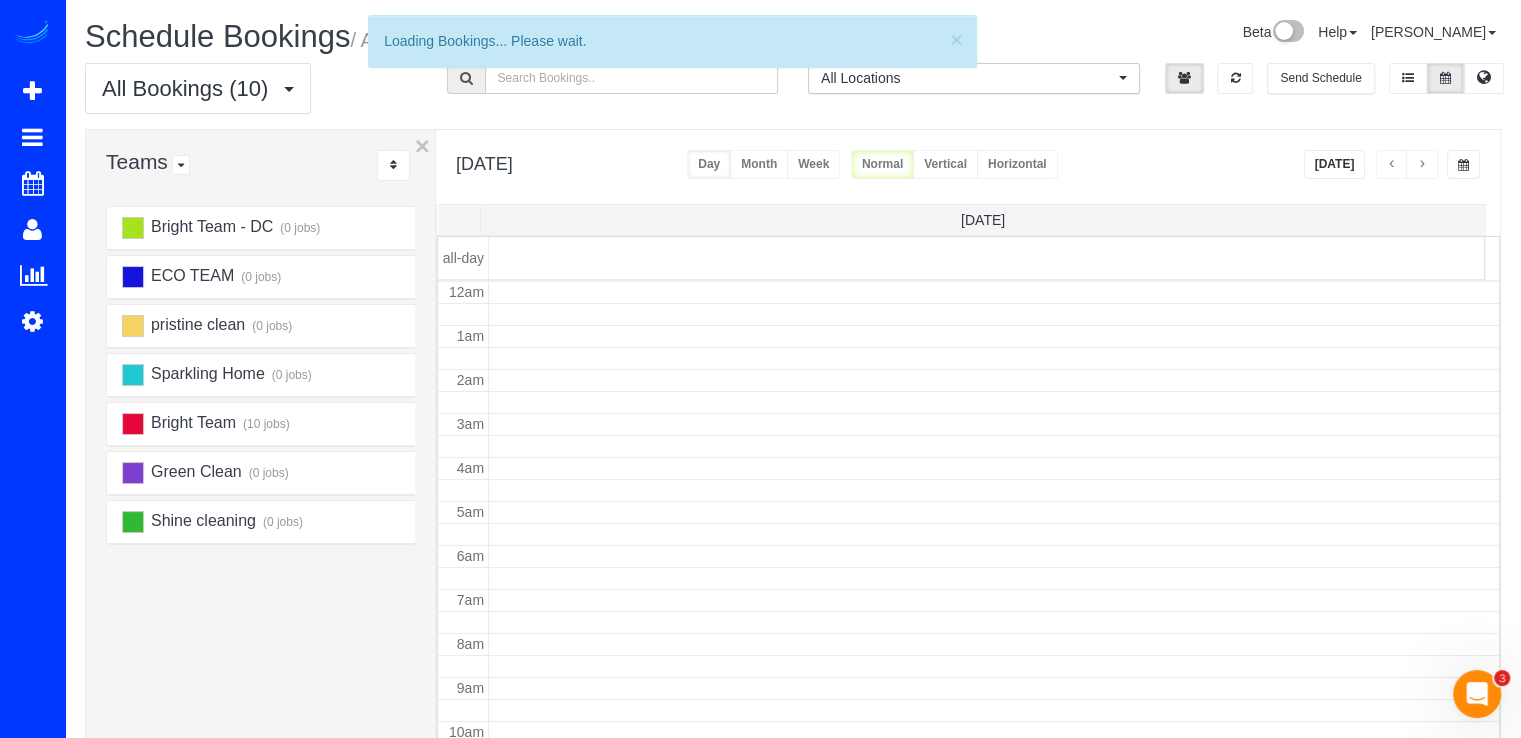 scroll, scrollTop: 263, scrollLeft: 0, axis: vertical 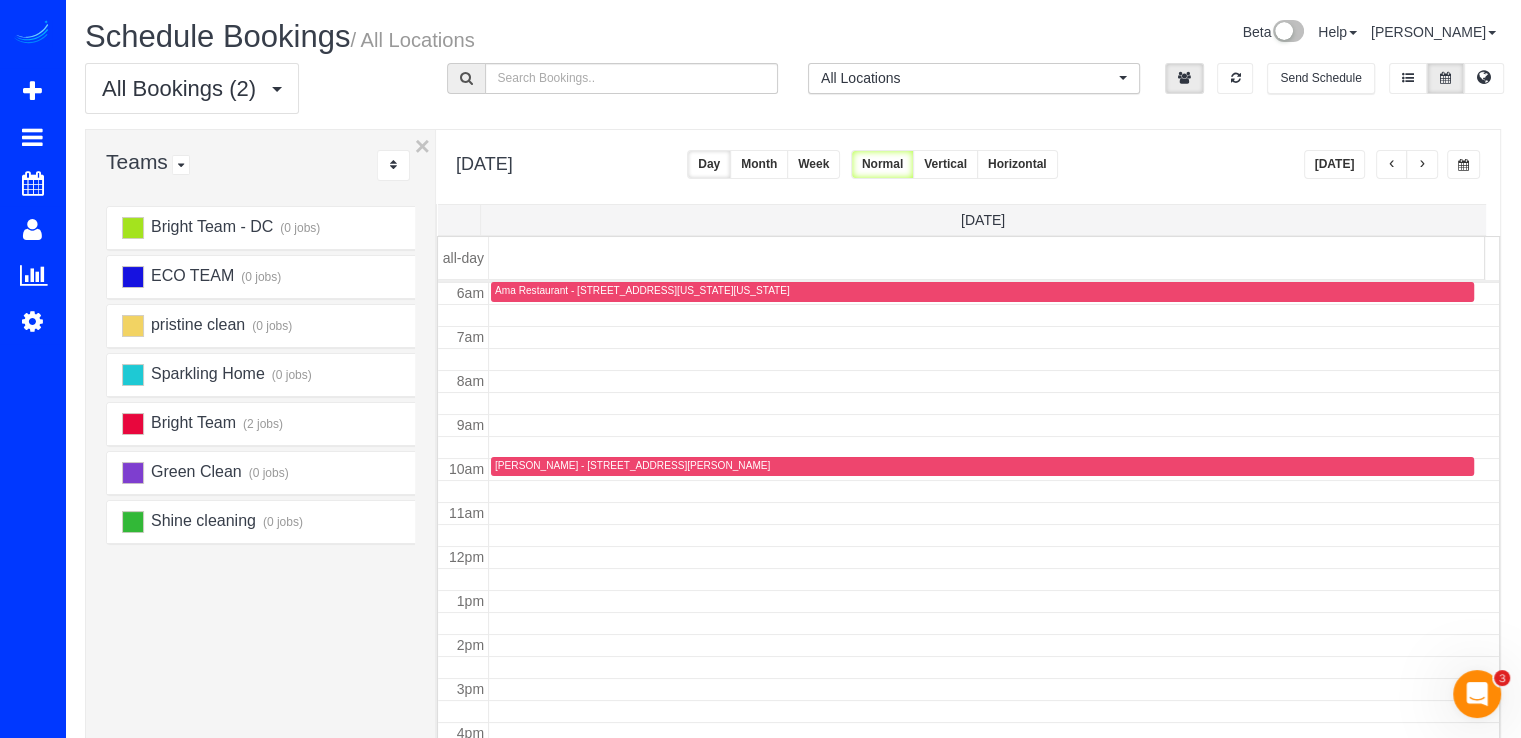click on "[DATE]" at bounding box center [1335, 164] 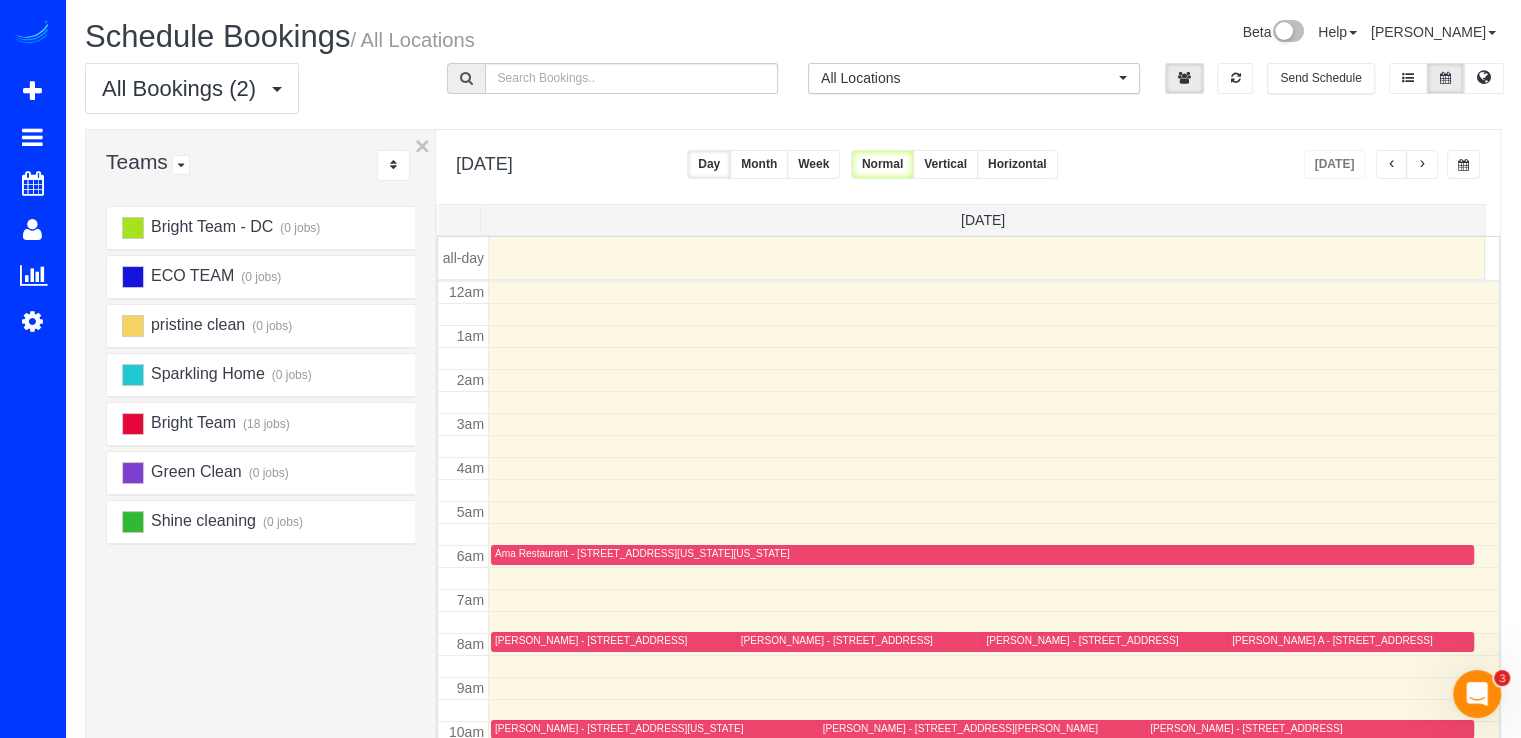 scroll, scrollTop: 263, scrollLeft: 0, axis: vertical 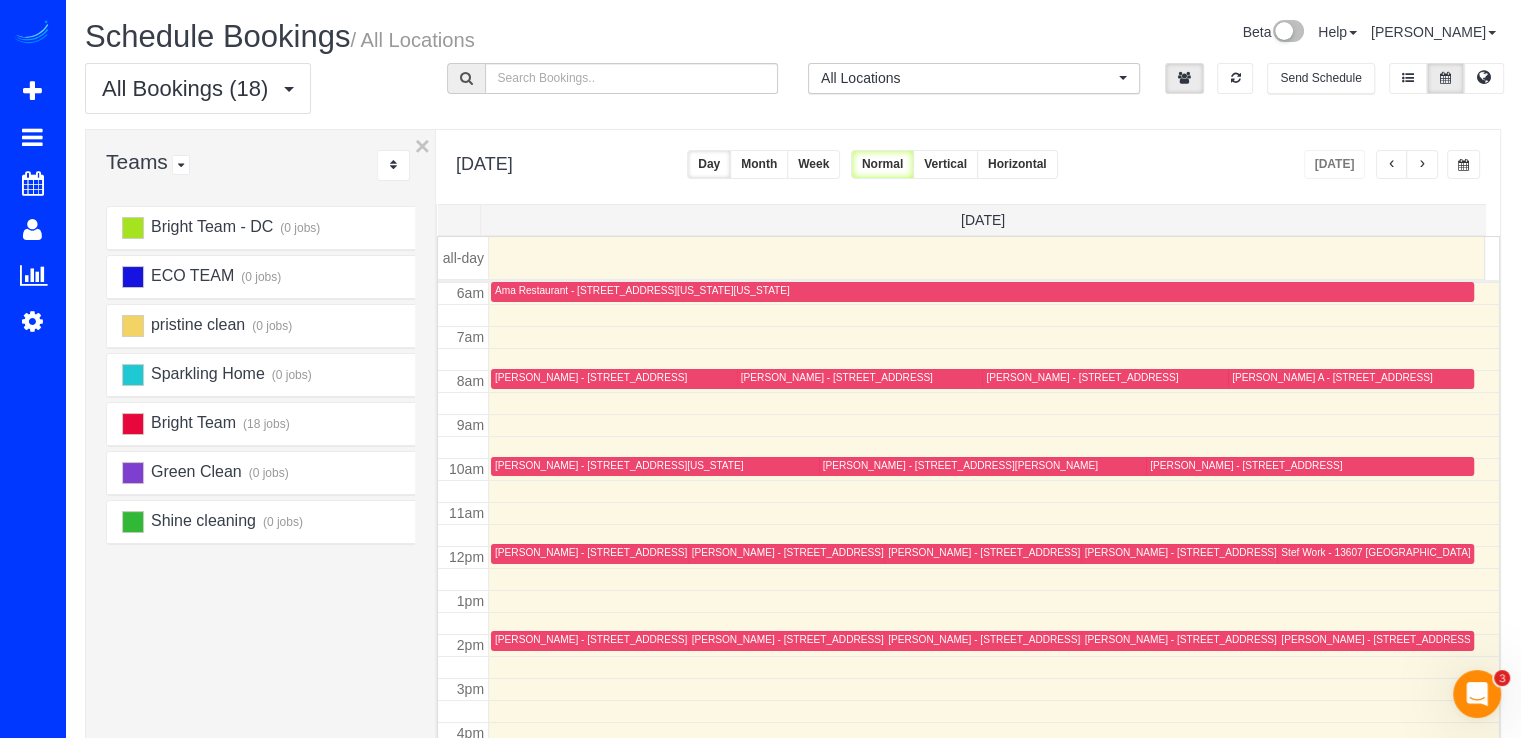click at bounding box center [1422, 164] 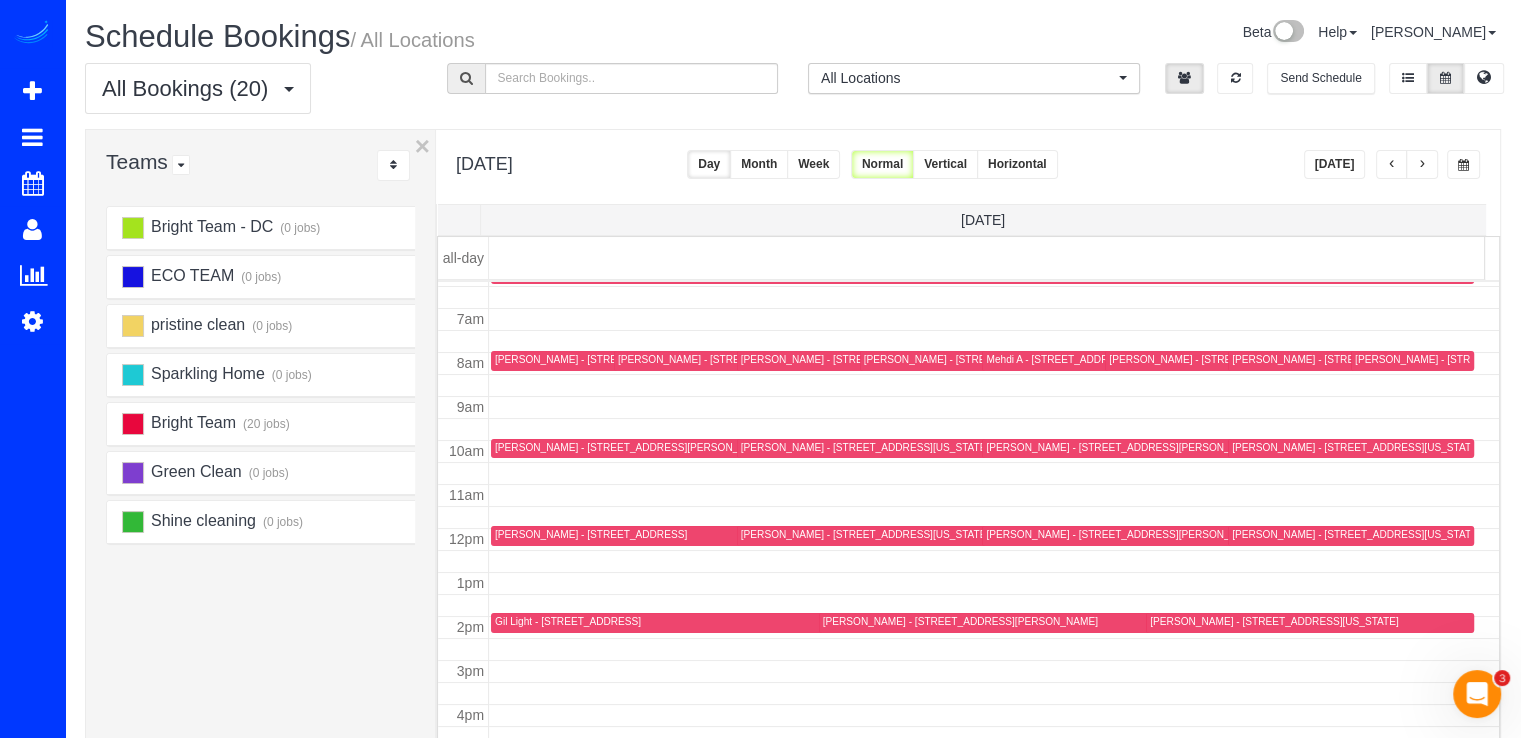 scroll, scrollTop: 398, scrollLeft: 0, axis: vertical 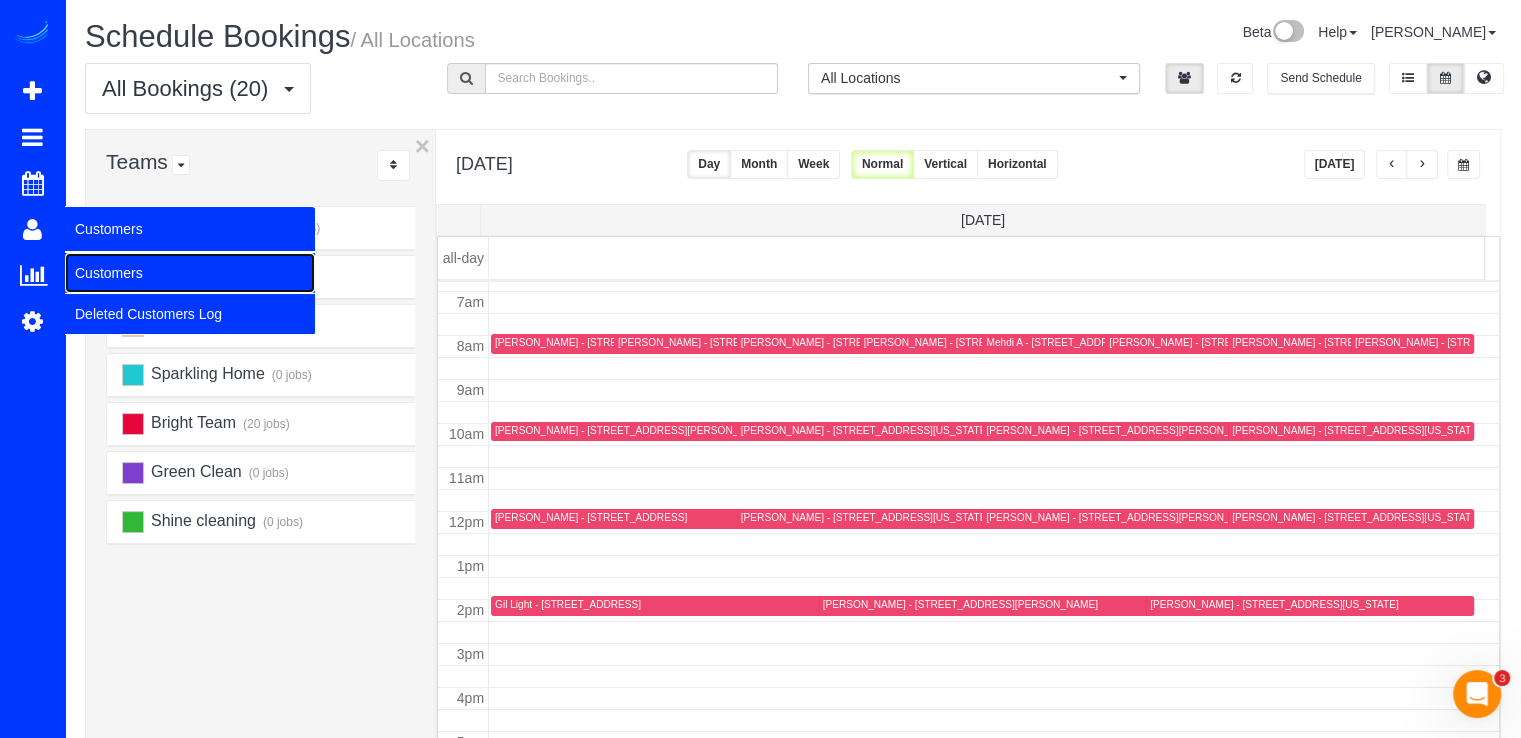click on "Customers" at bounding box center (190, 273) 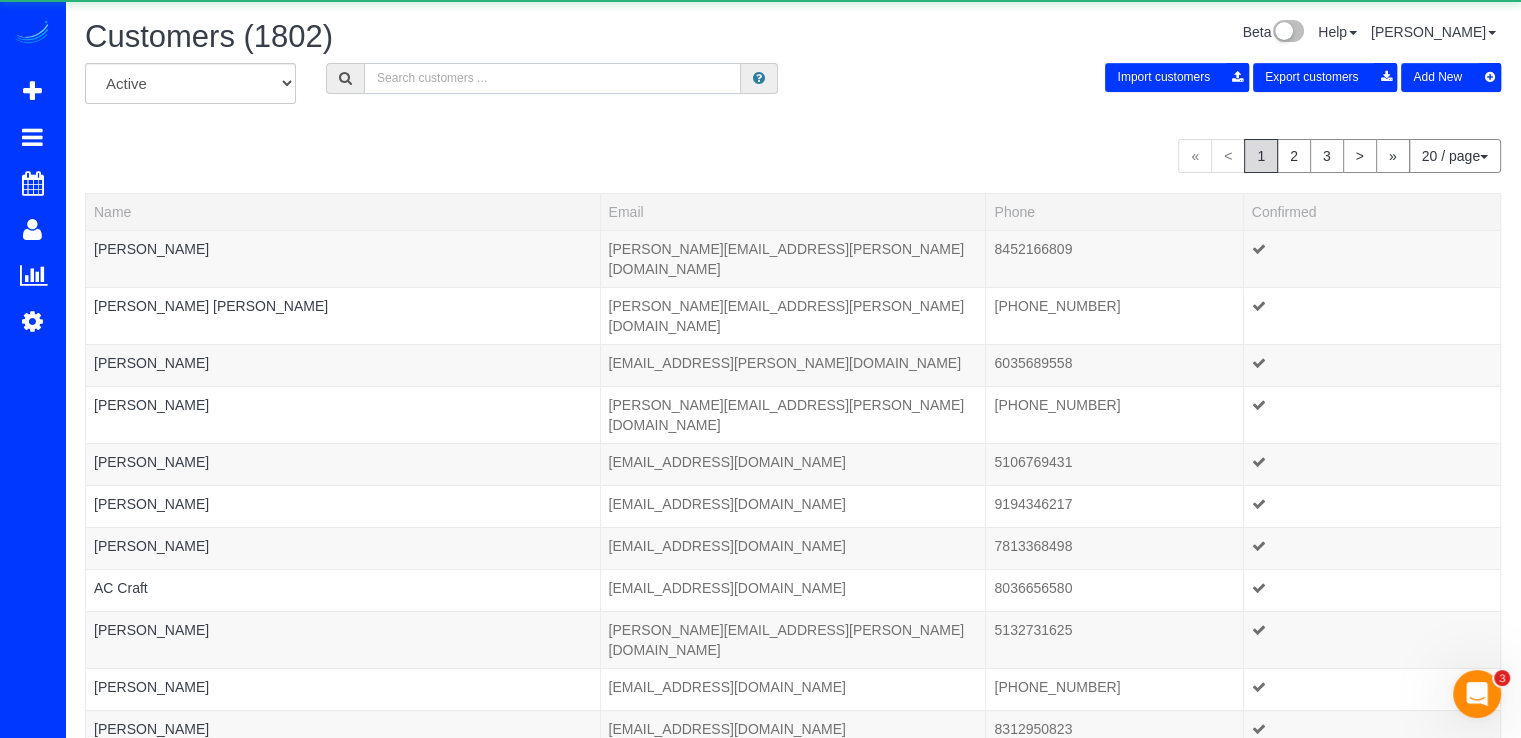 click at bounding box center [552, 78] 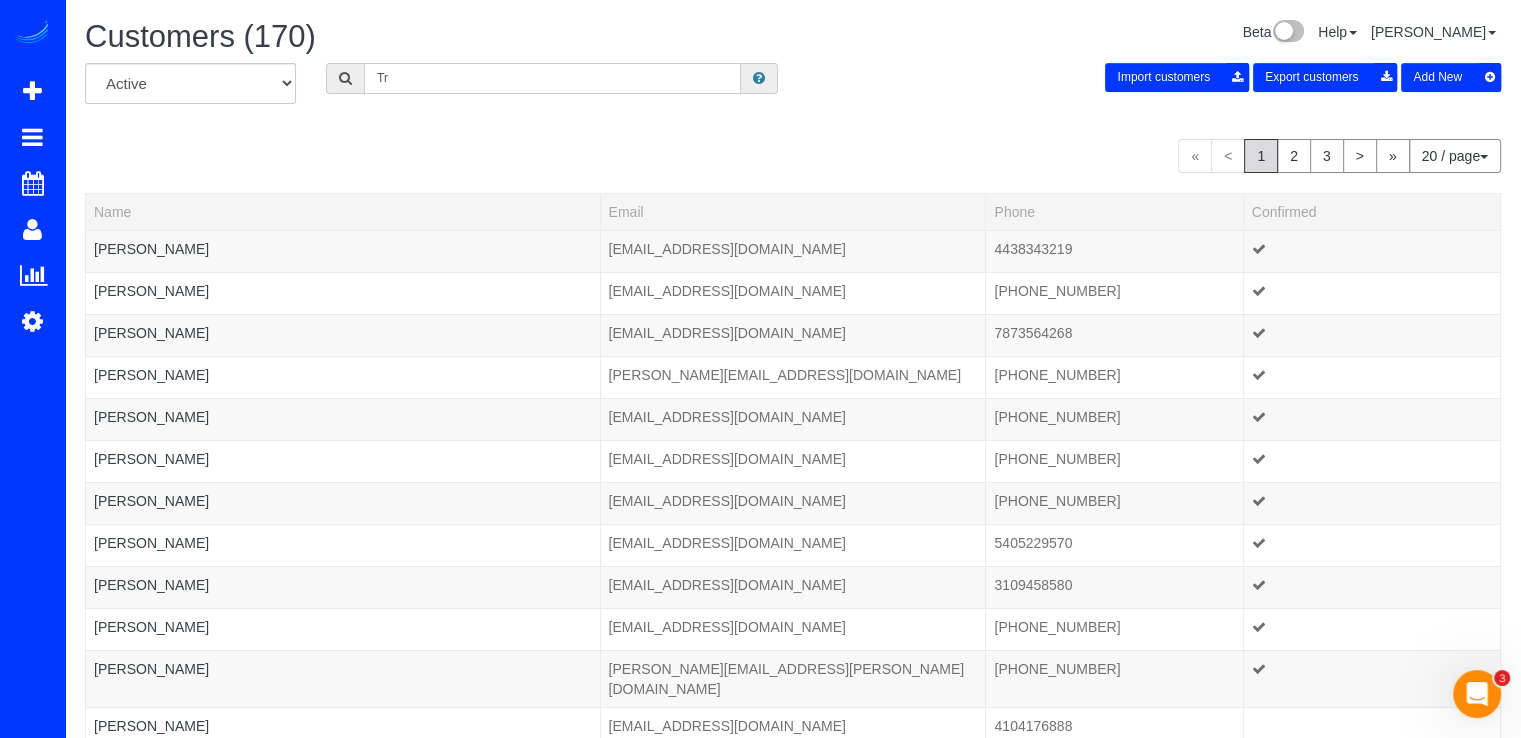 type on "T" 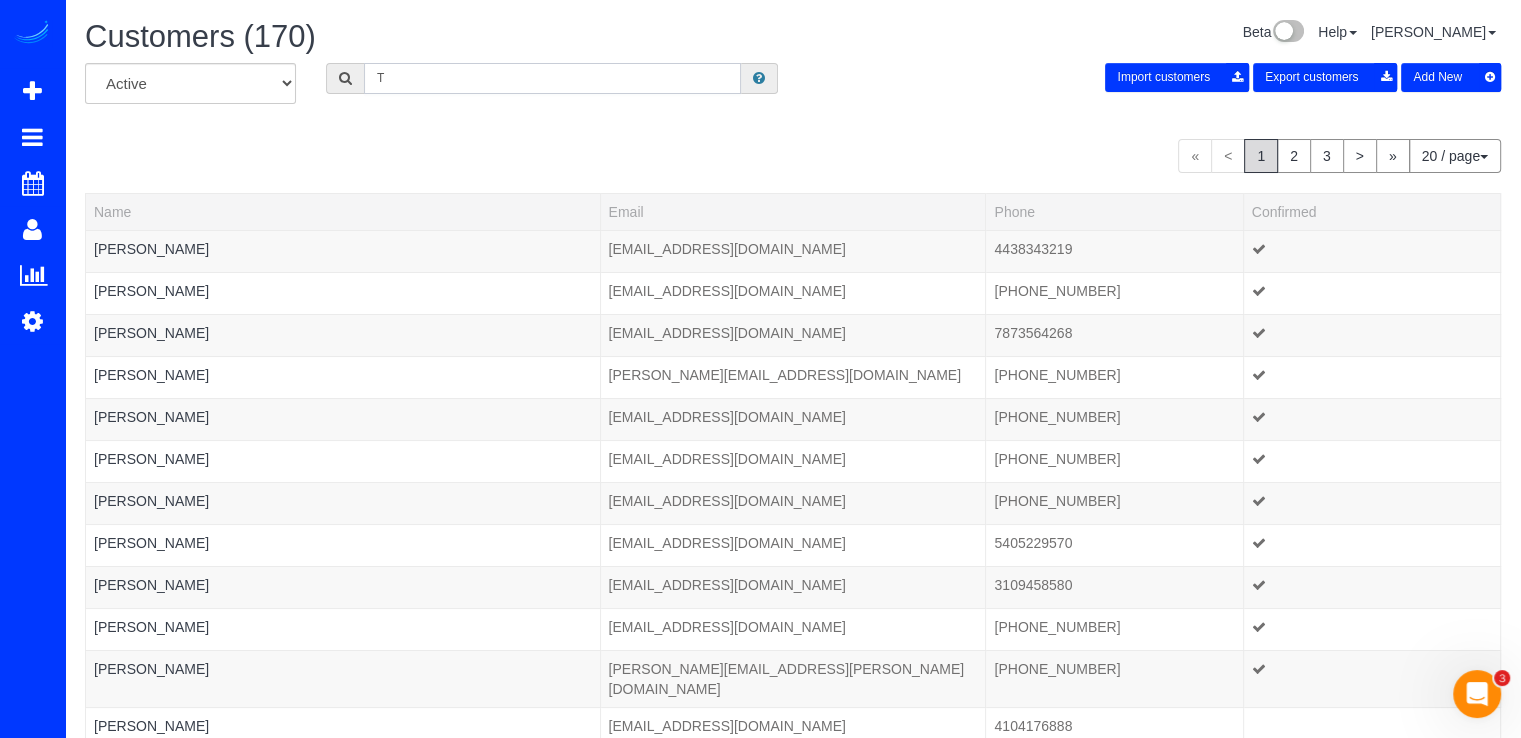type 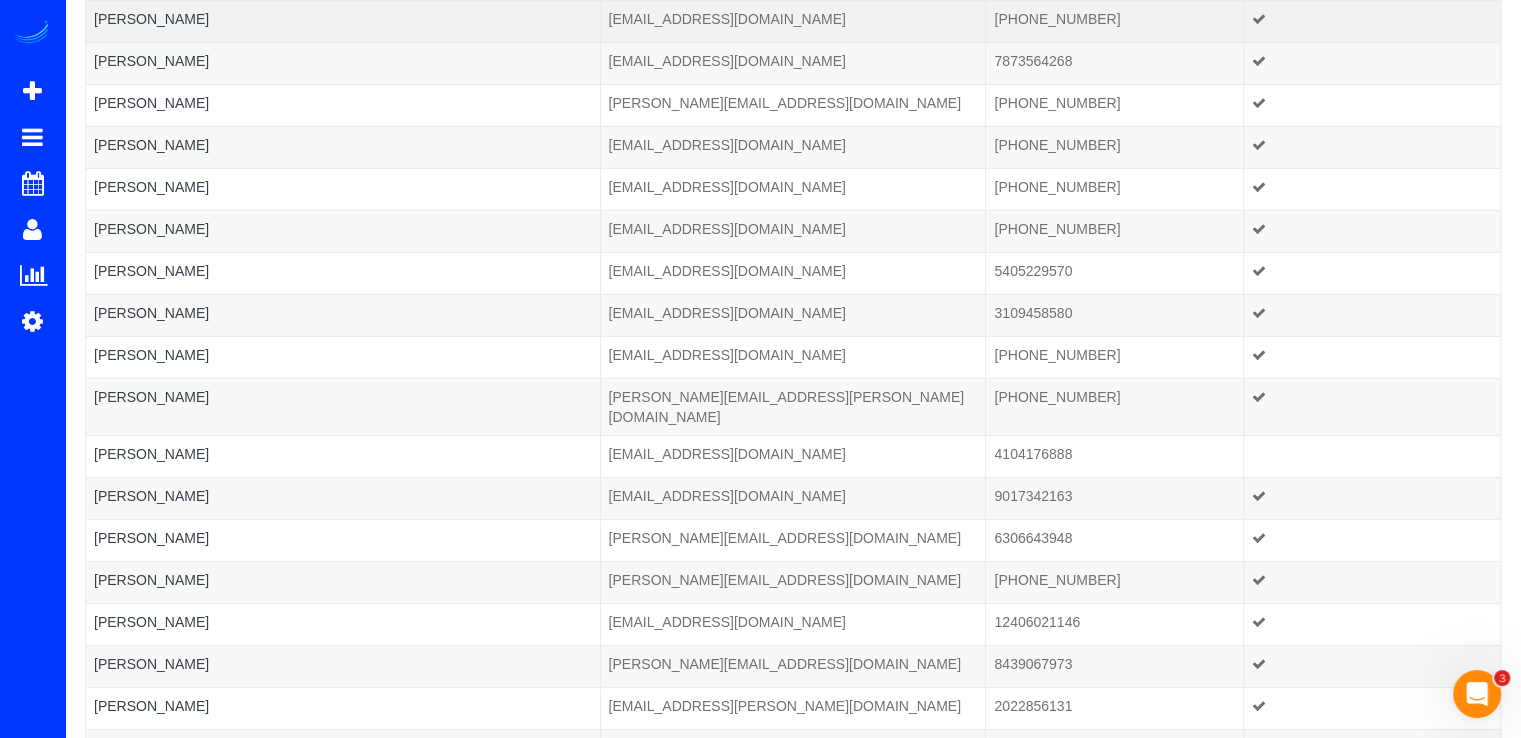 scroll, scrollTop: 0, scrollLeft: 0, axis: both 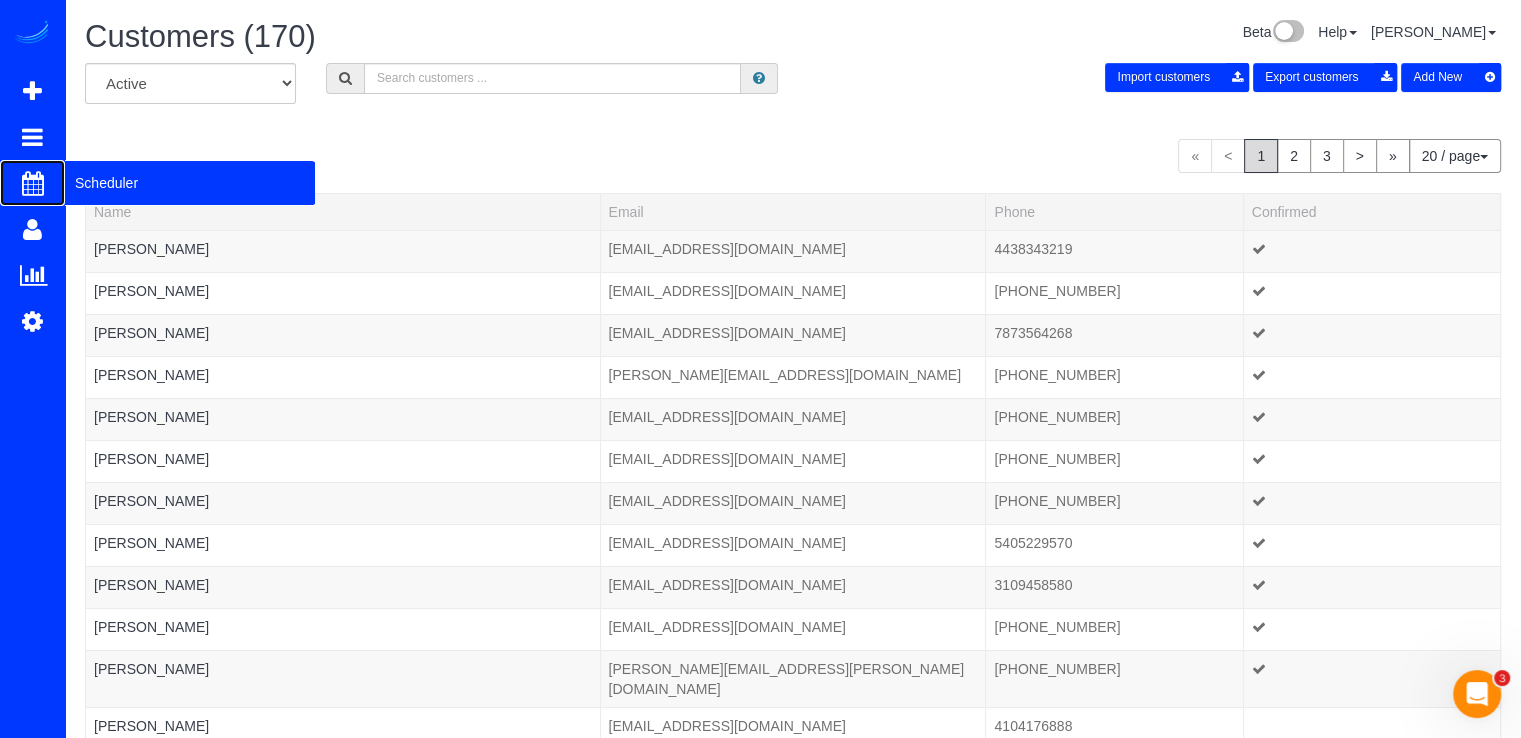 click on "Scheduler" at bounding box center [190, 183] 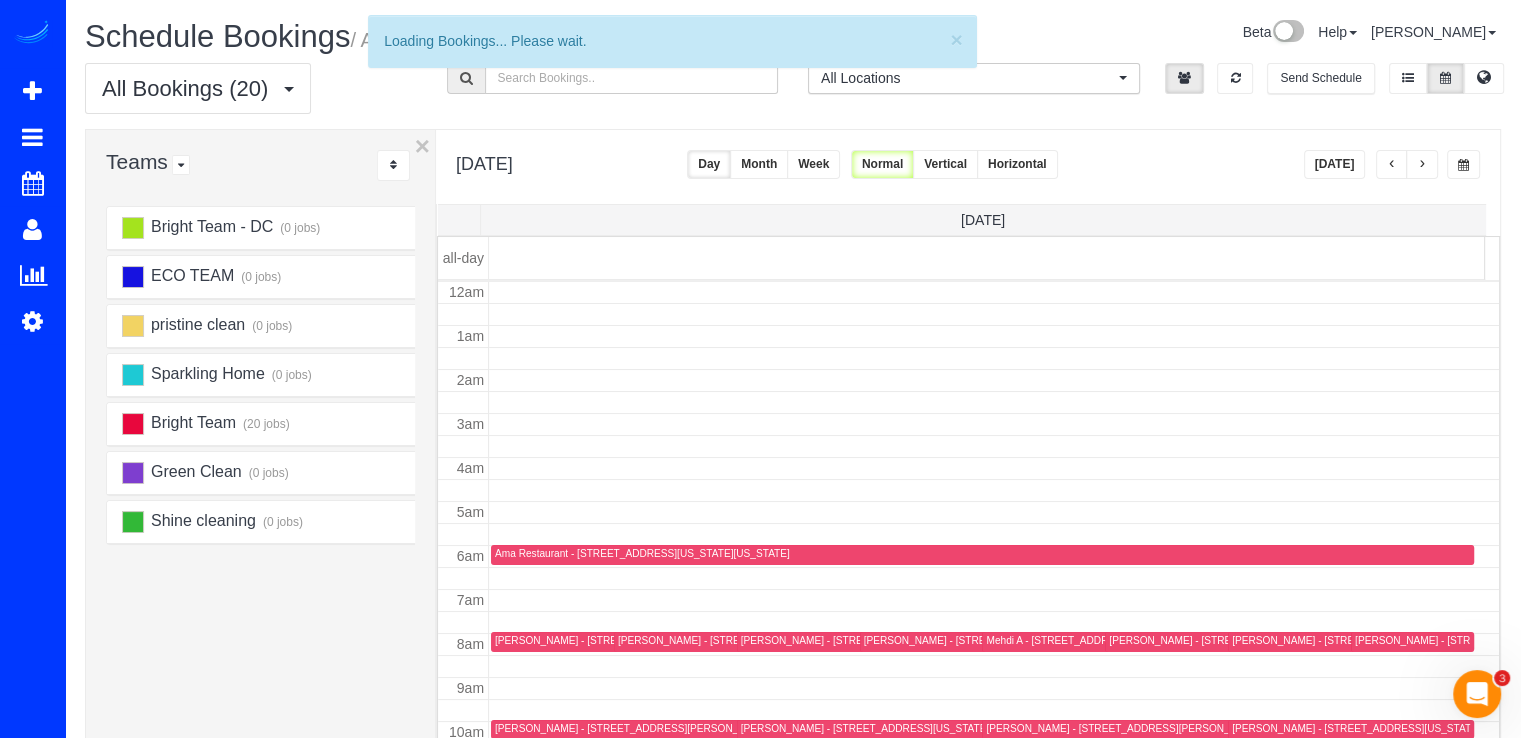 scroll, scrollTop: 263, scrollLeft: 0, axis: vertical 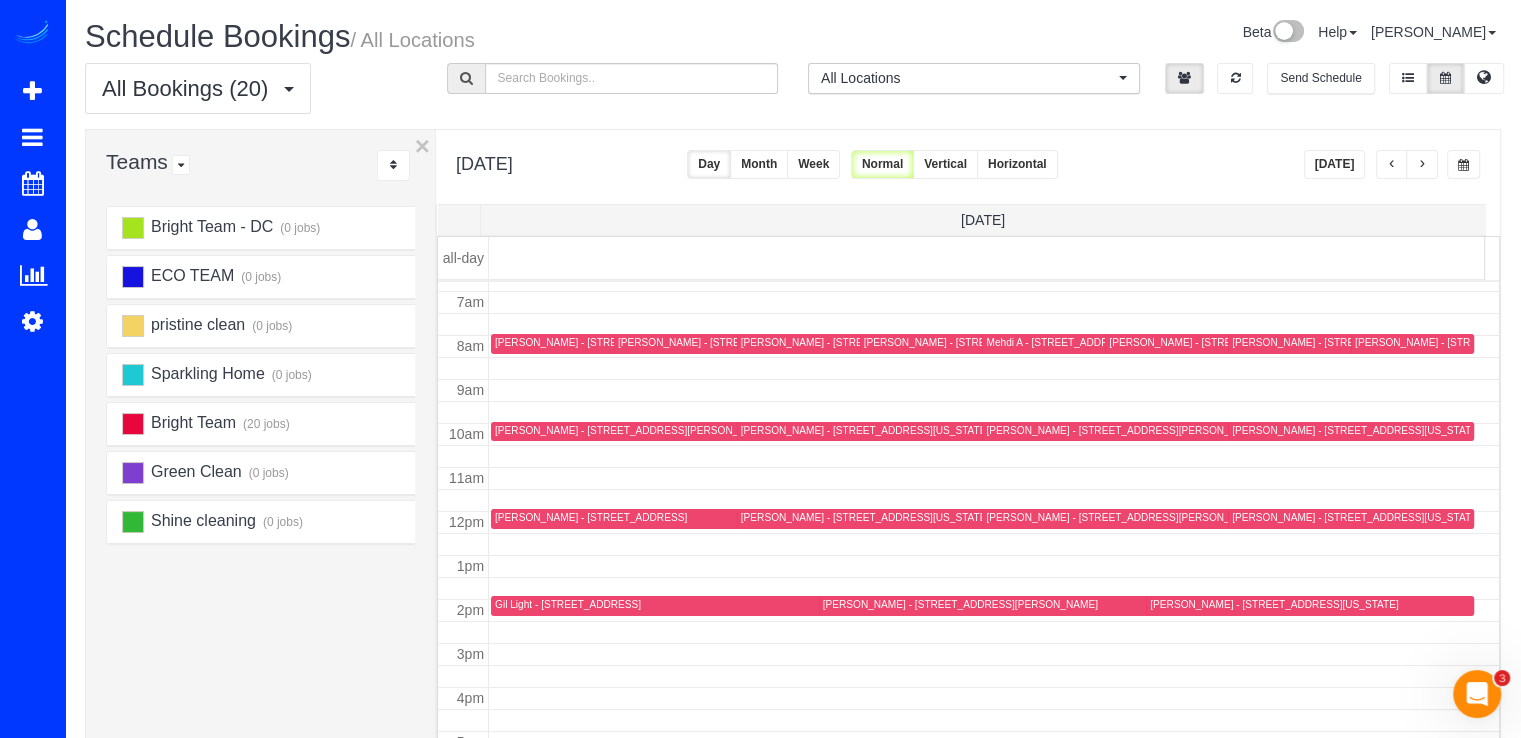 click on "[DATE]" at bounding box center (1335, 164) 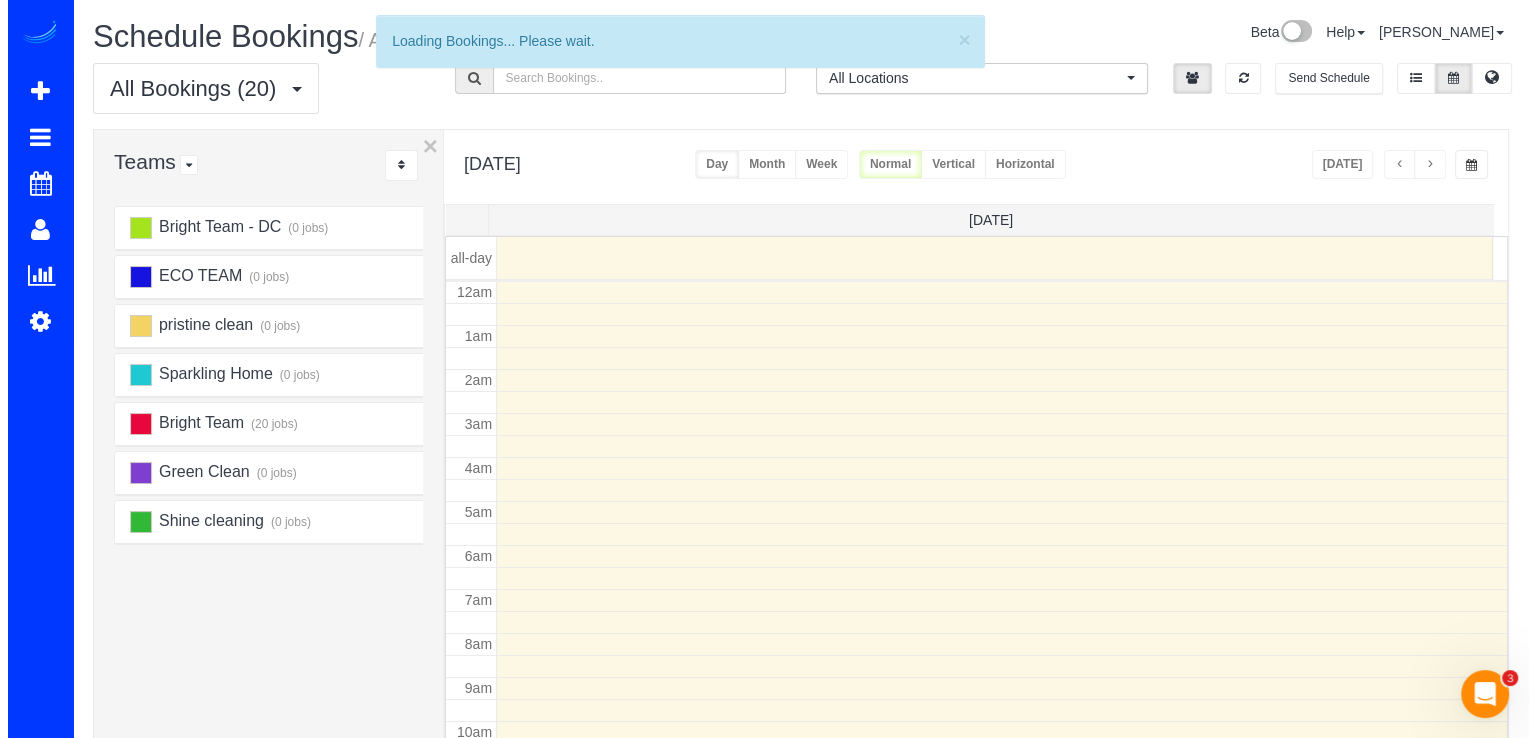 scroll, scrollTop: 263, scrollLeft: 0, axis: vertical 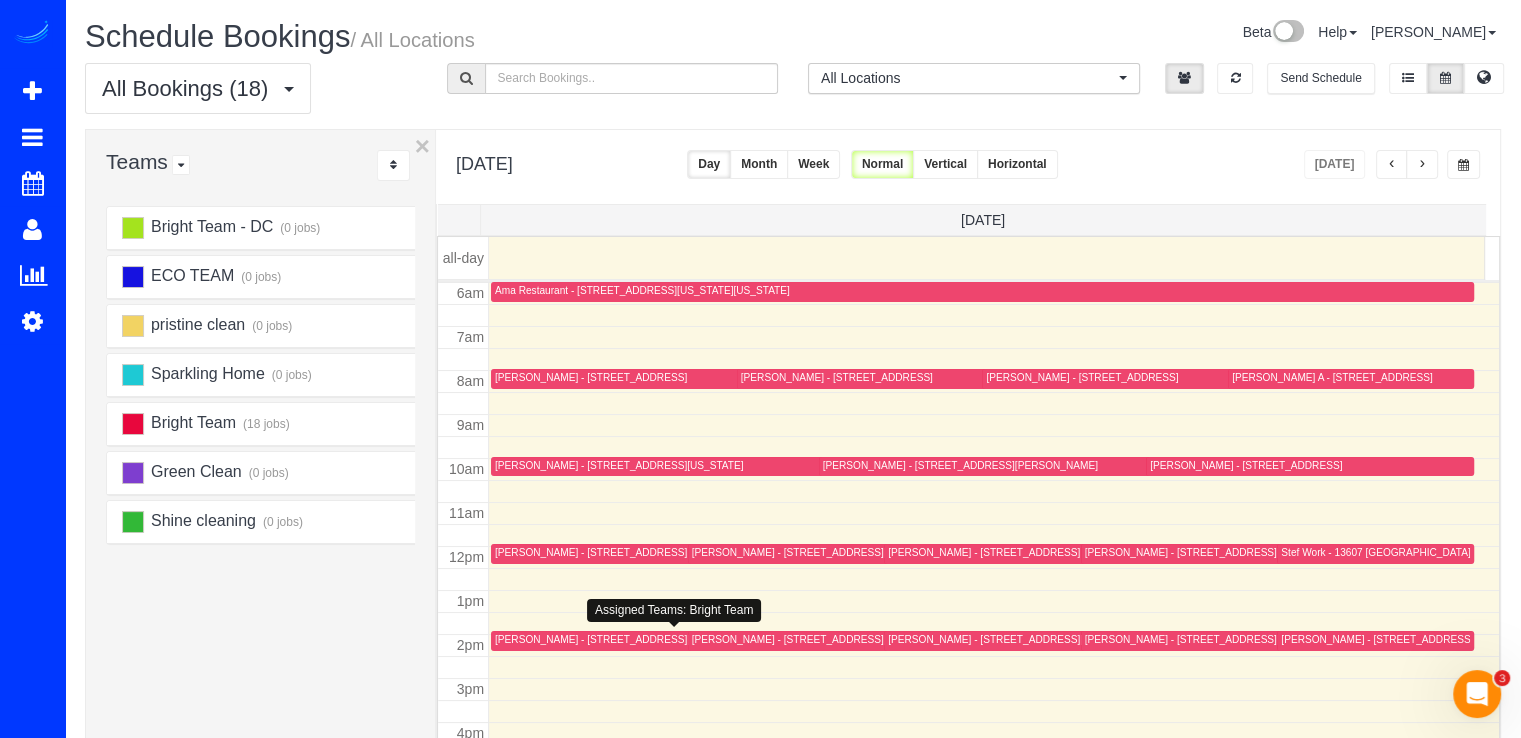 click on "[PERSON_NAME] - [STREET_ADDRESS][US_STATE]" at bounding box center [619, 639] 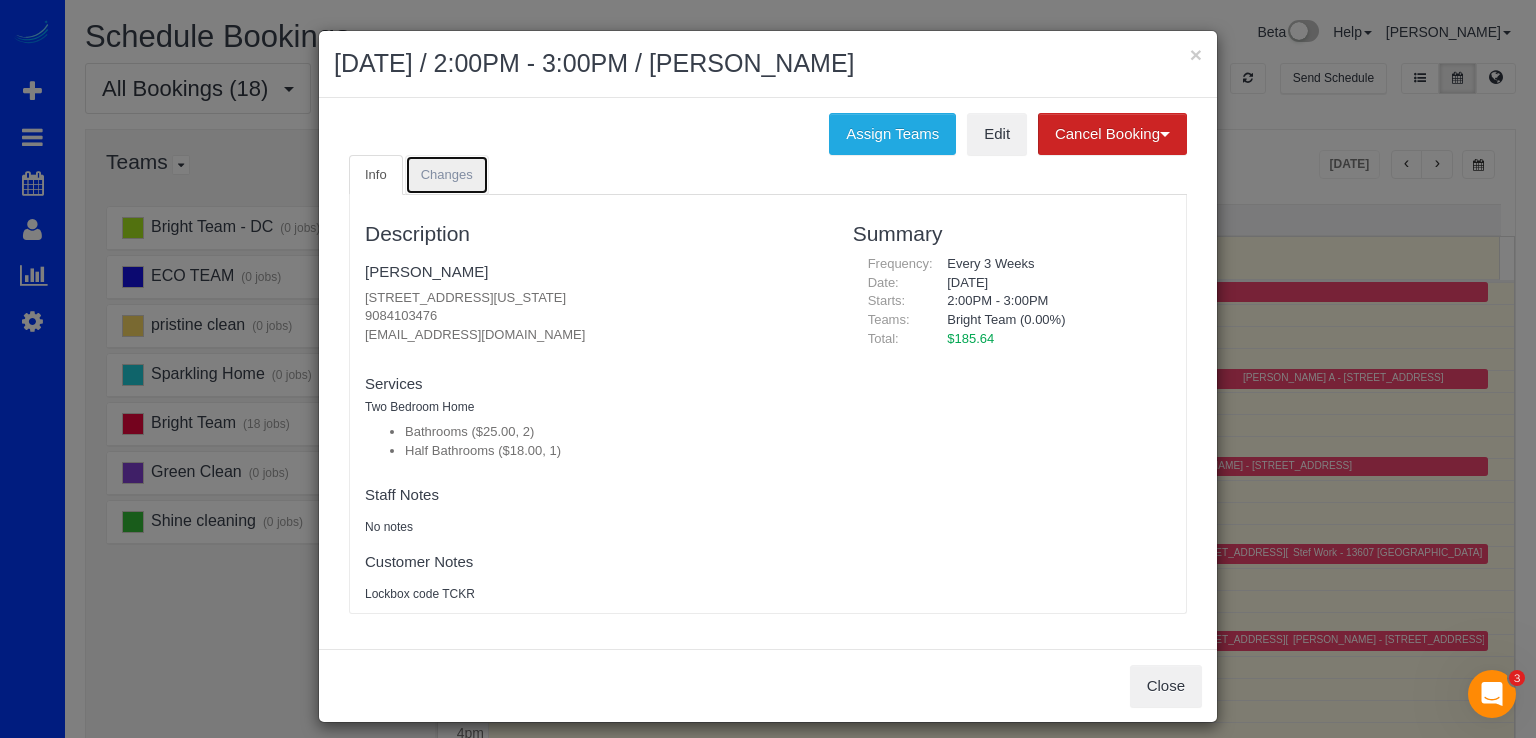 click on "Changes" at bounding box center [447, 175] 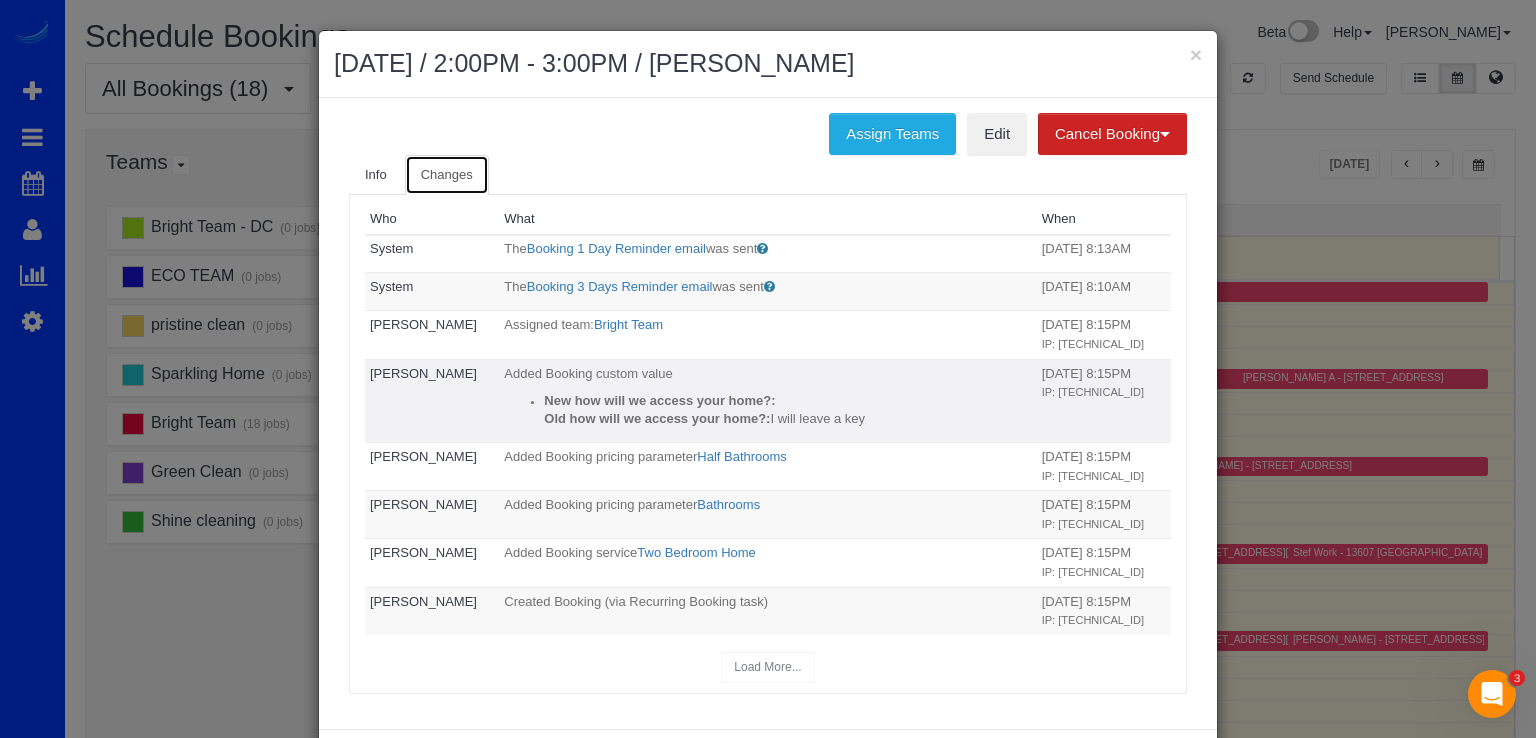 scroll, scrollTop: 68, scrollLeft: 0, axis: vertical 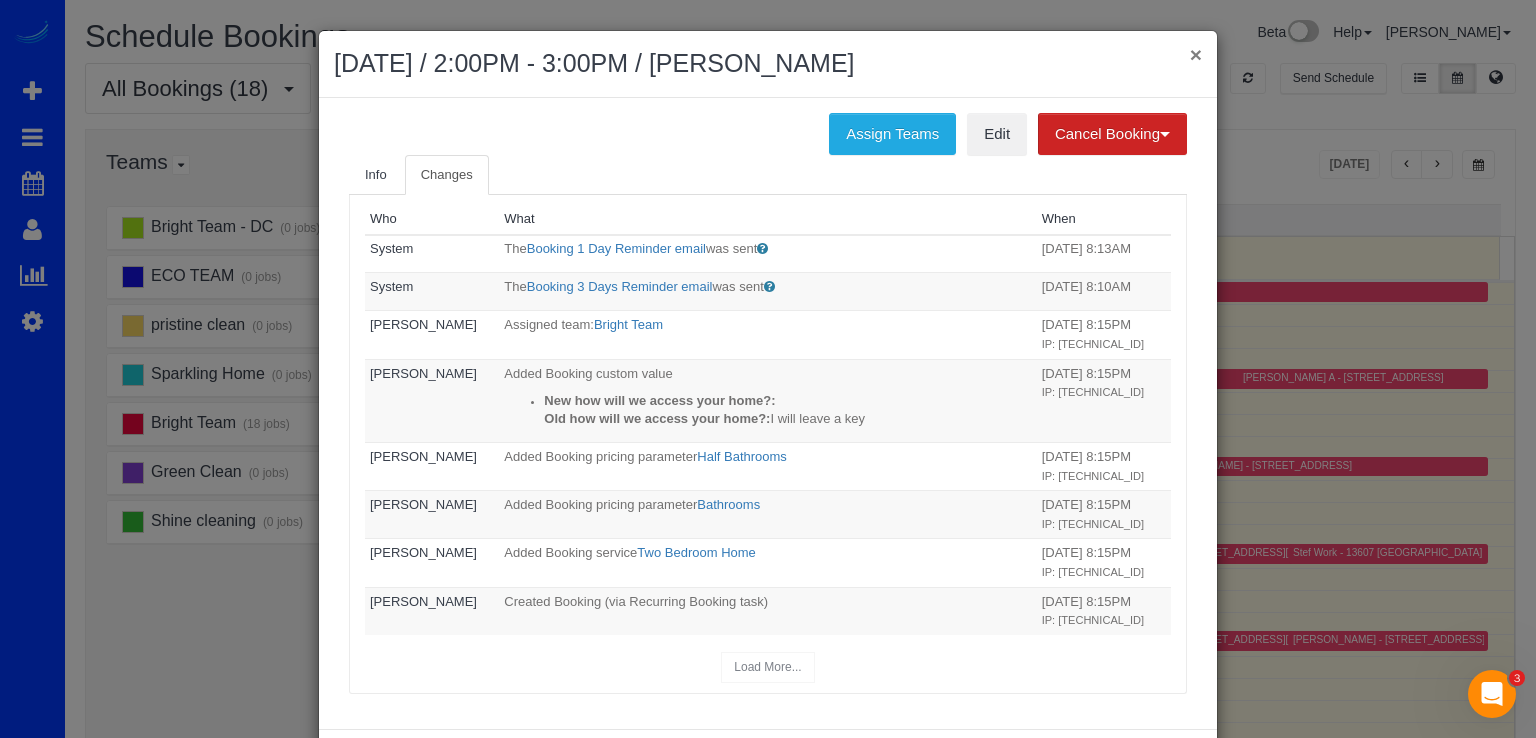 click on "×" at bounding box center (1196, 54) 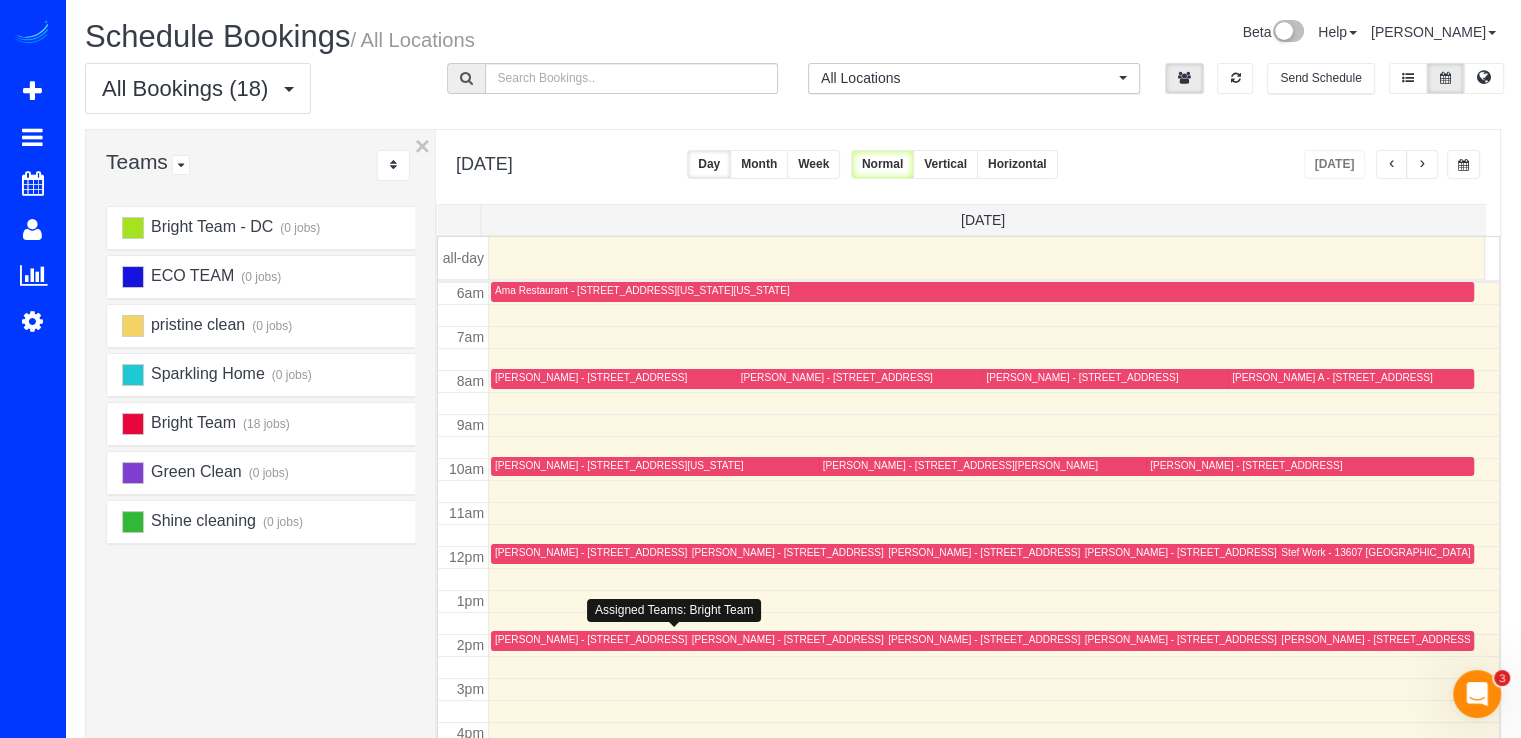 click on "[PERSON_NAME] - [STREET_ADDRESS][US_STATE]" at bounding box center [677, 640] 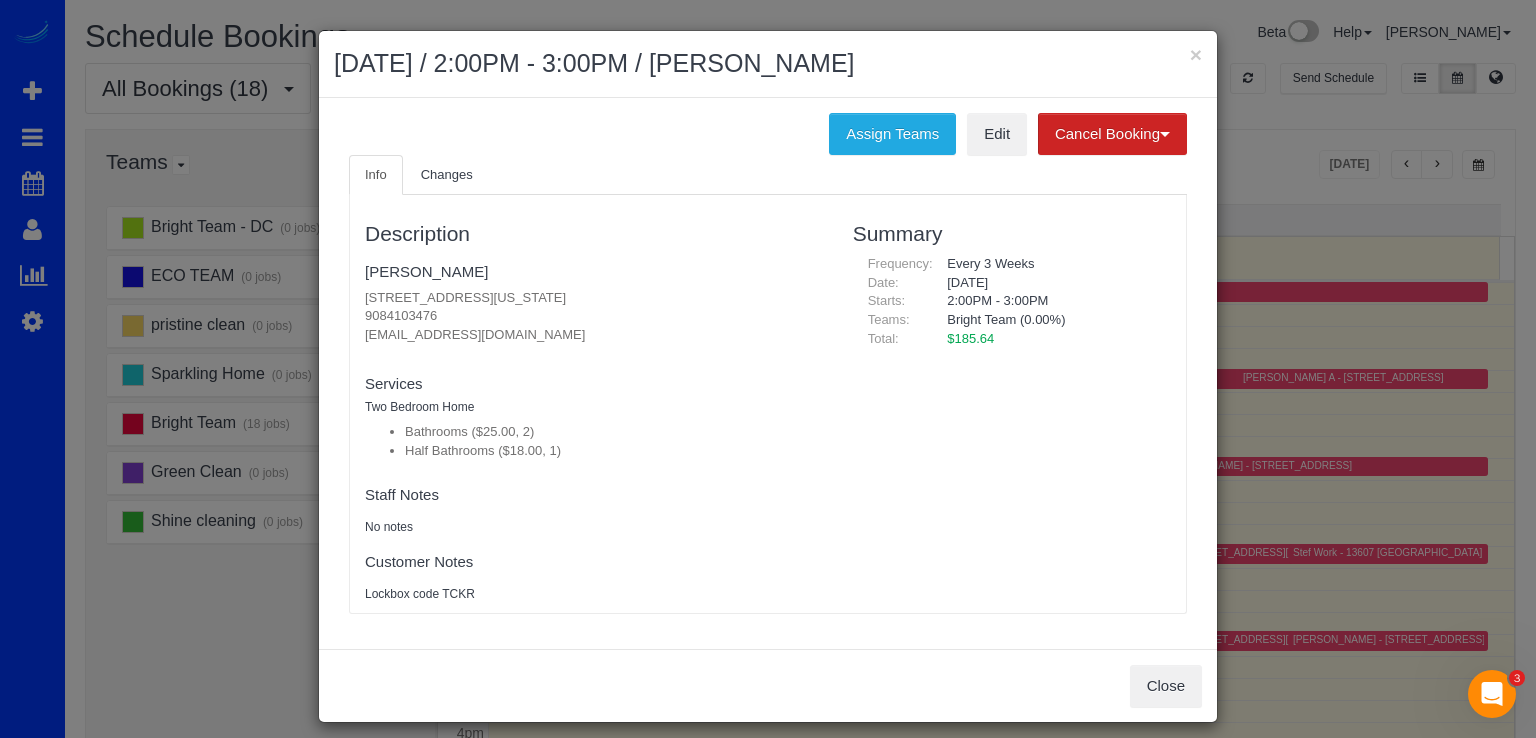drag, startPoint x: 350, startPoint y: 333, endPoint x: 575, endPoint y: 325, distance: 225.14218 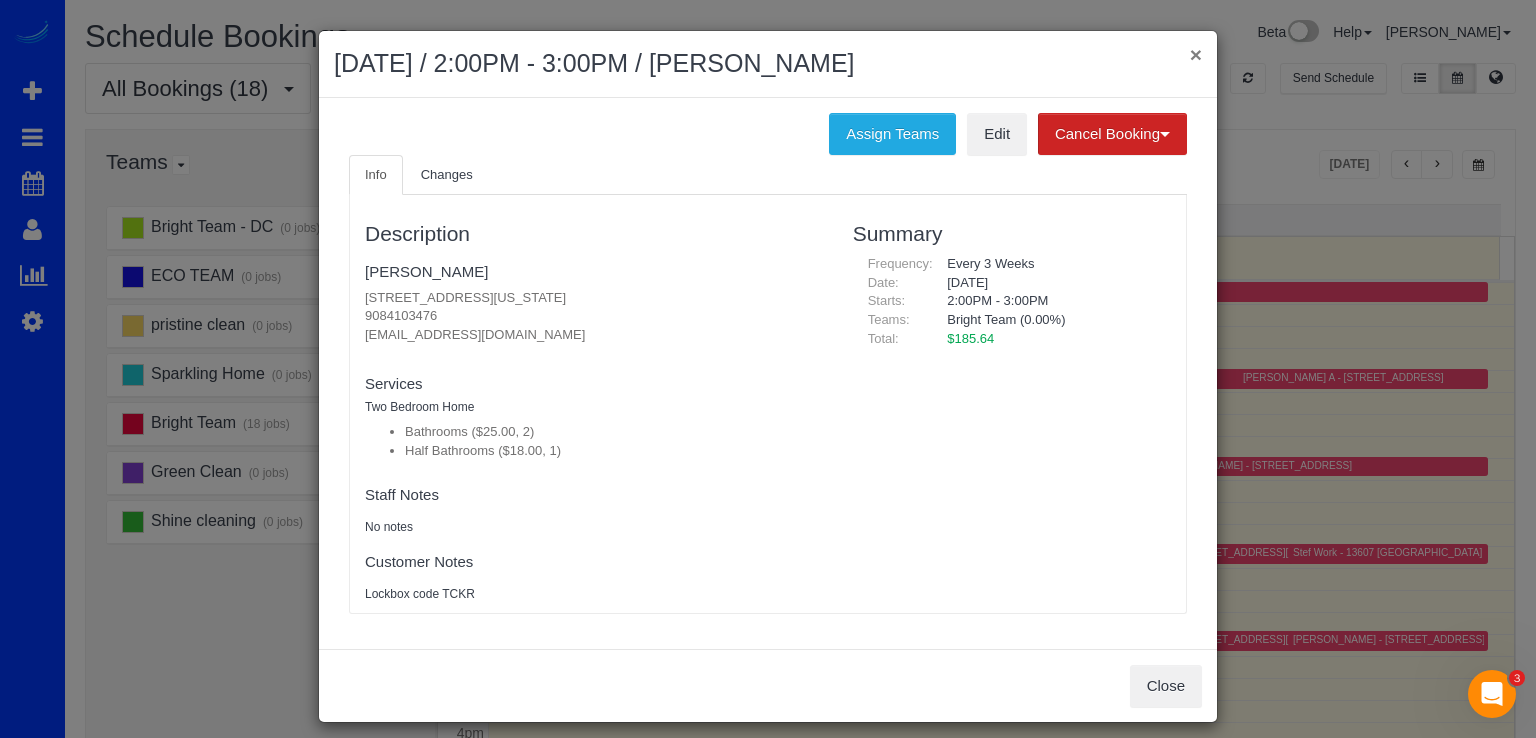 click on "×" at bounding box center (1196, 54) 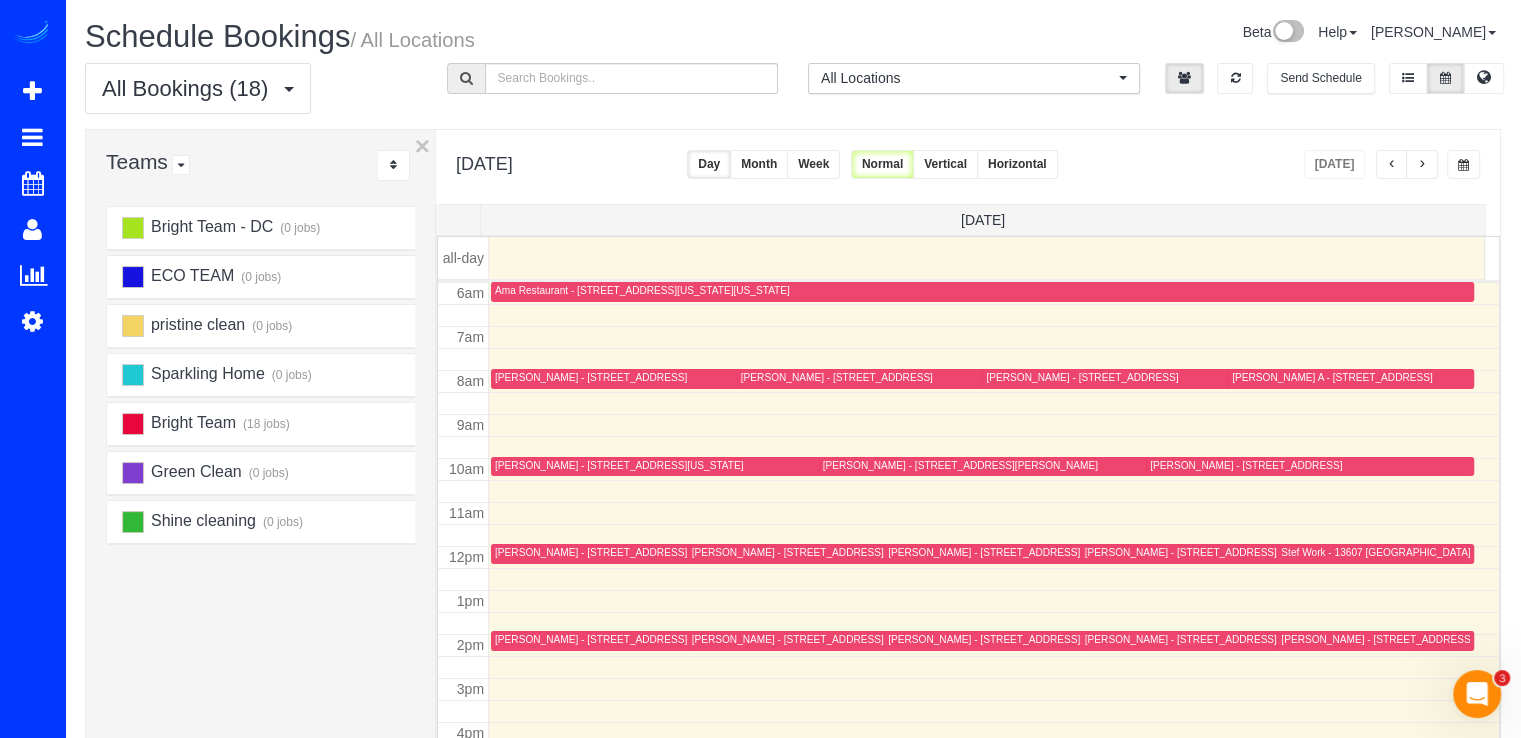 click on "[PERSON_NAME] - [STREET_ADDRESS][US_STATE]" at bounding box center [619, 465] 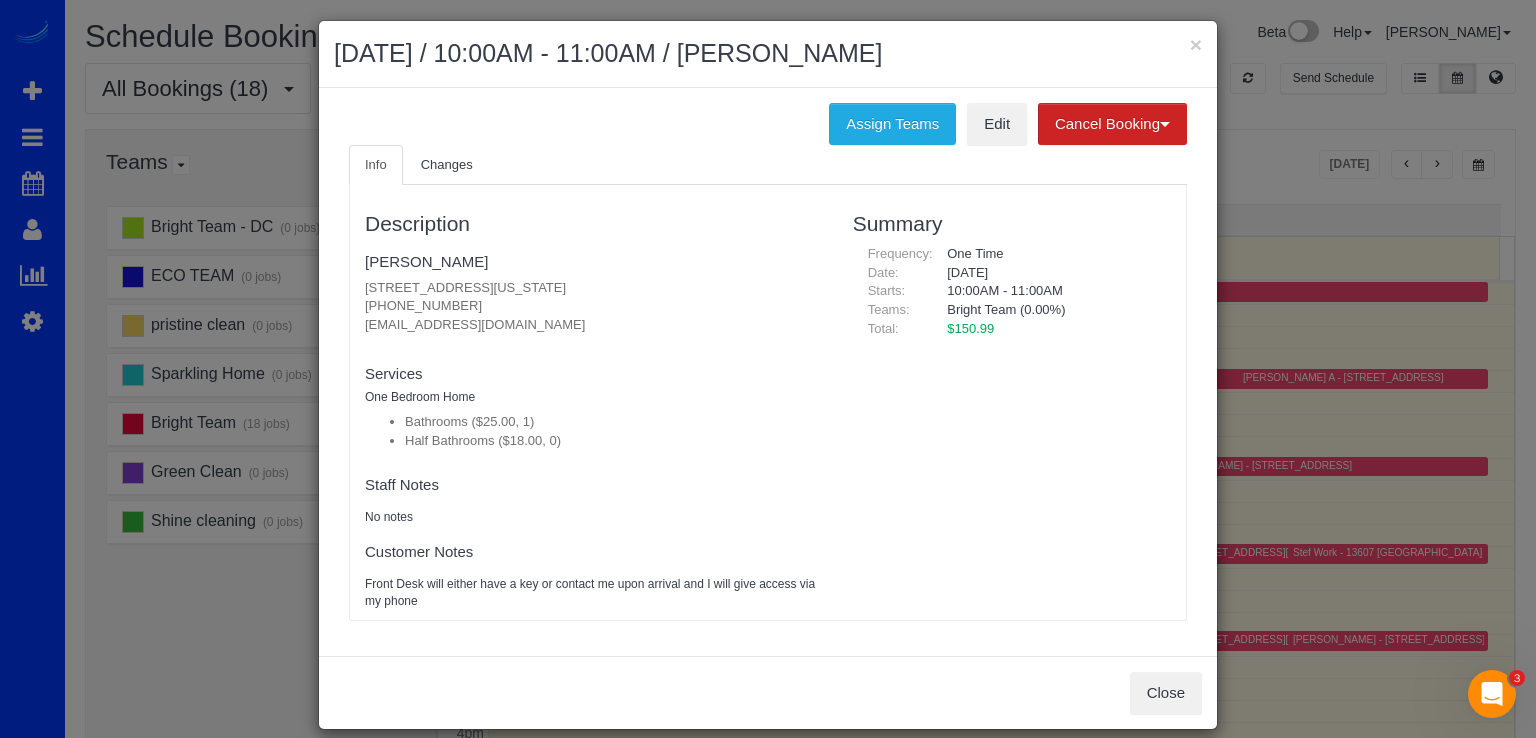 scroll, scrollTop: 0, scrollLeft: 0, axis: both 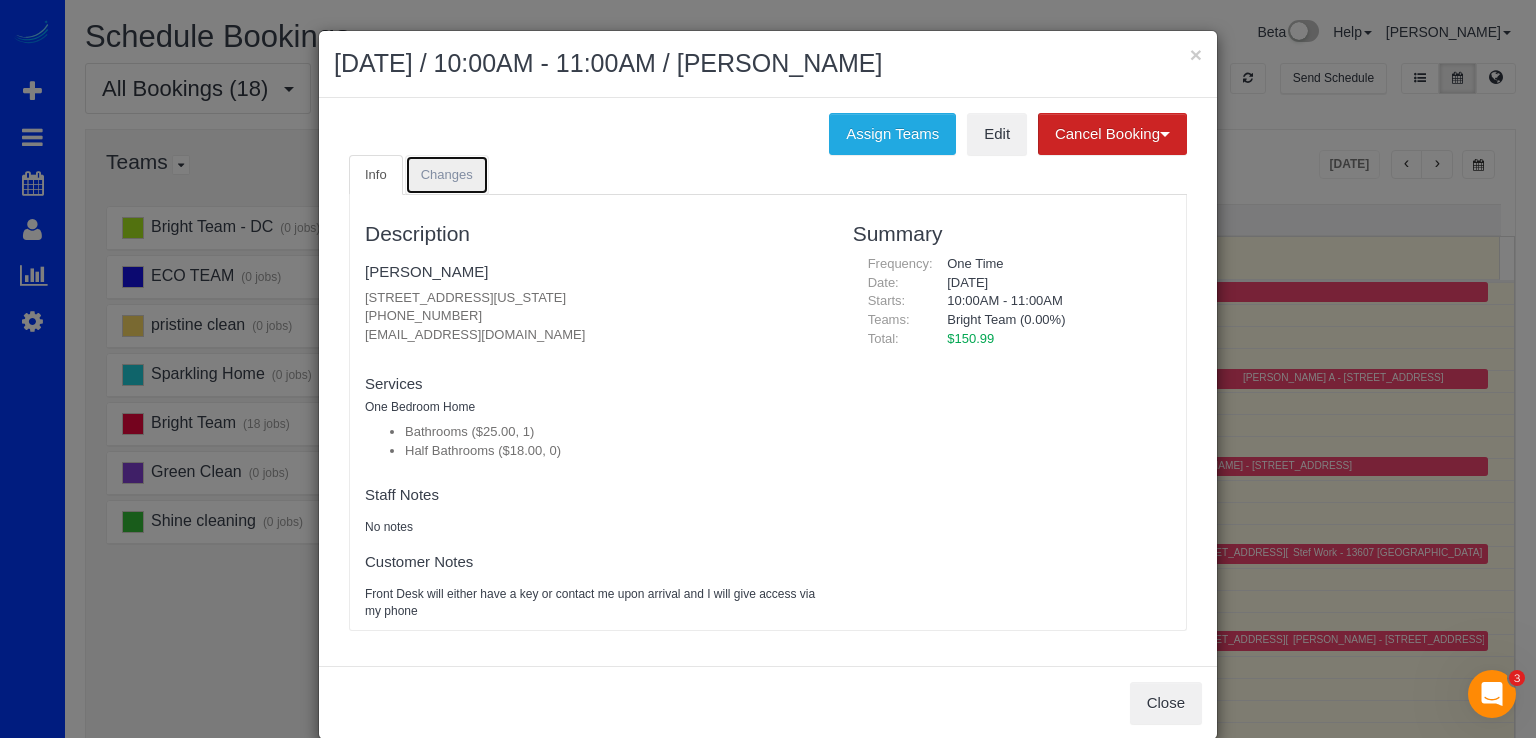click on "Changes" at bounding box center (447, 174) 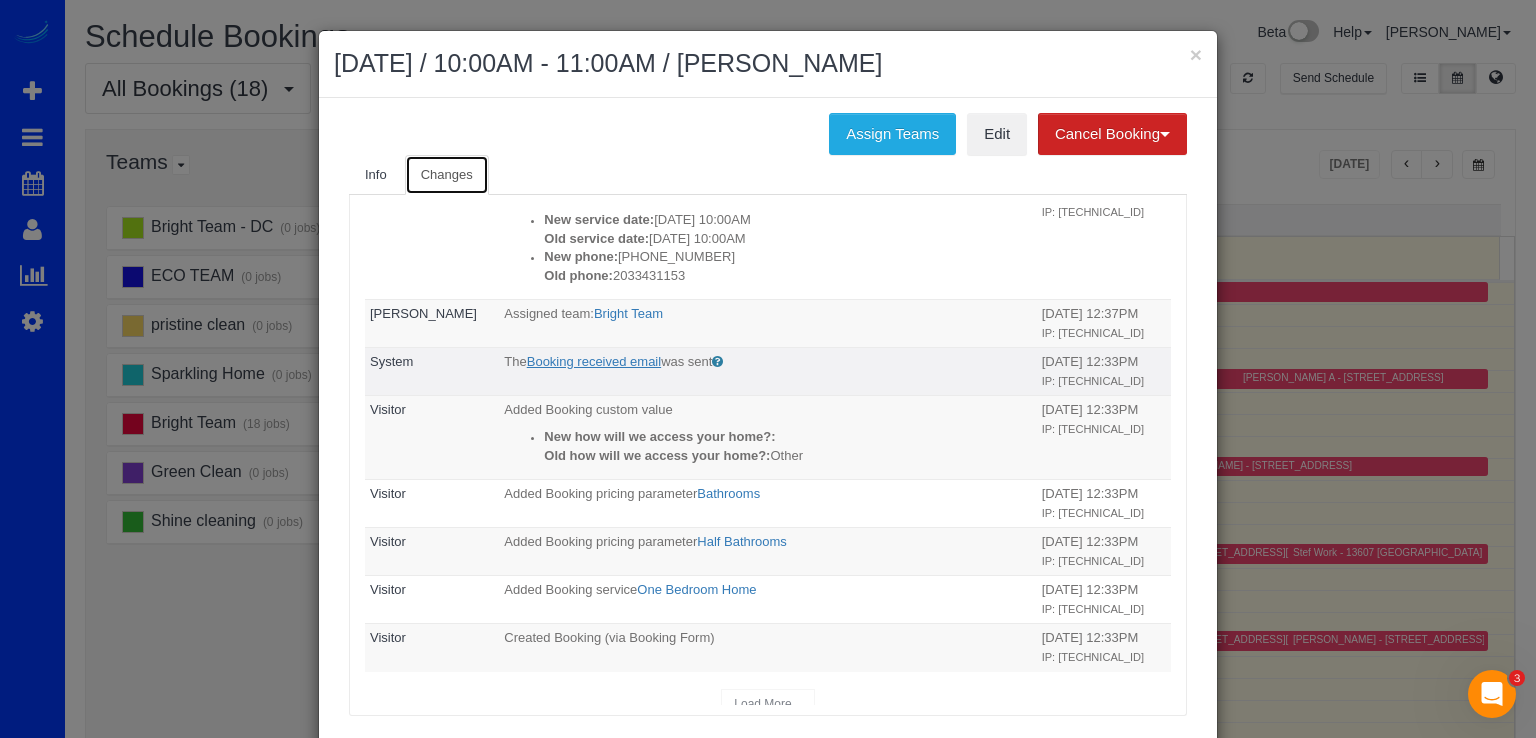 scroll, scrollTop: 86, scrollLeft: 0, axis: vertical 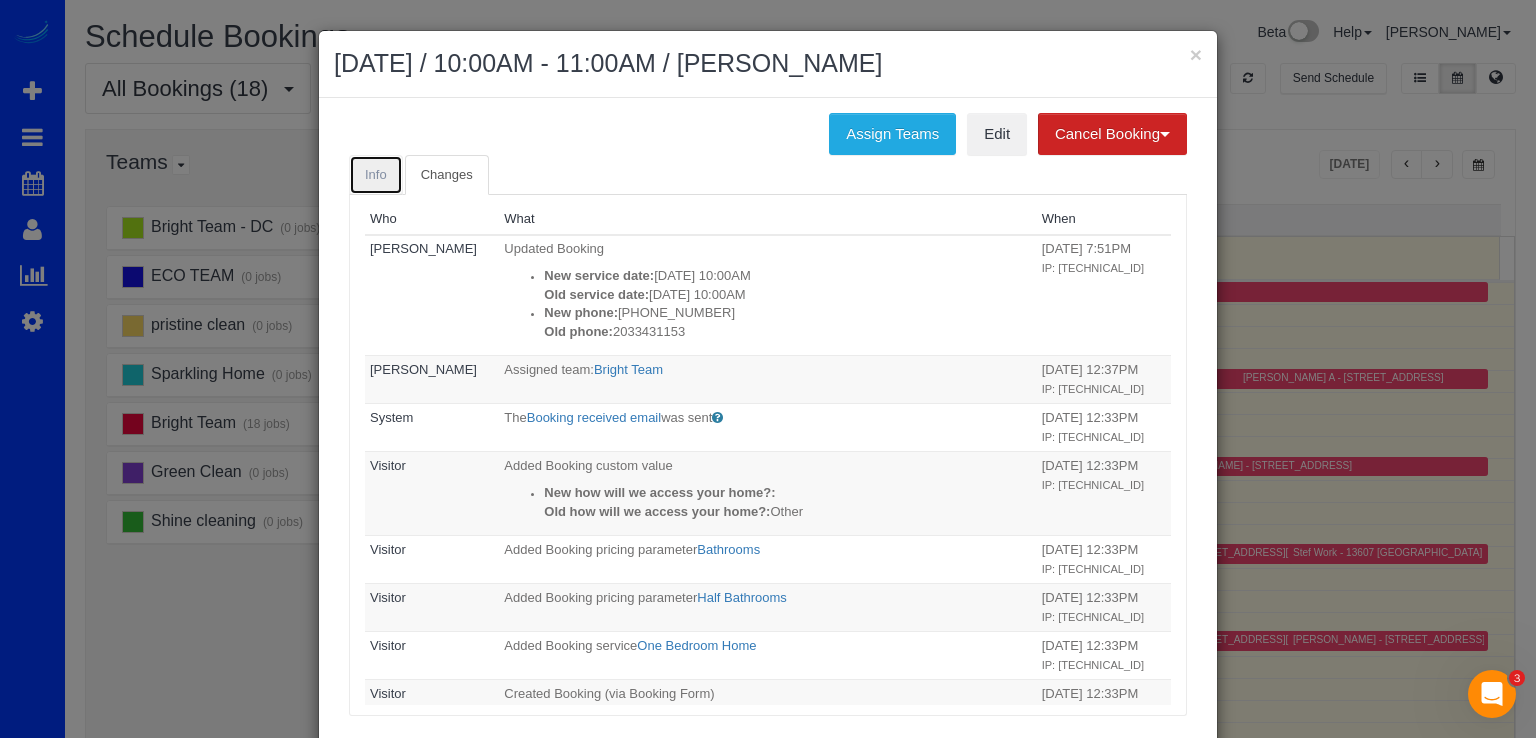 click on "Info" at bounding box center (376, 174) 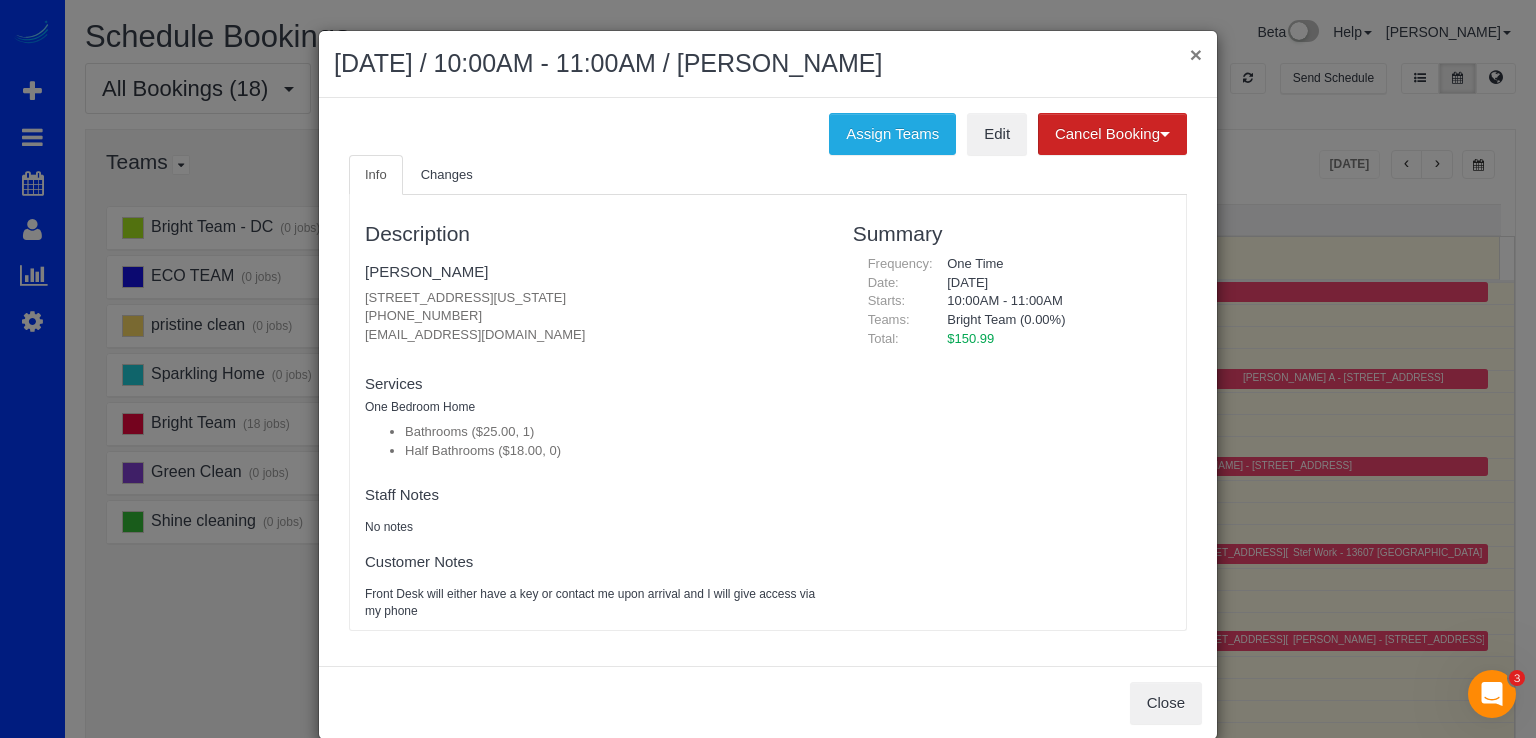 click on "×" at bounding box center (1196, 54) 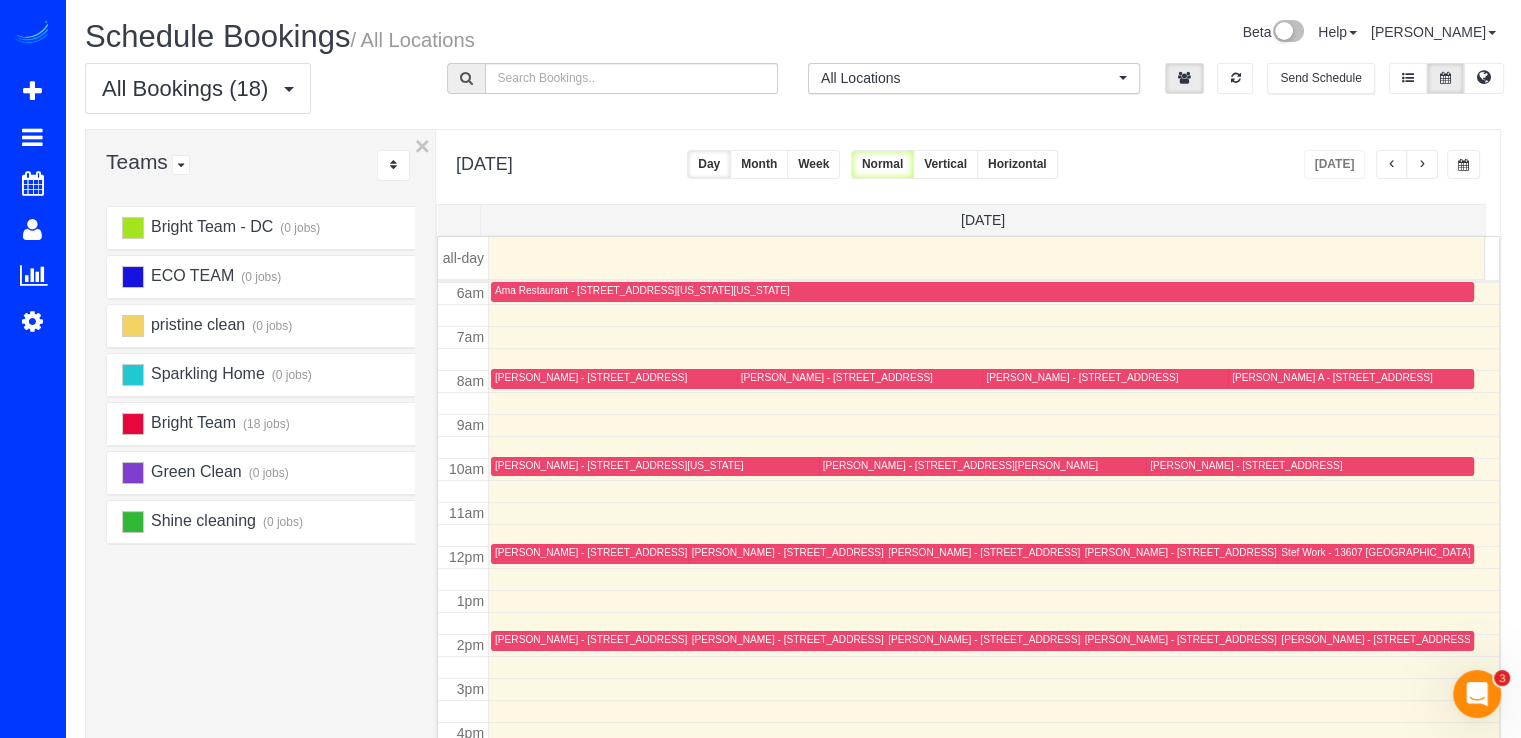 click at bounding box center (1422, 165) 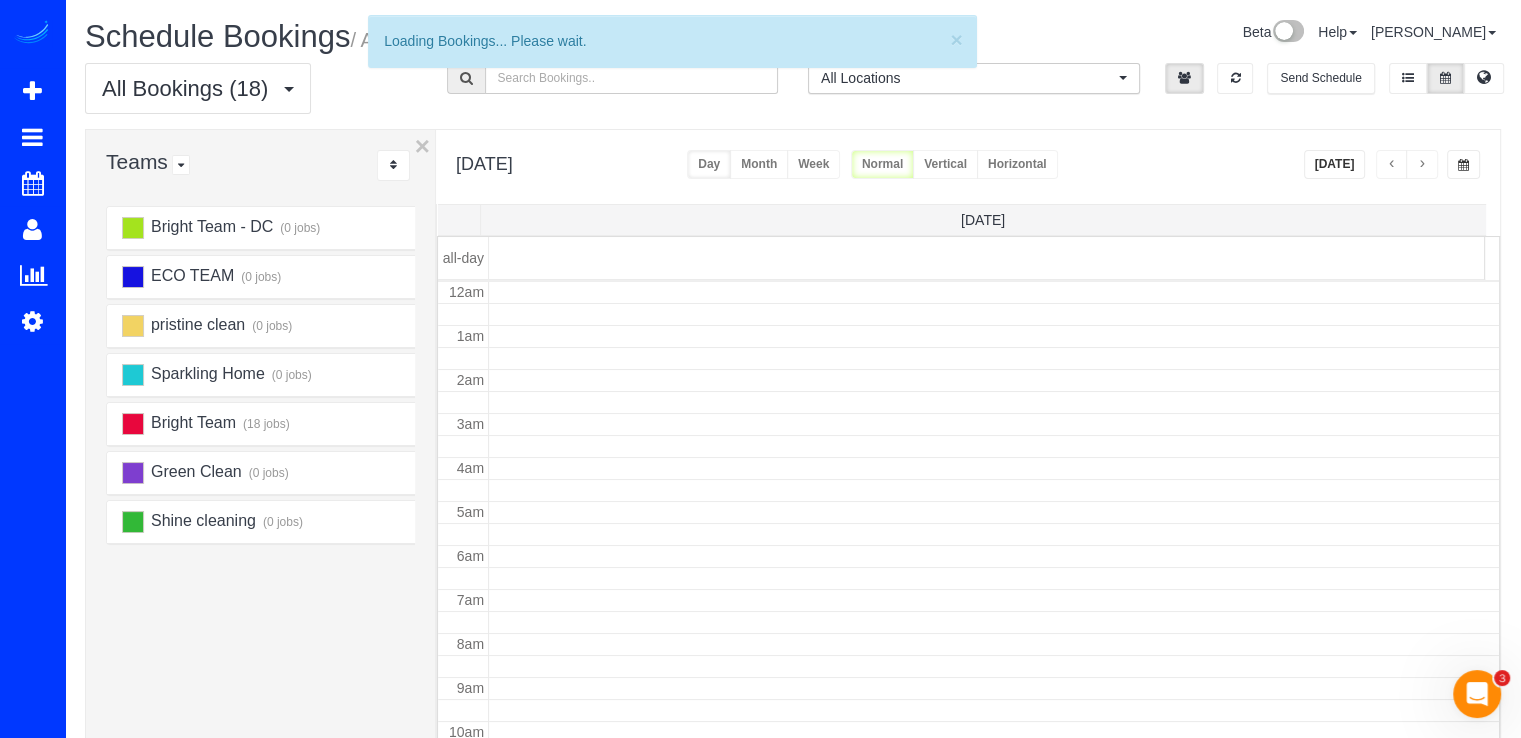 scroll, scrollTop: 263, scrollLeft: 0, axis: vertical 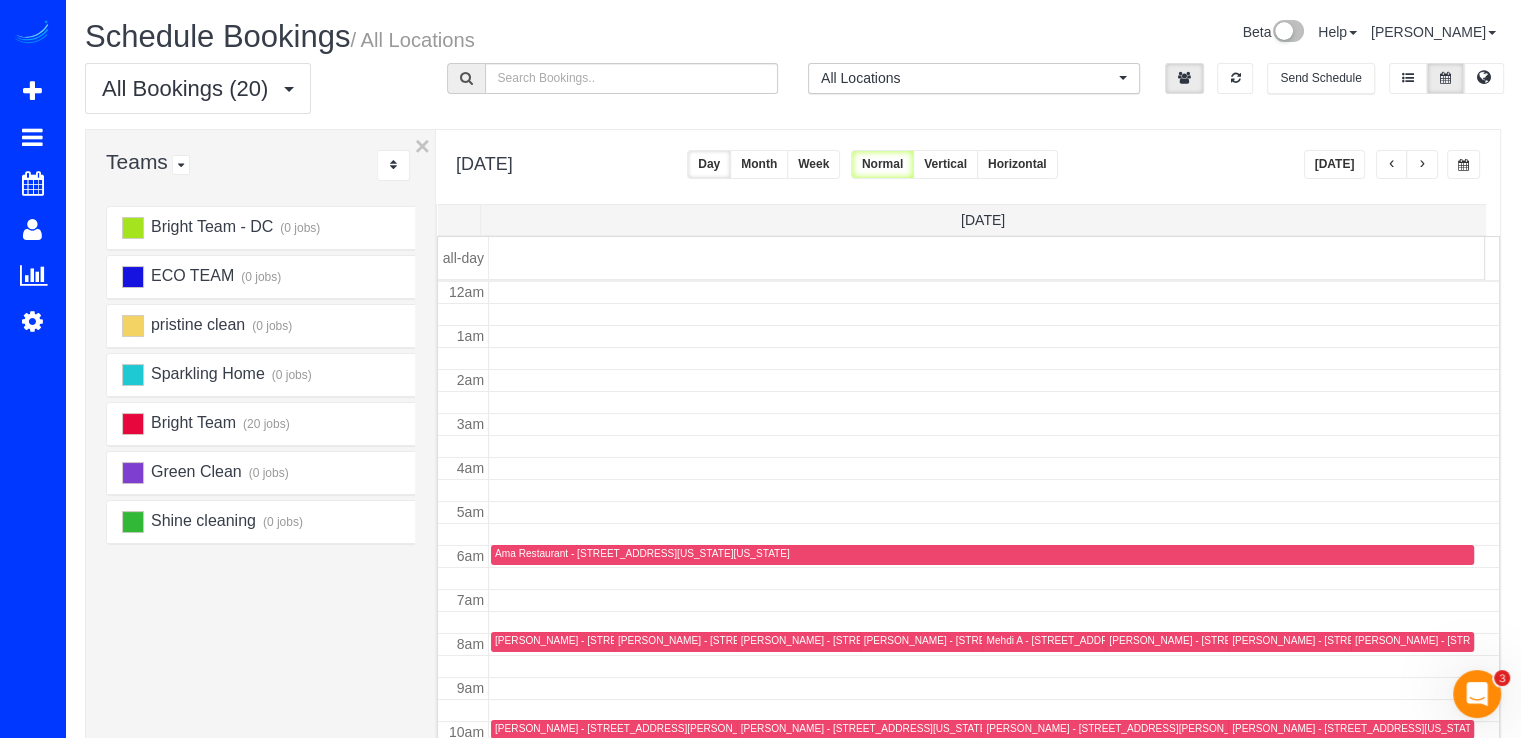 click at bounding box center (1422, 165) 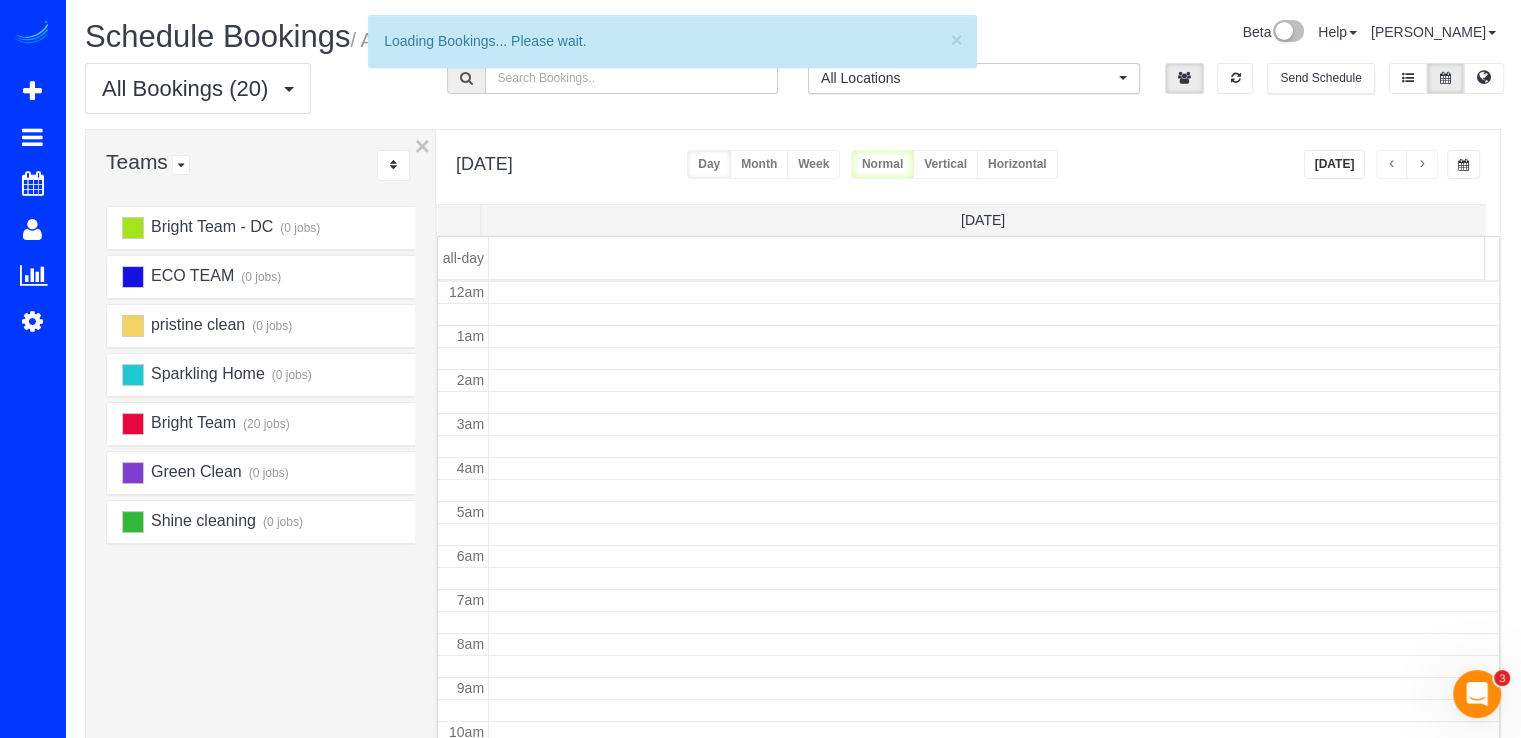 scroll, scrollTop: 263, scrollLeft: 0, axis: vertical 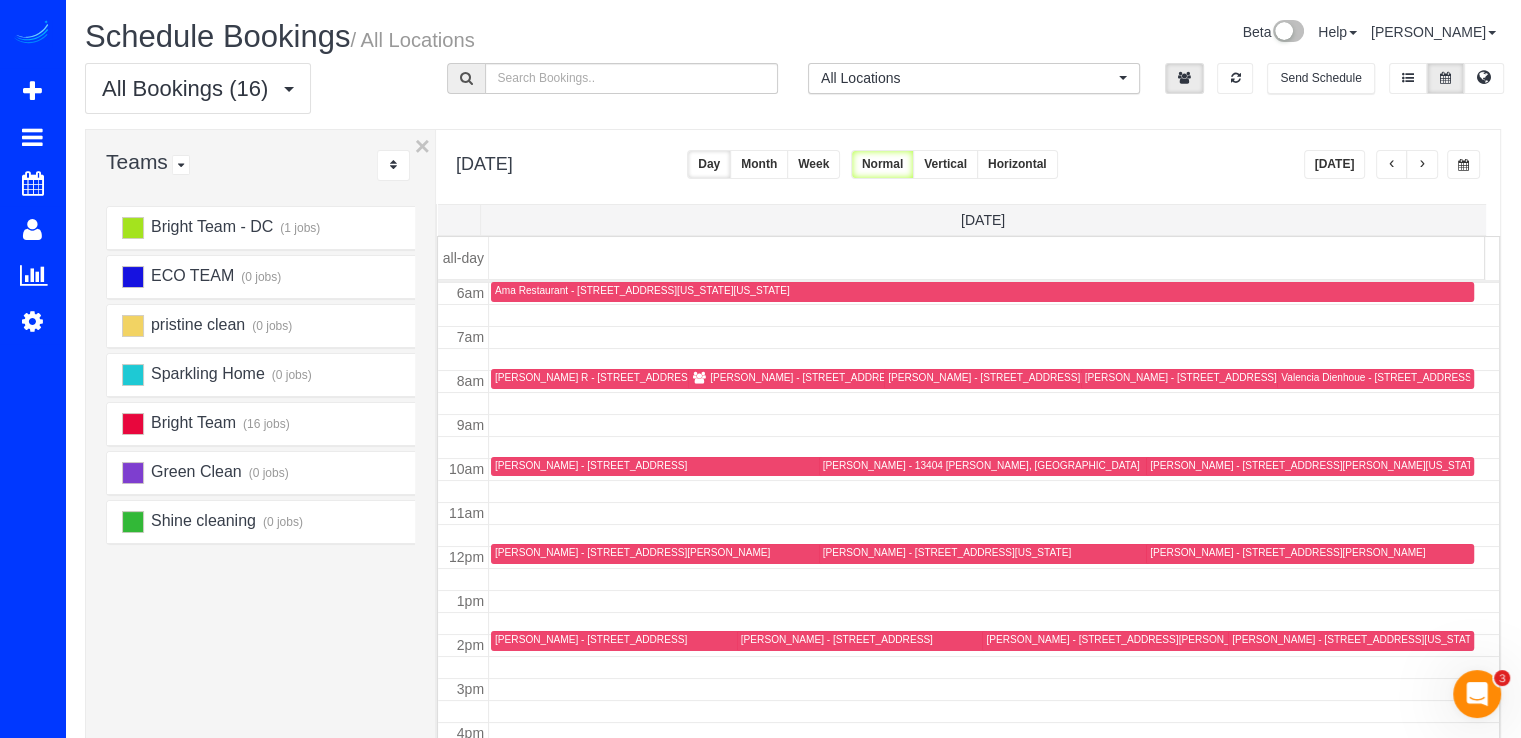 click on "[DATE]" at bounding box center [1335, 164] 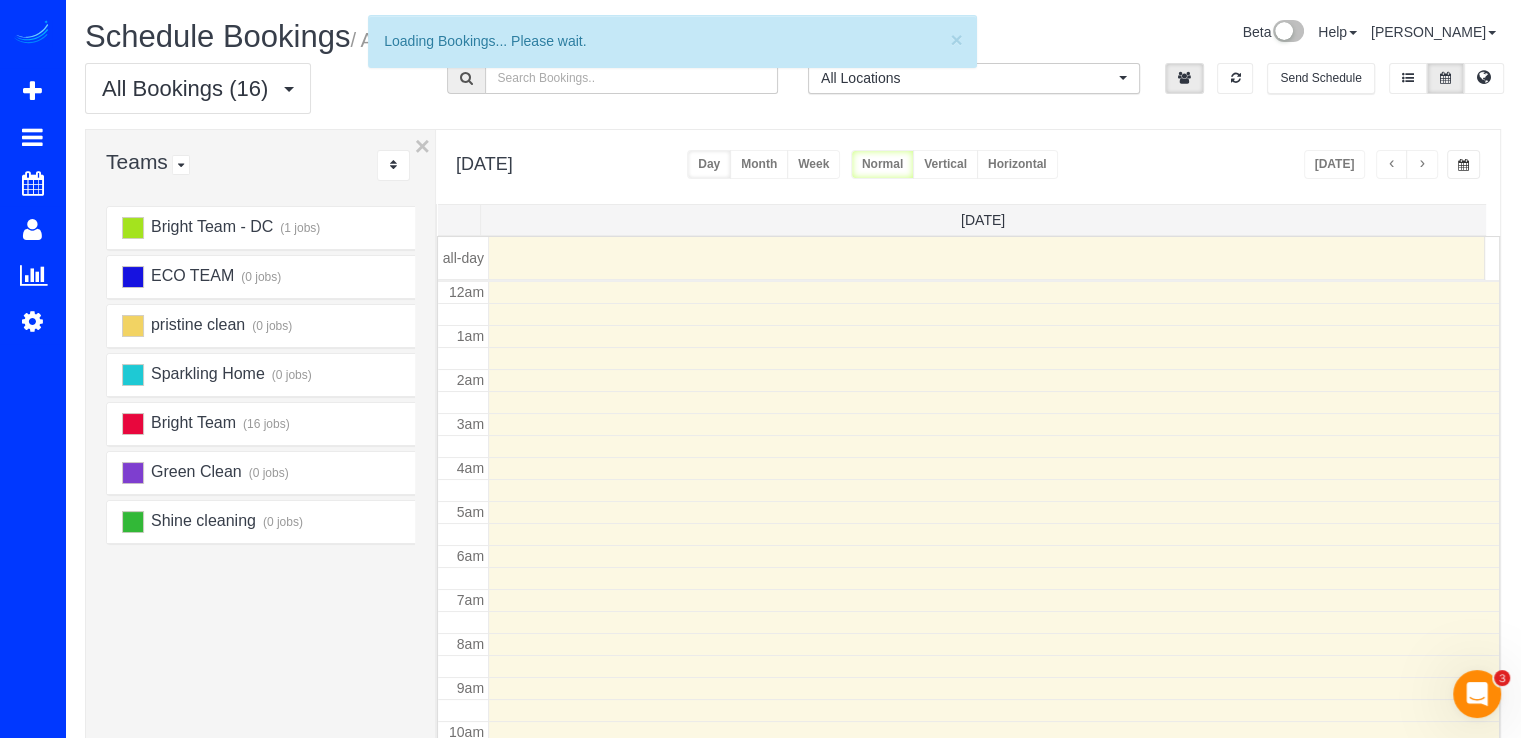 scroll, scrollTop: 263, scrollLeft: 0, axis: vertical 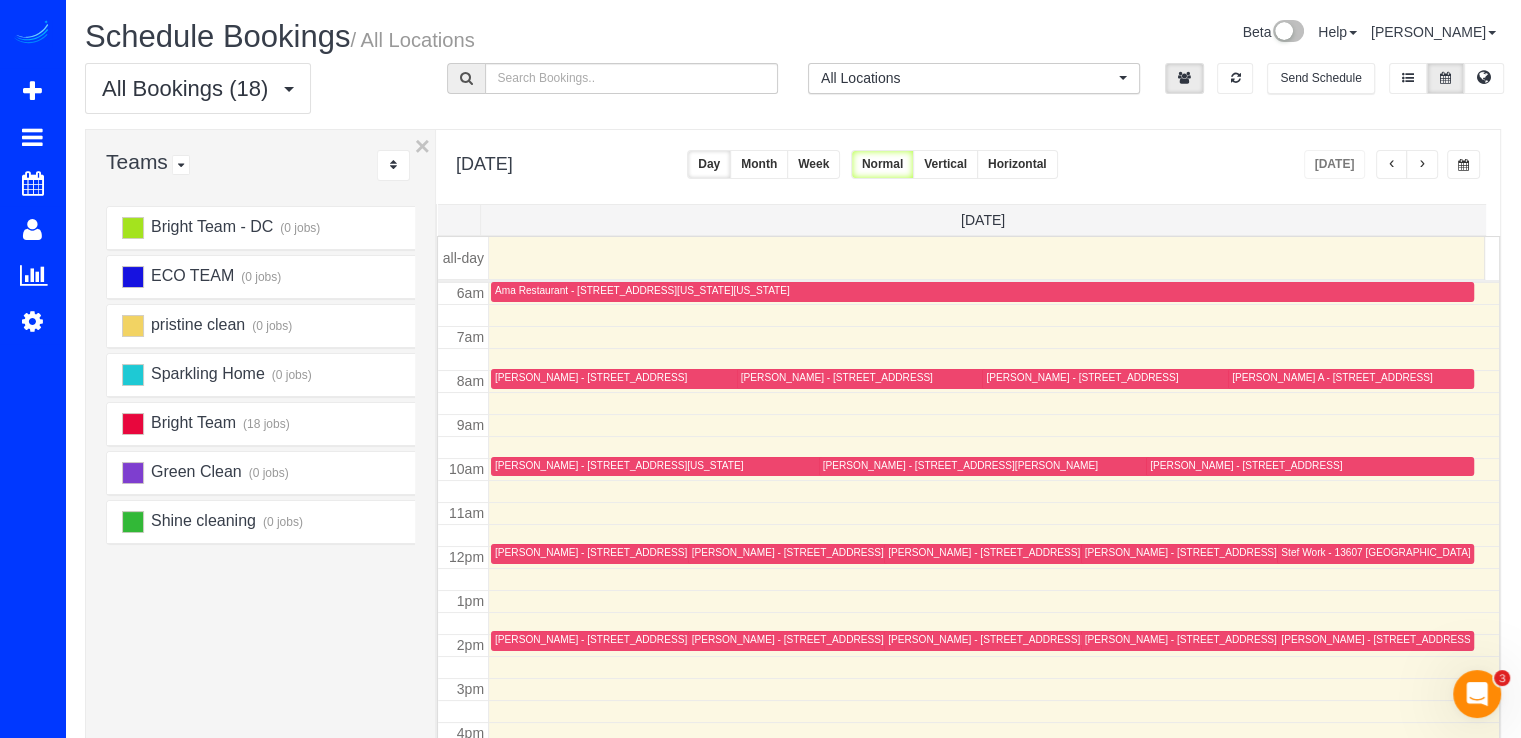 click at bounding box center [1422, 164] 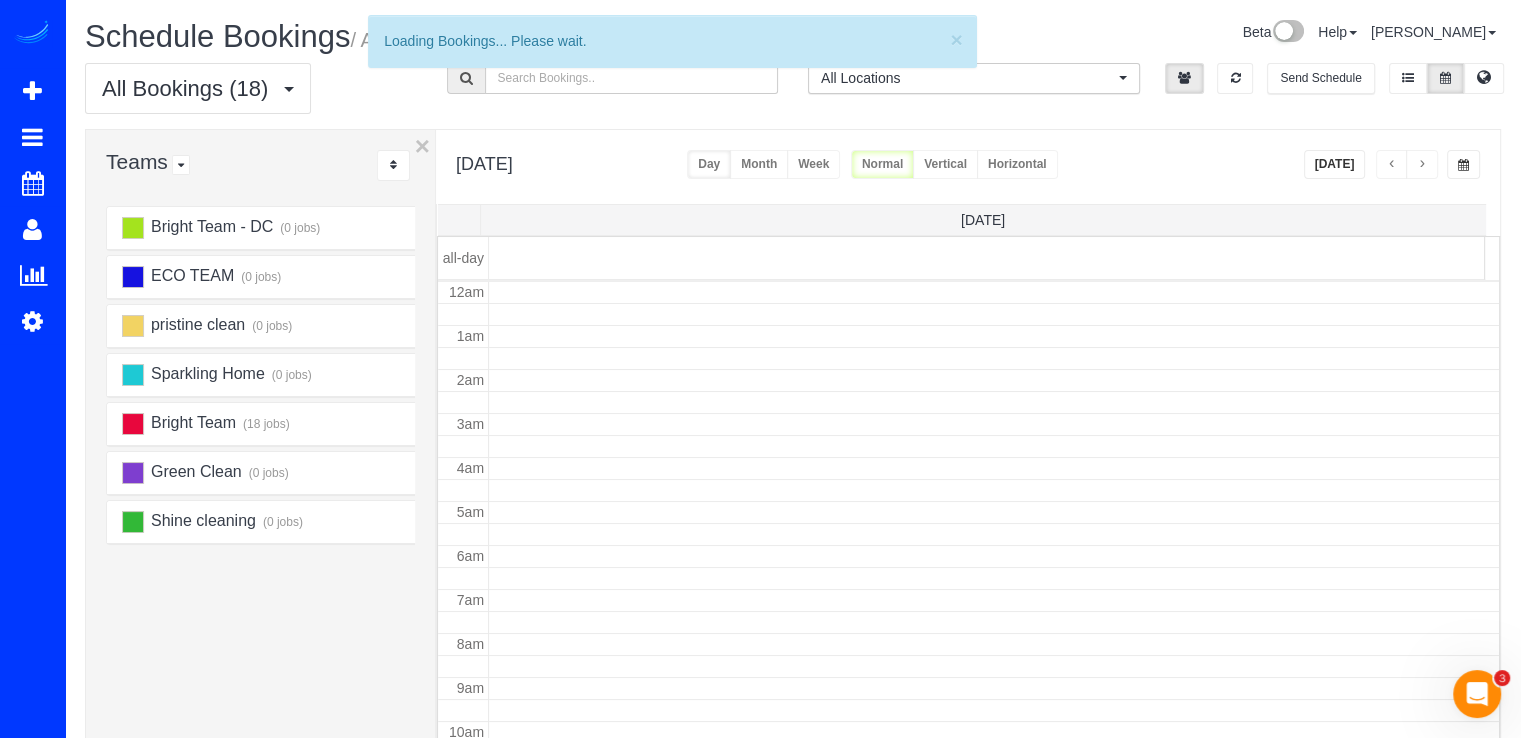 scroll, scrollTop: 263, scrollLeft: 0, axis: vertical 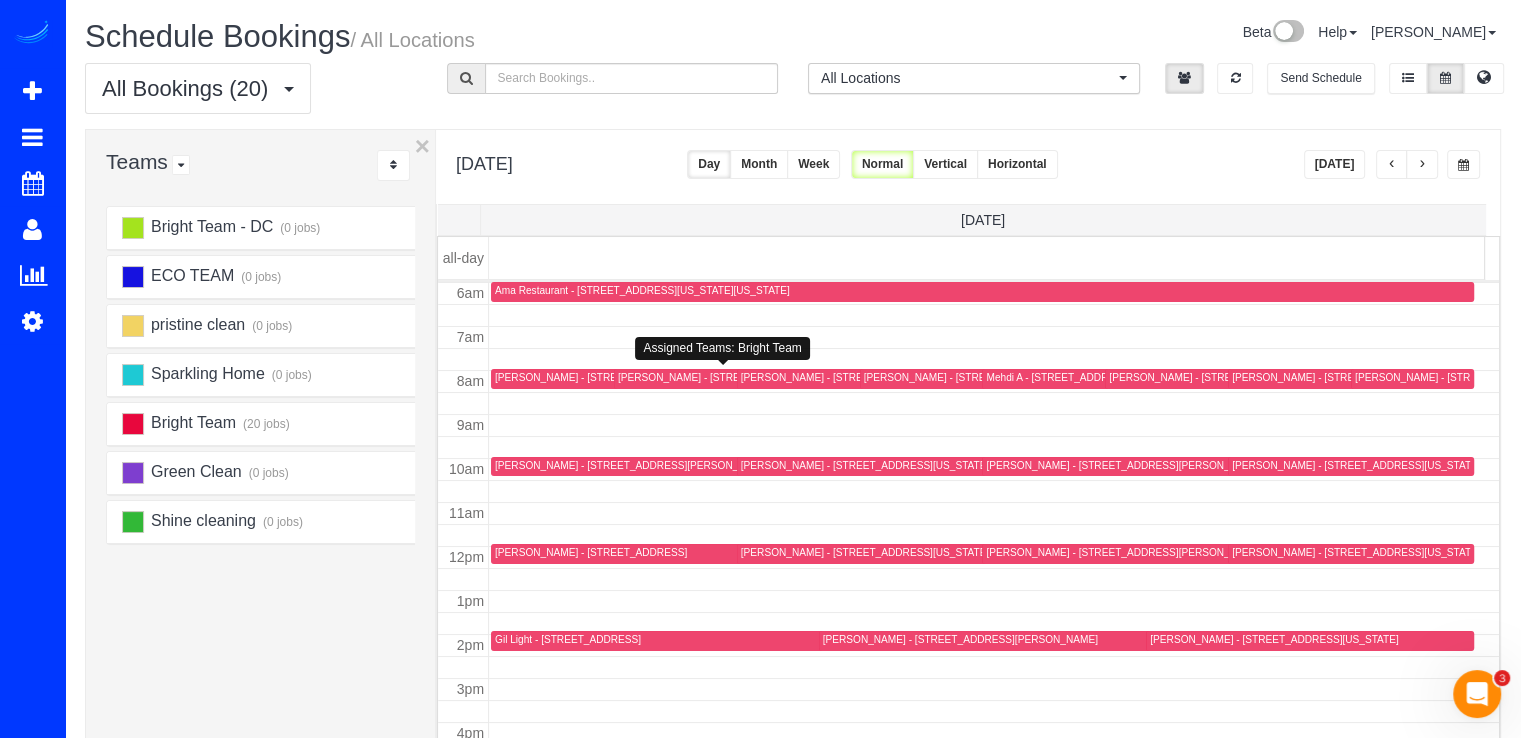 click on "[PERSON_NAME] - [STREET_ADDRESS]" at bounding box center (714, 377) 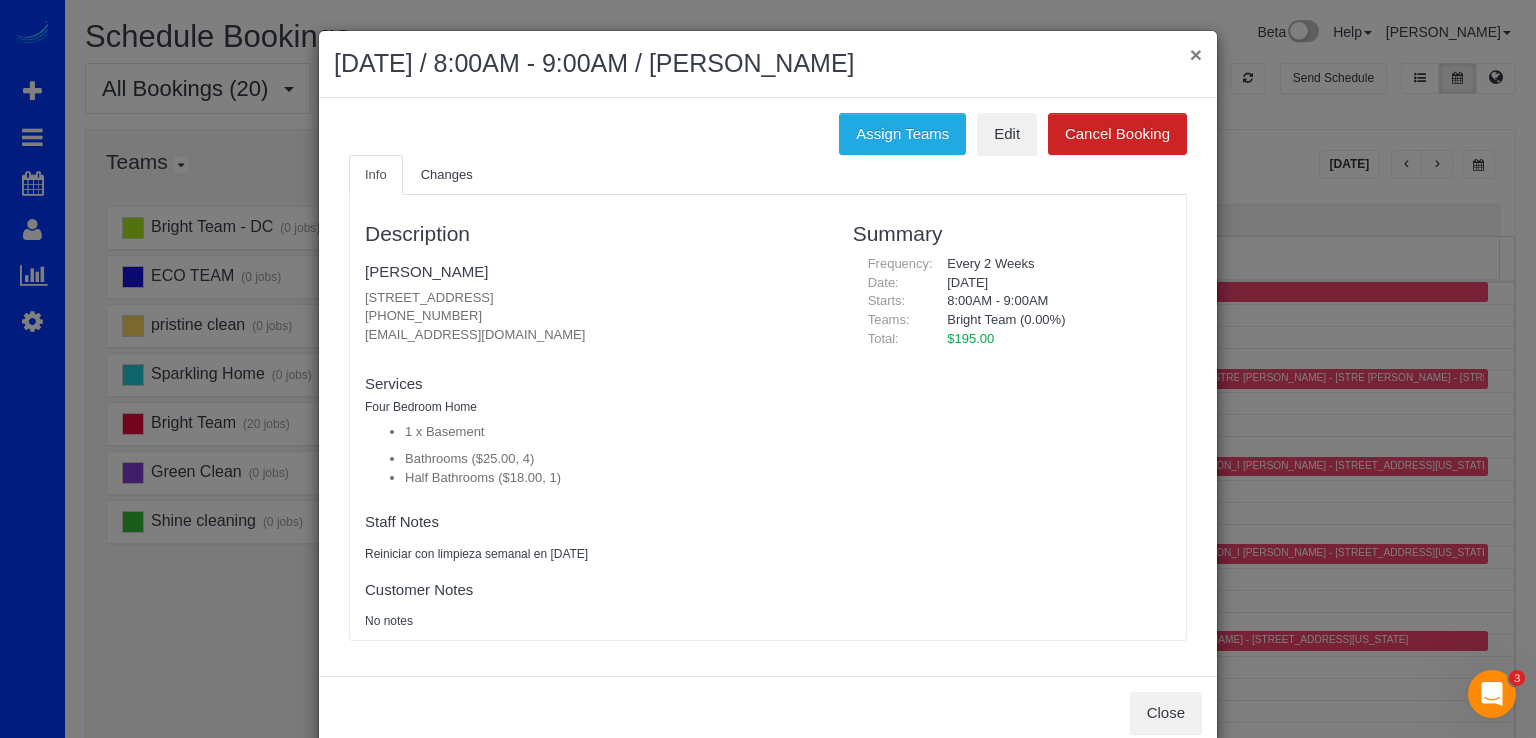 click on "×" at bounding box center (1196, 54) 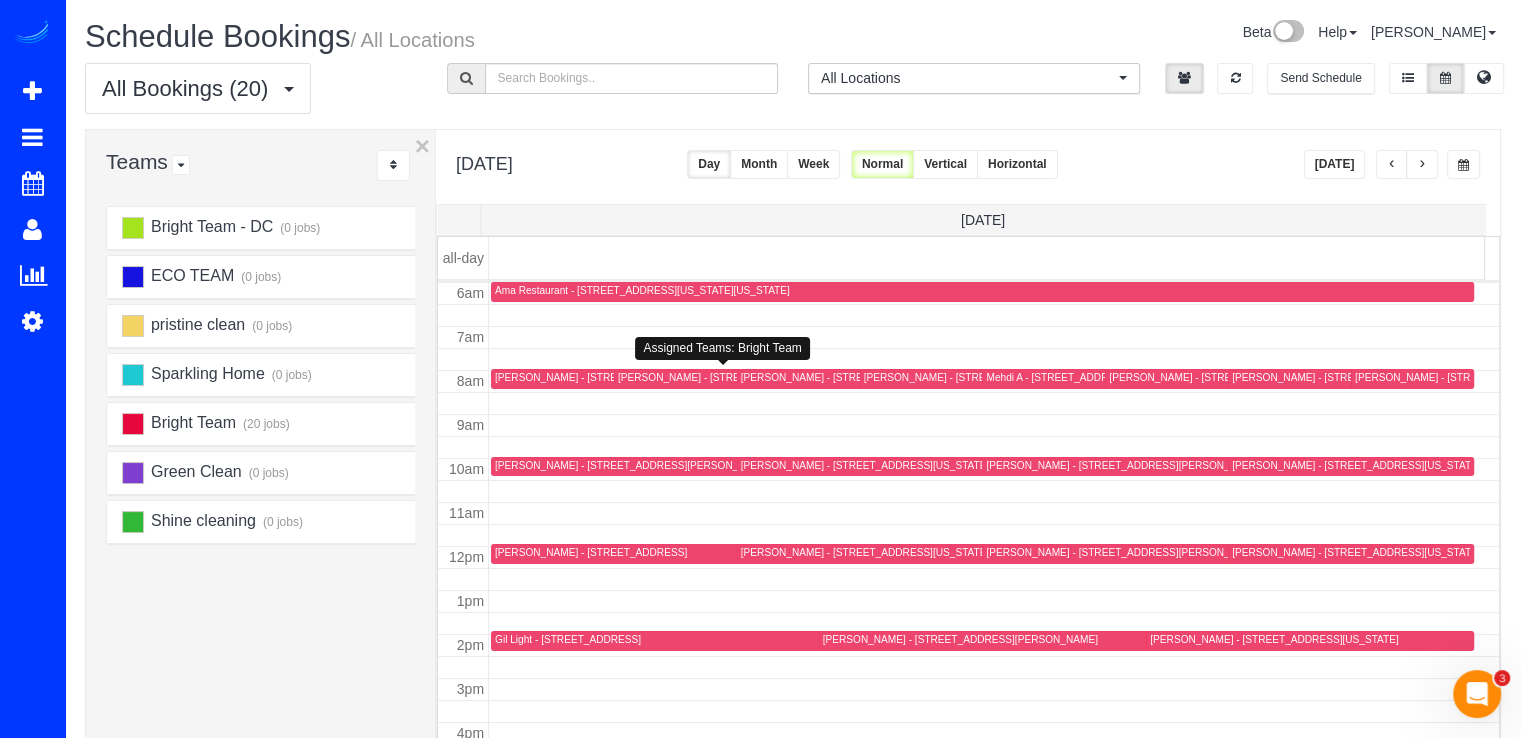 click on "[PERSON_NAME] - [STREET_ADDRESS]" at bounding box center [714, 377] 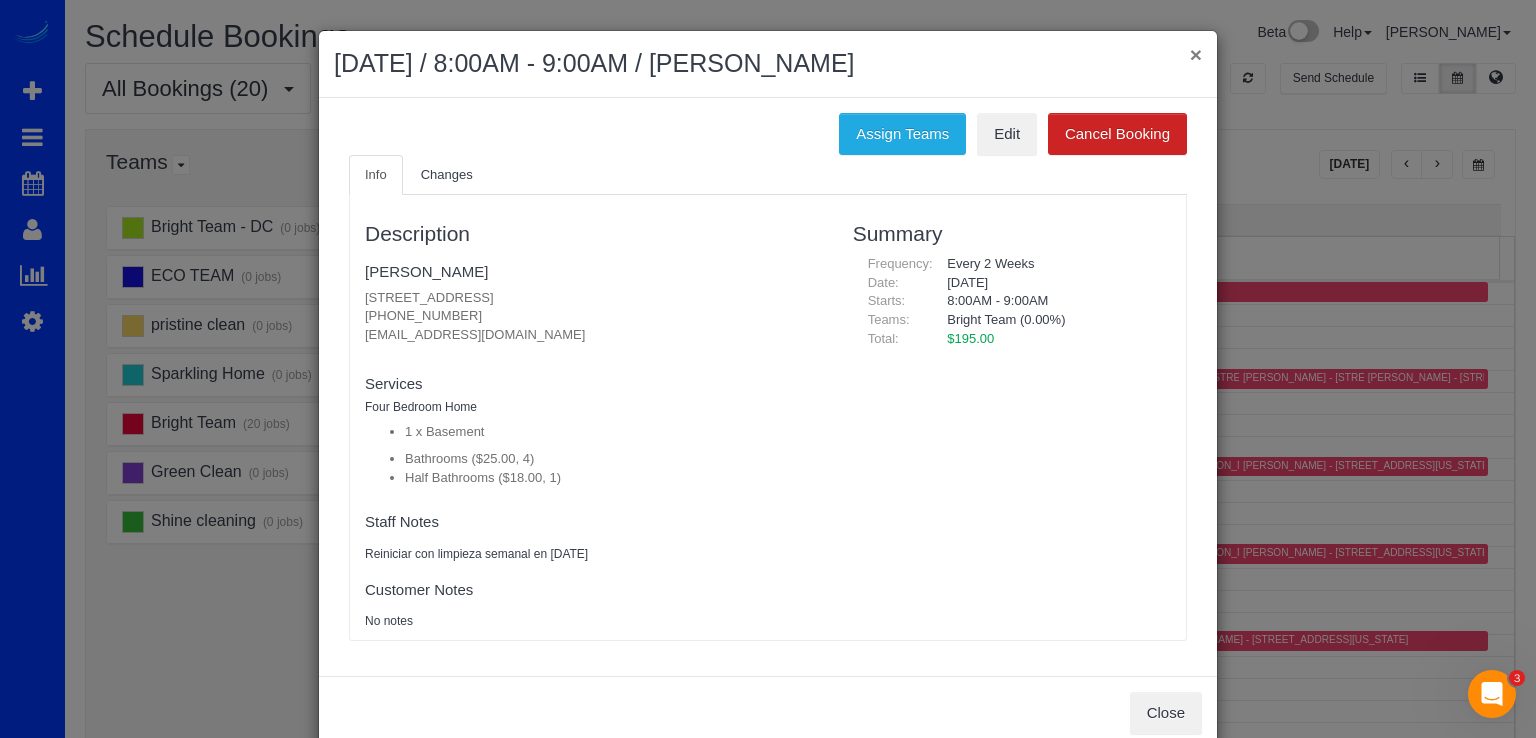 click on "×" at bounding box center [1196, 54] 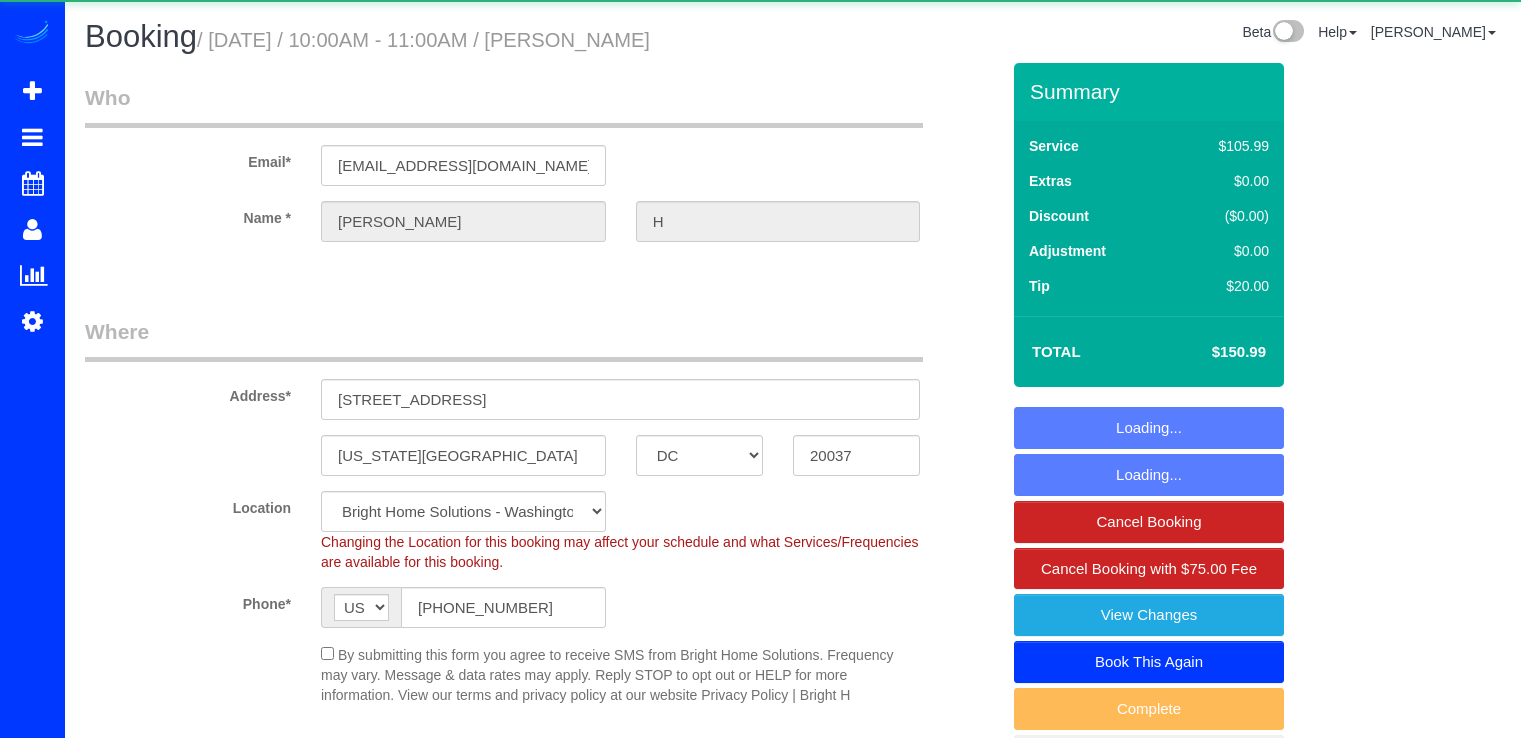 select on "DC" 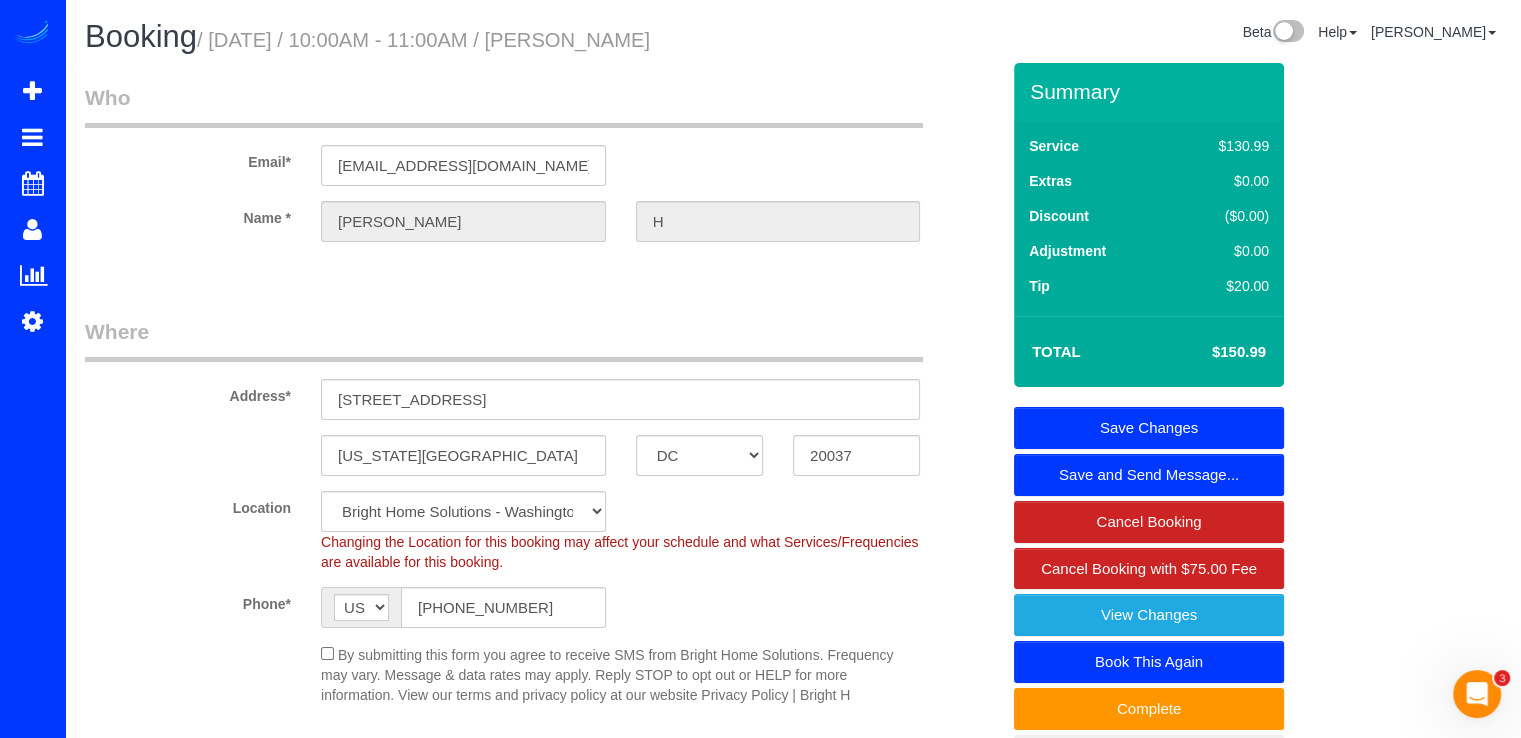scroll, scrollTop: 0, scrollLeft: 0, axis: both 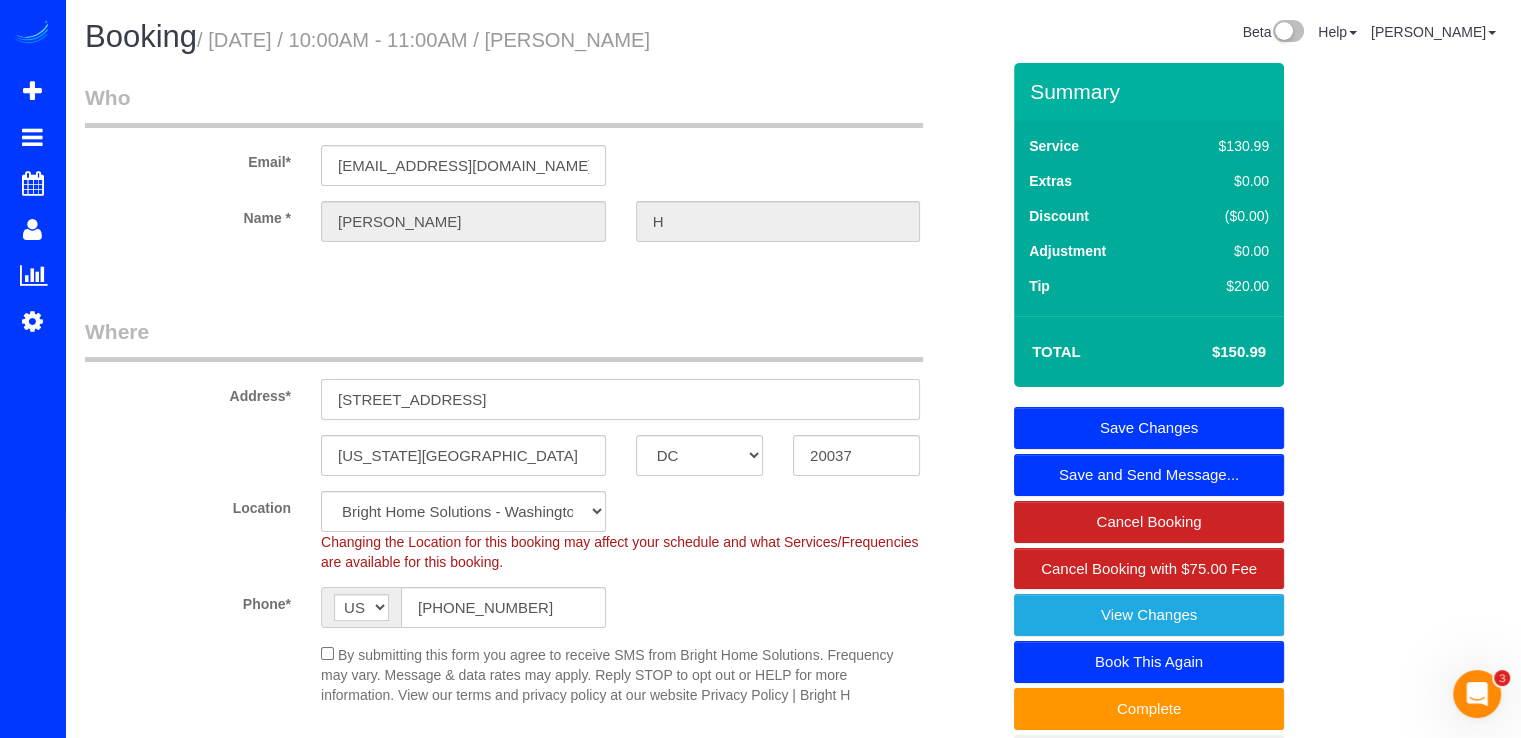 drag, startPoint x: 499, startPoint y: 398, endPoint x: 236, endPoint y: 400, distance: 263.0076 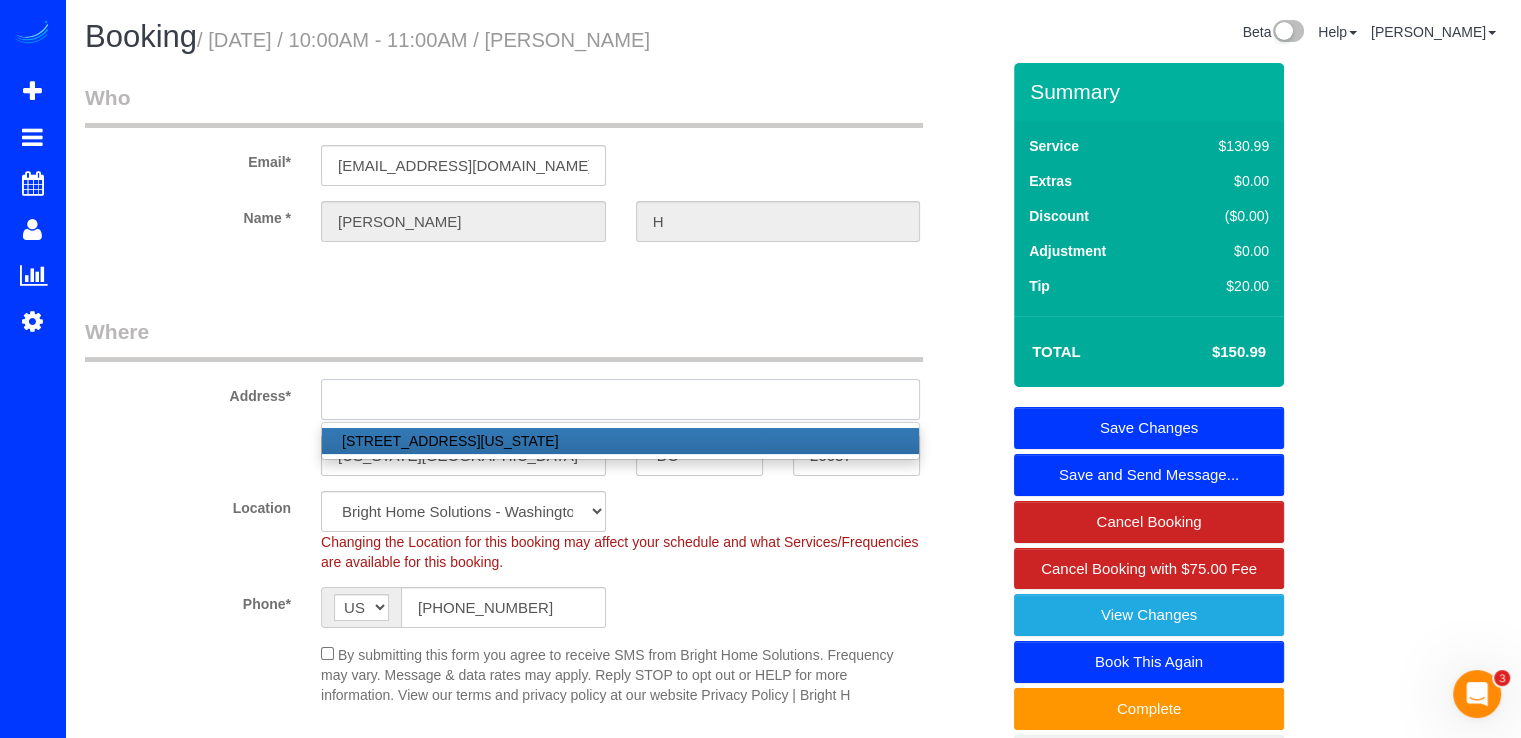 type 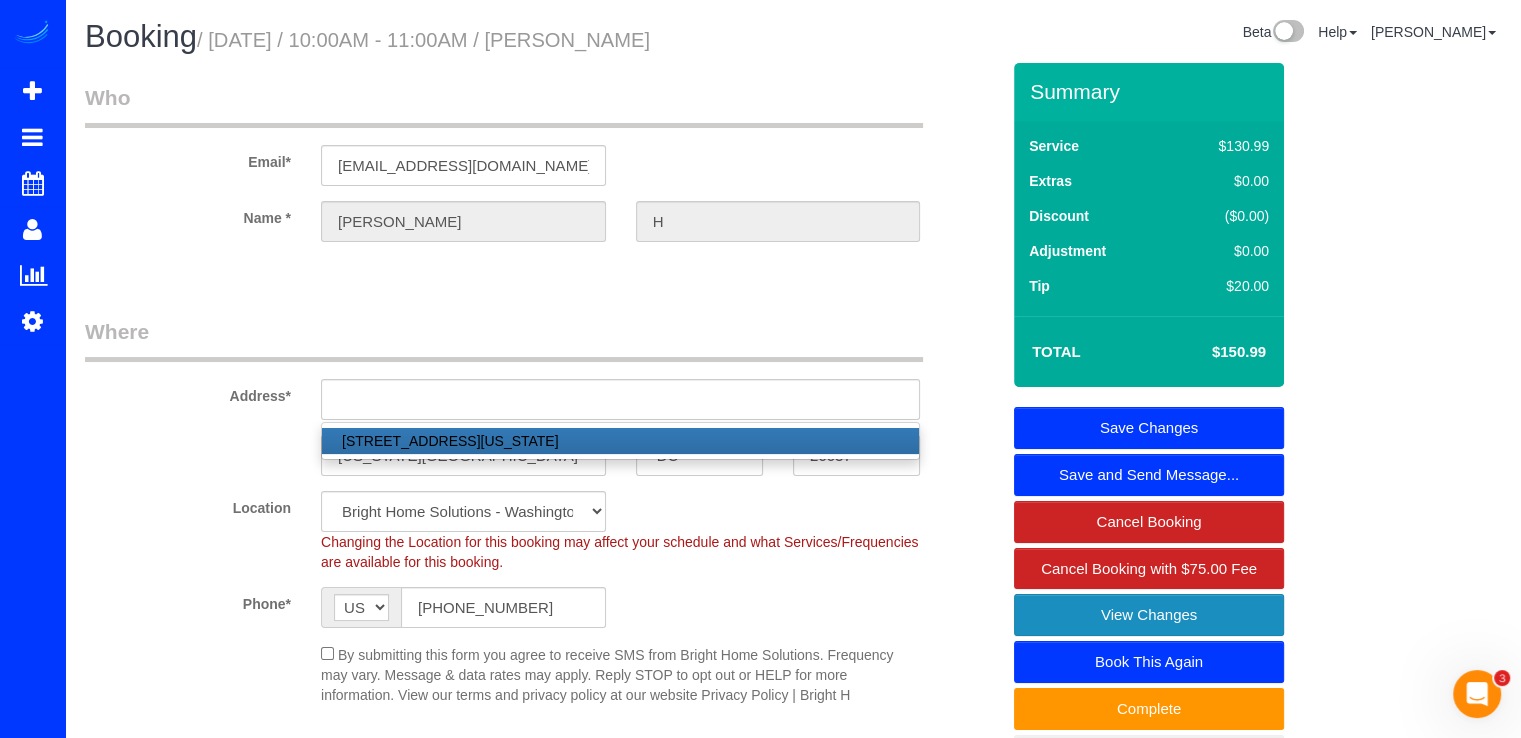 click on "View Changes" at bounding box center [1149, 615] 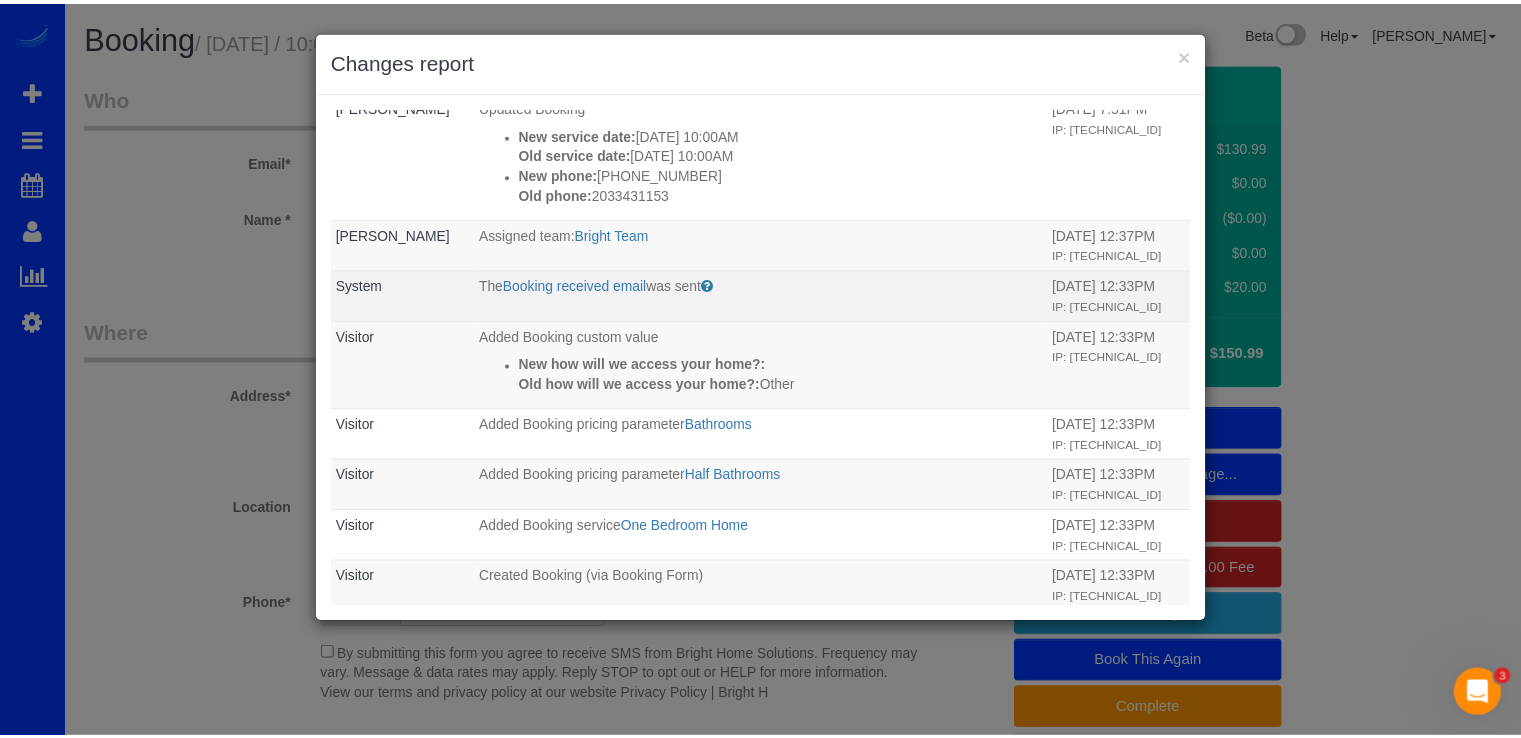 scroll, scrollTop: 0, scrollLeft: 0, axis: both 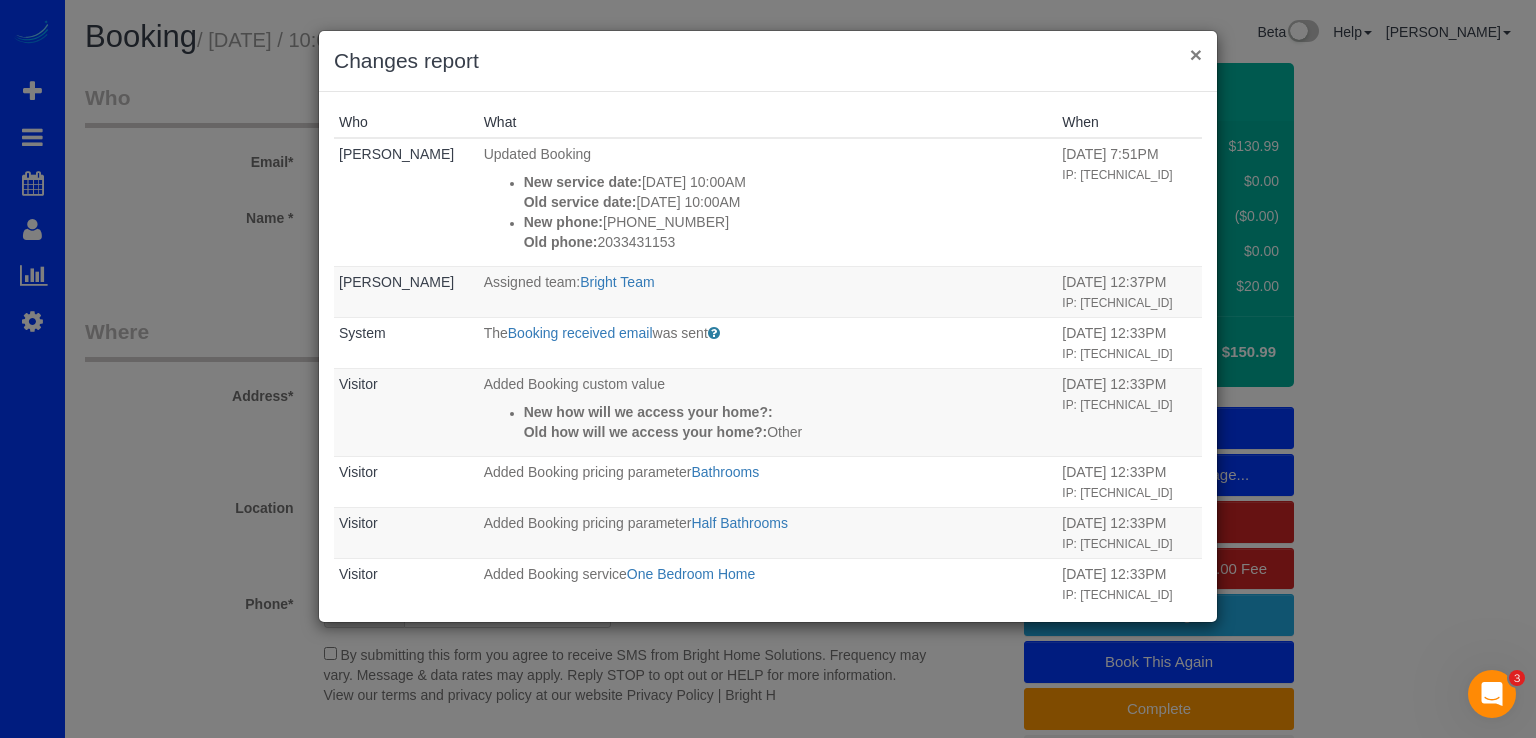 click on "×" at bounding box center (1196, 54) 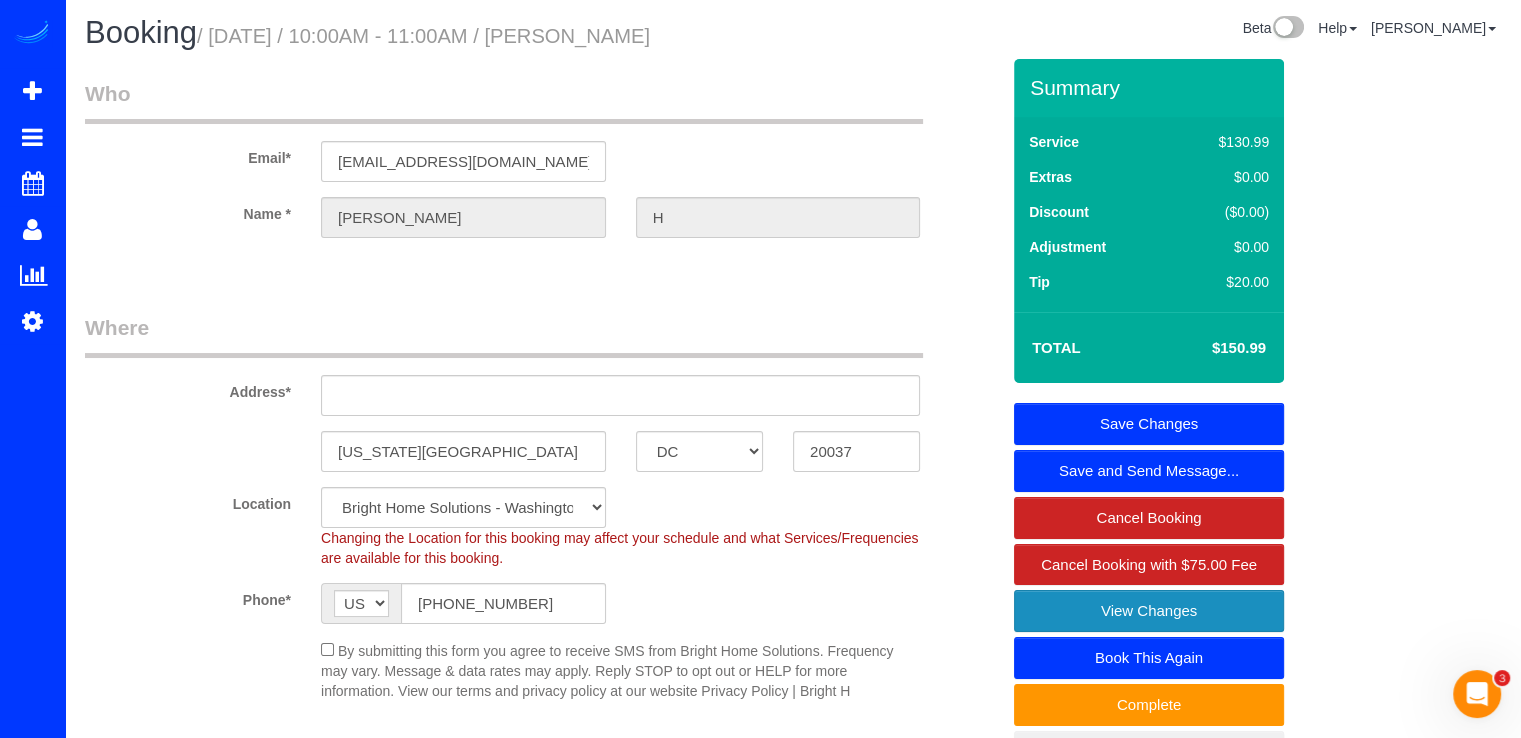 scroll, scrollTop: 0, scrollLeft: 0, axis: both 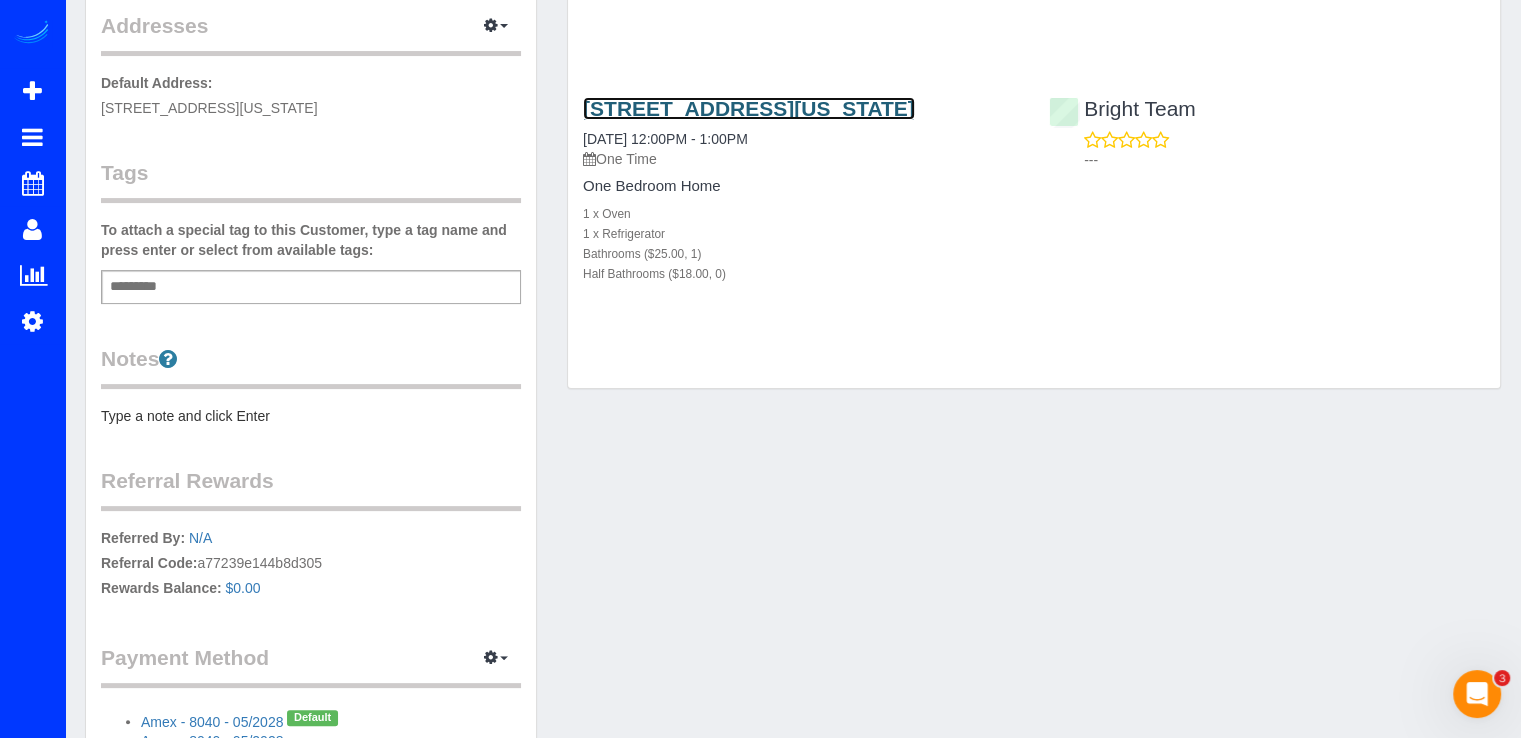 click on "950 24th St, Nw, 402, Washington, DC 20037" at bounding box center [749, 108] 